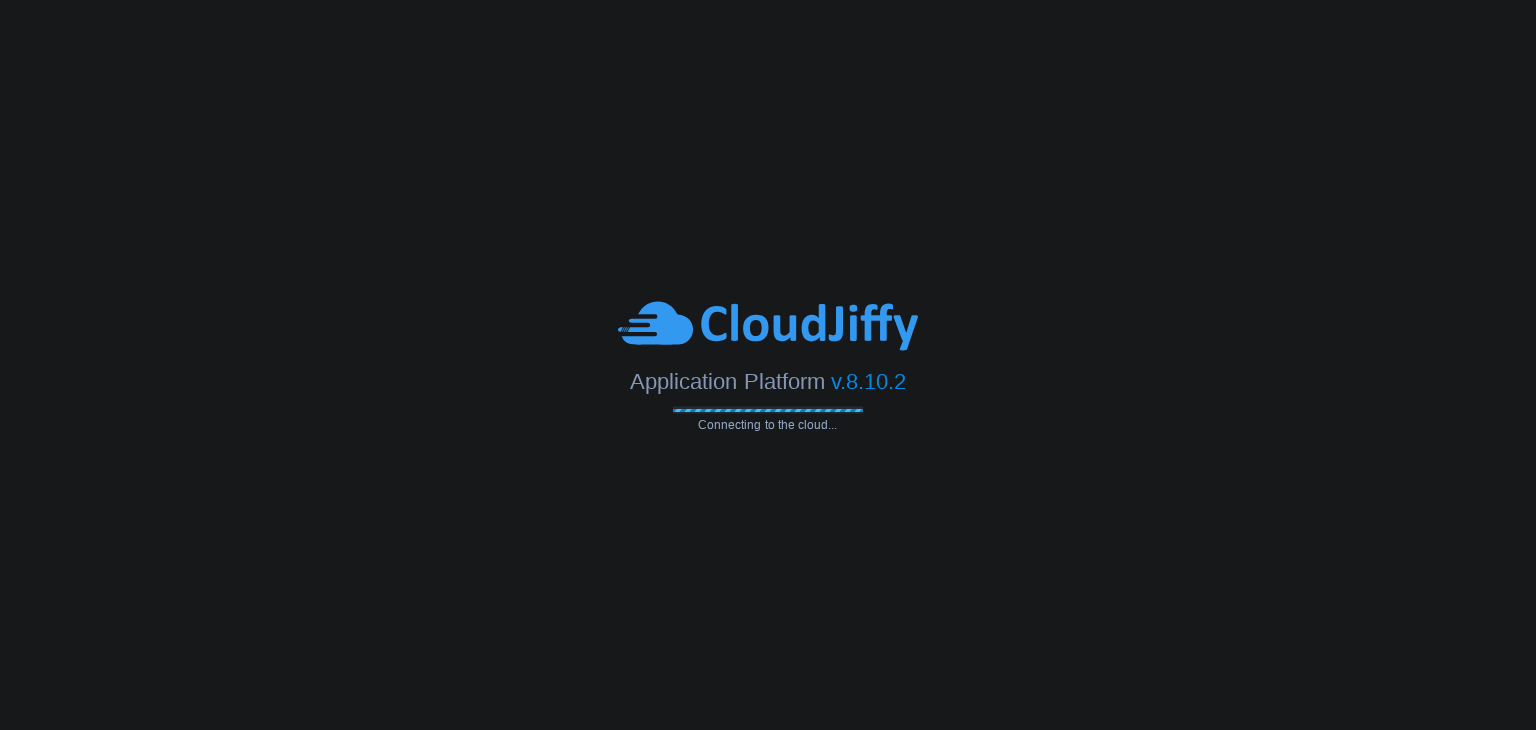 scroll, scrollTop: 0, scrollLeft: 0, axis: both 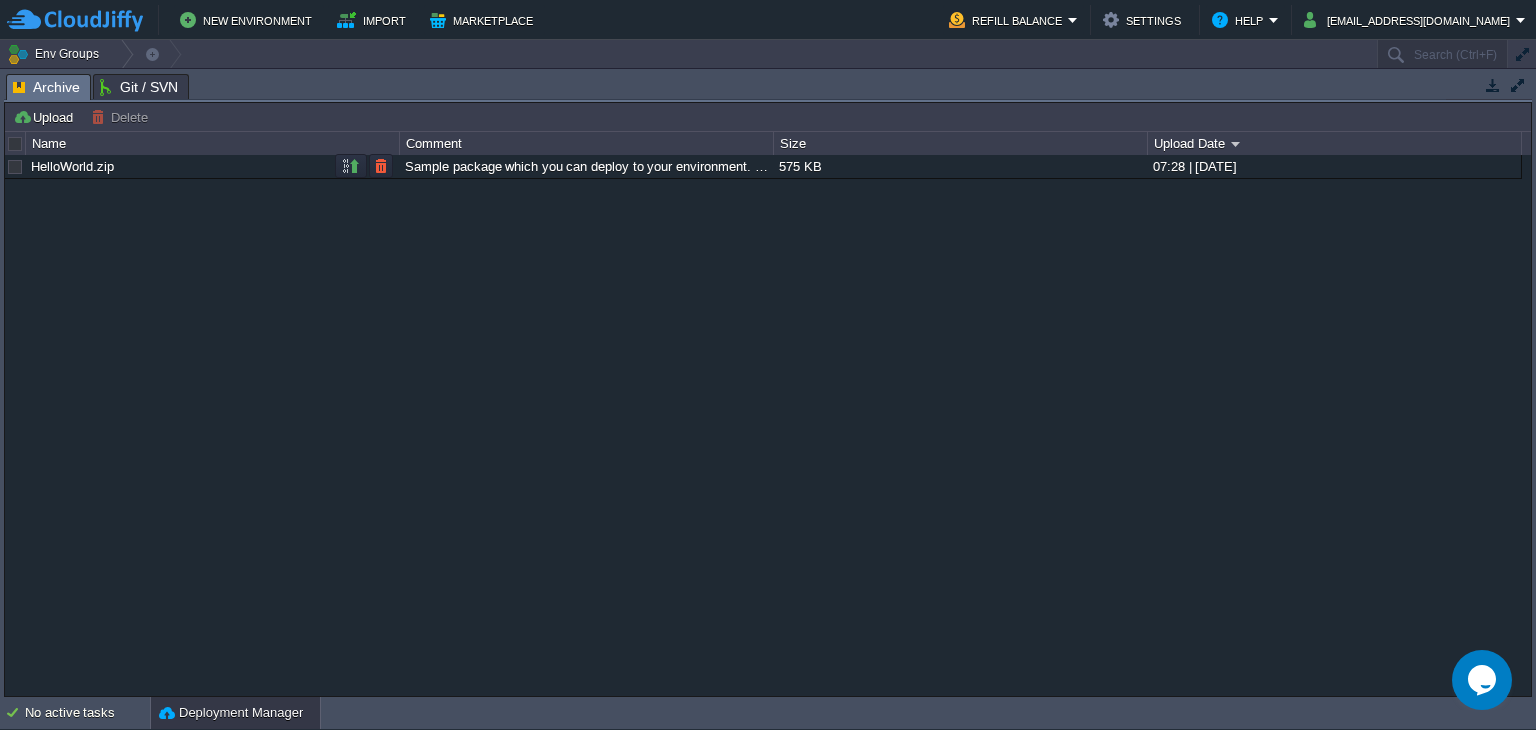 click on "HelloWorld.zip" at bounding box center (212, 166) 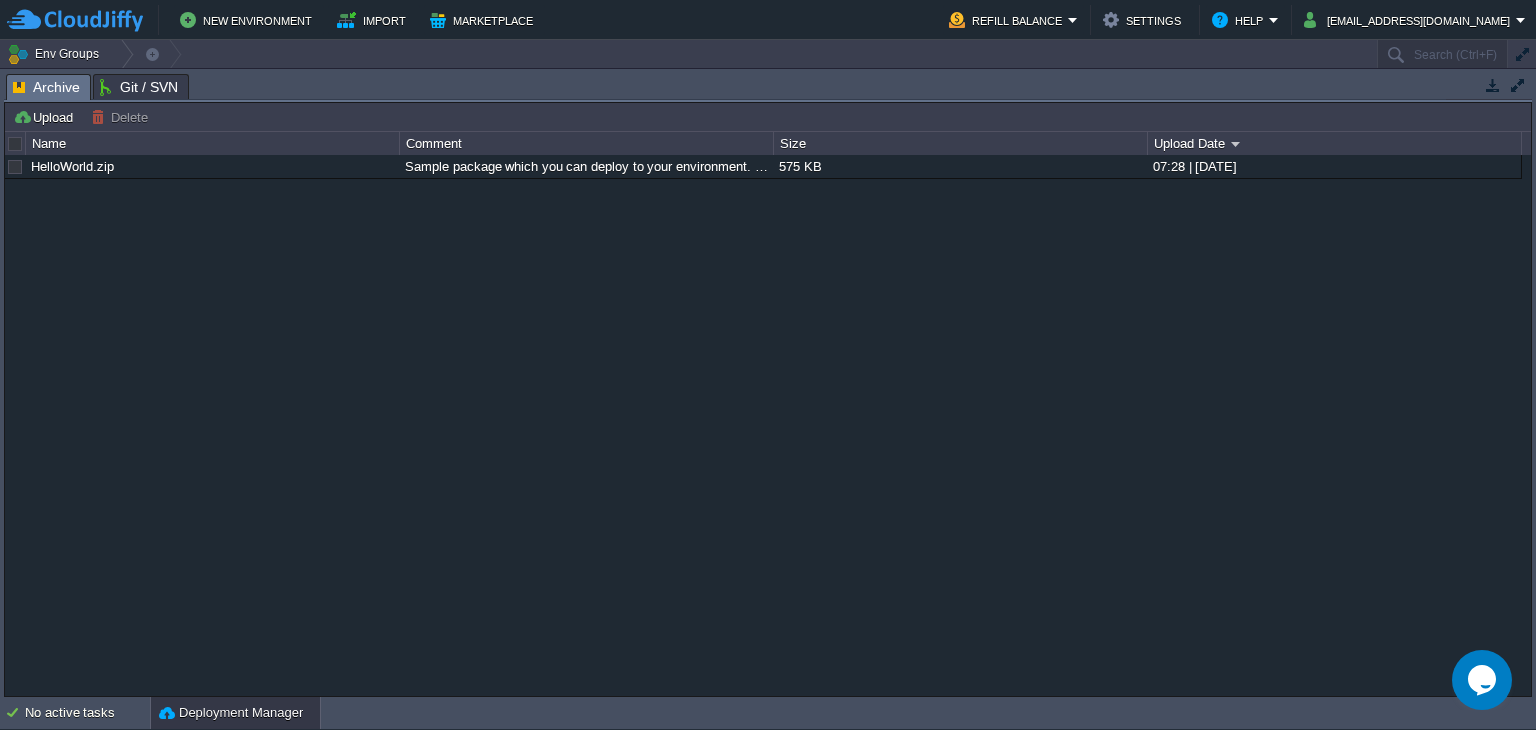 click on "Tasks Activity Log Archive Git / SVN" at bounding box center (2504, 86) 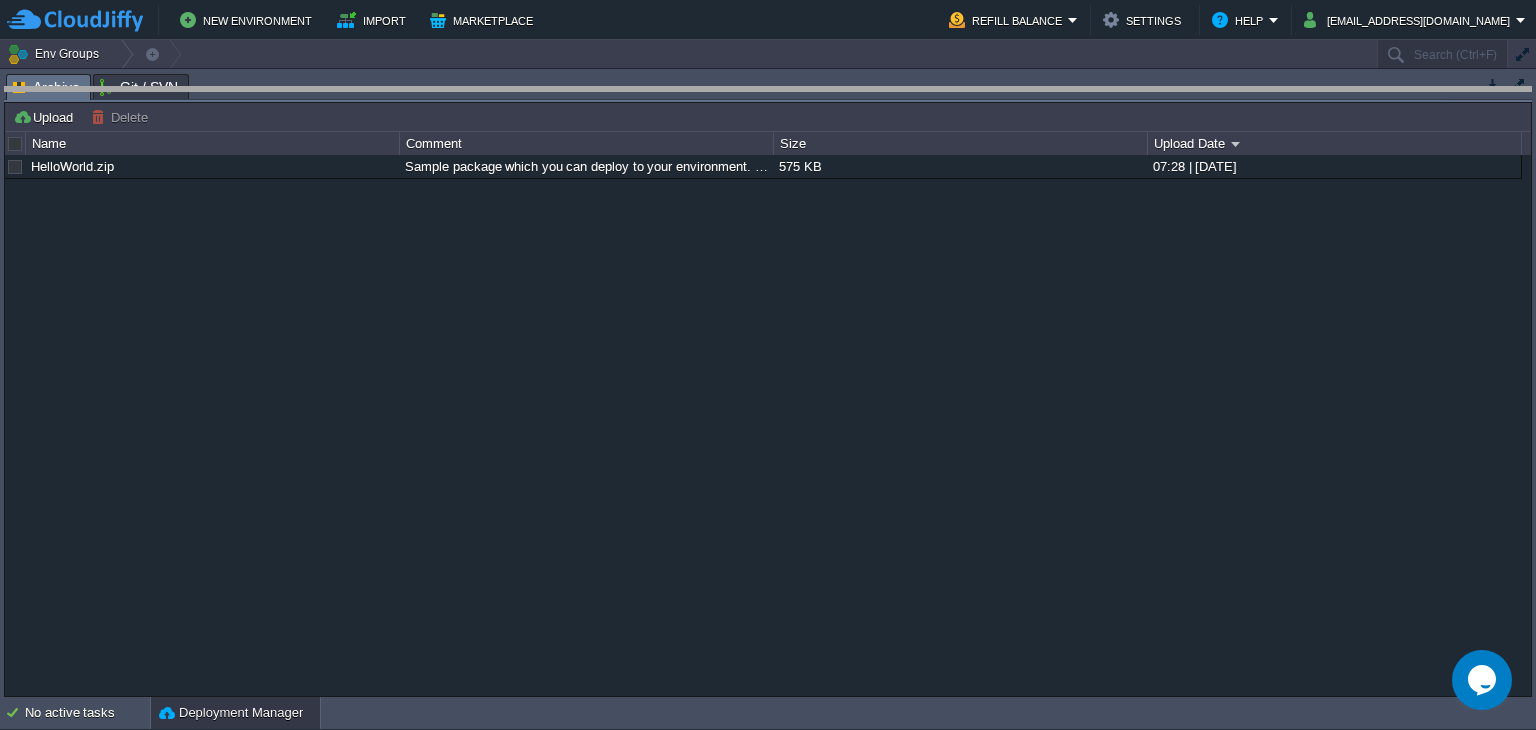 drag, startPoint x: 231, startPoint y: 100, endPoint x: 234, endPoint y: 129, distance: 29.15476 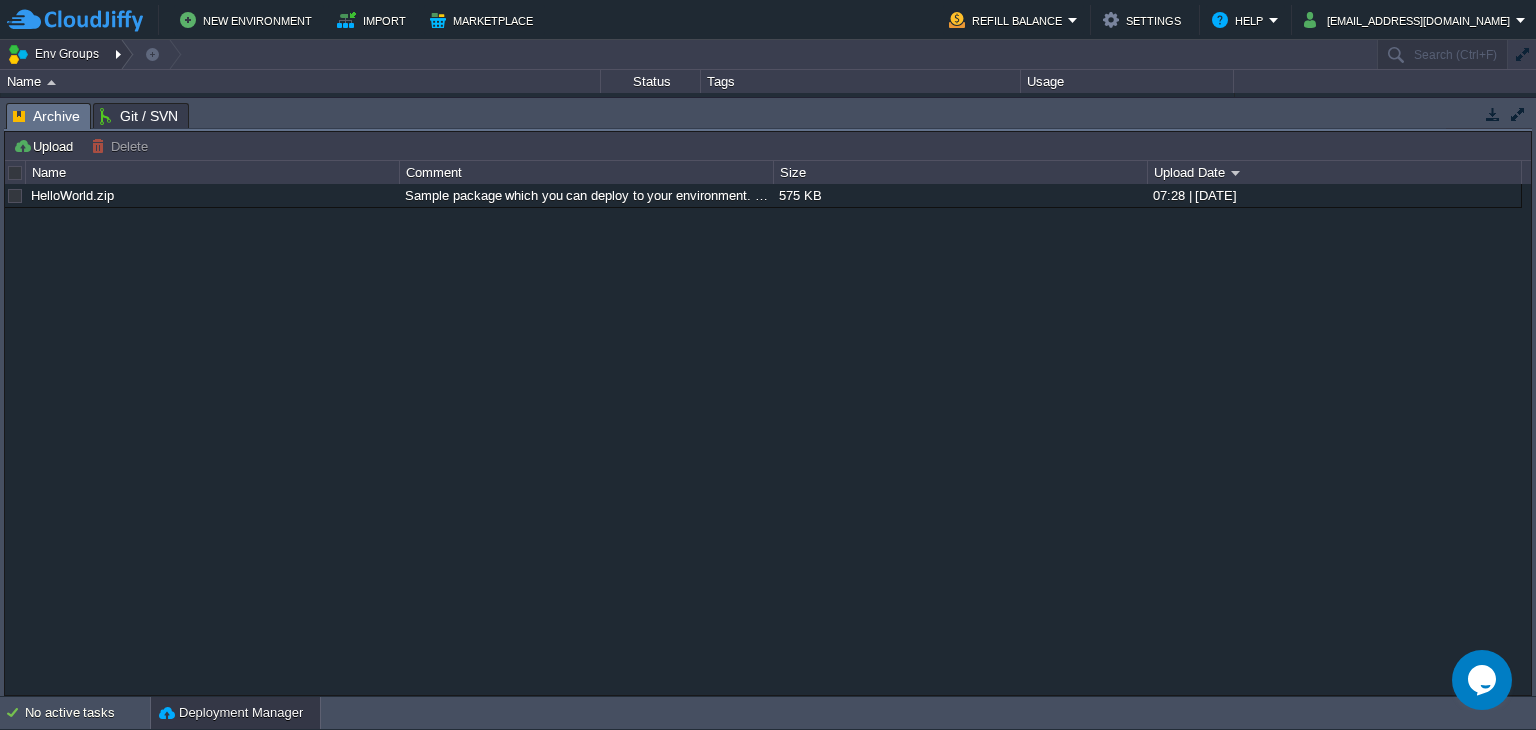 click on "Env Groups" at bounding box center (56, 54) 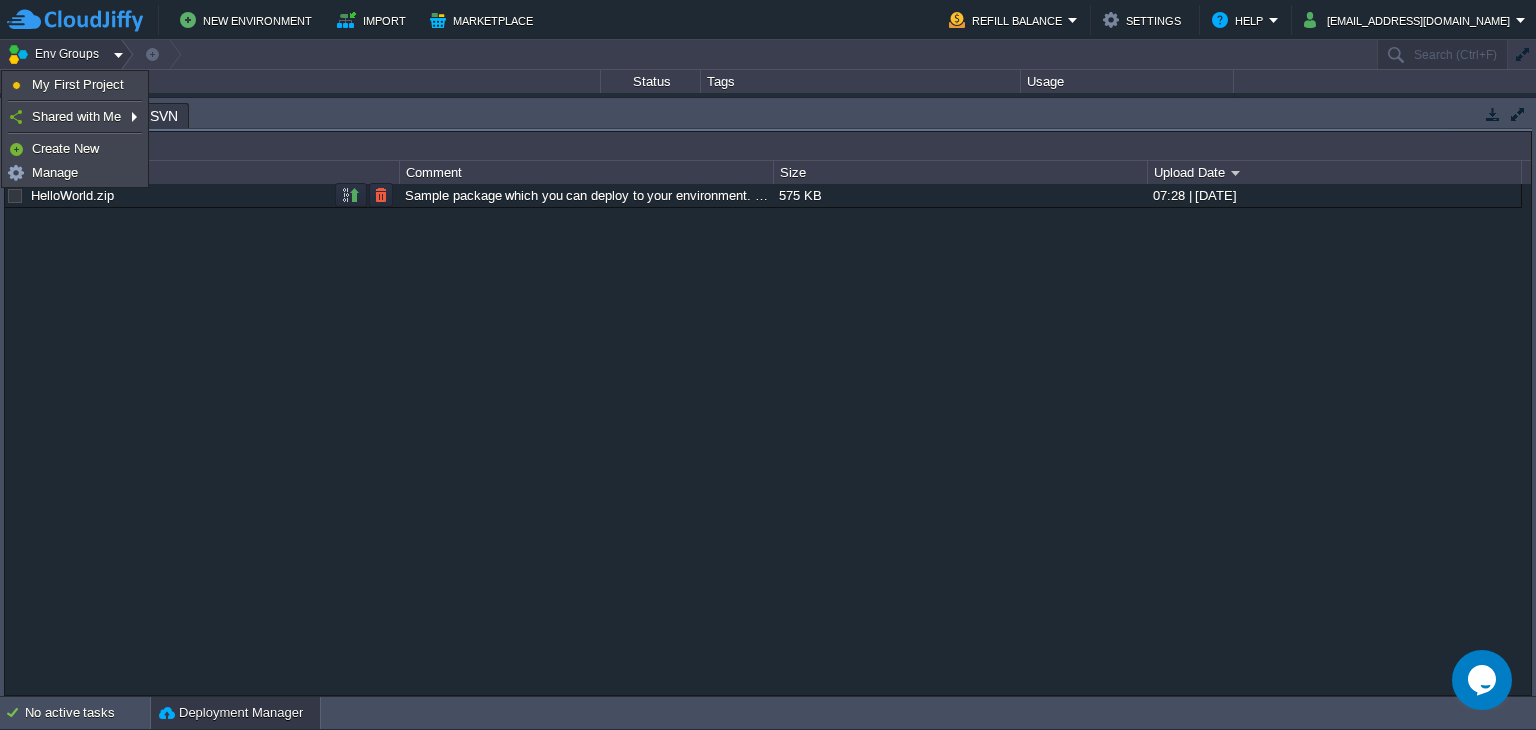 click on "HelloWorld.zip Sample package which you can deploy to your environment. Feel free to delete and upload a package of your own. 575 KB 07:28   |   04 Nov 2024" at bounding box center [768, 440] 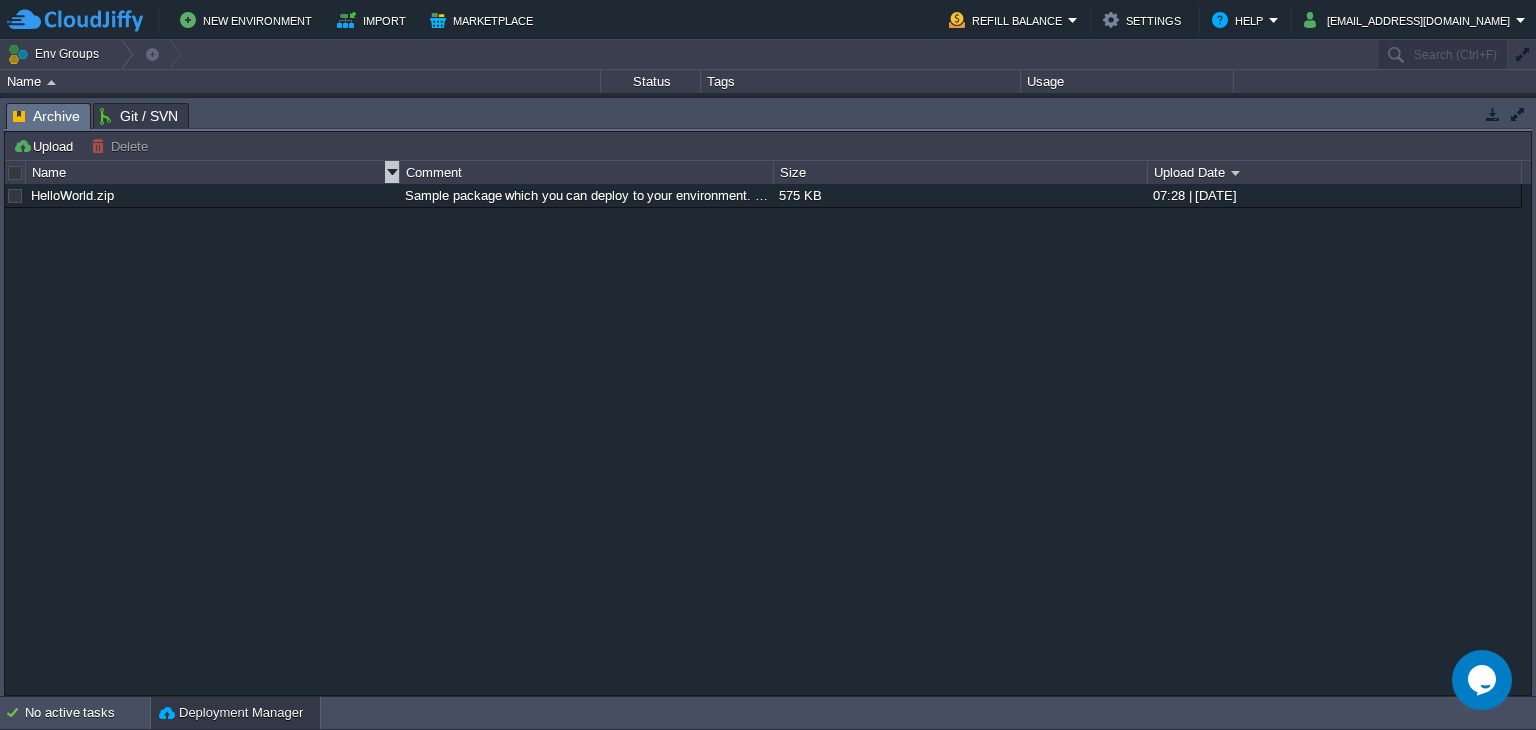click on "Name" at bounding box center (213, 172) 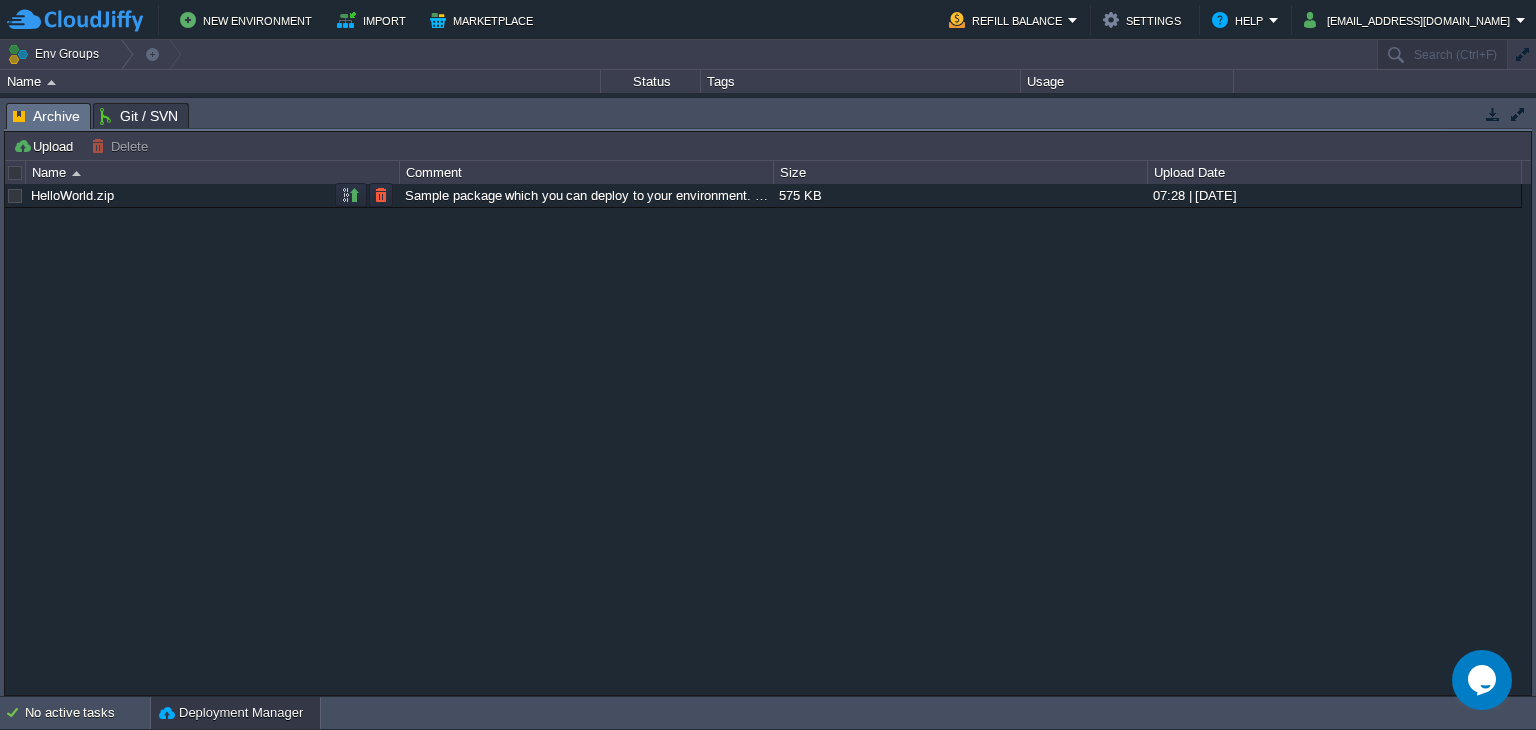 click on "HelloWorld.zip" at bounding box center [212, 195] 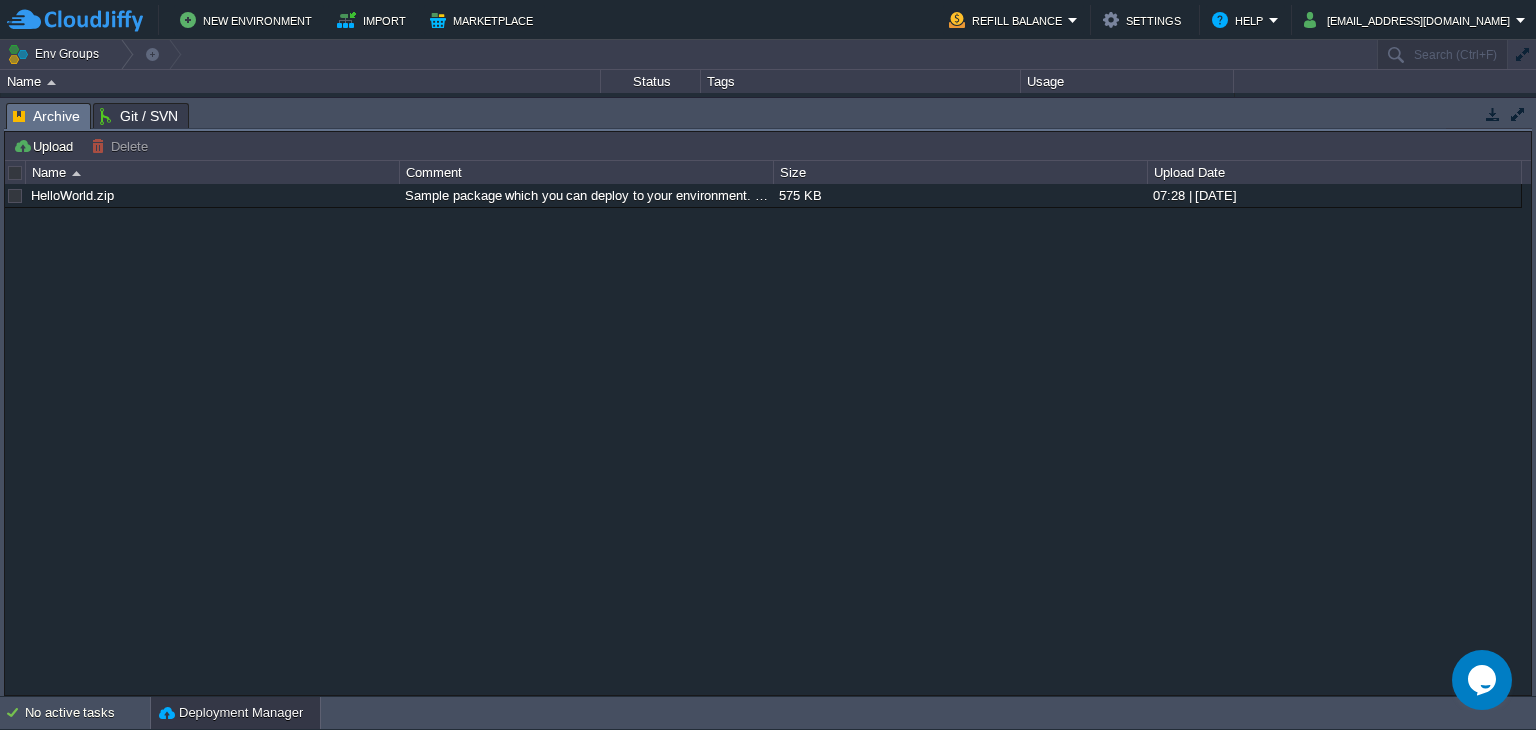 click at bounding box center (1518, 114) 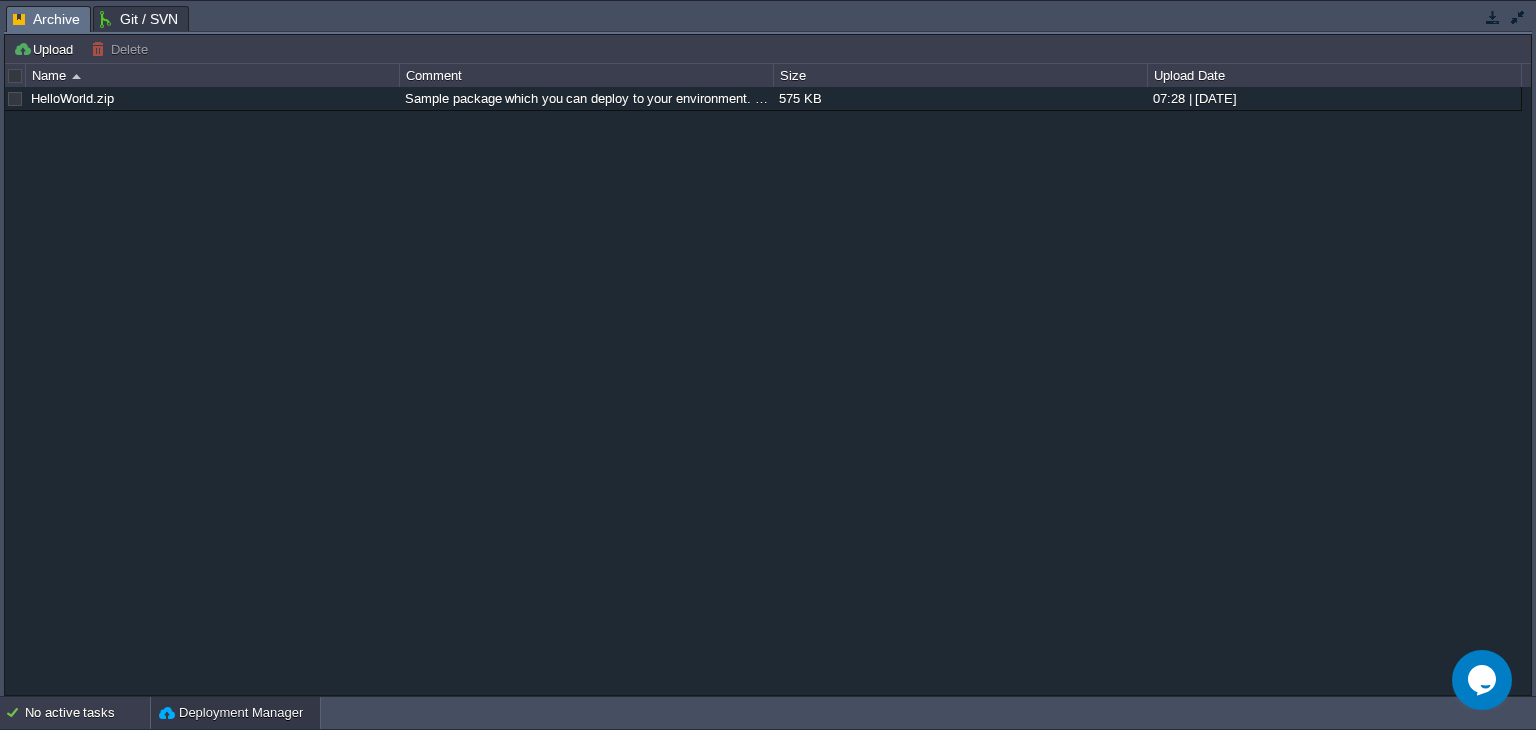 click on "No active tasks" at bounding box center [87, 713] 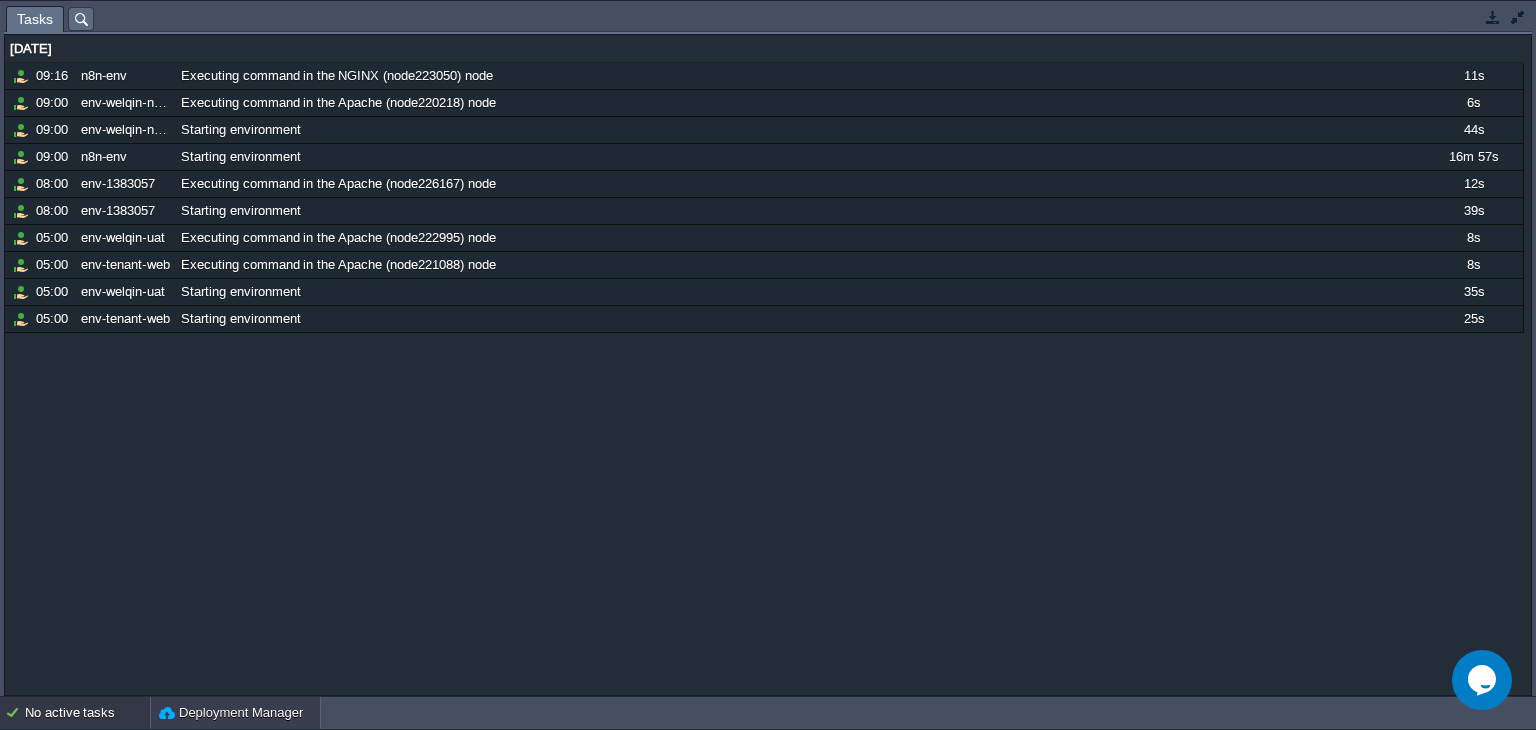 click on "Deployment Manager" at bounding box center (231, 713) 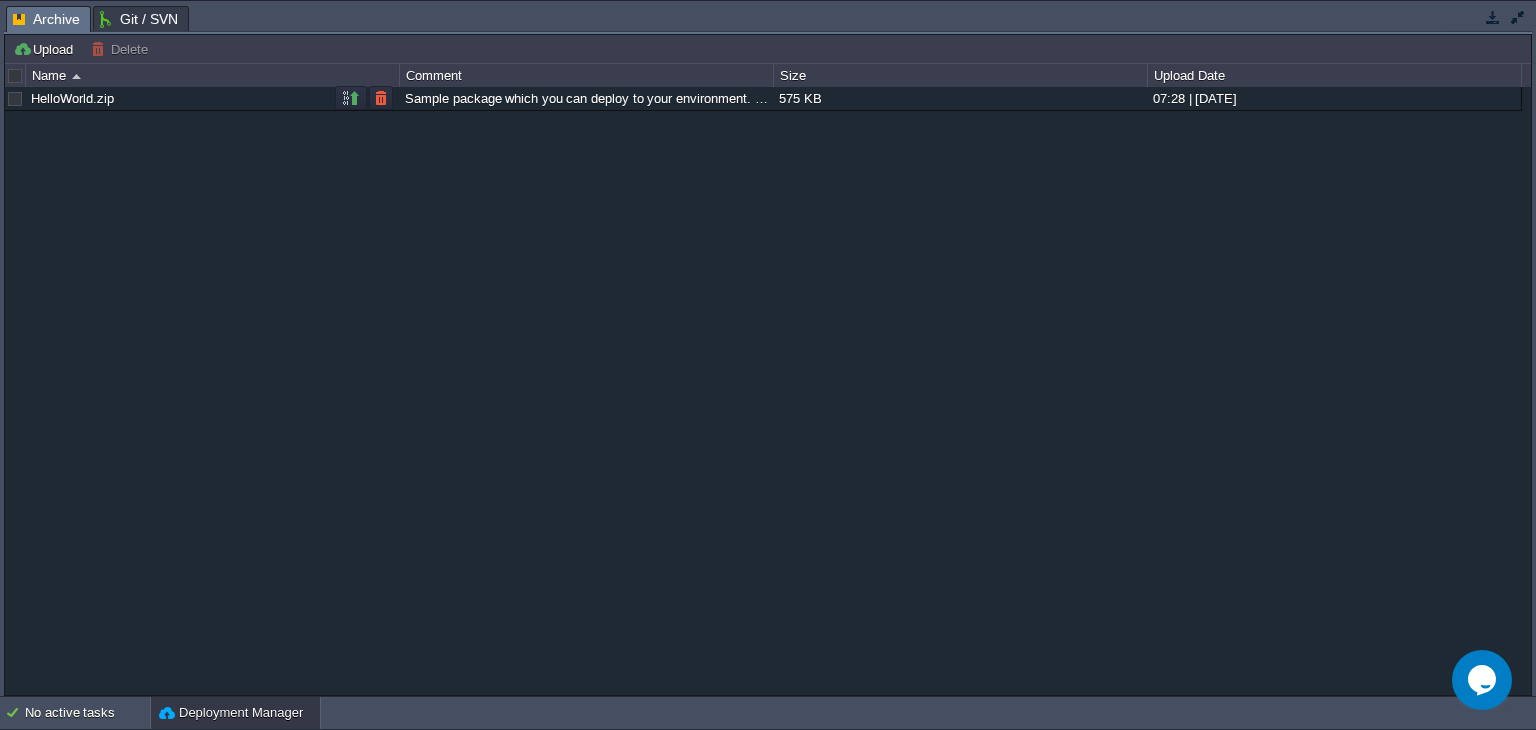 click on "HelloWorld.zip" at bounding box center [212, 98] 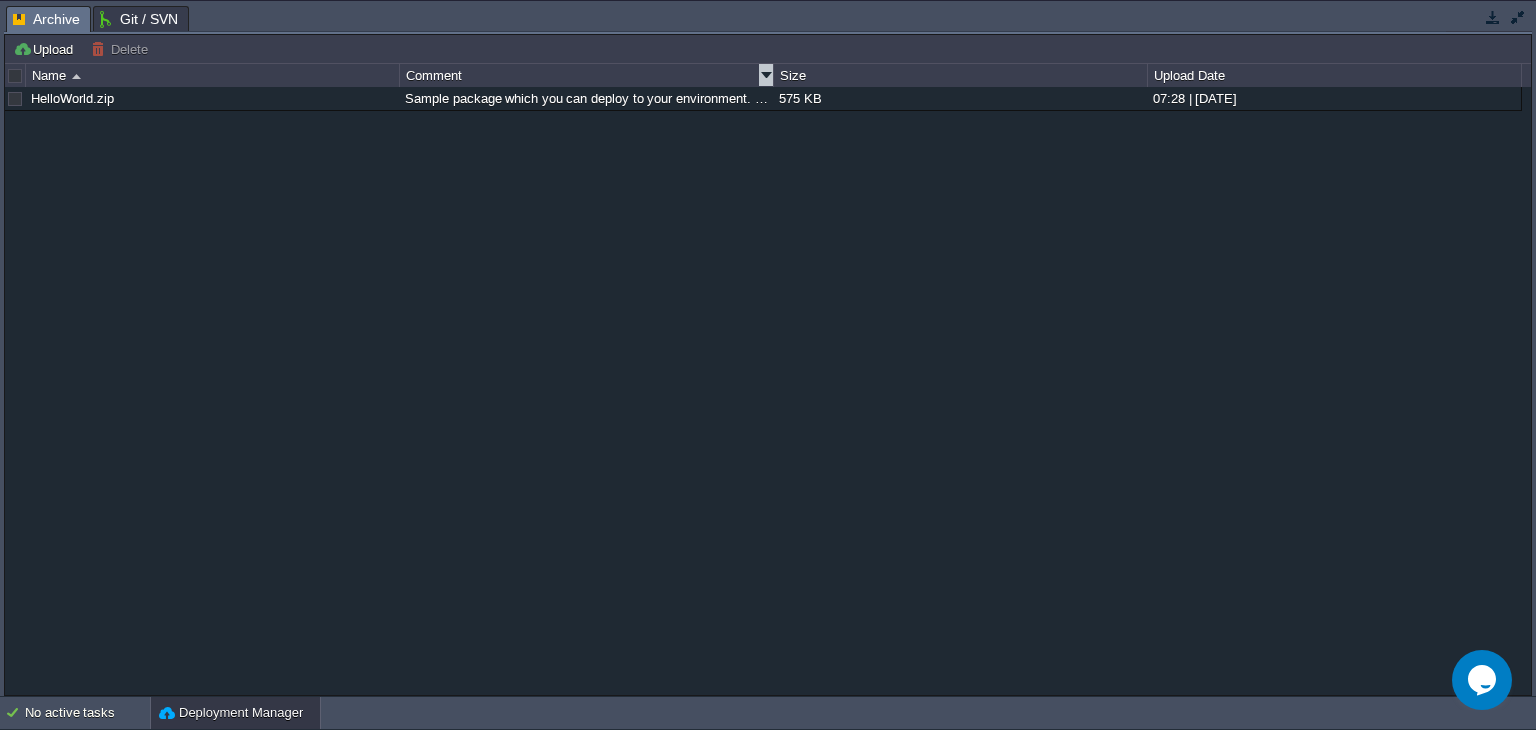 click at bounding box center (766, 75) 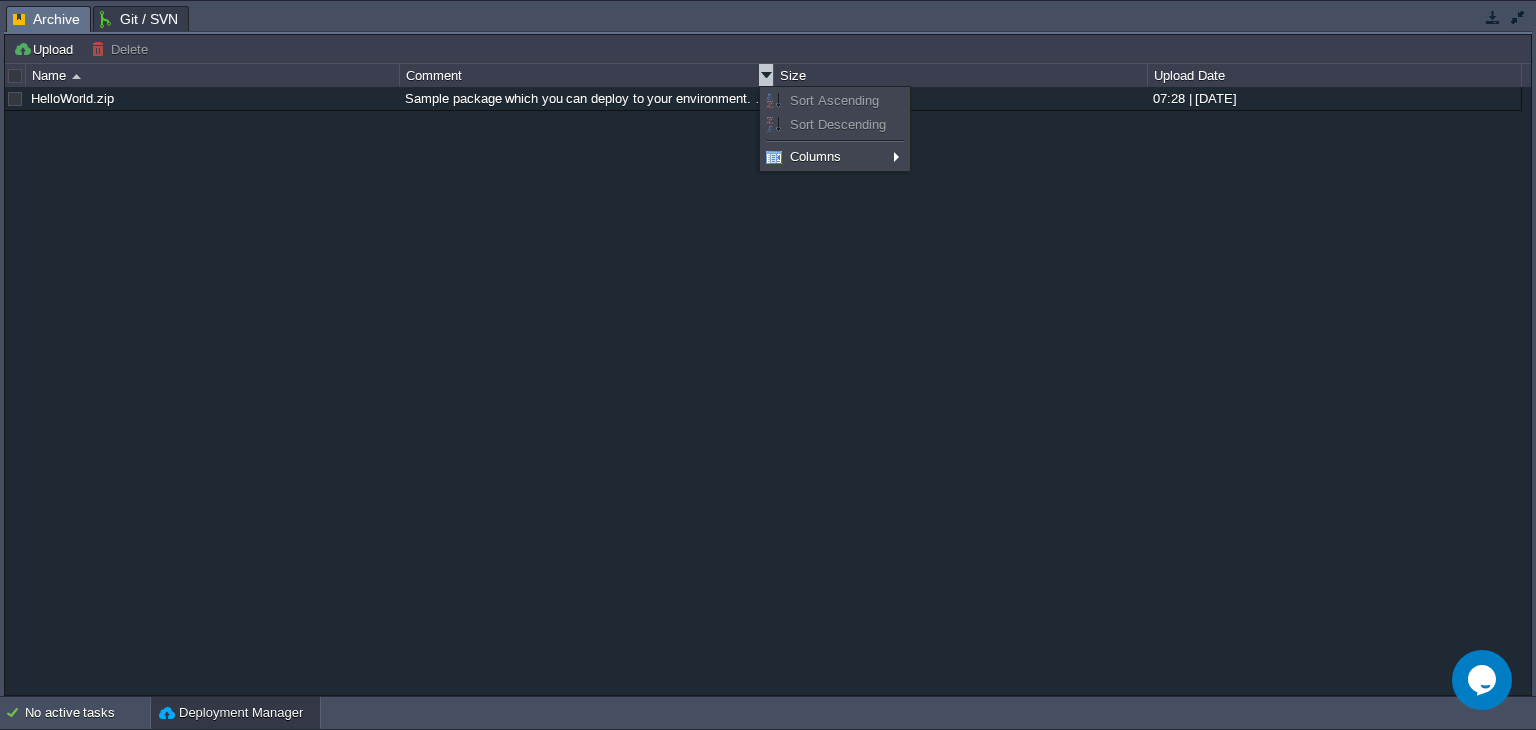 click at bounding box center (766, 75) 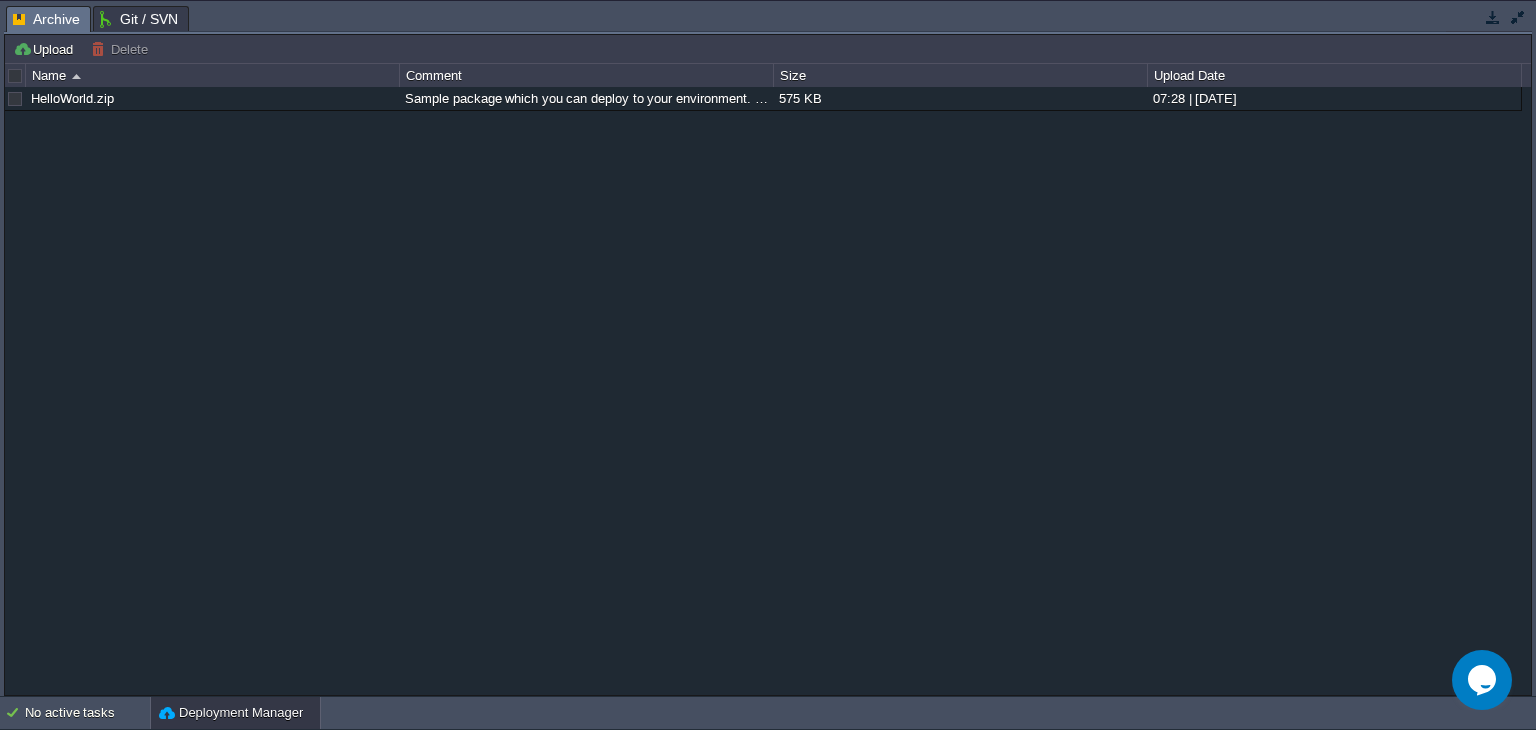 click on "Git / SVN" at bounding box center (139, 19) 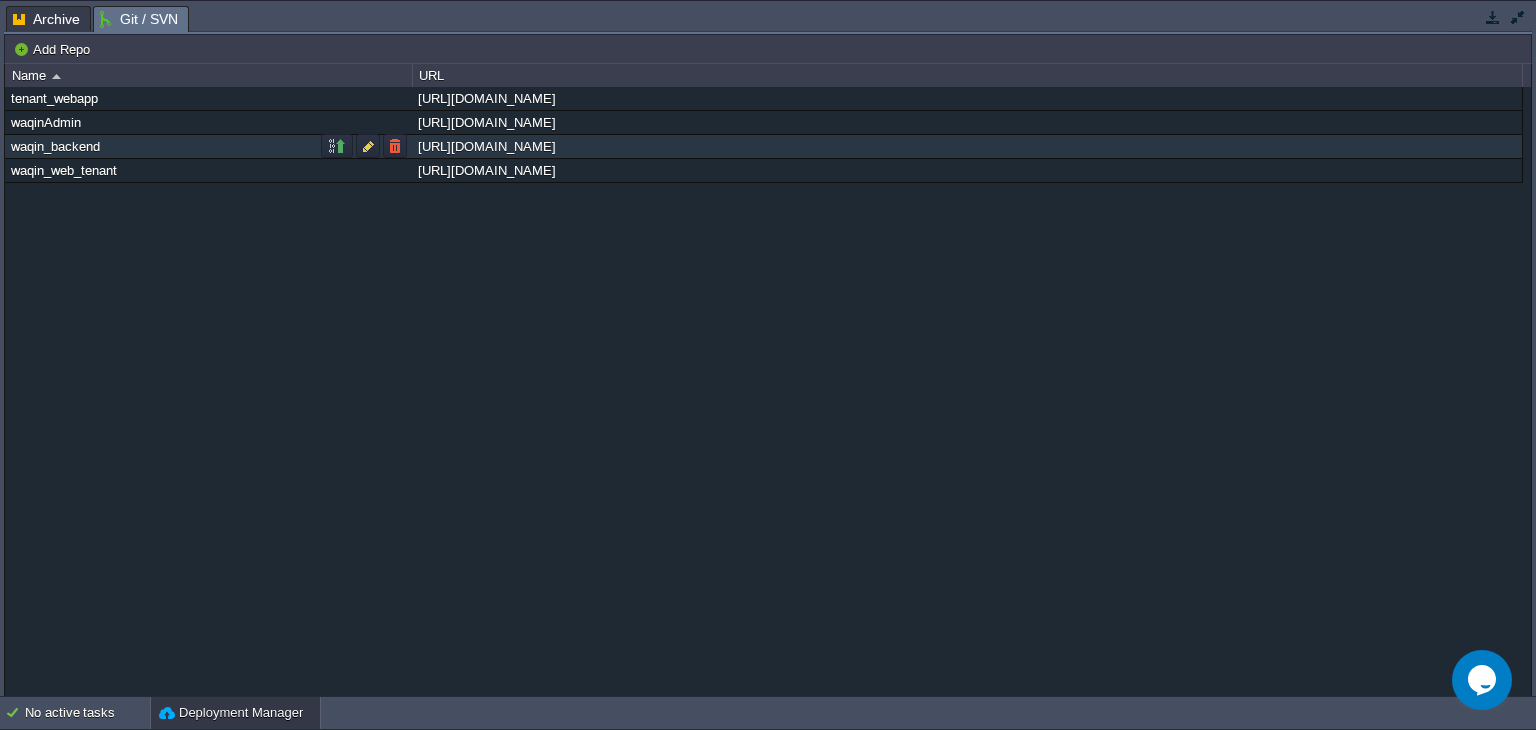 click on "waqin_backend" at bounding box center [208, 146] 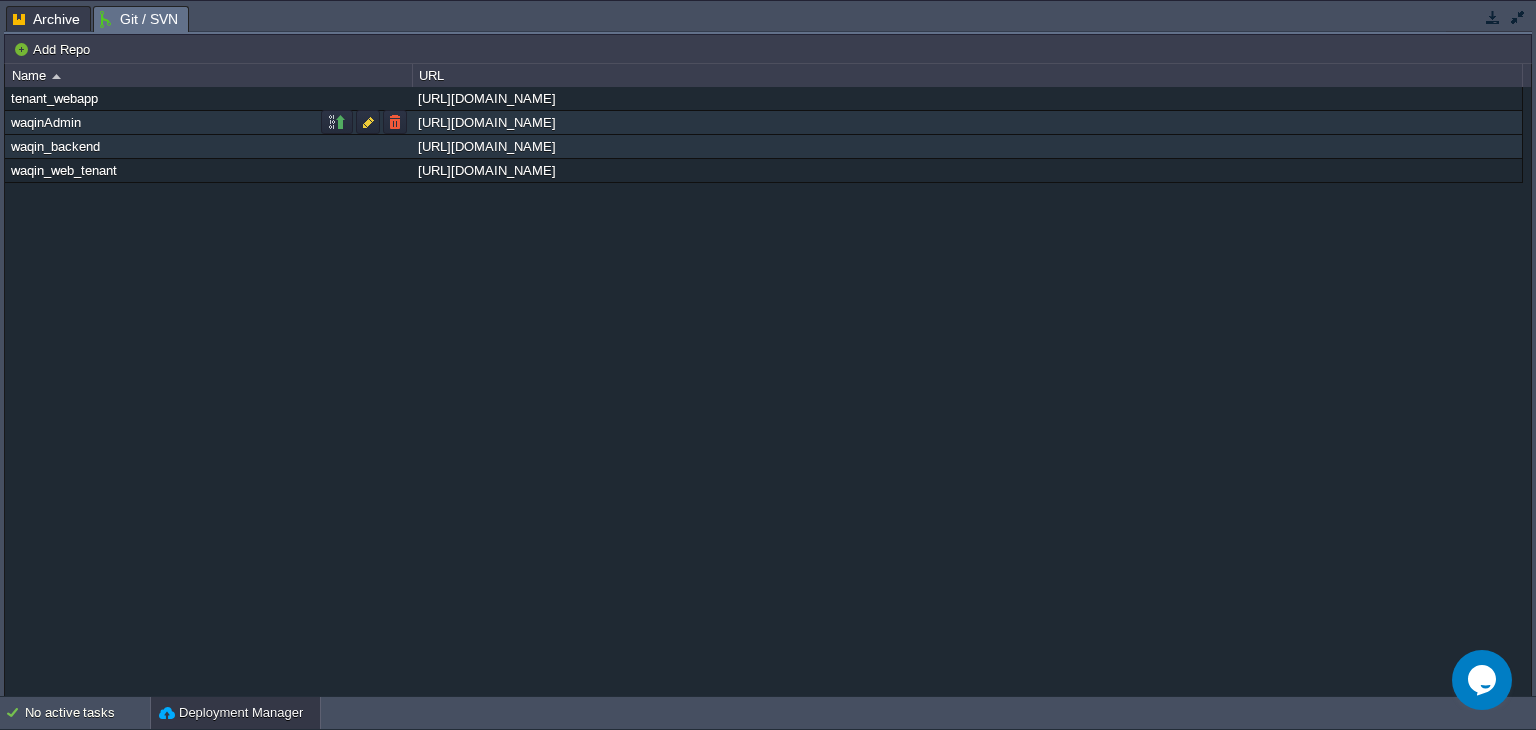 click on "waqinAdmin" at bounding box center [208, 122] 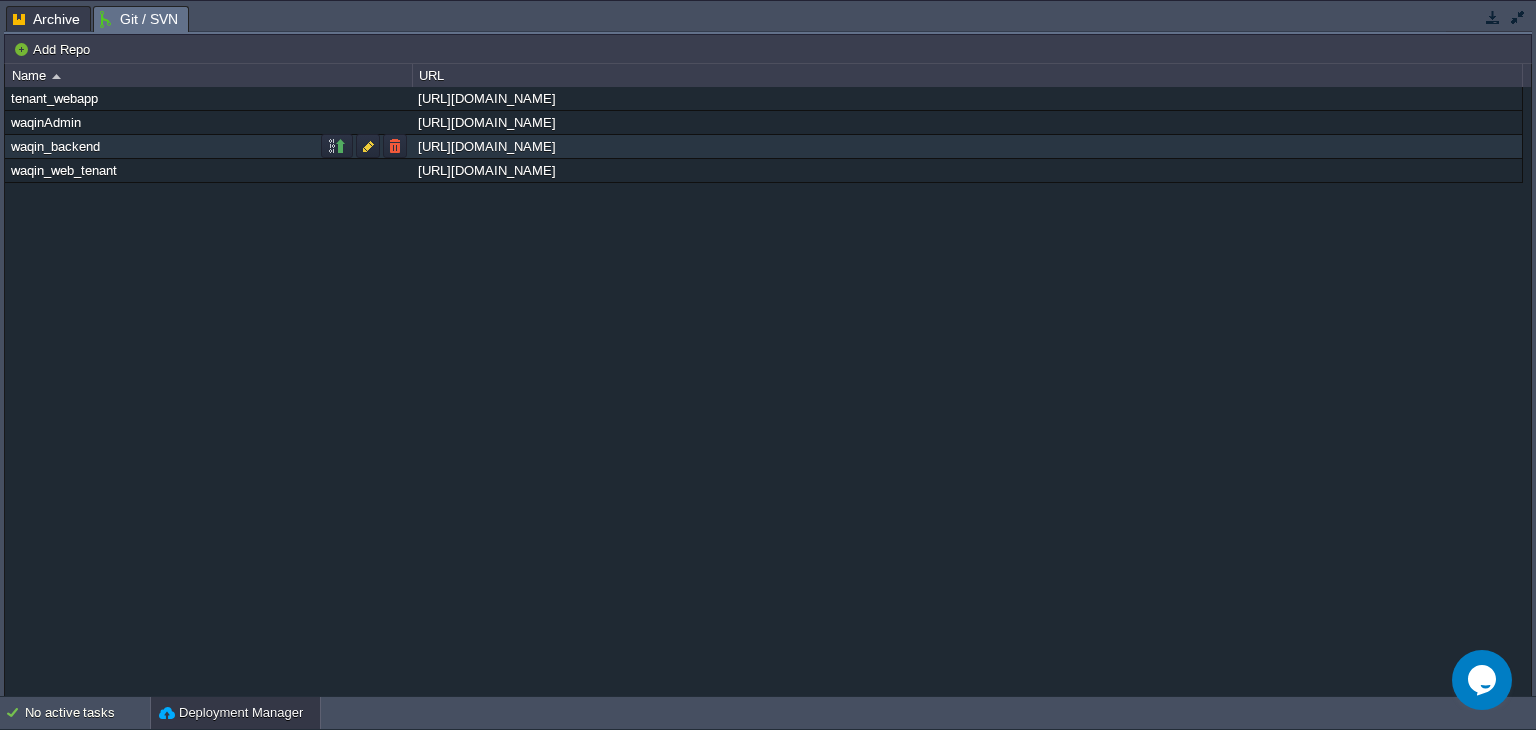 click on "waqin_backend" at bounding box center [208, 146] 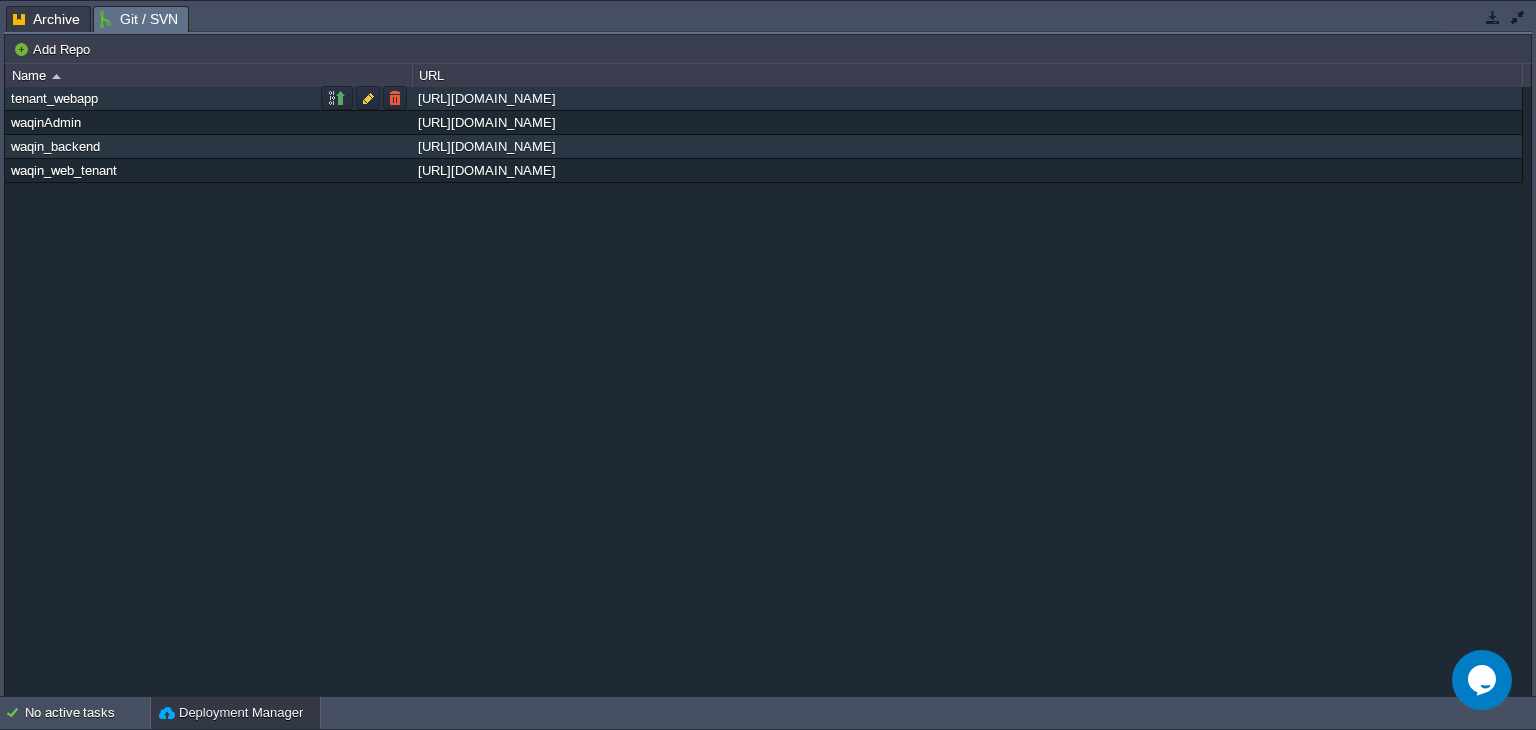 click on "tenant_webapp" at bounding box center (208, 98) 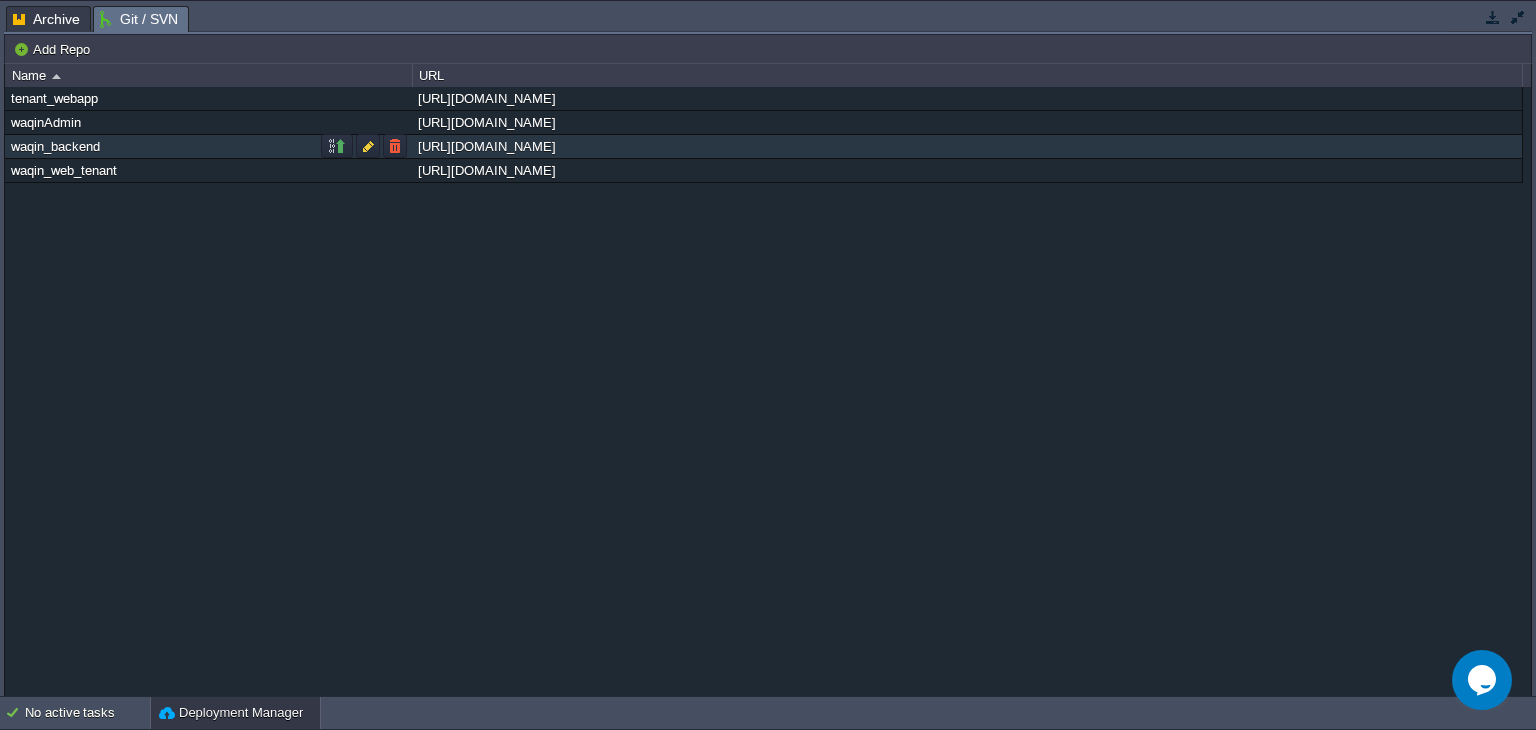 click on "waqin_backend" at bounding box center [208, 146] 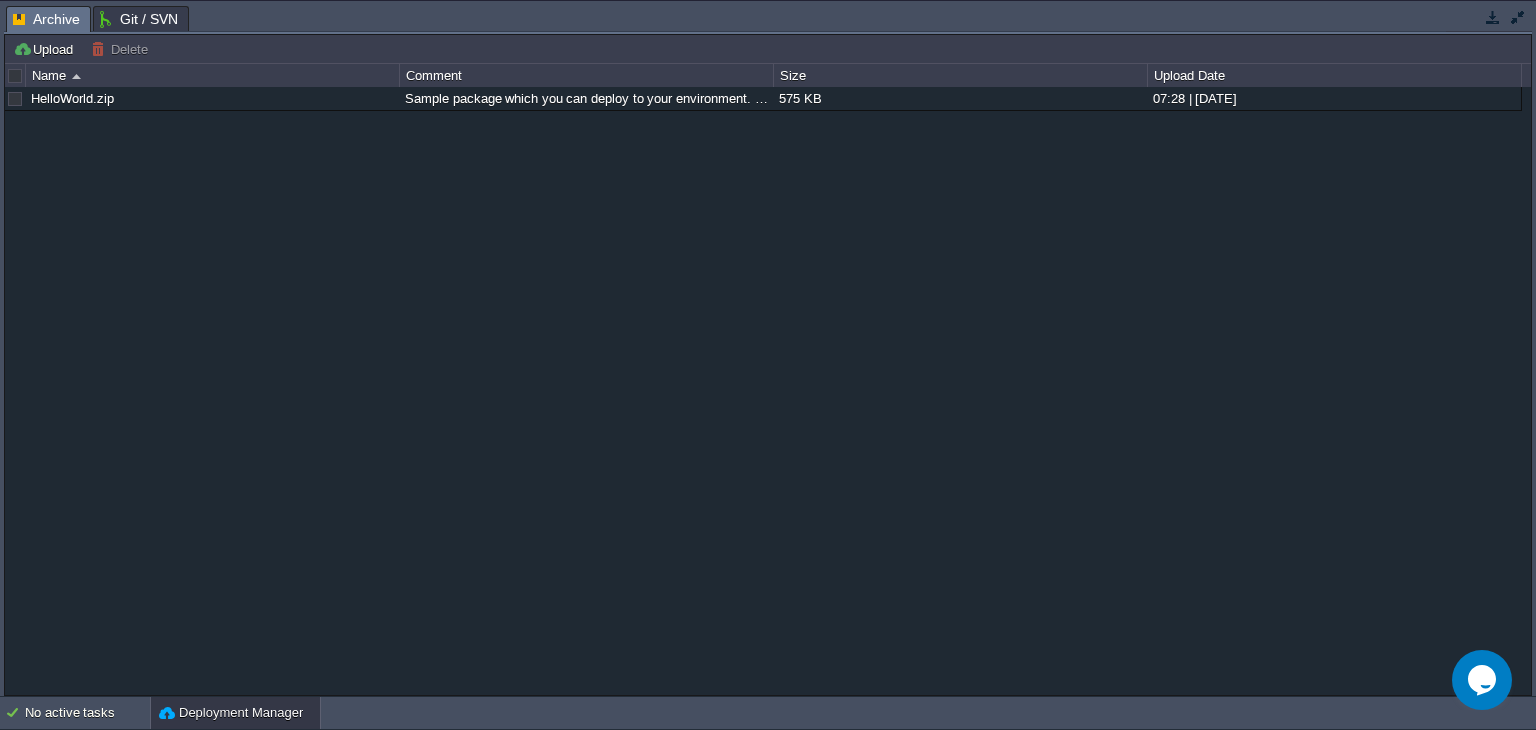 click on "Archive" at bounding box center (46, 19) 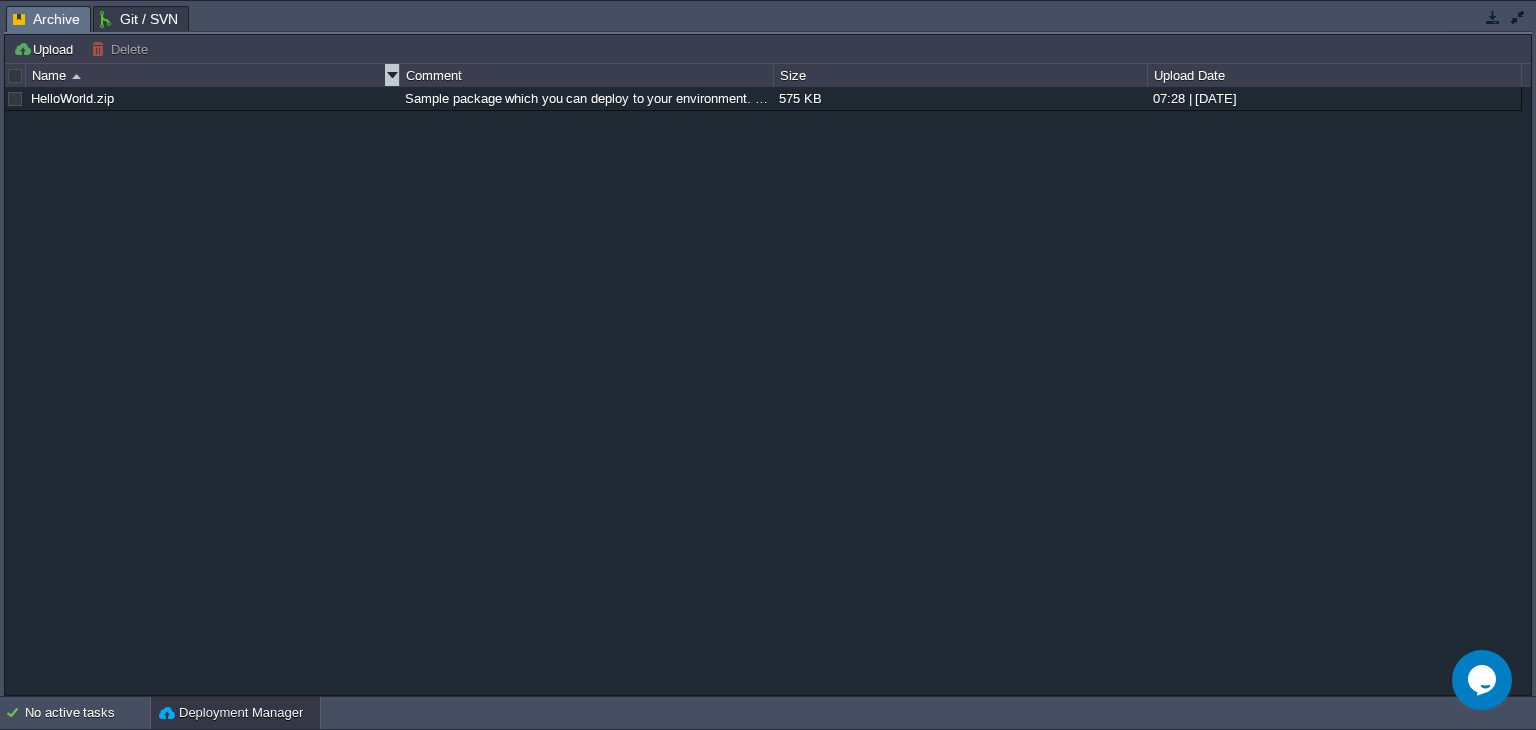 click on "Name" at bounding box center [213, 75] 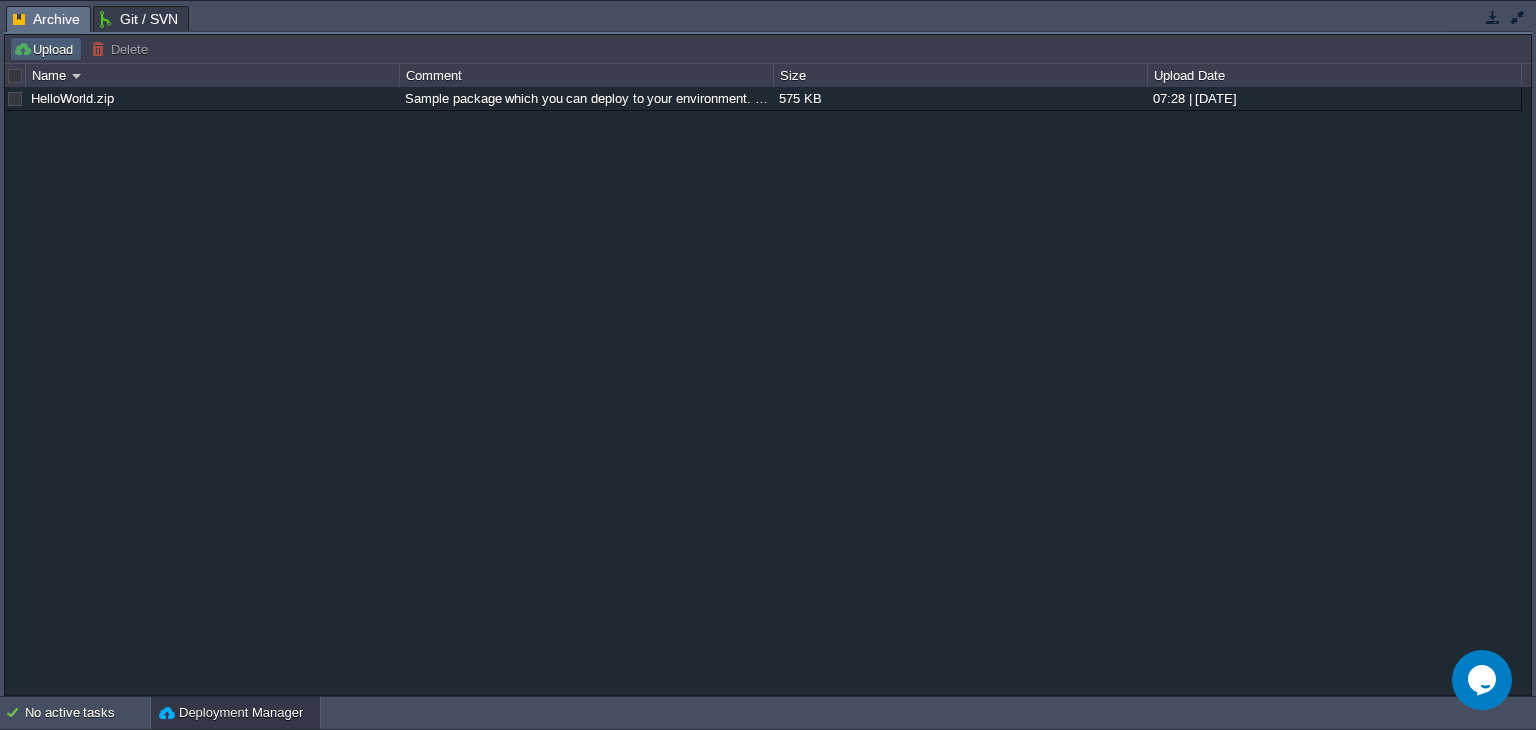 click on "Upload" at bounding box center [46, 49] 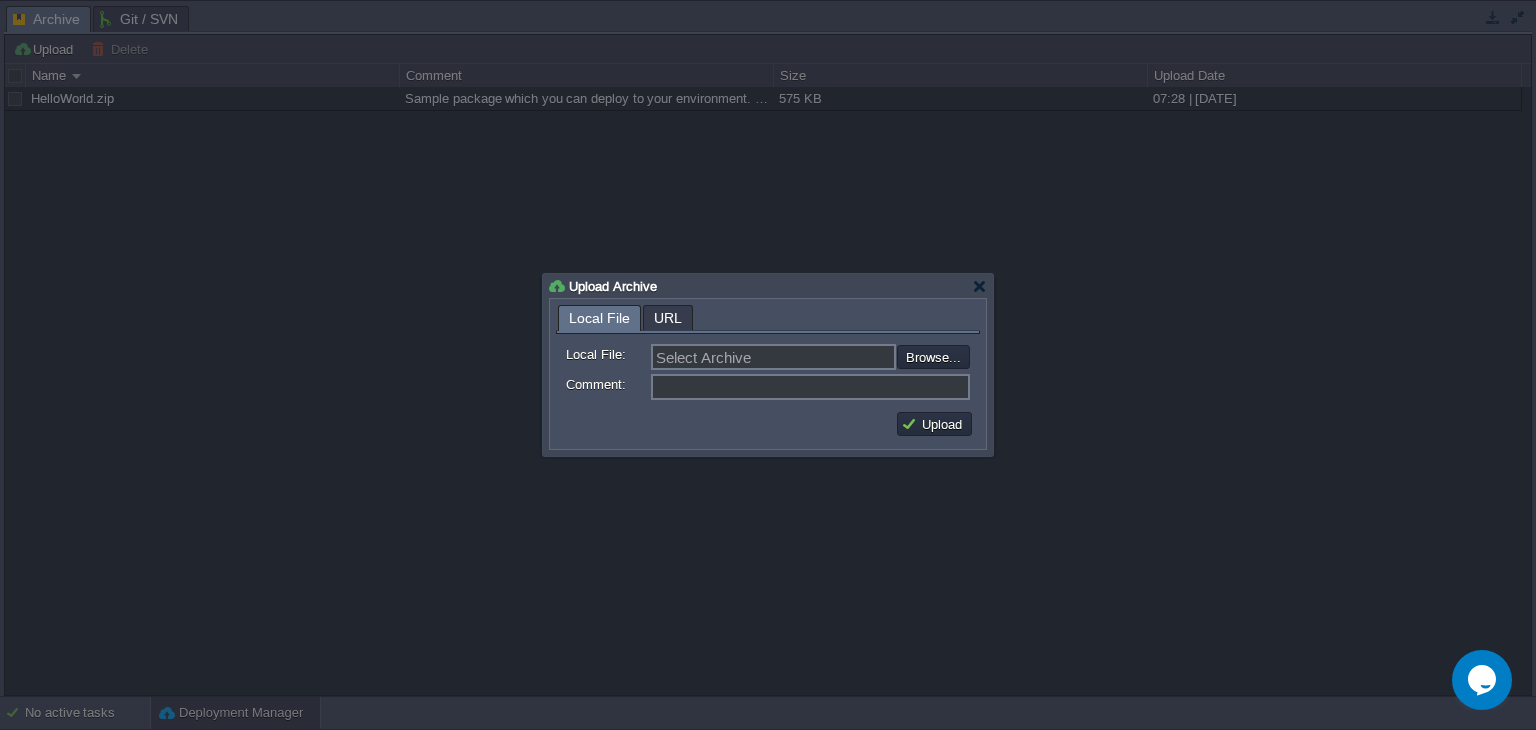 click on "Upload Archive" at bounding box center (768, 286) 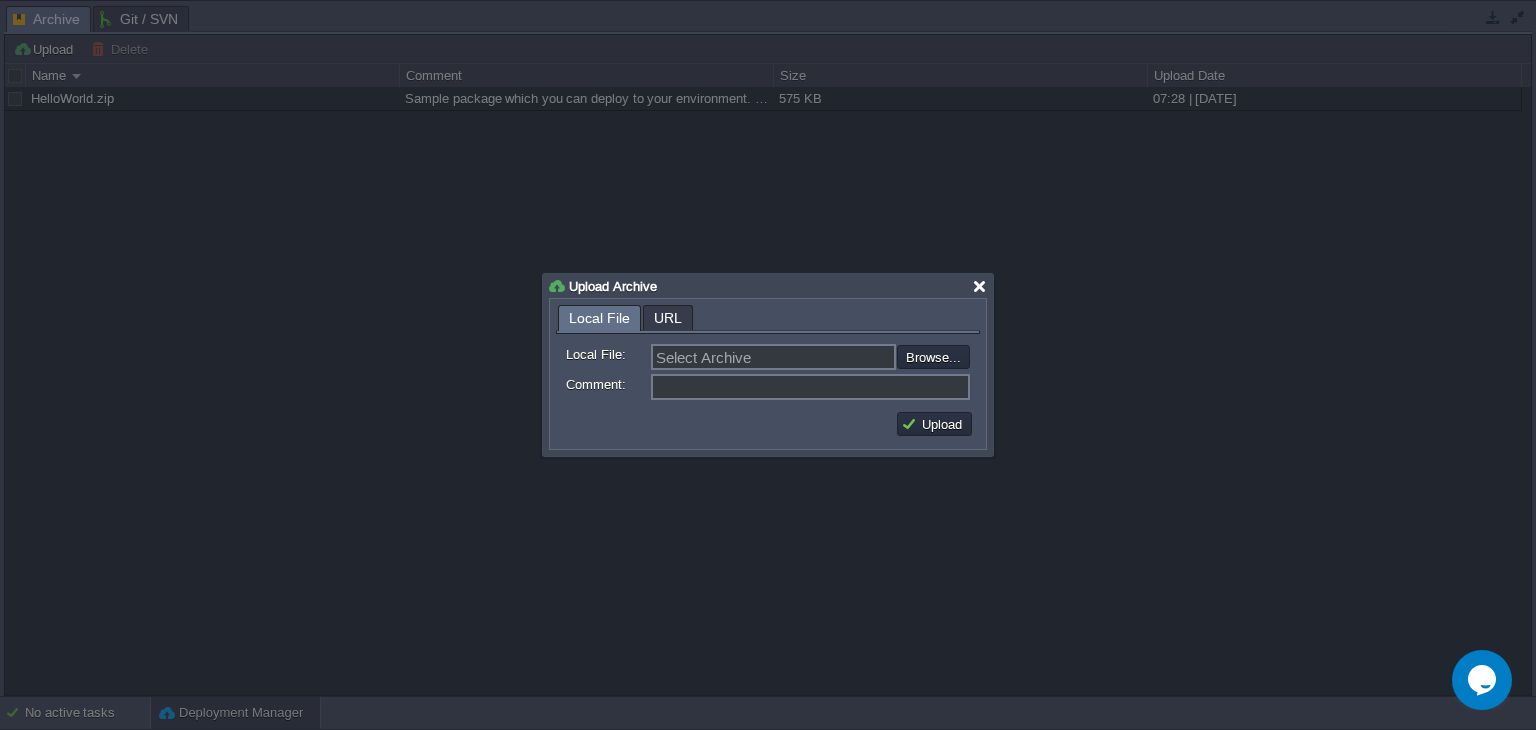 click at bounding box center [979, 286] 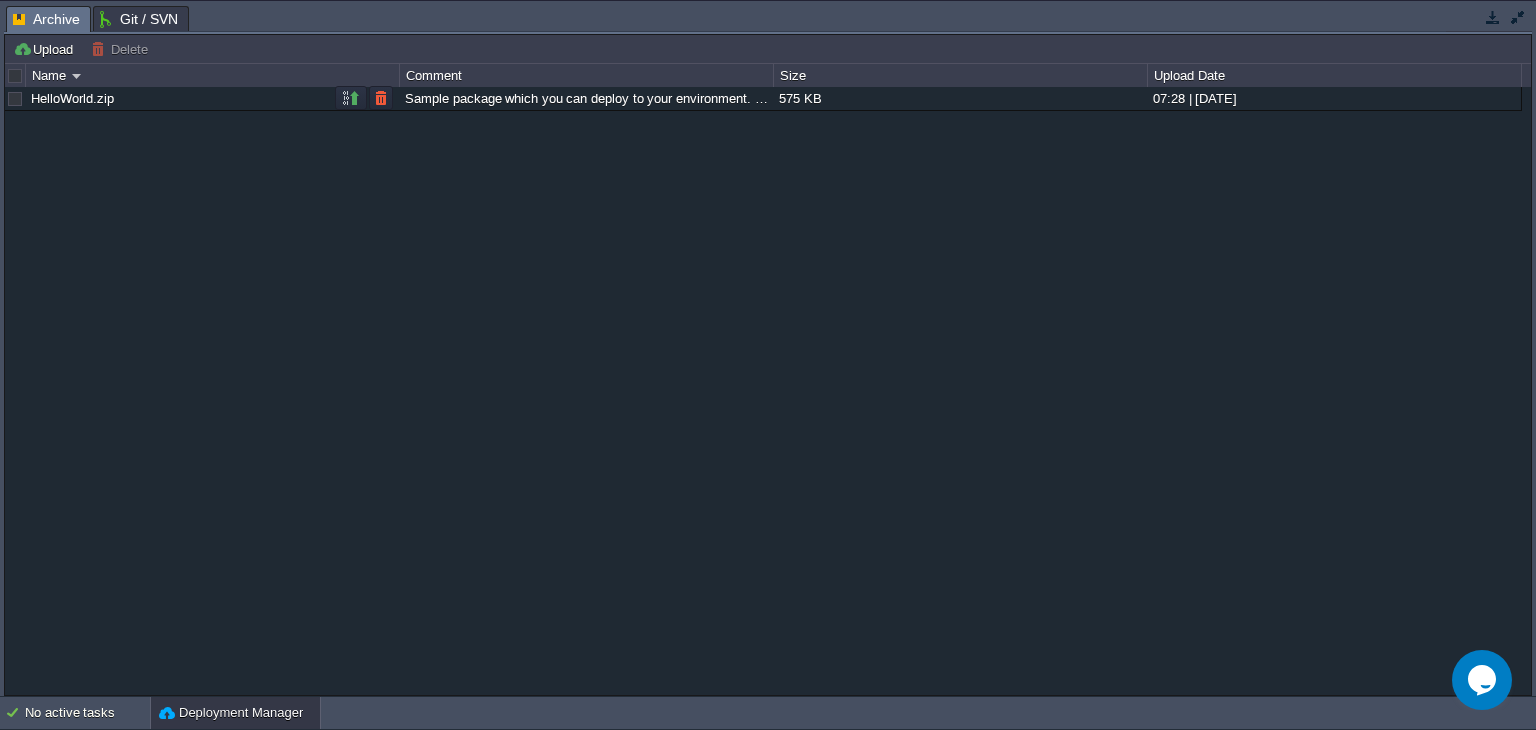 click on "HelloWorld.zip" at bounding box center (212, 98) 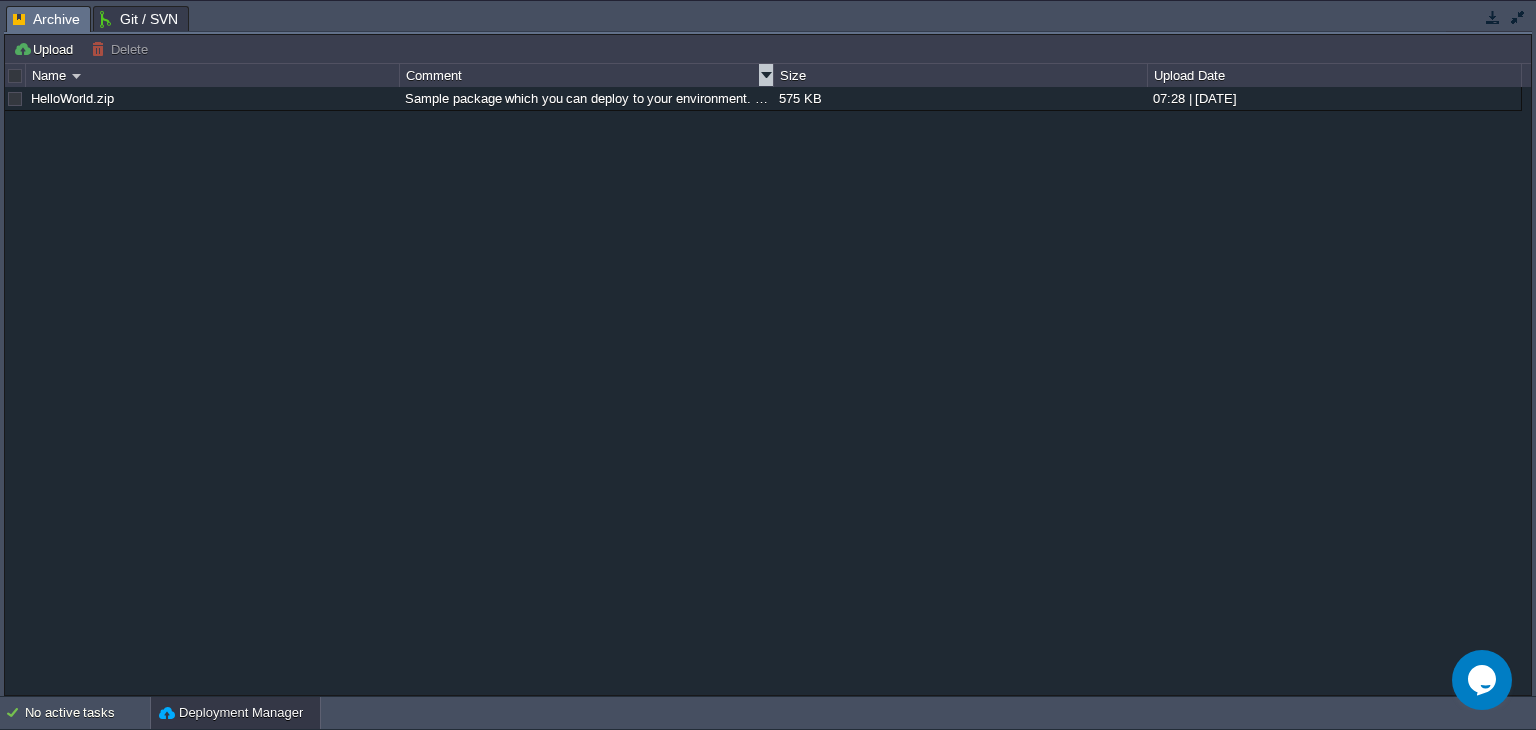 click on "Comment" at bounding box center [587, 75] 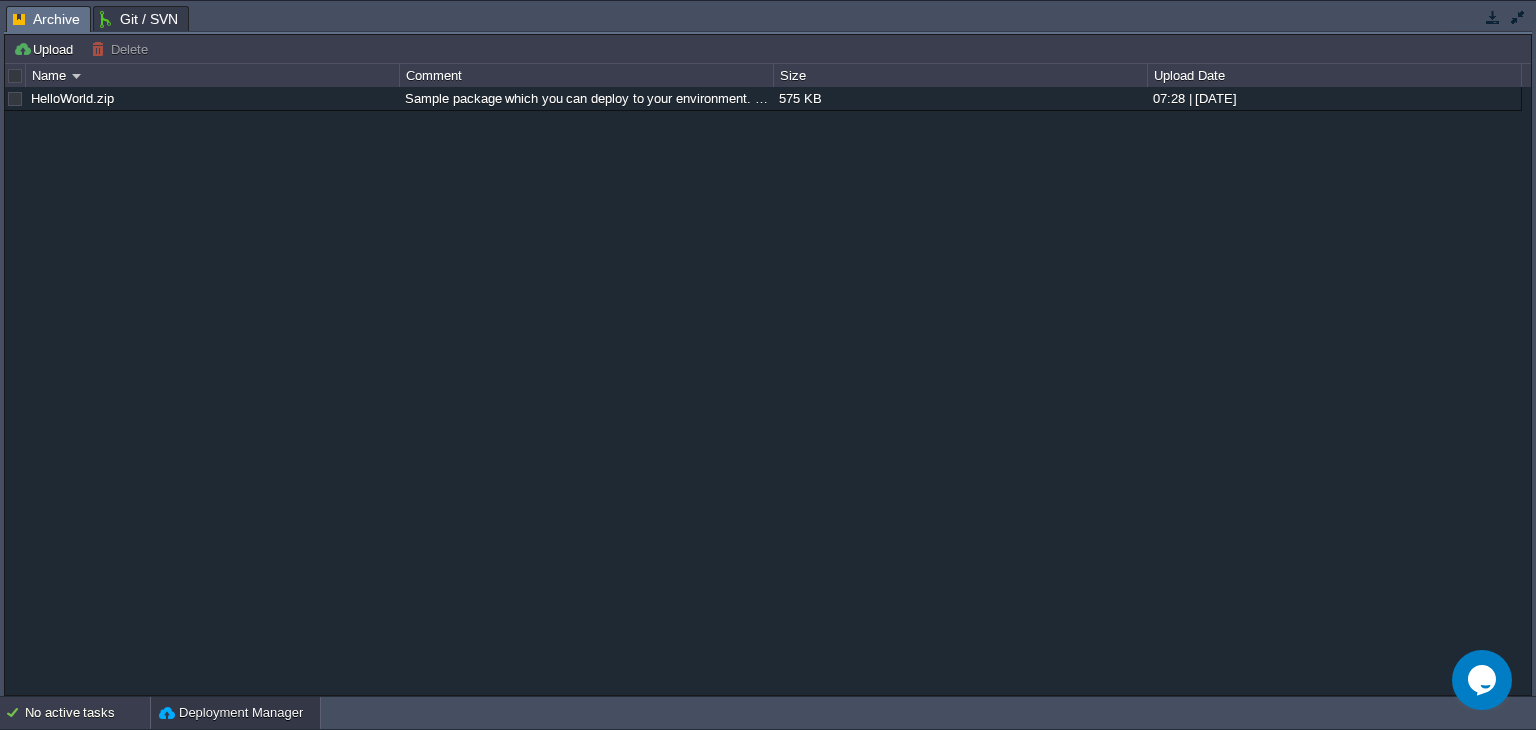 click on "No active tasks" at bounding box center (87, 713) 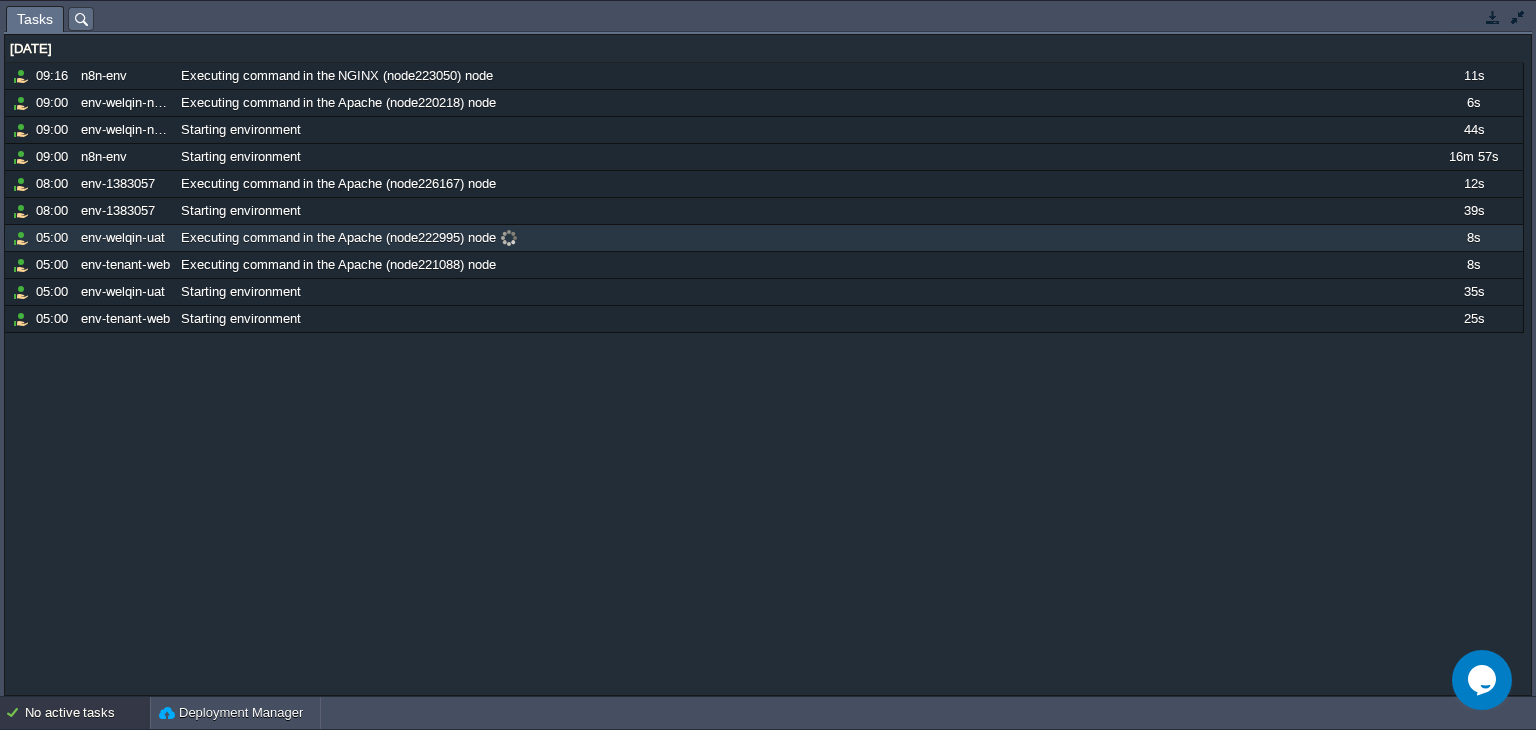 click on "env-welqin-uat" at bounding box center [125, 238] 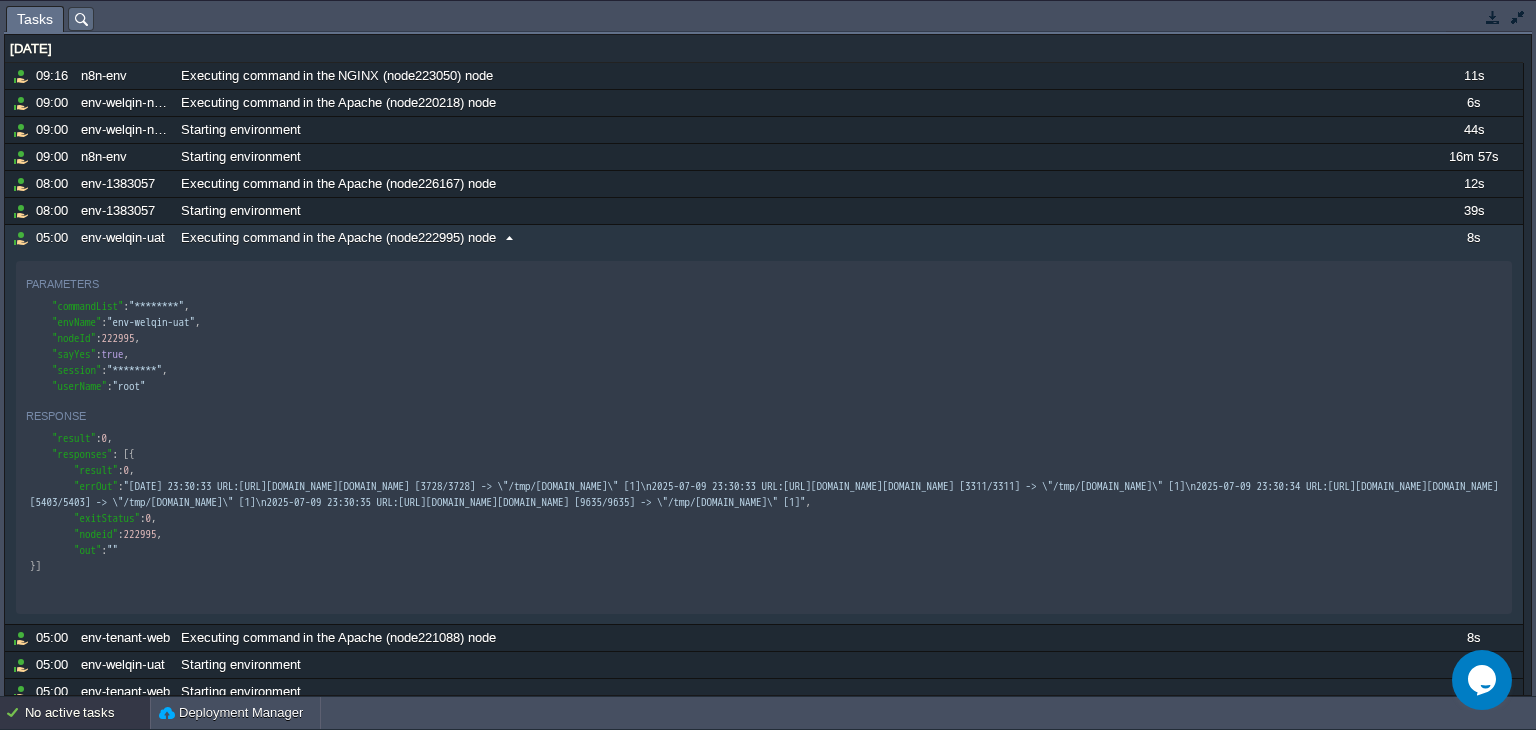 click on "env-welqin-uat" at bounding box center [125, 238] 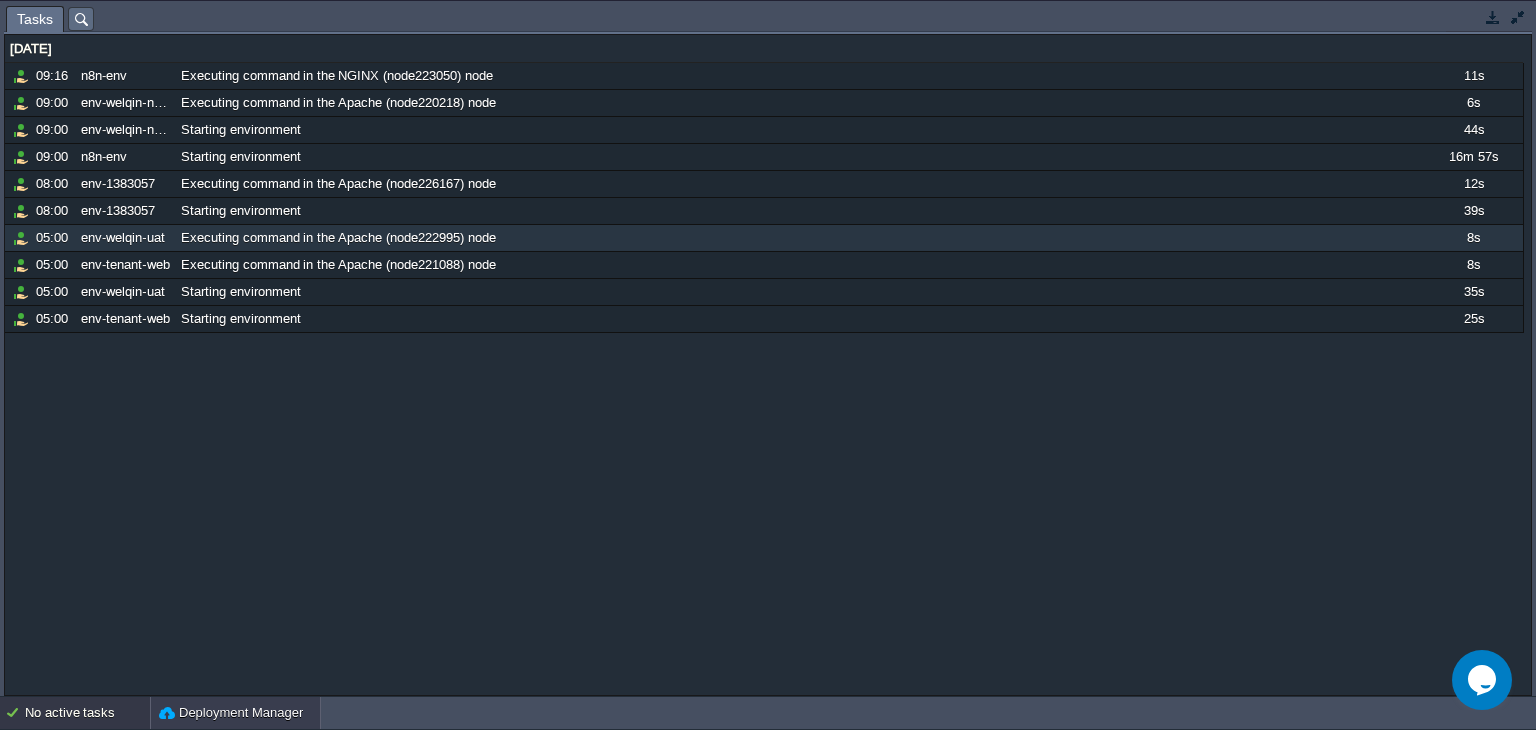 click on "Deployment Manager" at bounding box center (231, 713) 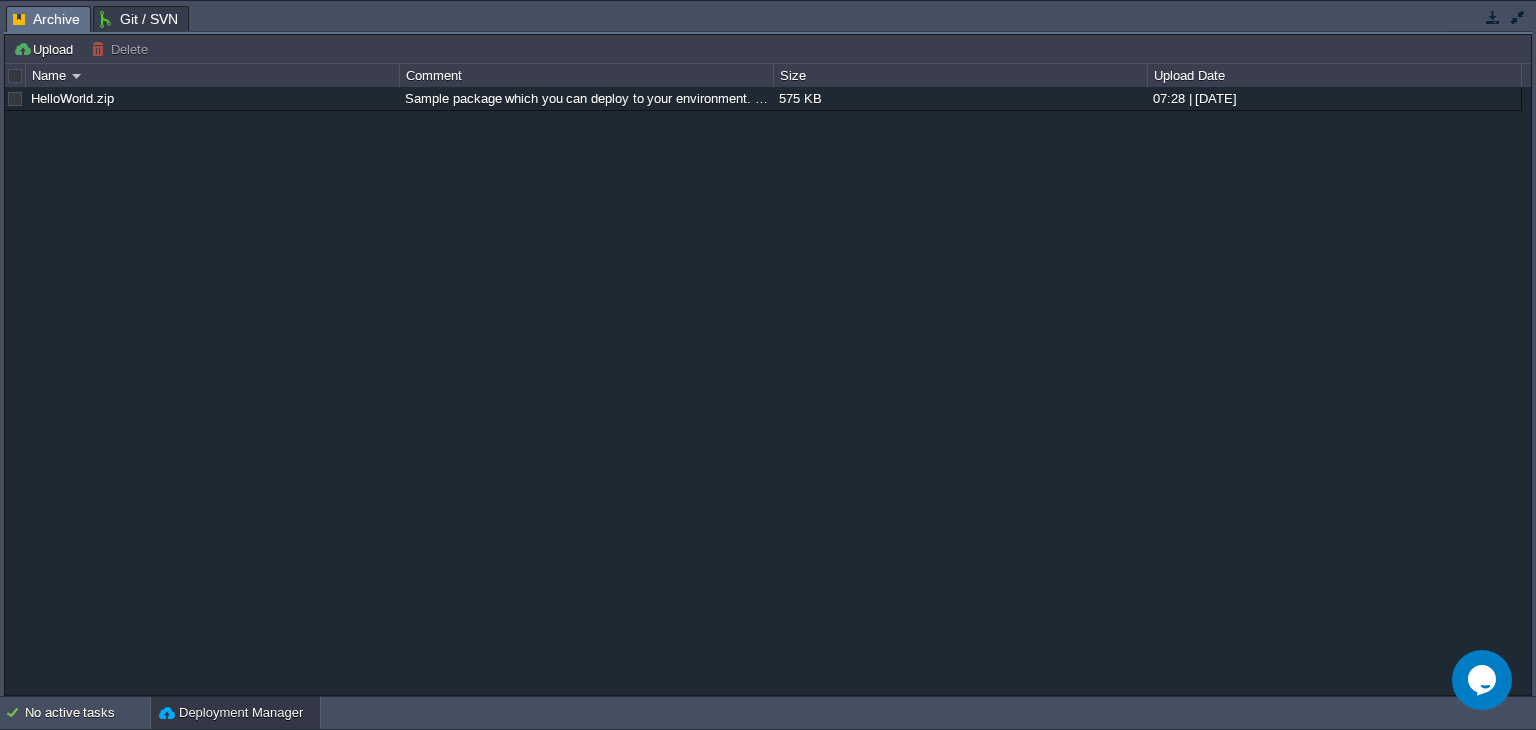 click on "Archive" at bounding box center [46, 19] 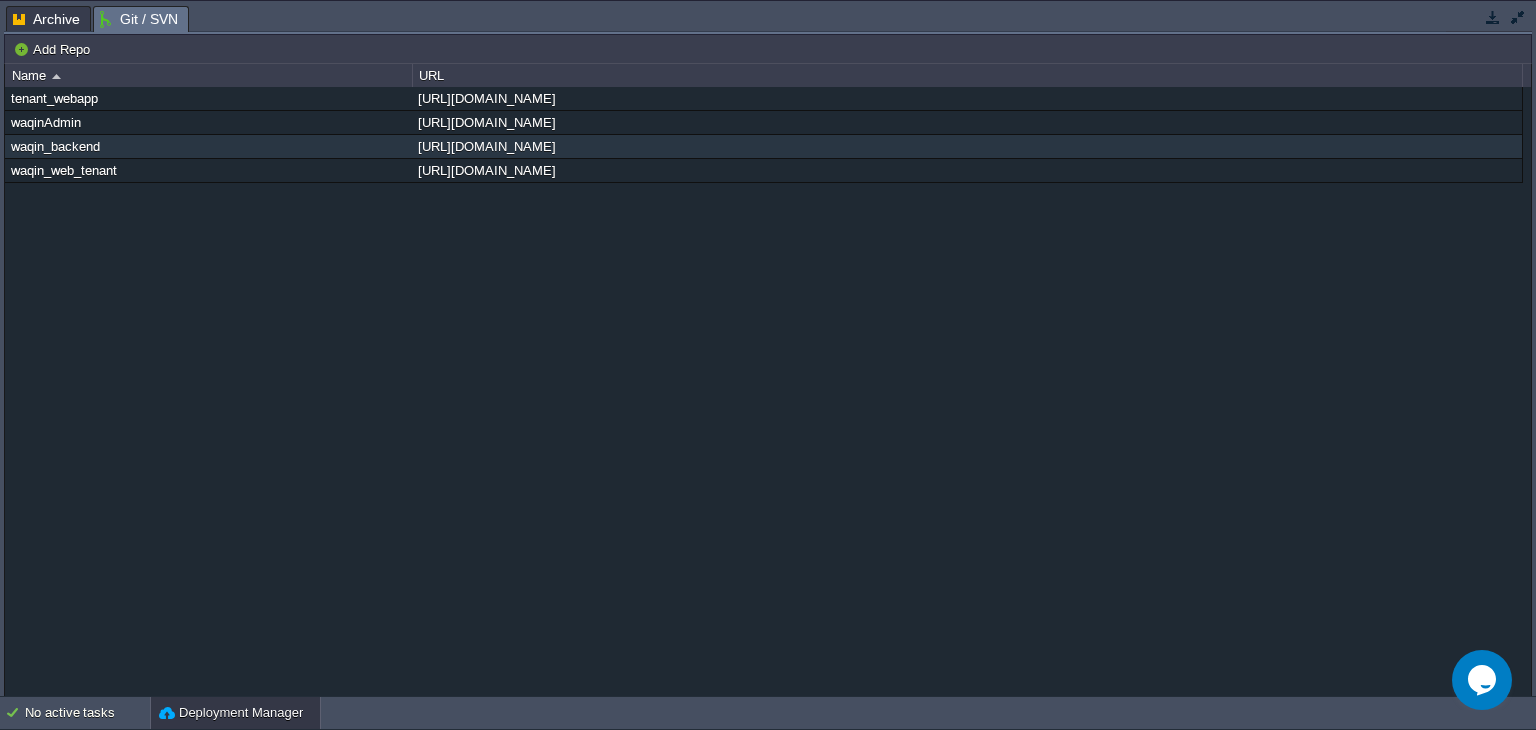 click on "Git / SVN" at bounding box center [139, 19] 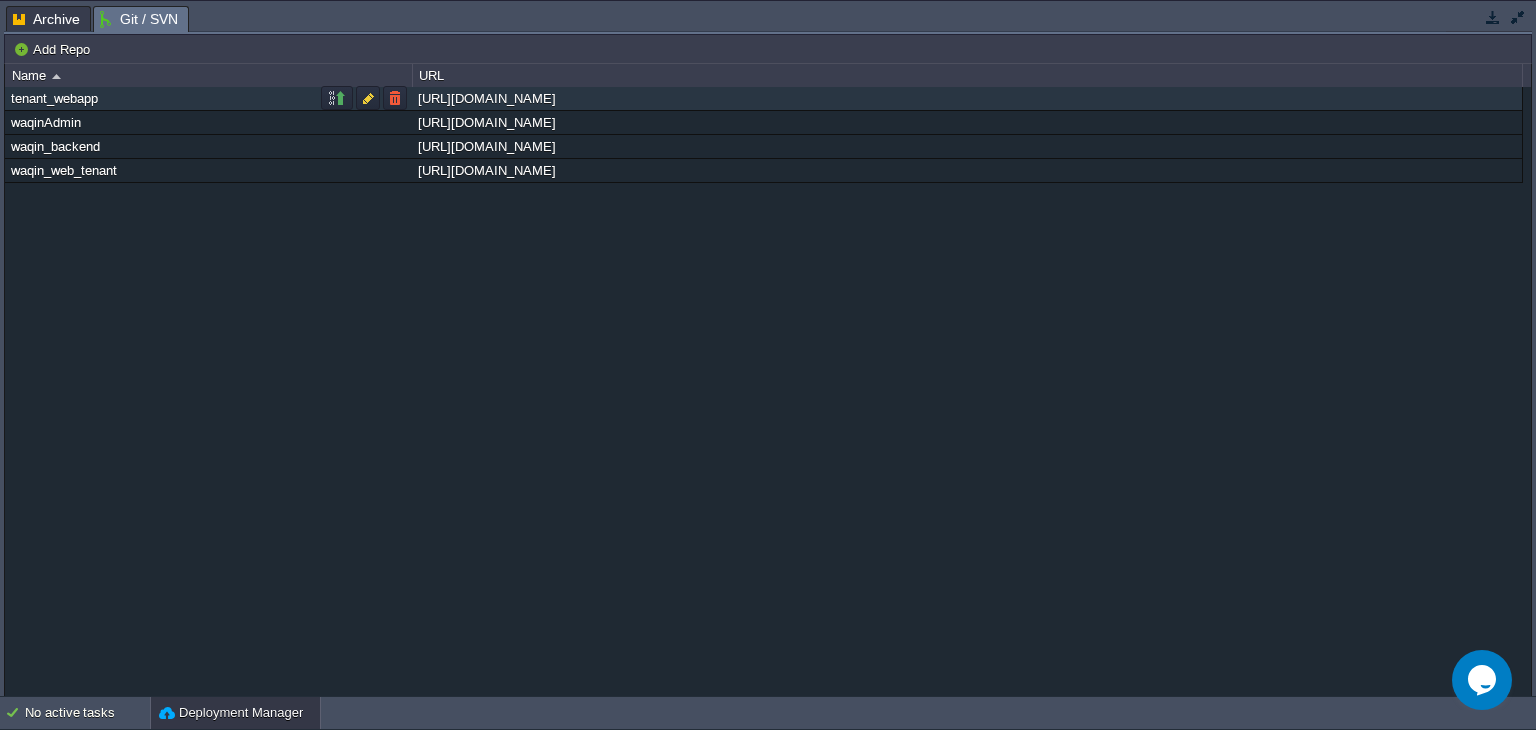 click on "tenant_webapp" at bounding box center (208, 98) 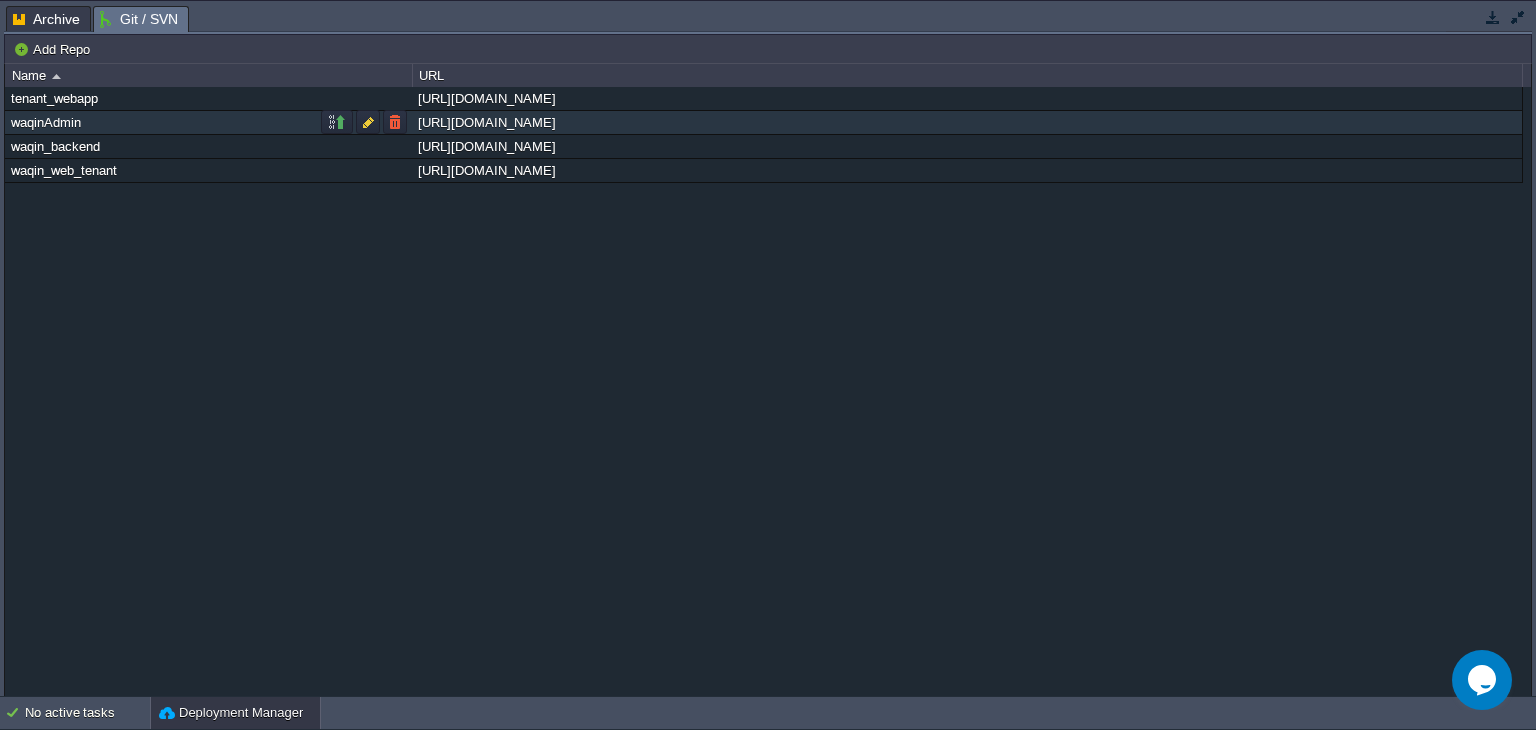 click on "waqinAdmin" at bounding box center [208, 122] 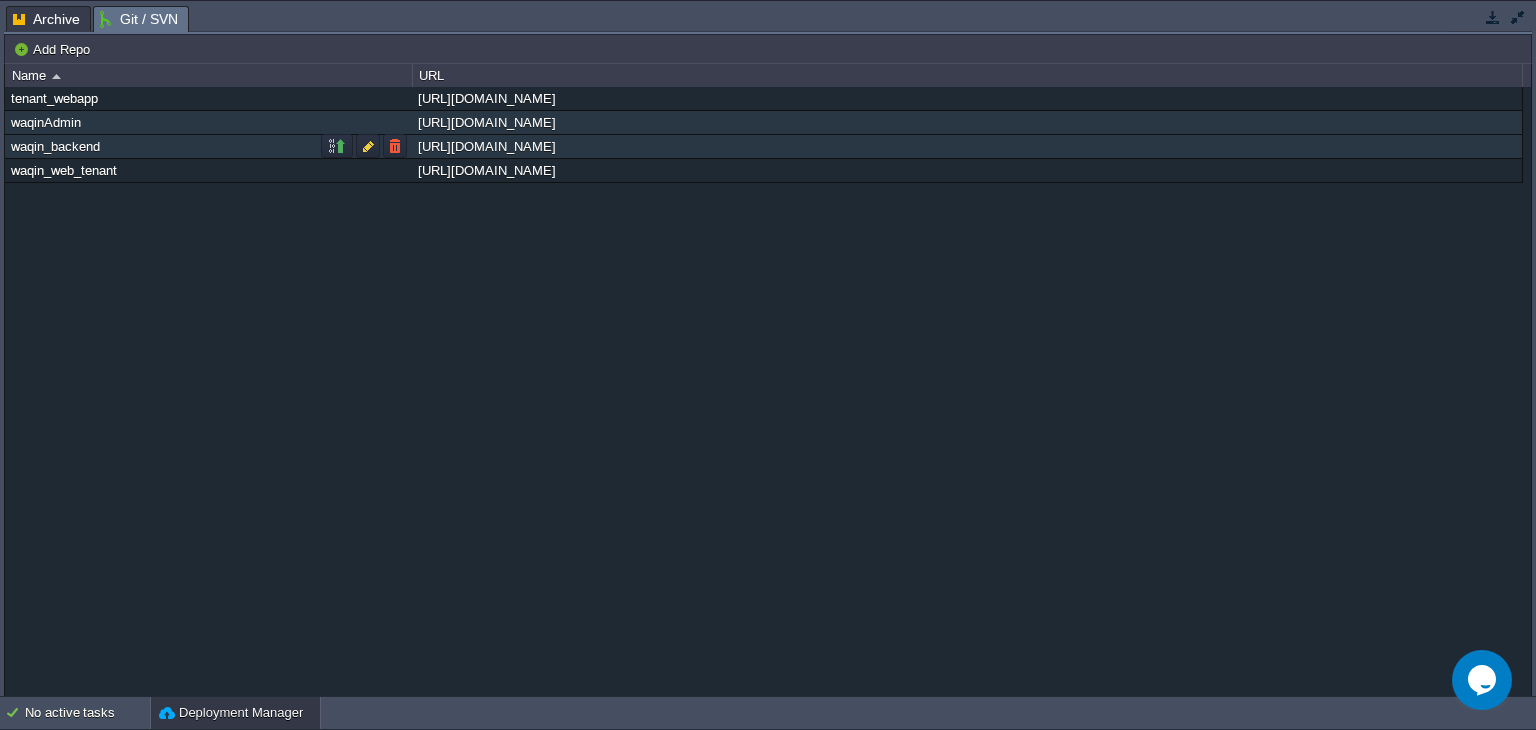 click on "waqin_backend" at bounding box center [208, 146] 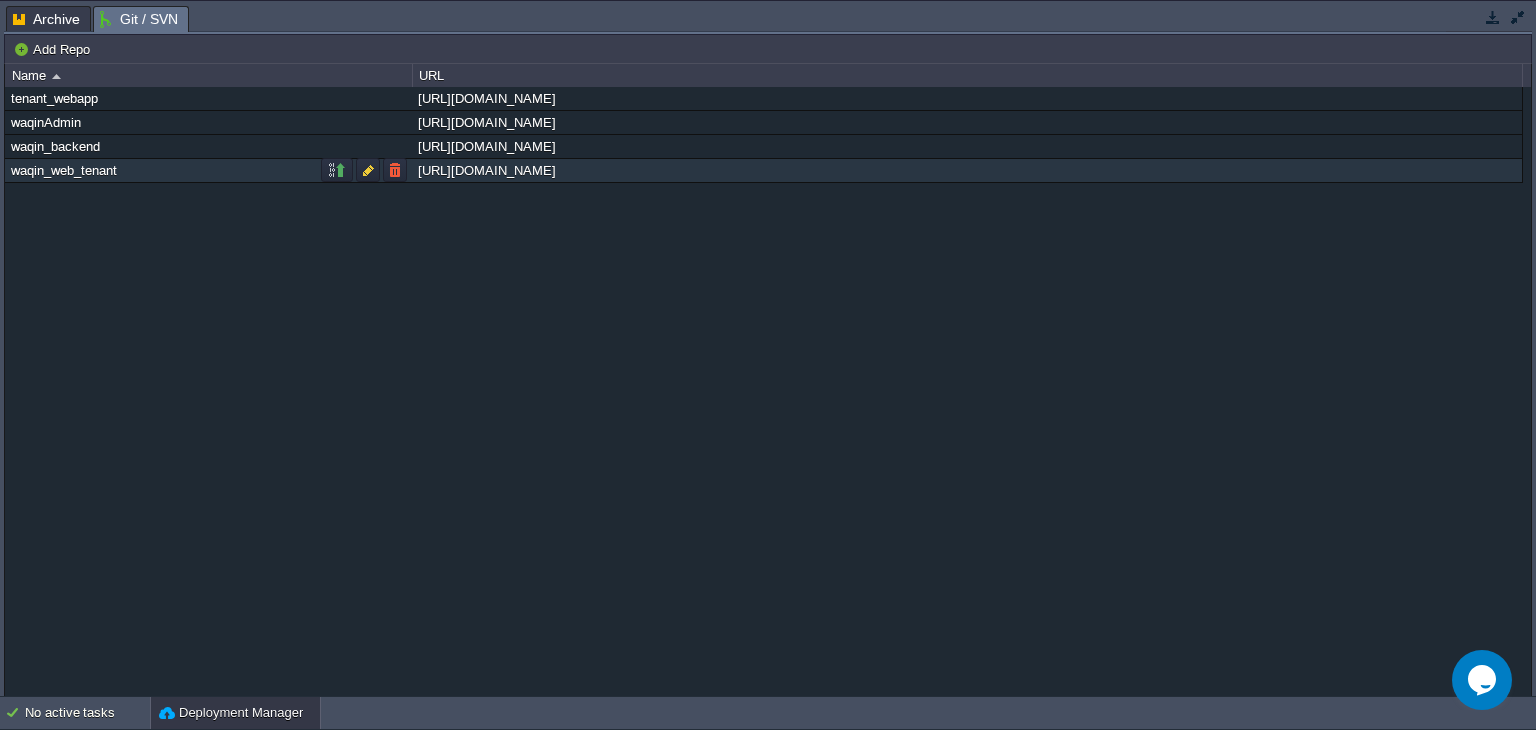 click on "waqin_web_tenant" at bounding box center [208, 170] 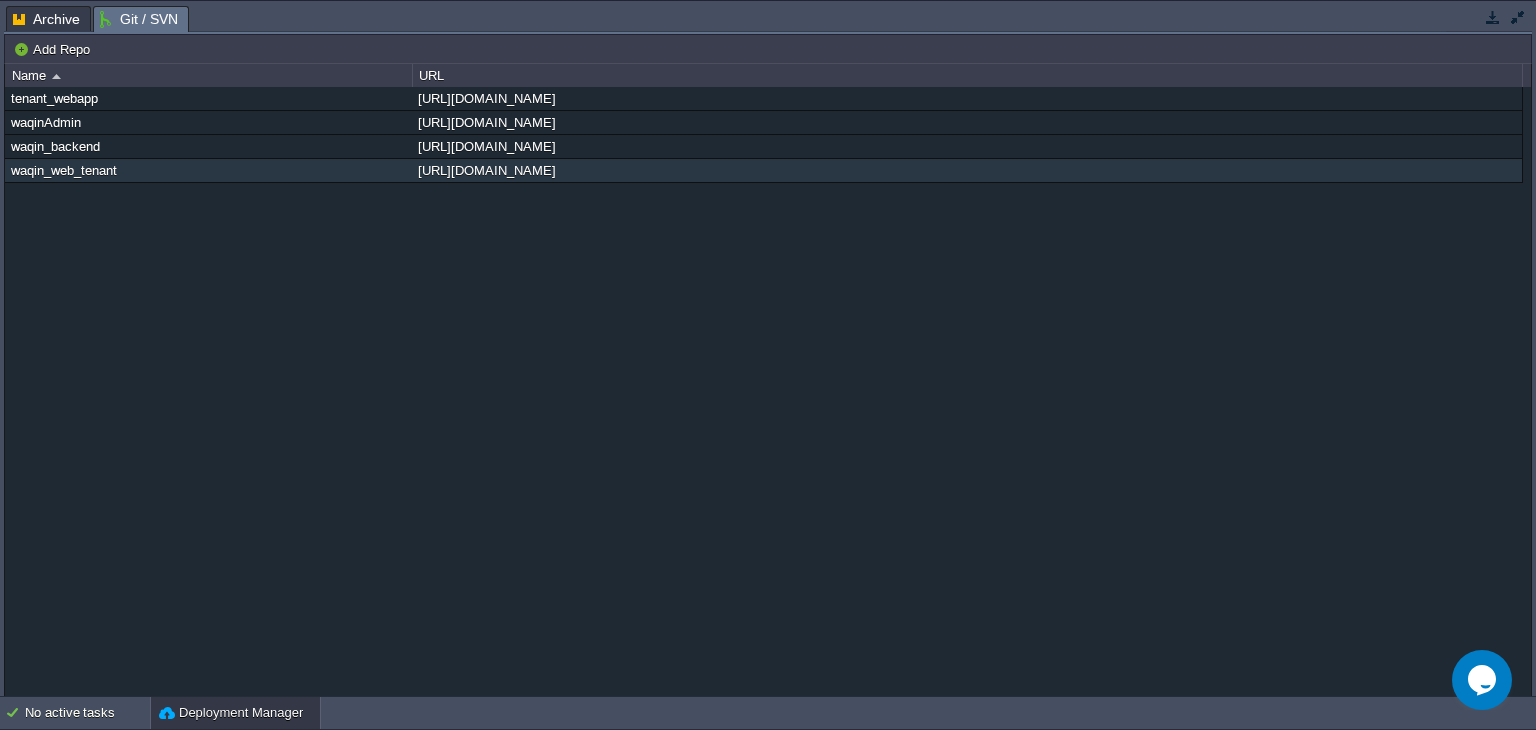 click on "Git / SVN" at bounding box center (139, 19) 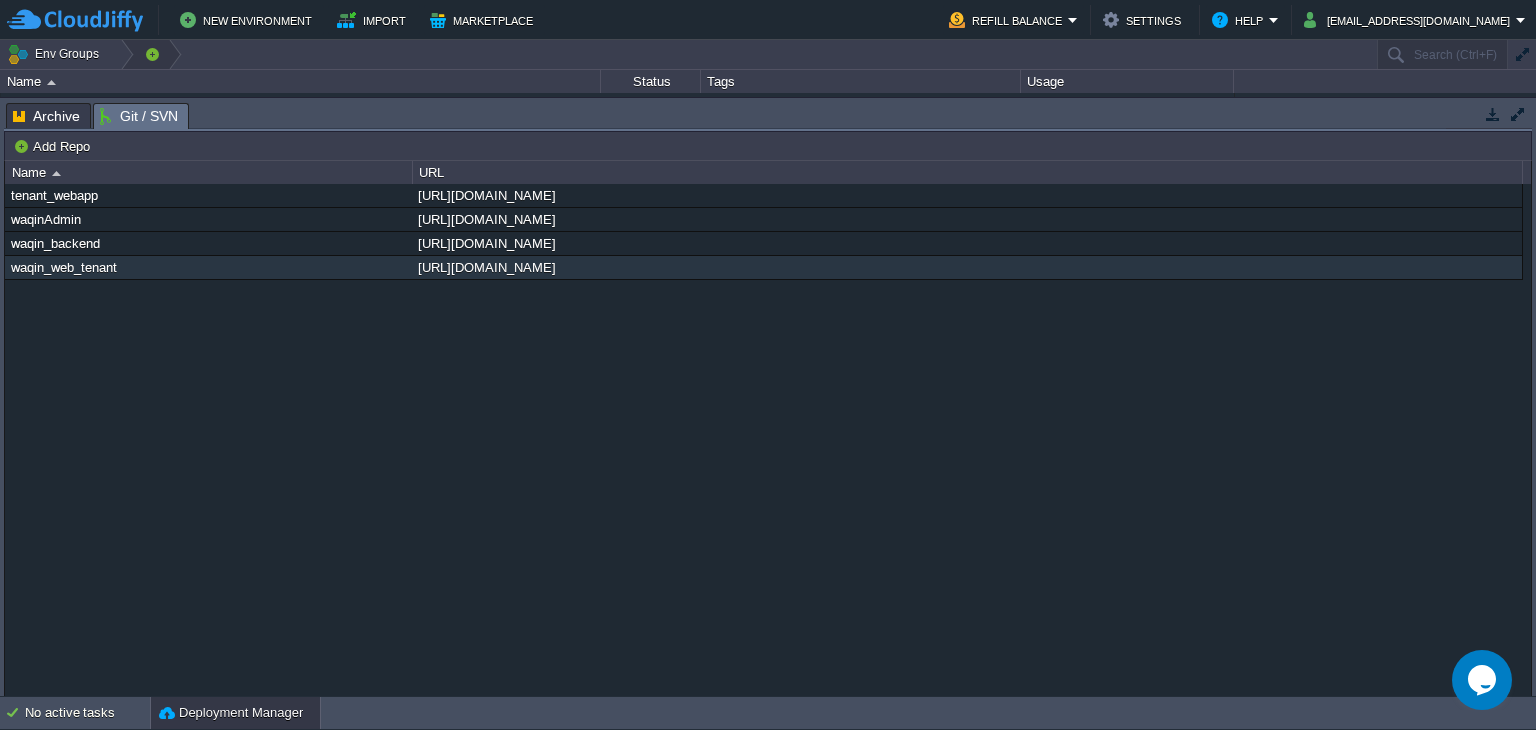 click at bounding box center [168, 54] 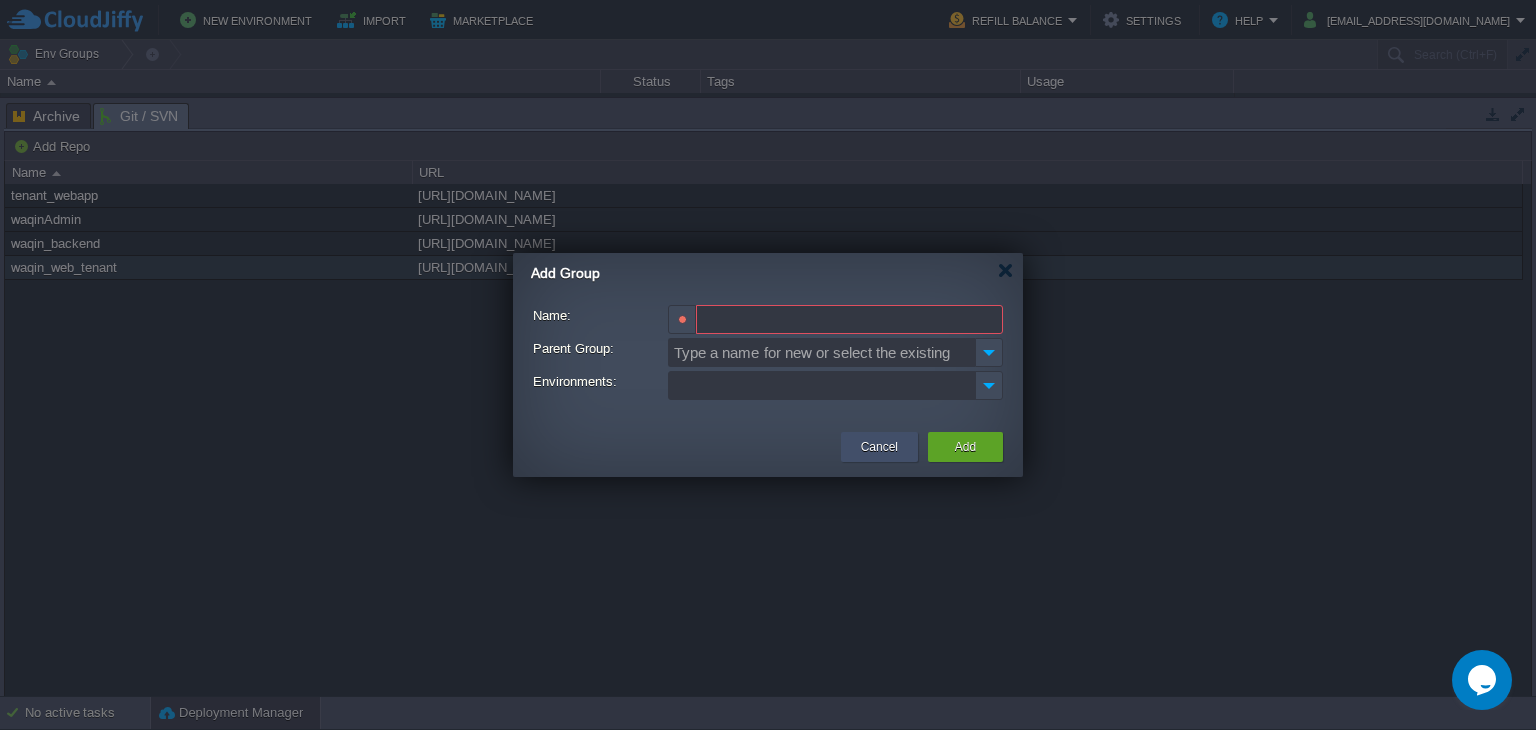 click on "Cancel" at bounding box center (879, 447) 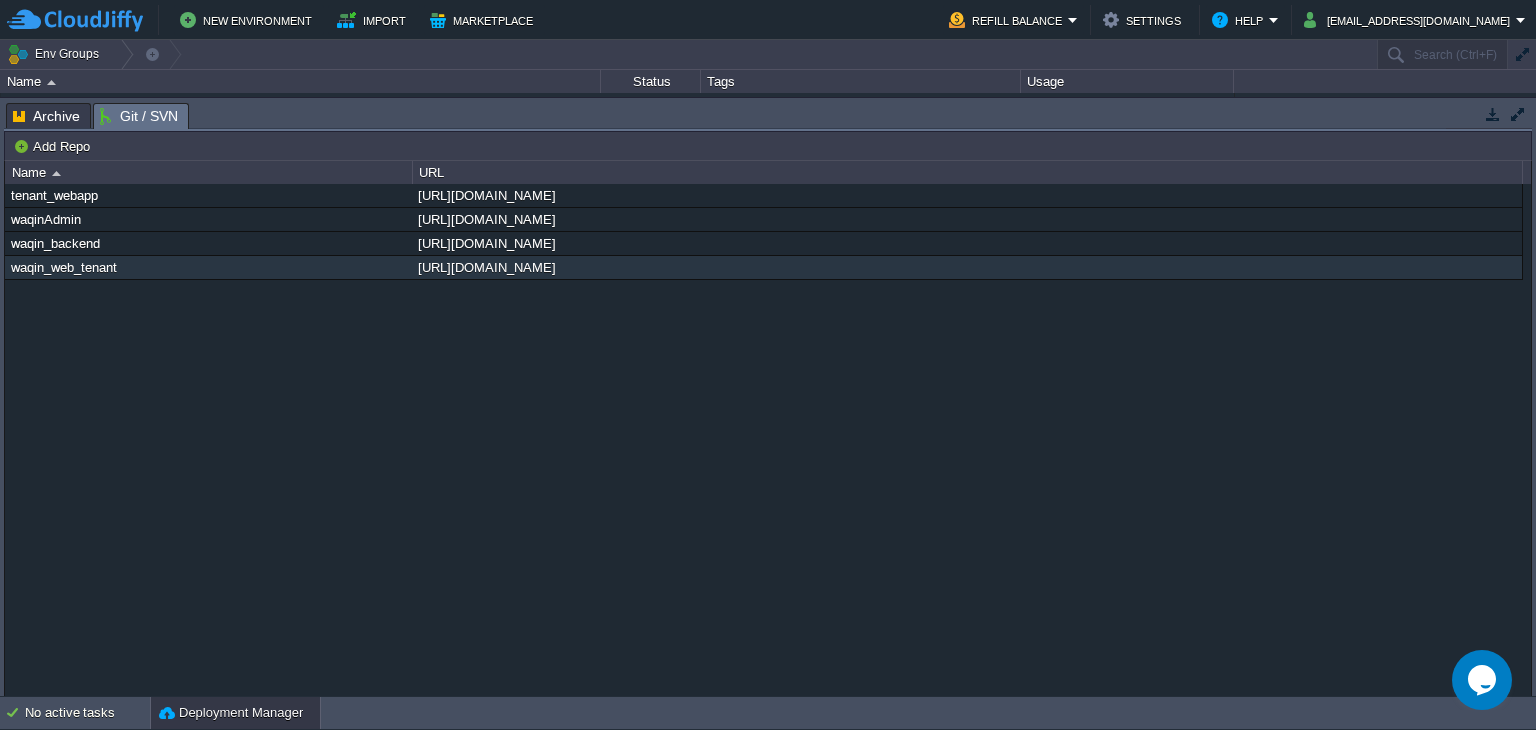 click on "Tags" at bounding box center [861, 81] 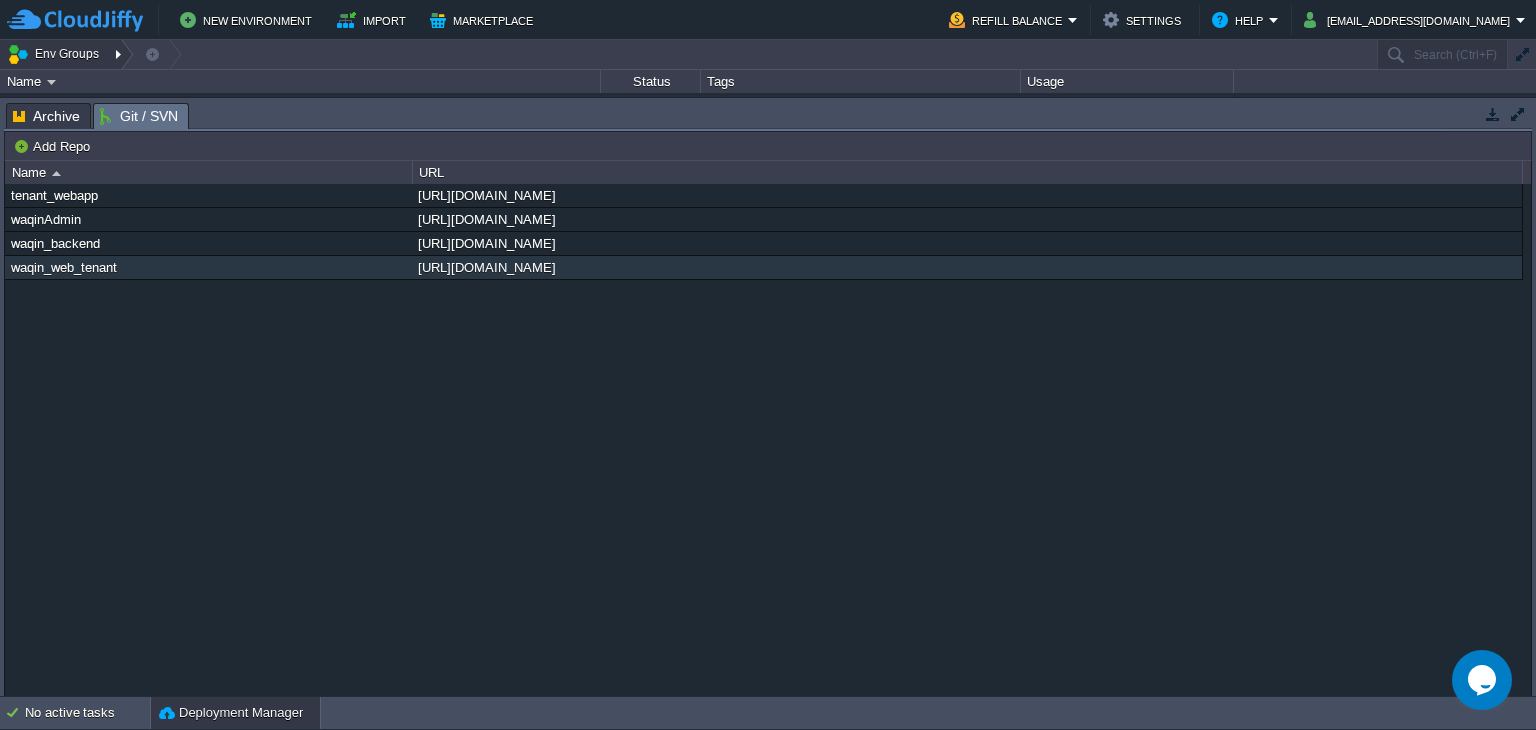 click on "Env Groups" at bounding box center (56, 54) 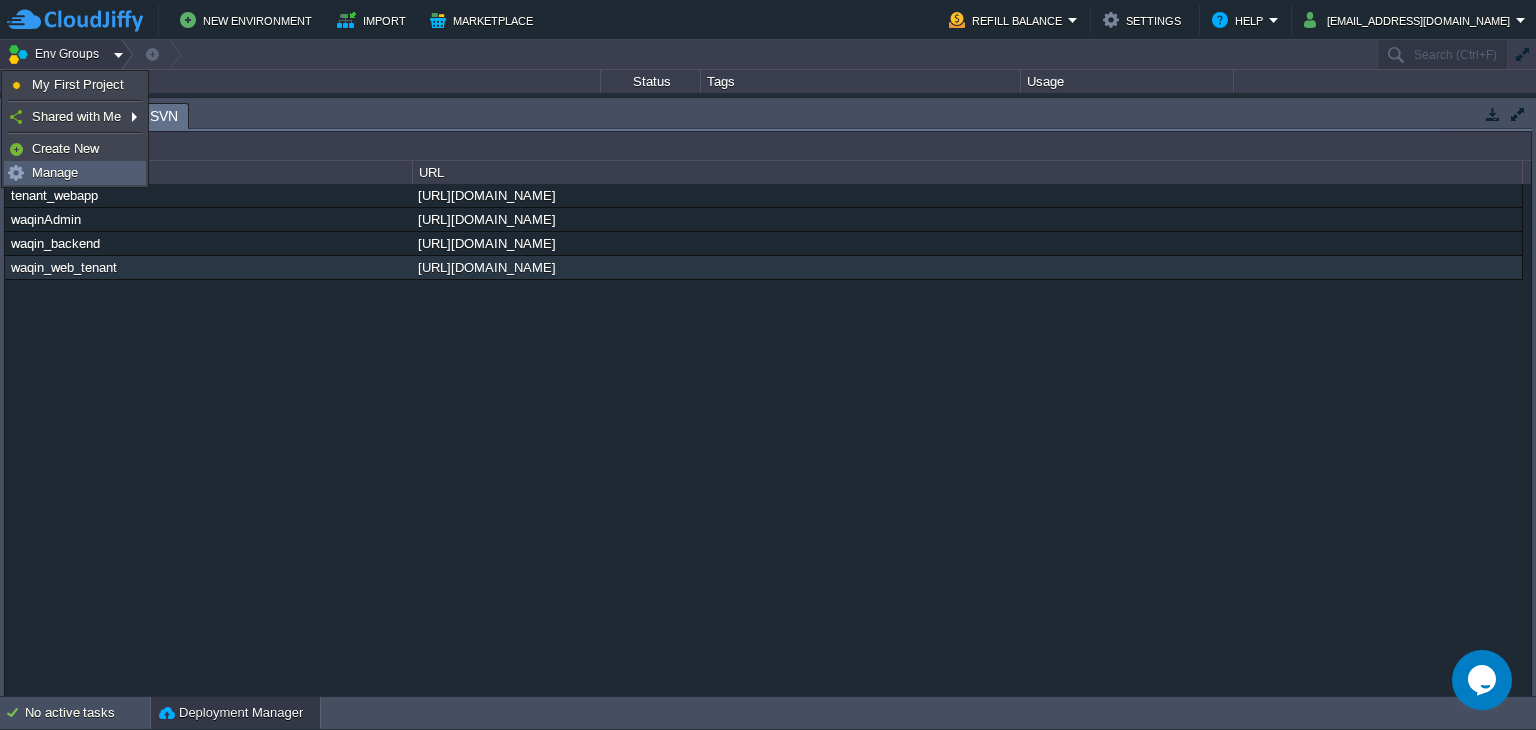 click on "Manage" at bounding box center (55, 172) 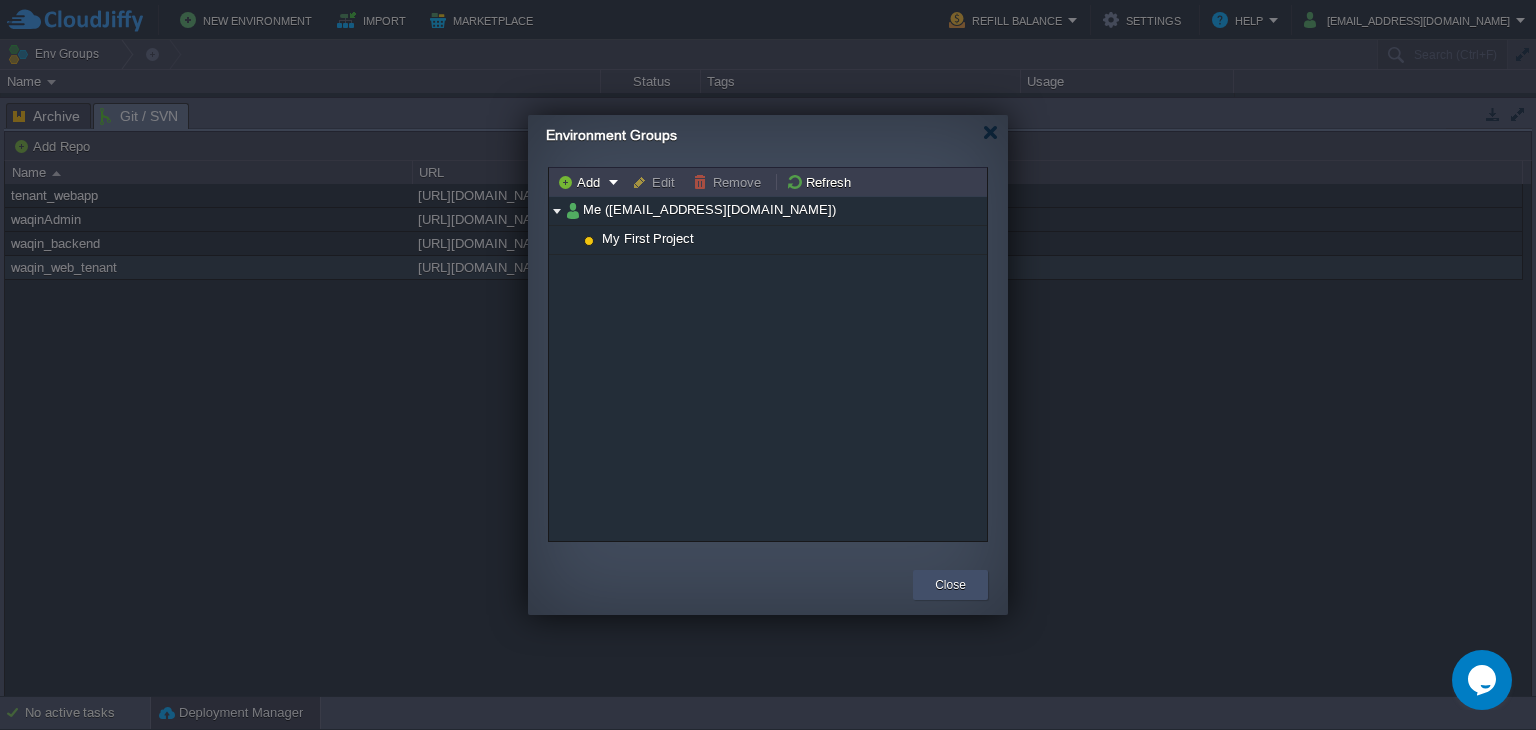 click on "Close" at bounding box center [950, 585] 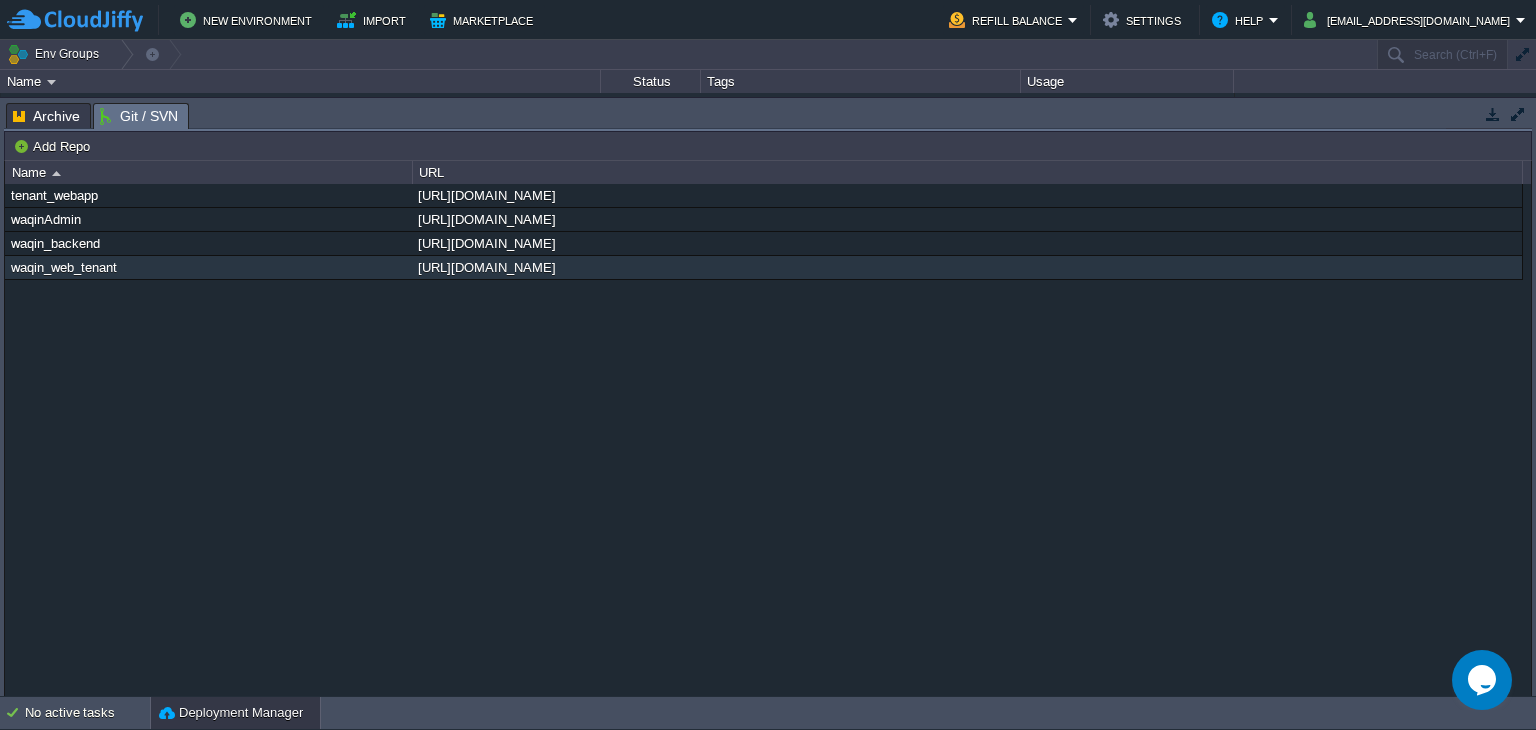 click at bounding box center (51, 82) 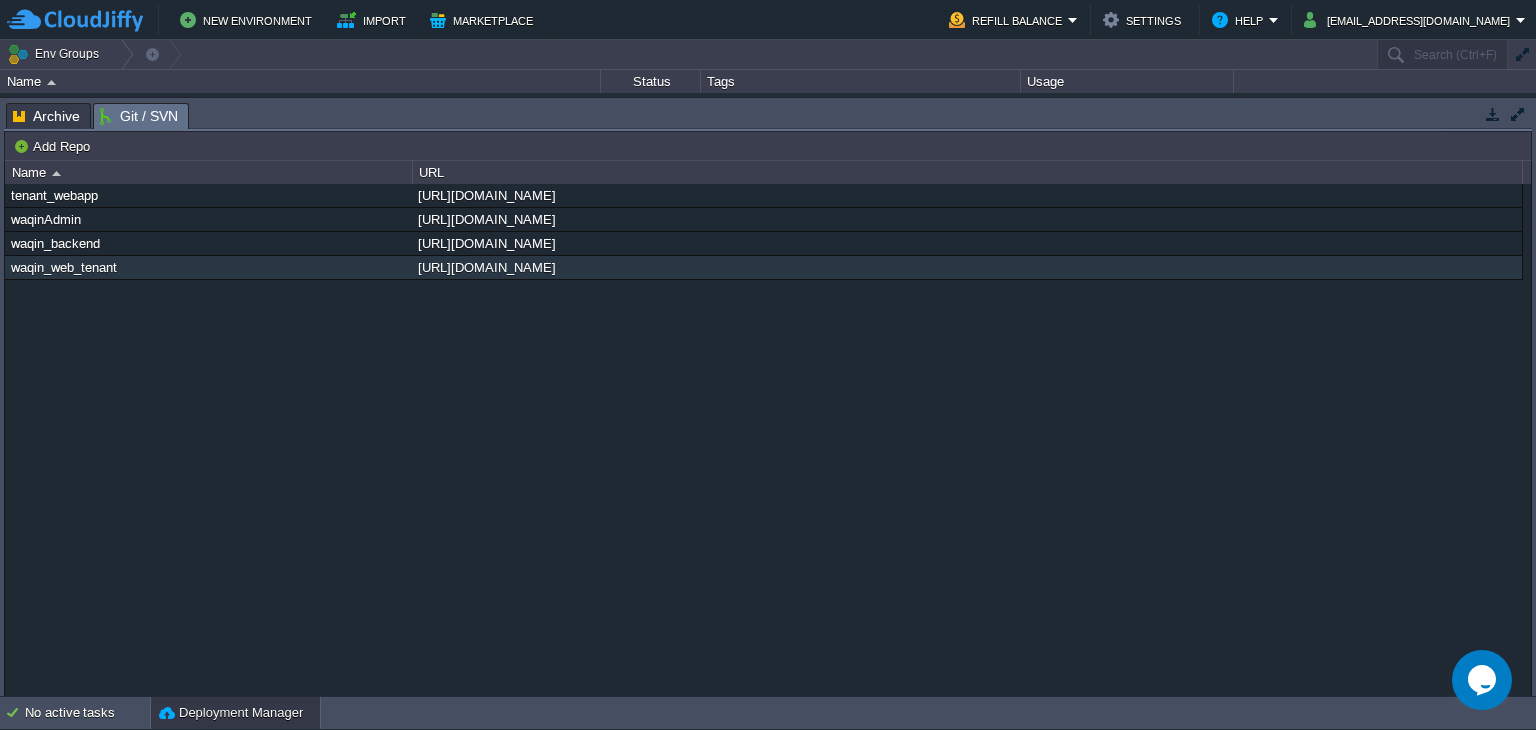 click at bounding box center (51, 82) 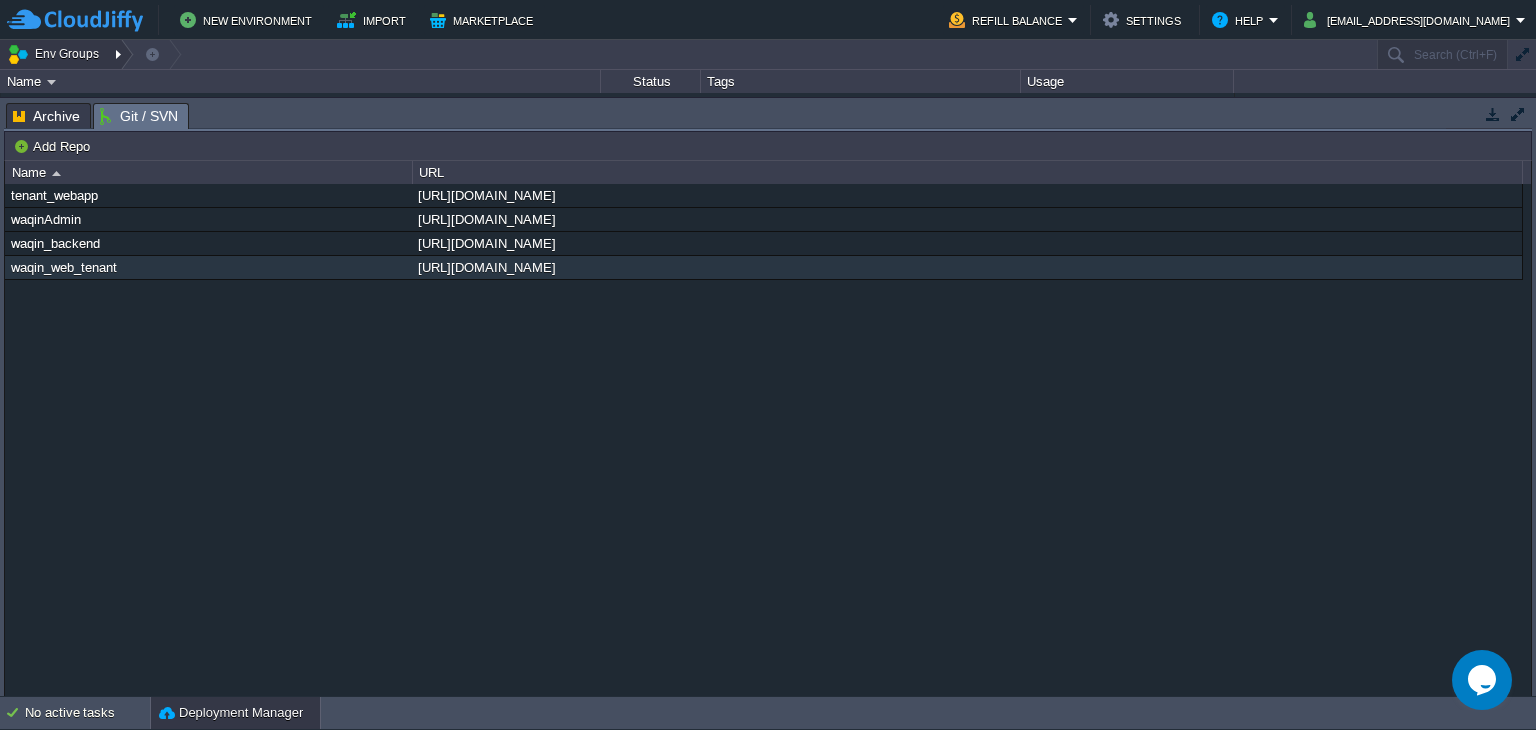 click on "Env Groups" at bounding box center (56, 54) 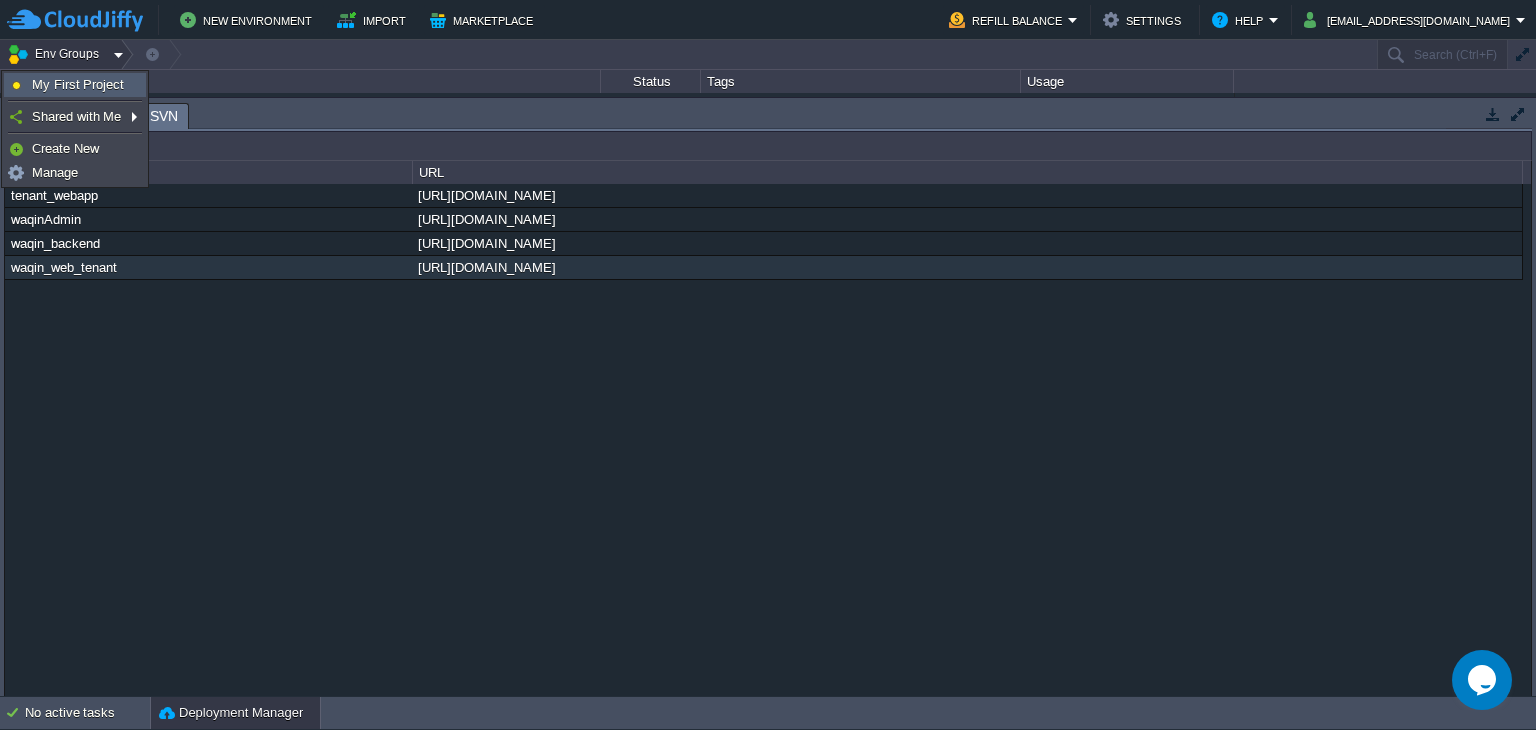 click on "My First Project" at bounding box center (78, 84) 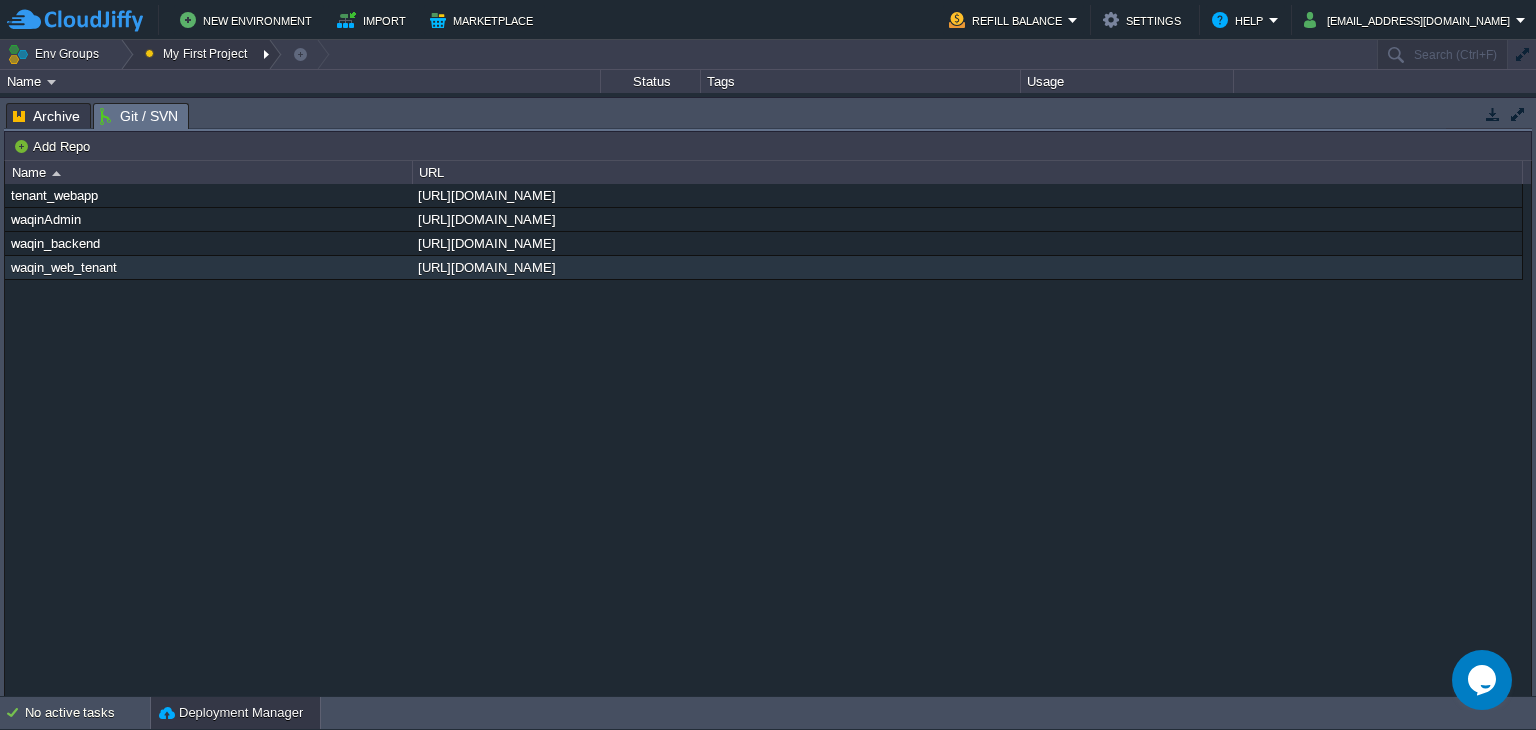 click at bounding box center (268, 54) 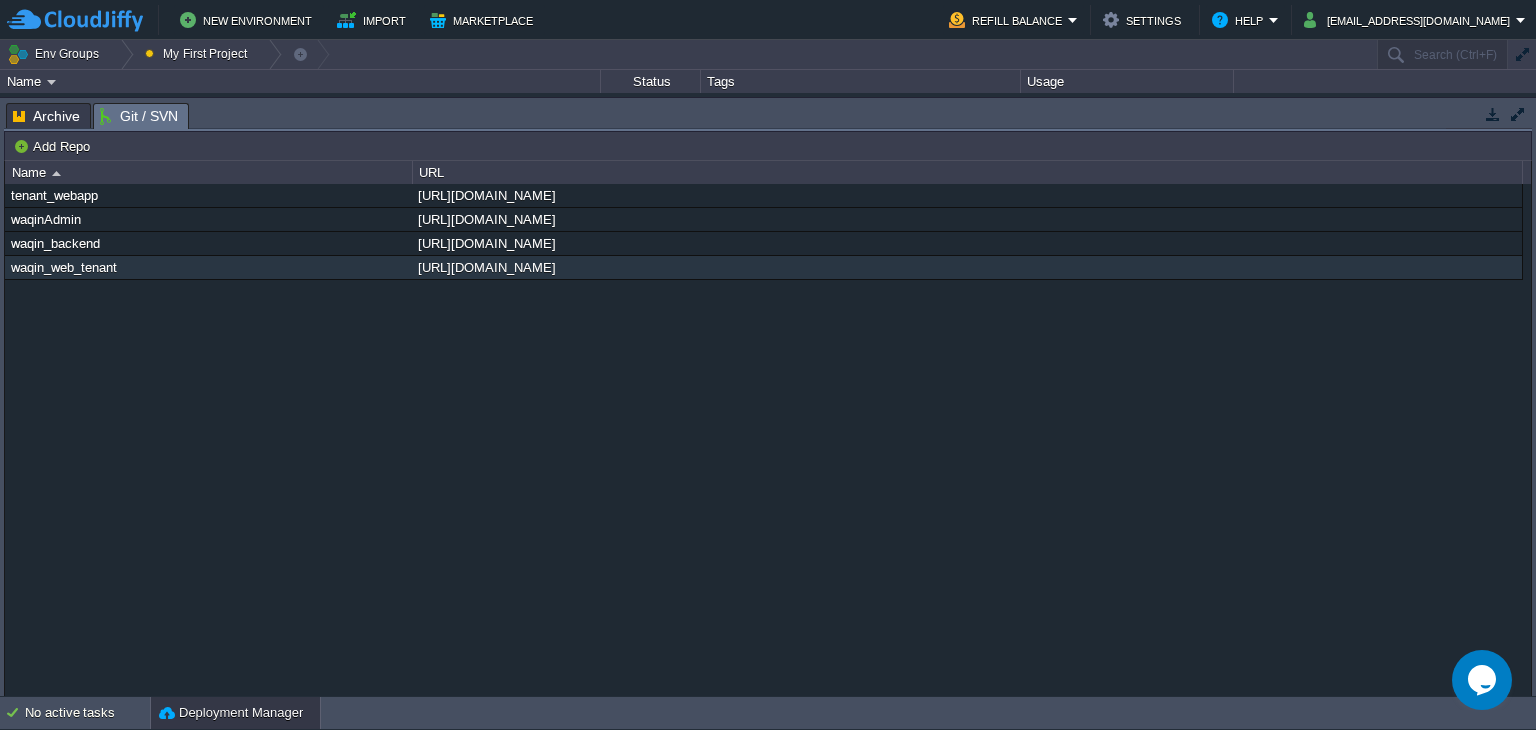 click on "tenant_webapp https://github.com/Waqin-ai/waqin_web.git waqinAdmin https://github.com/waqinai/waqin_backend.git waqin_backend https://github.com/waqinai/waqin_backend.git waqin_web_tenant https://github.com/Waqin-ai/waqin_web.git" at bounding box center (768, 440) 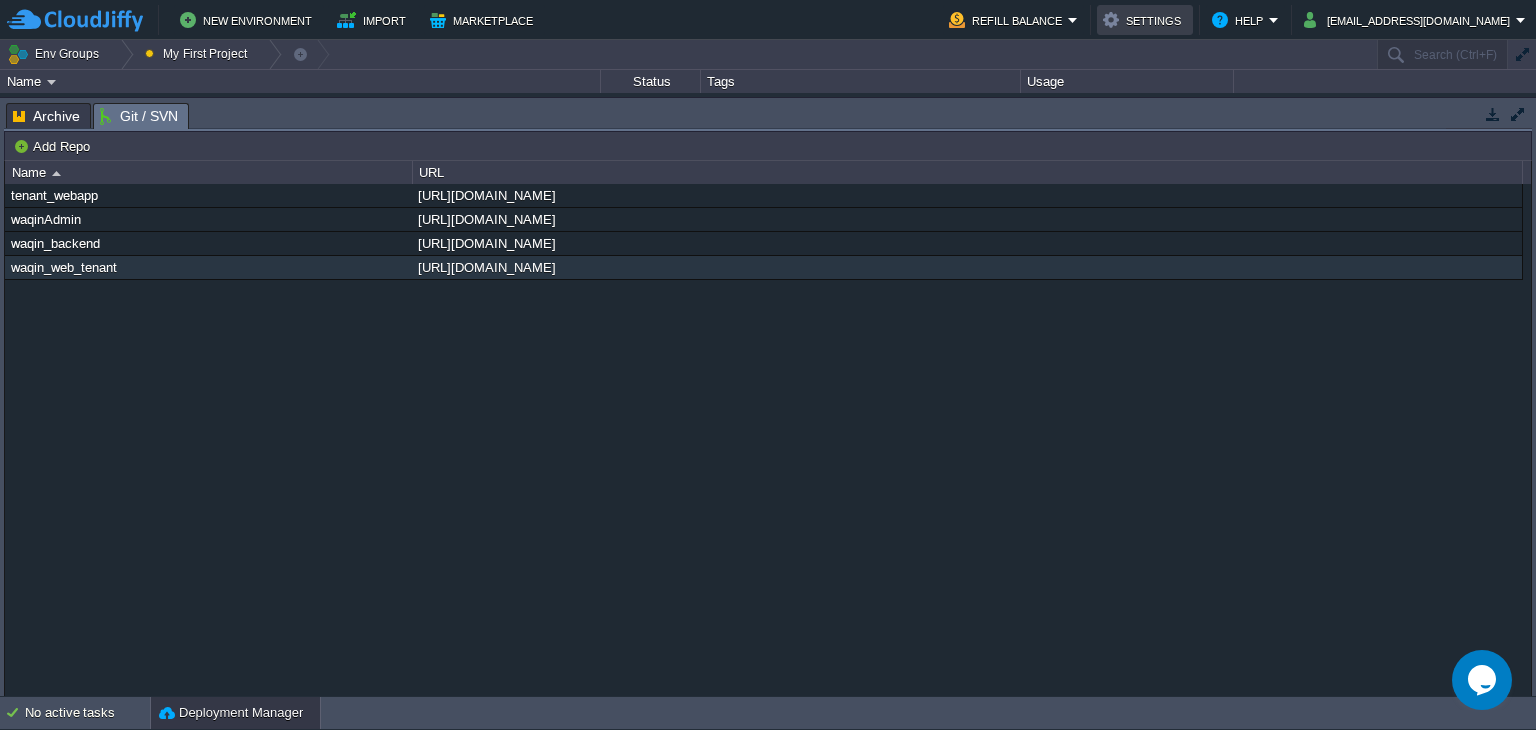 click on "Settings" at bounding box center [1145, 20] 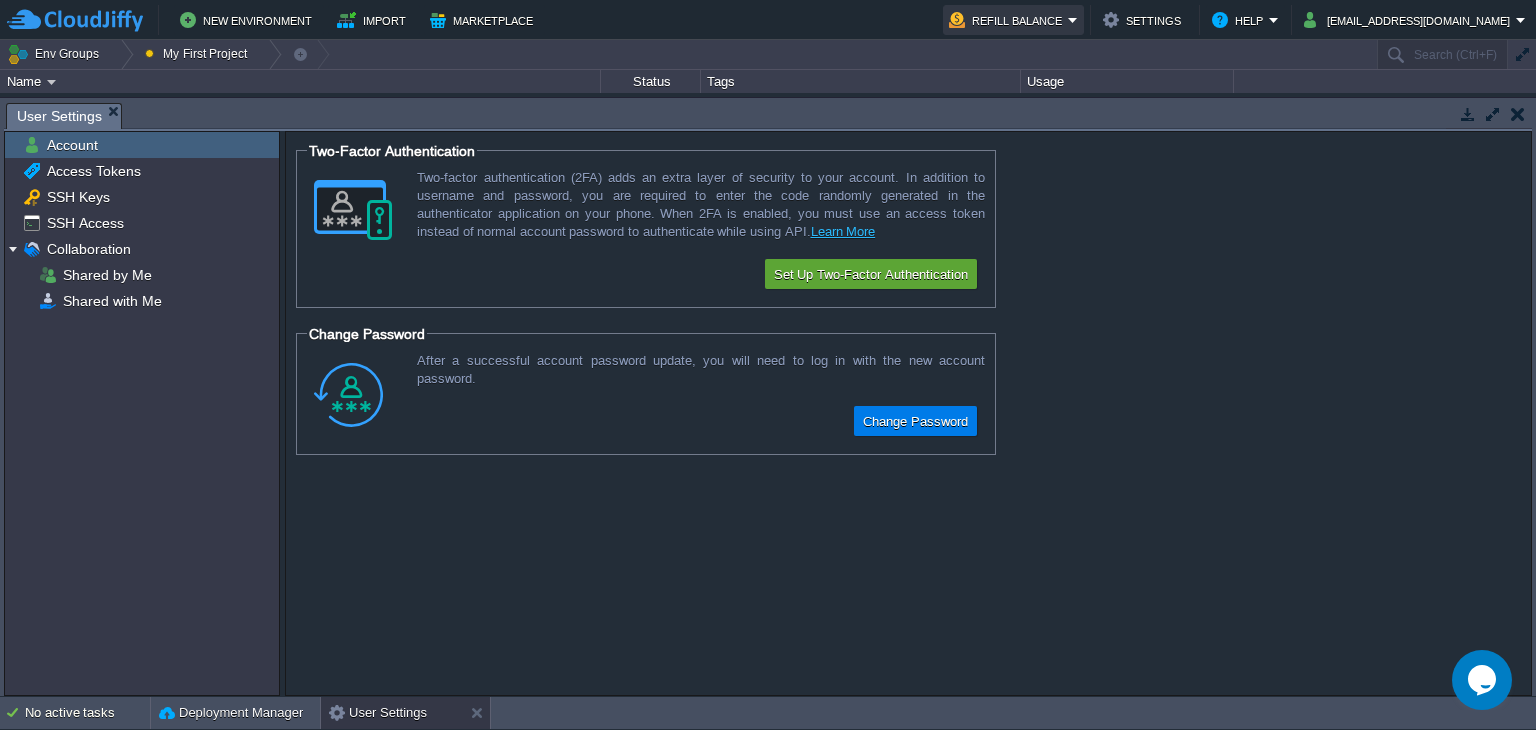 click on "Refill Balance" at bounding box center (1008, 20) 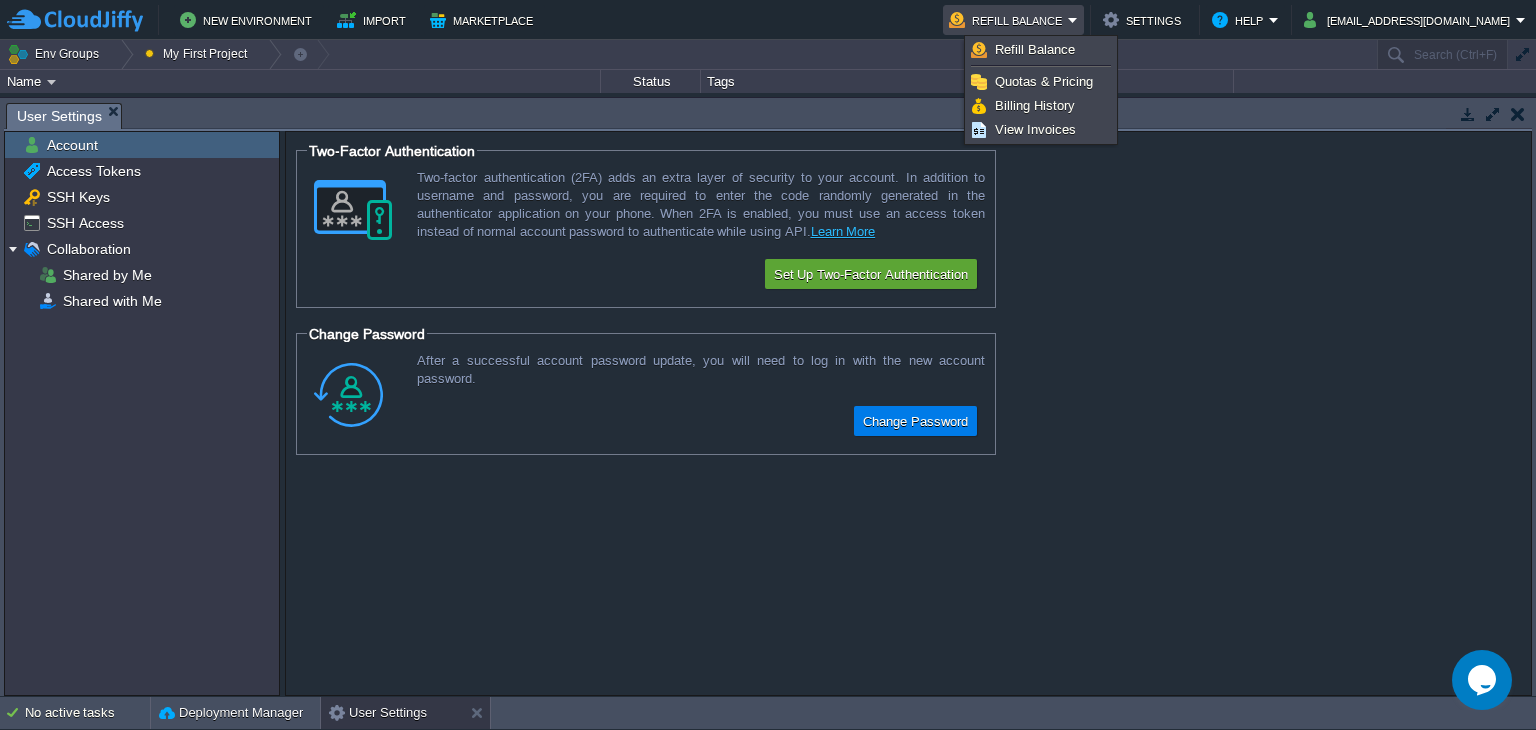click on "Two-Factor Authentication Two-factor authentication (2FA) adds an extra layer of security to your account. In addition to username and password, you are required to enter the code randomly generated in the authenticator application on your phone. When 2FA is enabled, you must use an access token instead of normal account password to authenticate while using API.  Learn More View Recovery Codes Set Up Two-Factor Authentication Change Password After a successful account password update, you will need to log in with the new account password. Change Password" at bounding box center (908, 413) 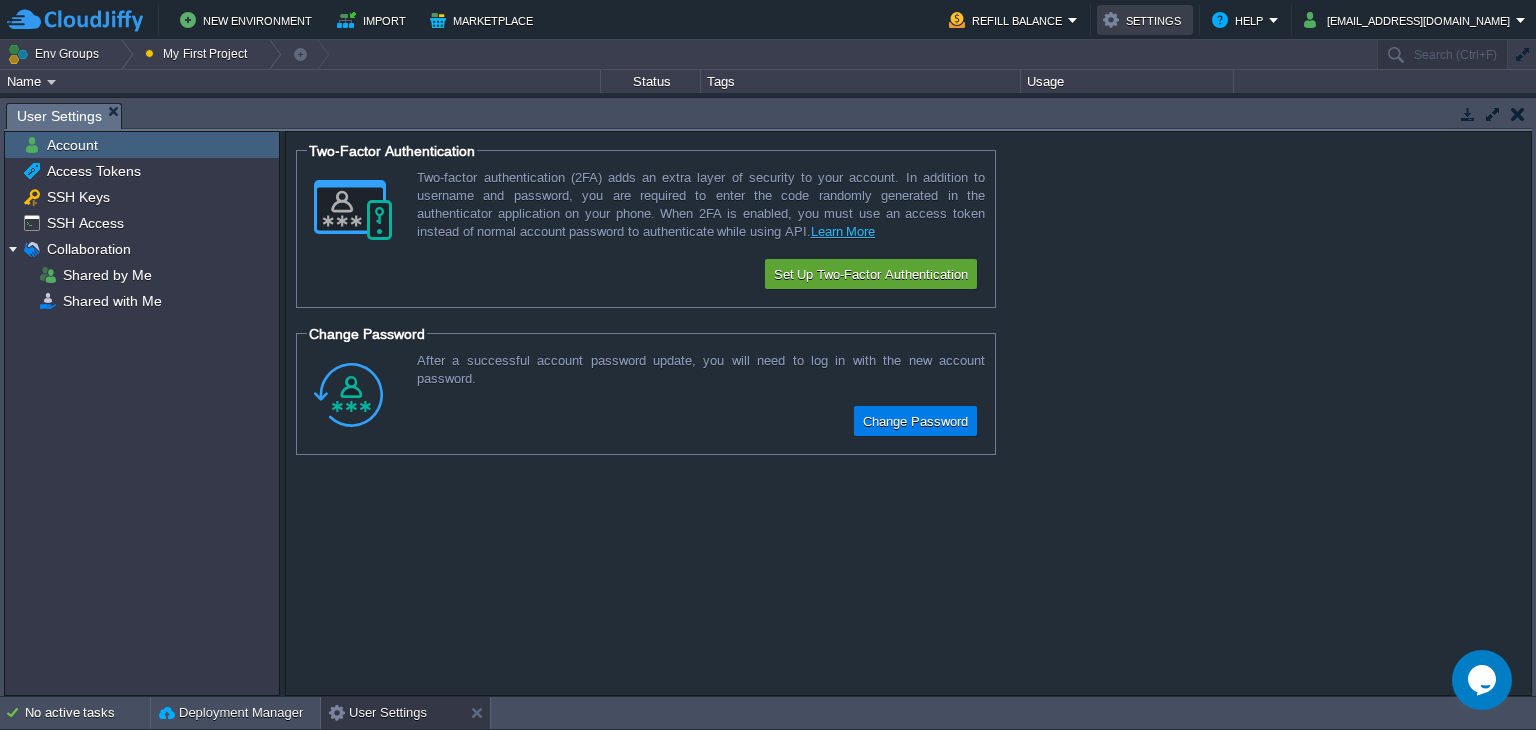 click on "Settings" at bounding box center [1145, 20] 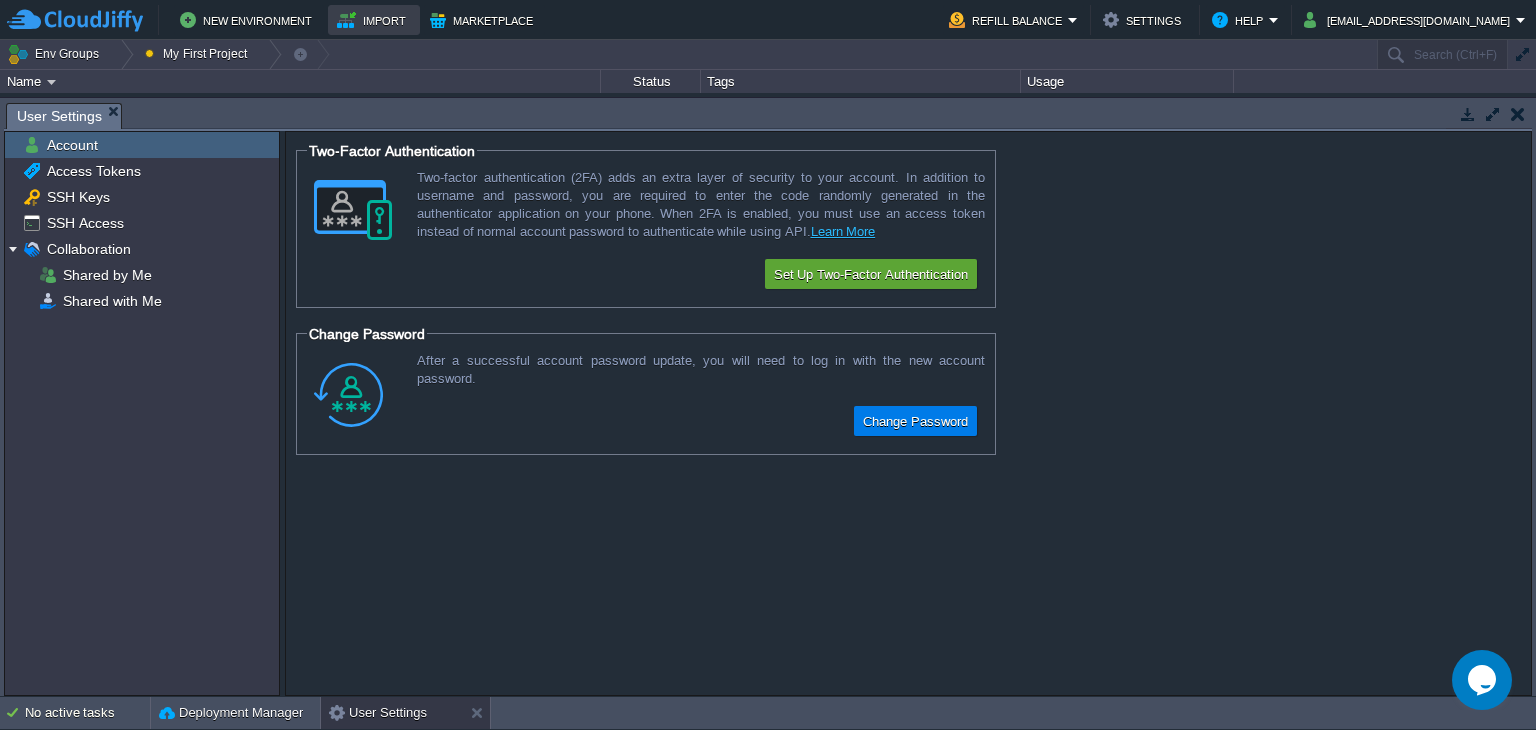 click on "Import" at bounding box center (374, 20) 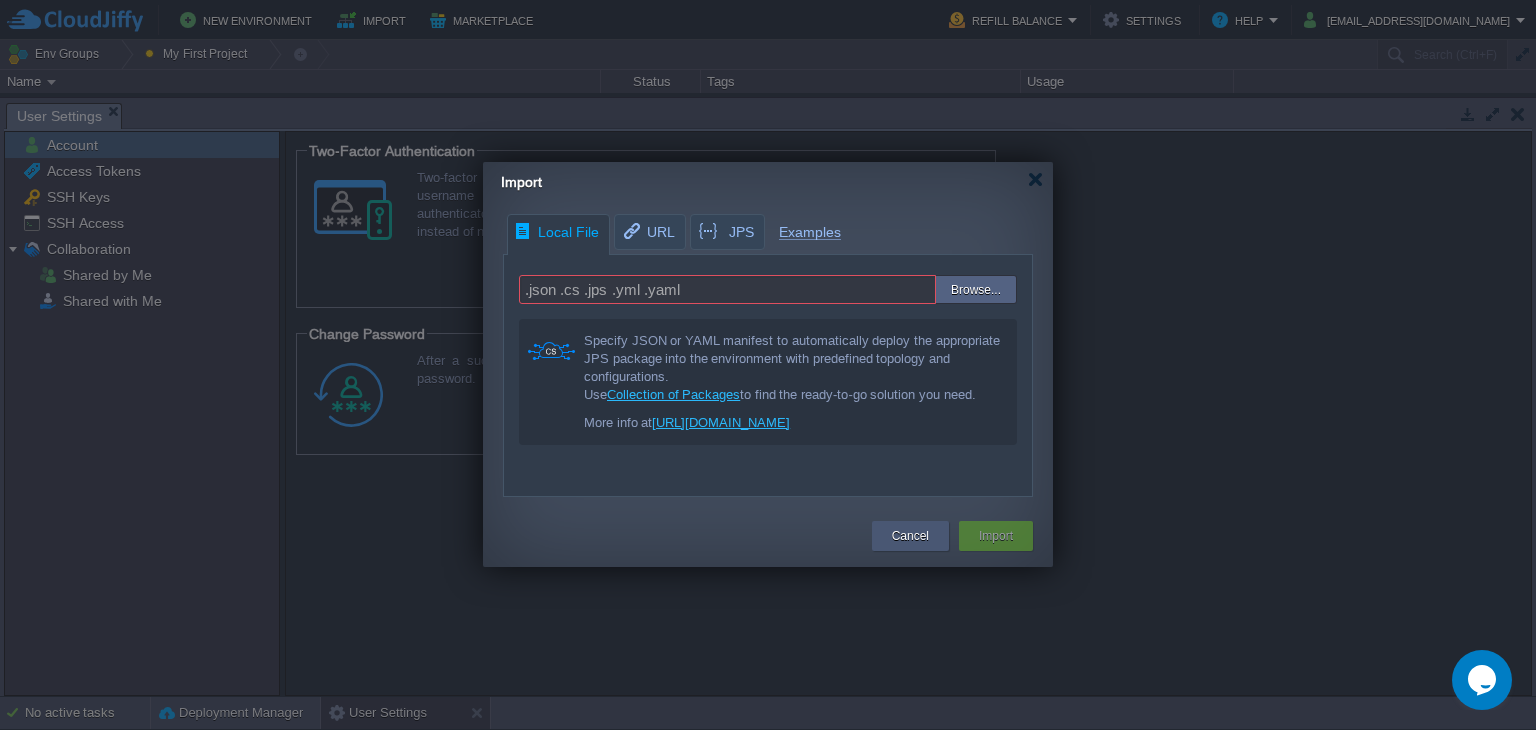 click on "Cancel" at bounding box center (910, 536) 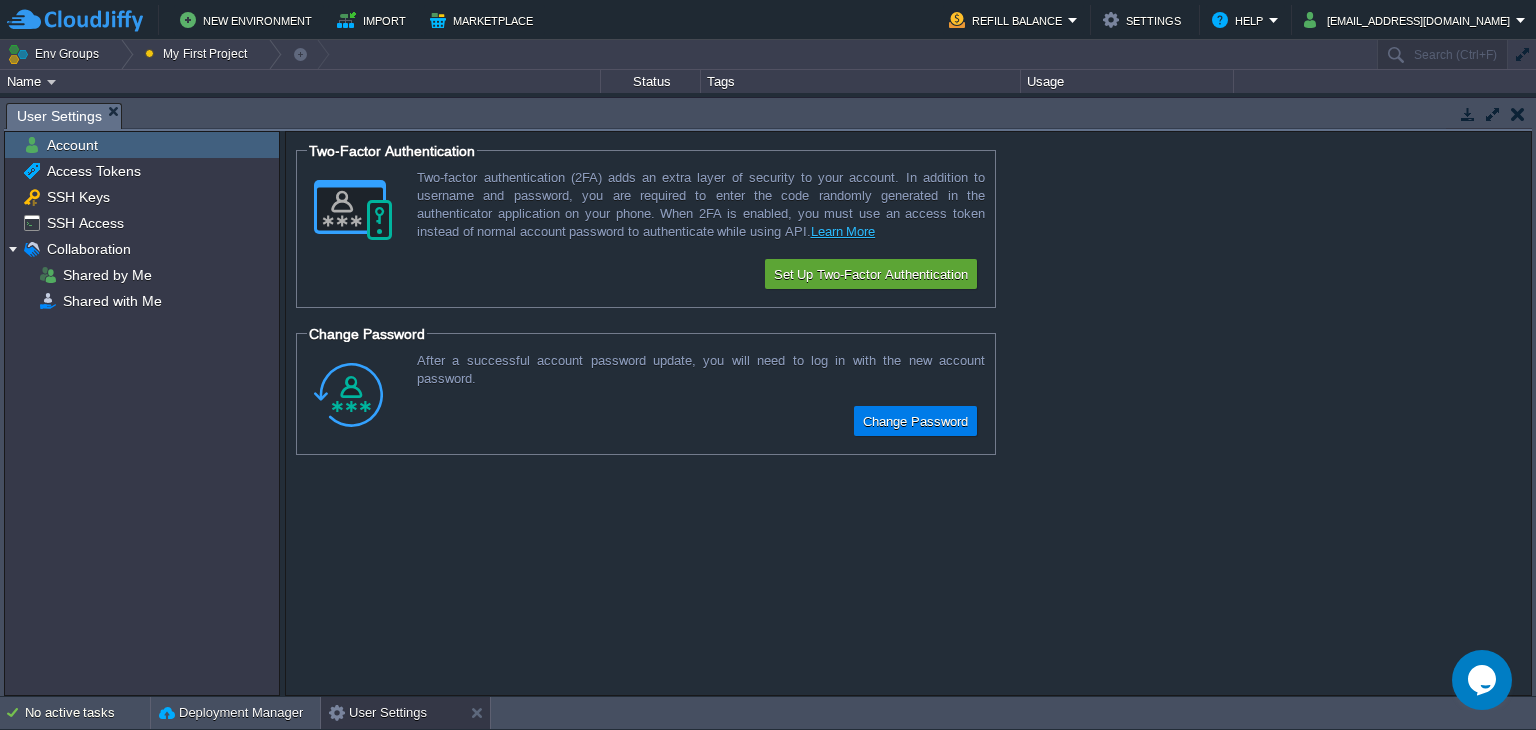 click on "New Environment Import Marketplace Bonus ₹0.00 Upgrade Account Refill Balance Settings Help sauravnautiyal8@gmail.com" at bounding box center [768, 20] 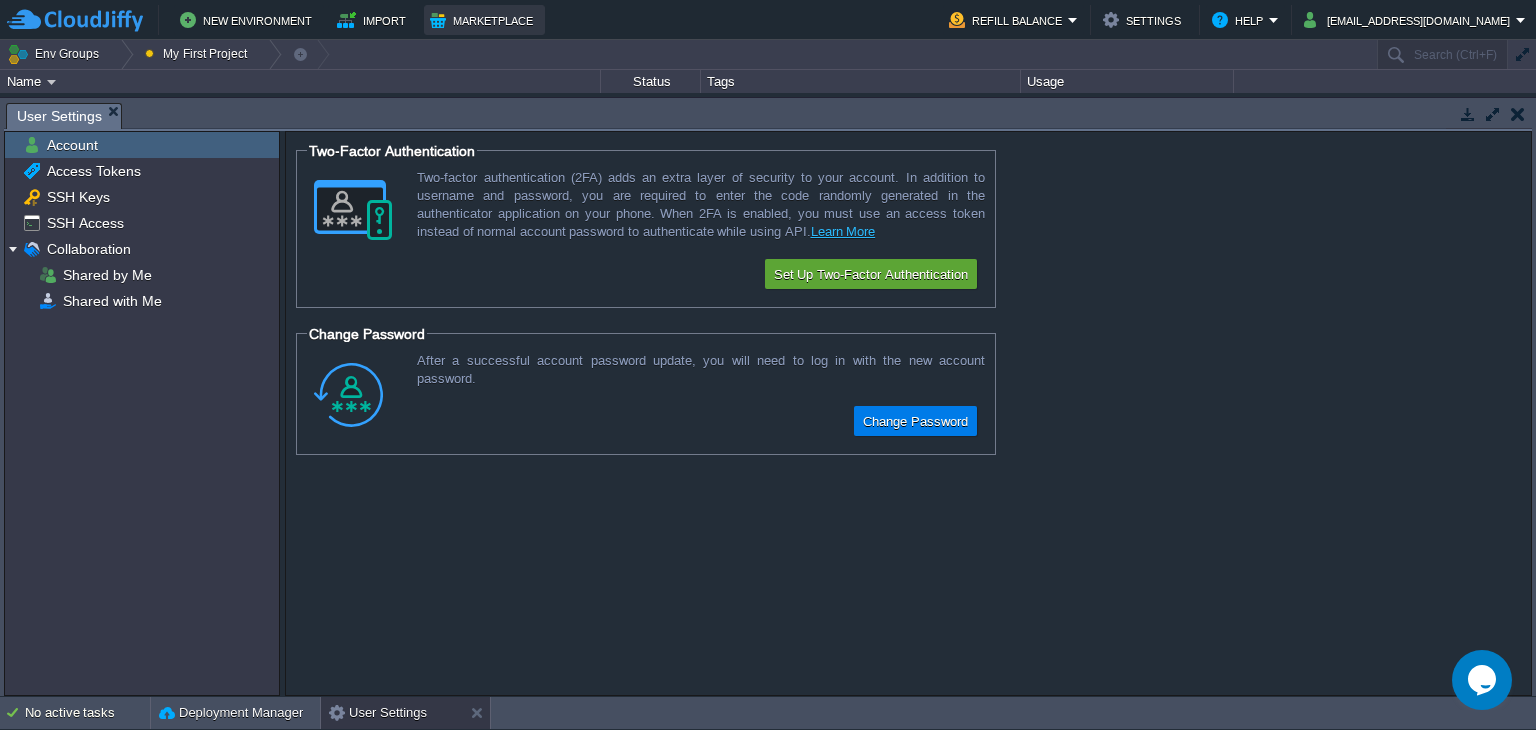 click on "Marketplace" at bounding box center [484, 20] 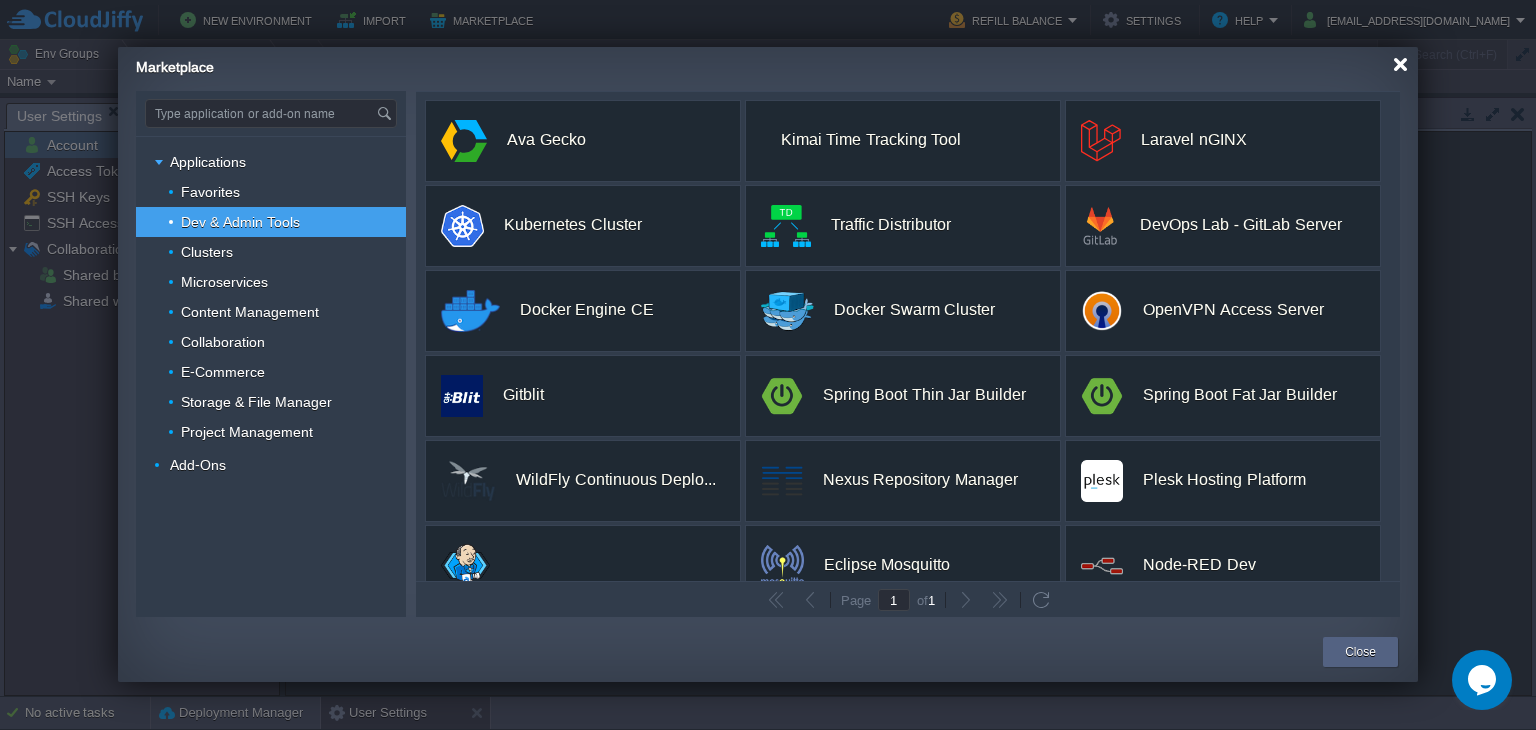 click at bounding box center [1400, 64] 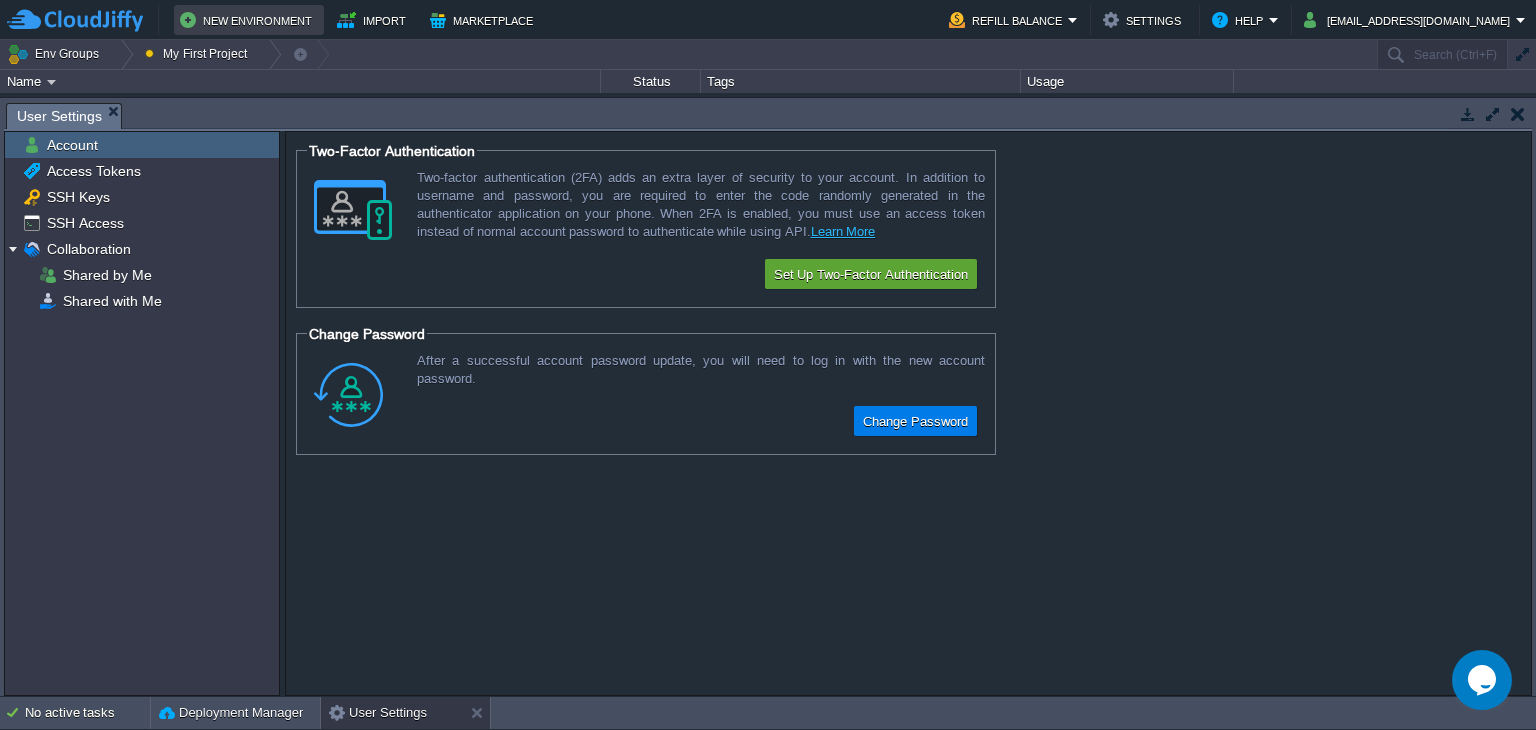 click on "New Environment" at bounding box center (249, 20) 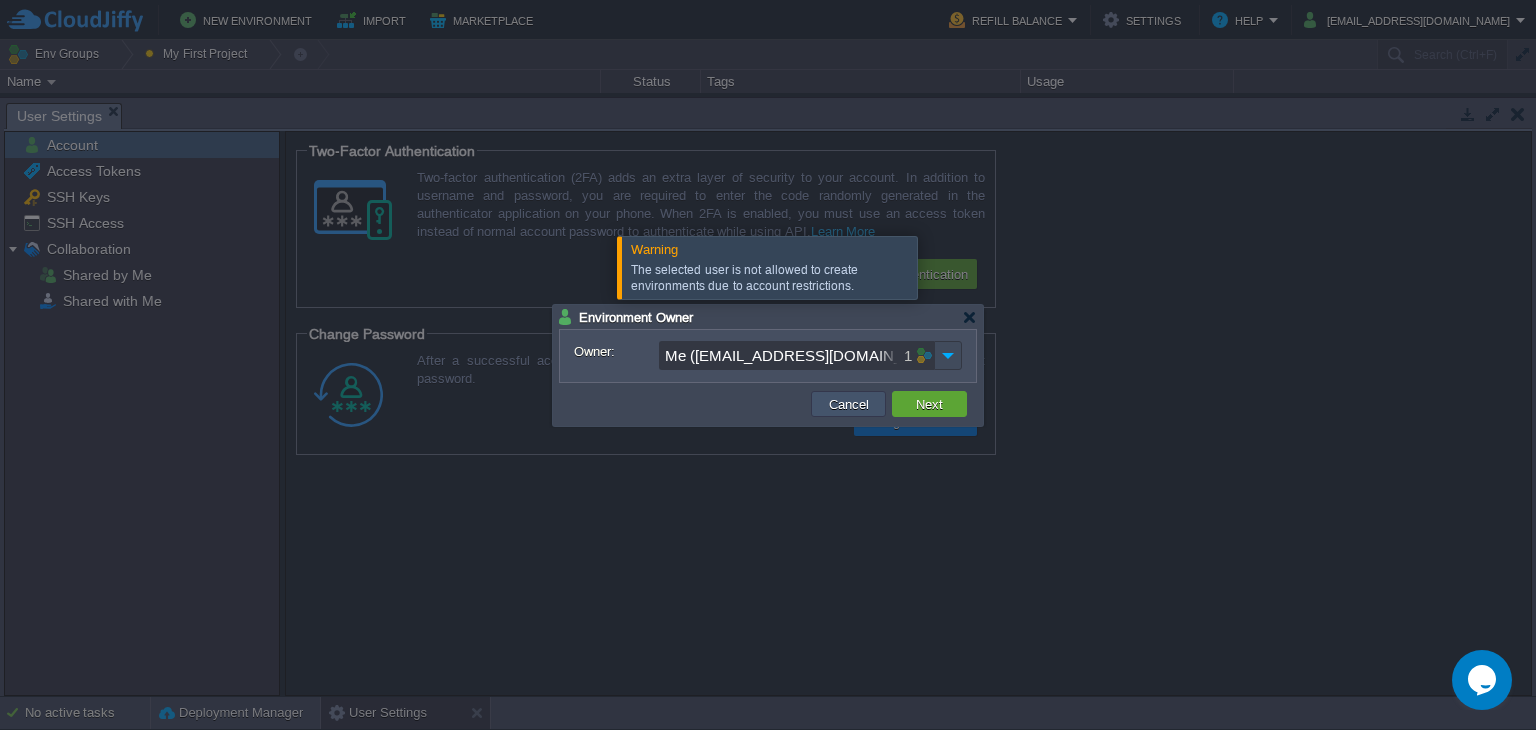 click on "Cancel" at bounding box center [849, 404] 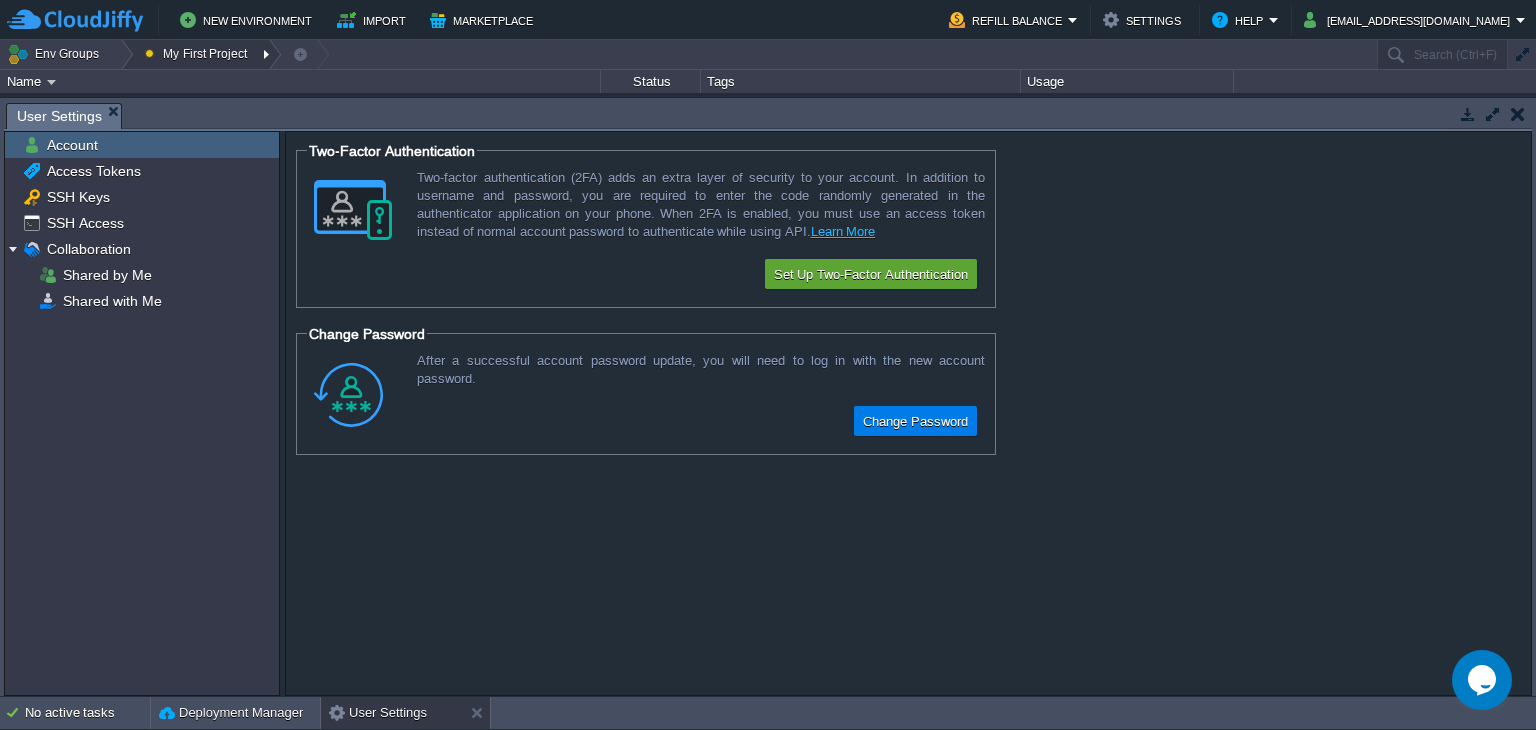 click on "My First Project" at bounding box center [199, 54] 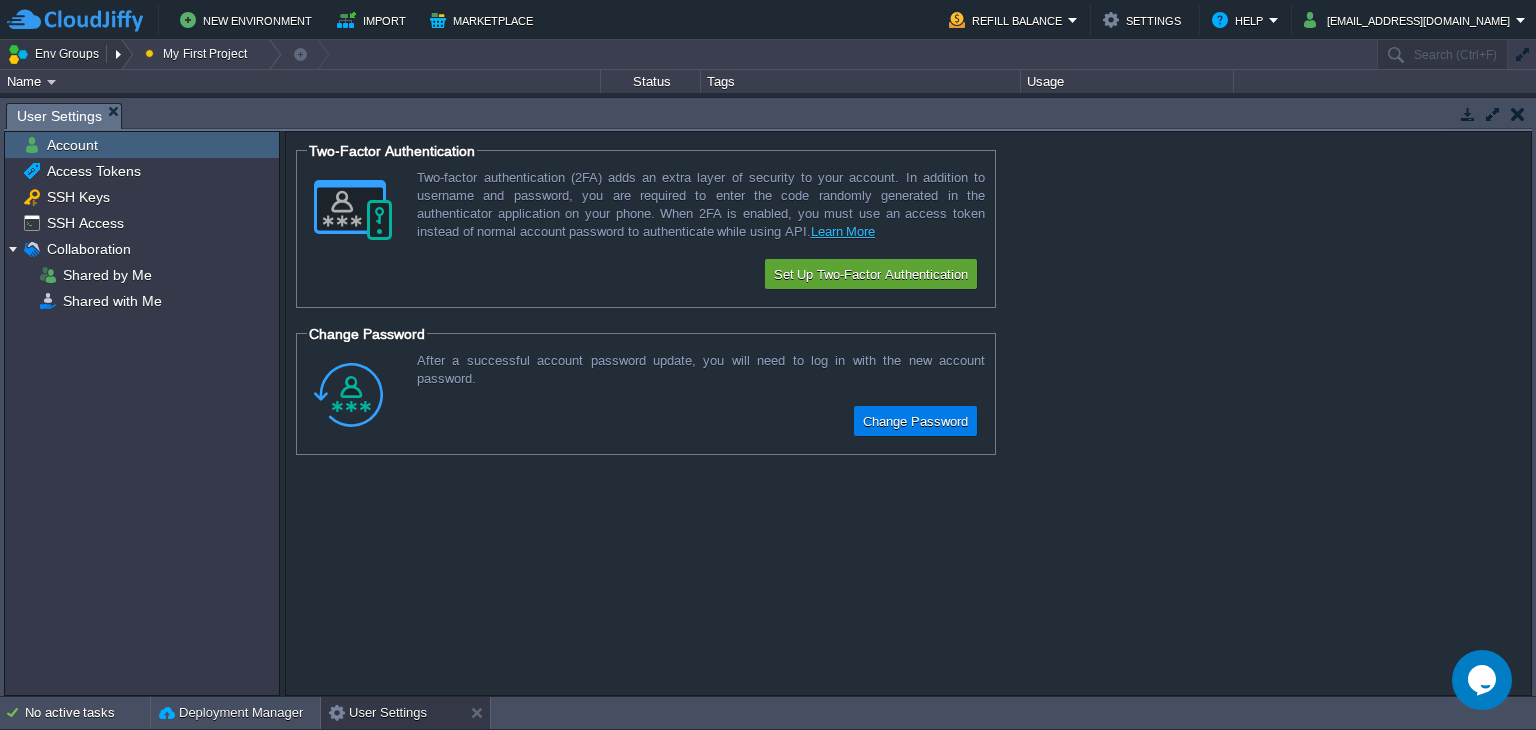 click on "Env Groups" at bounding box center (56, 54) 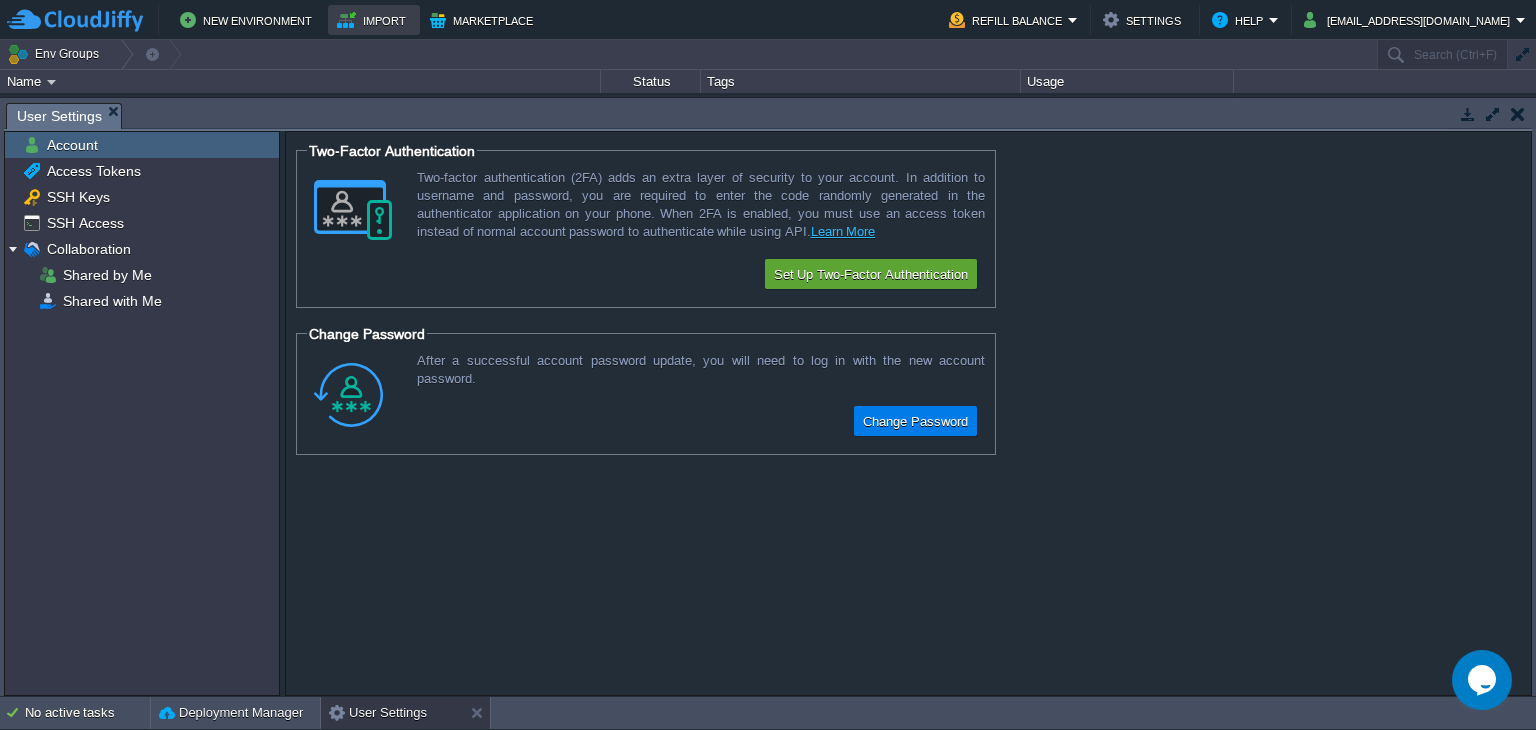 click on "Import" at bounding box center [374, 20] 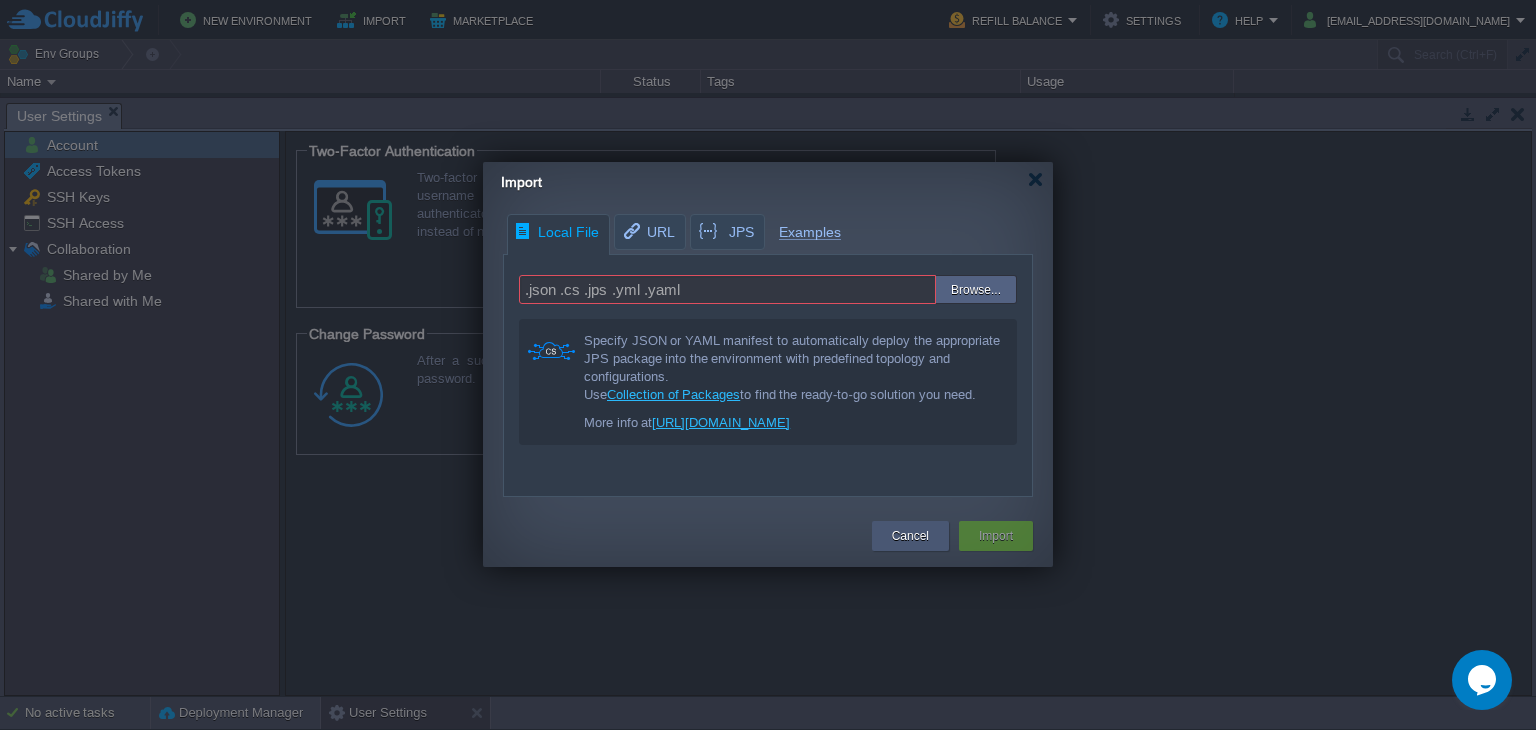 click on "Cancel" at bounding box center (910, 536) 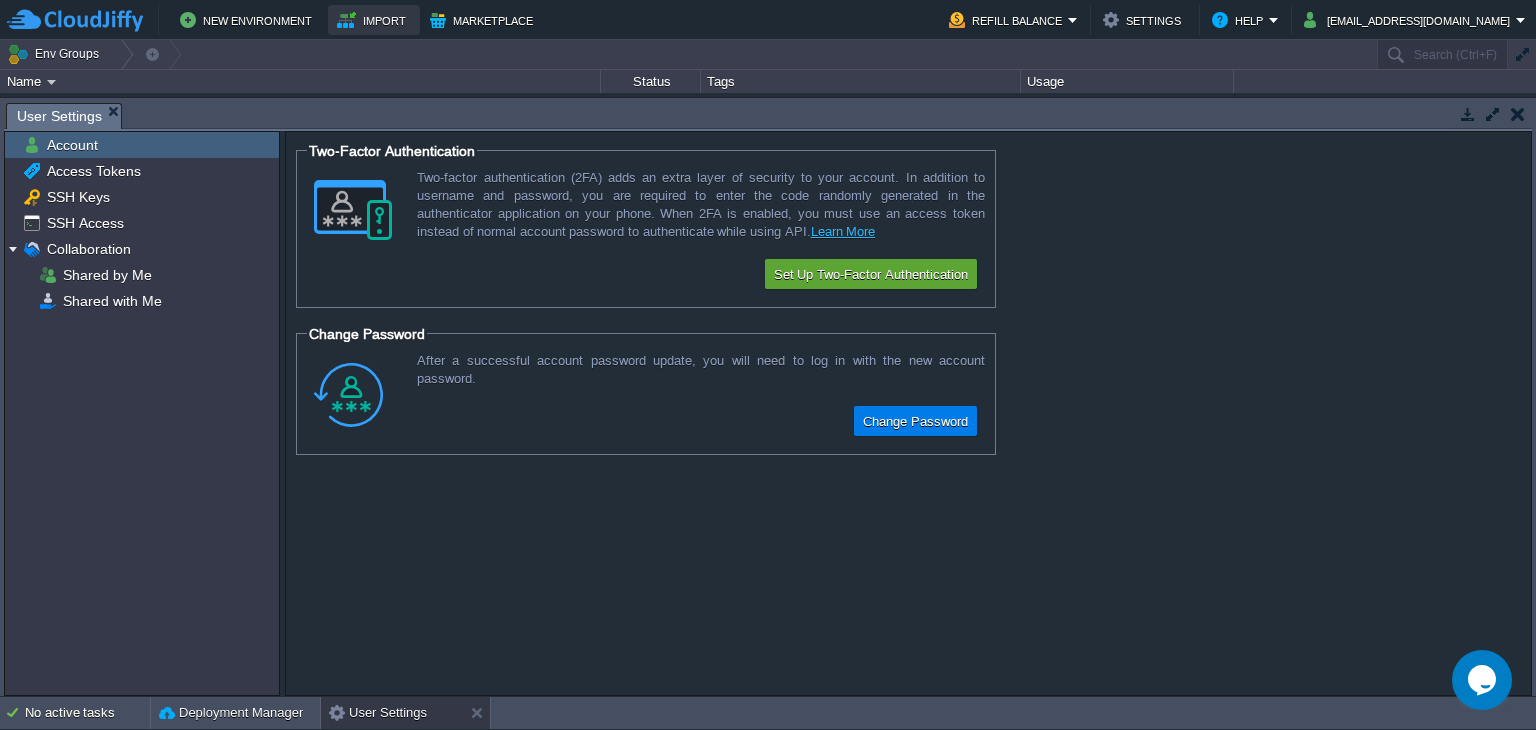 click on "Import" at bounding box center [374, 20] 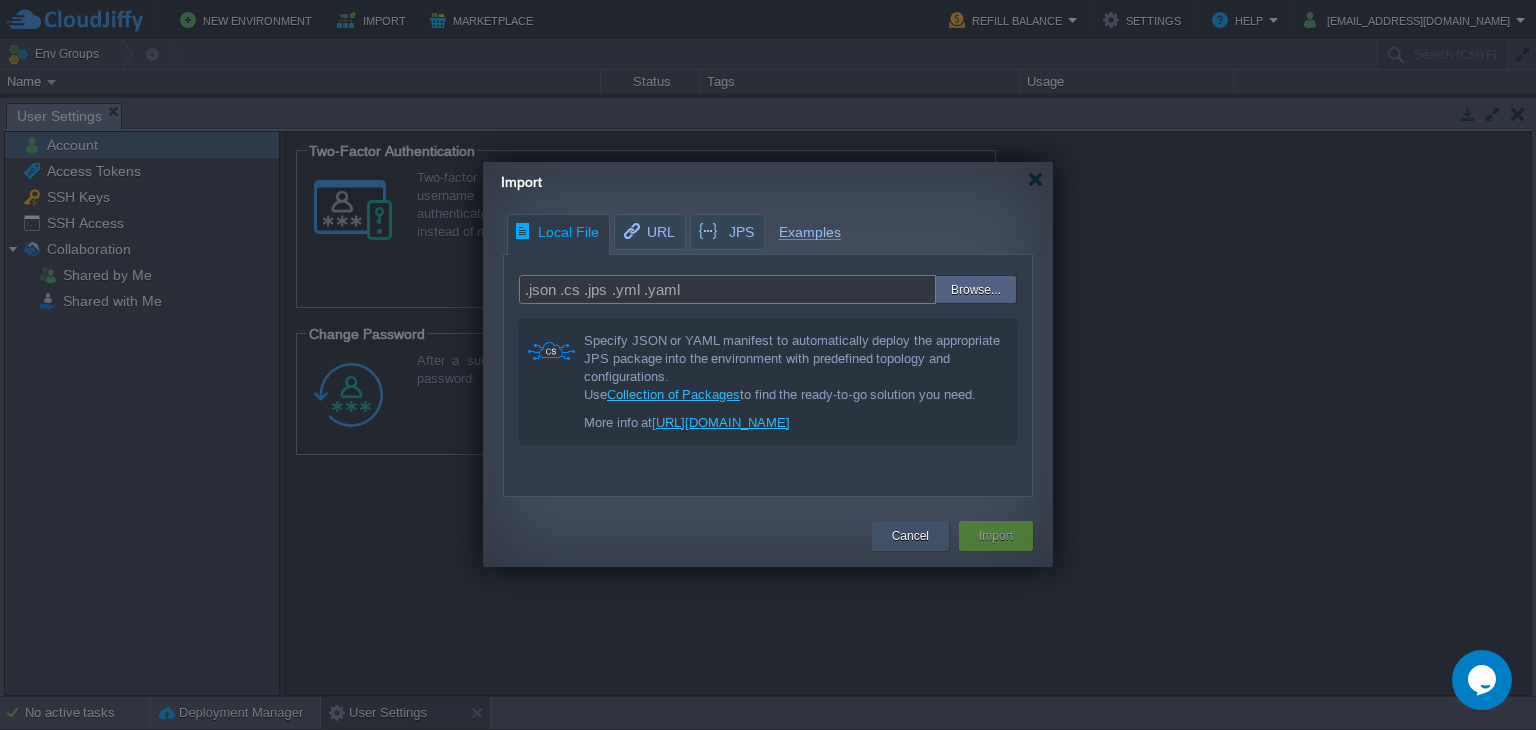 click on "Cancel" at bounding box center [910, 536] 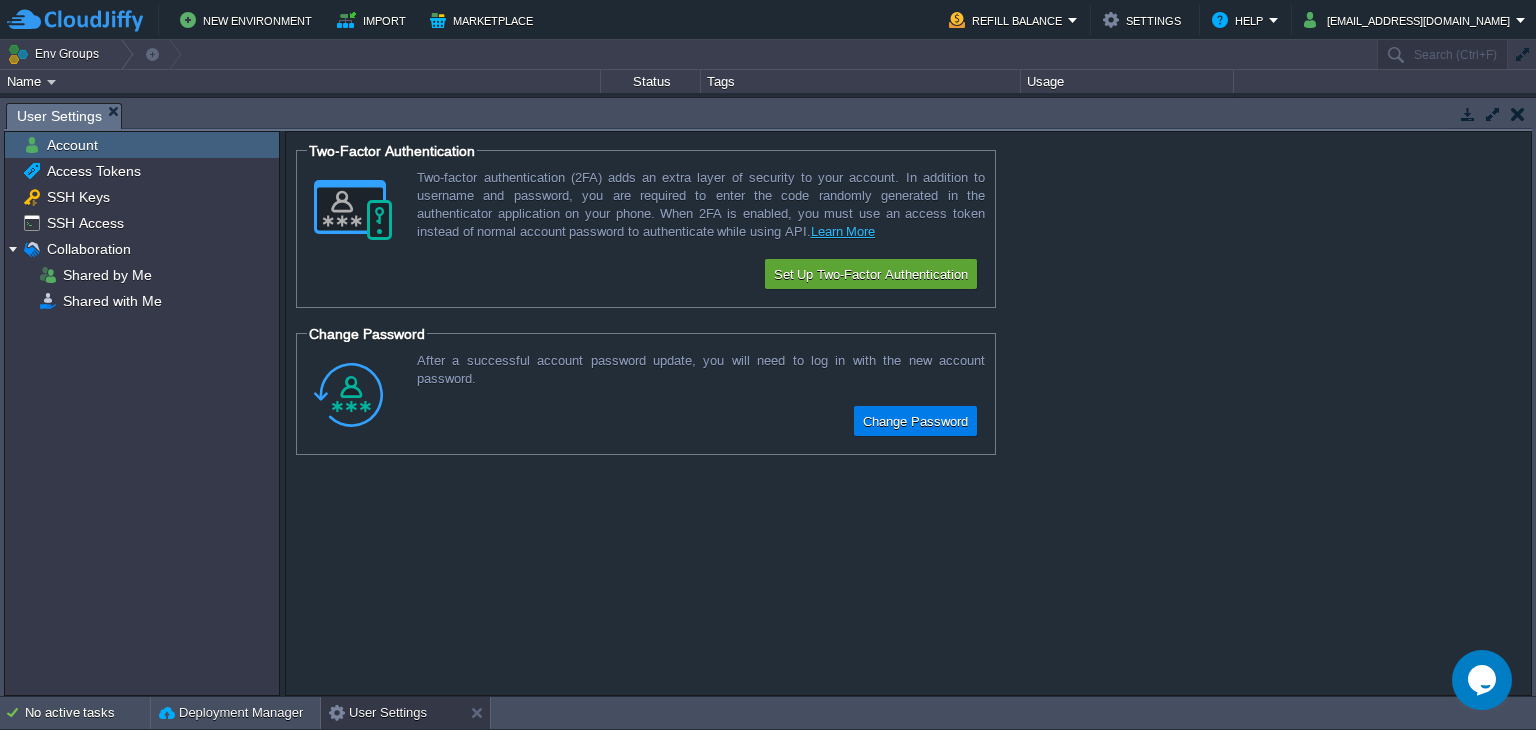 click on "Tags" at bounding box center (861, 81) 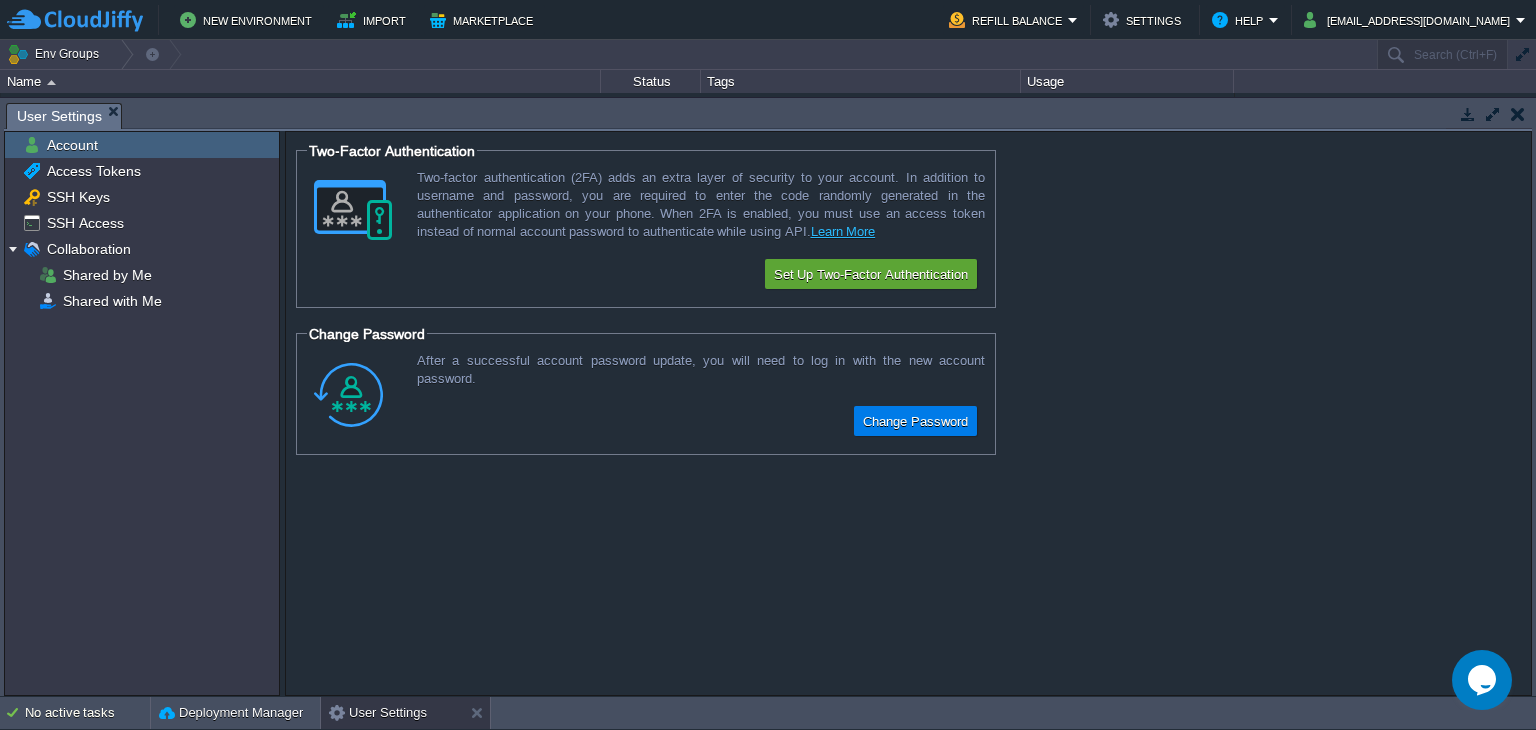 click on "Name" at bounding box center [301, 81] 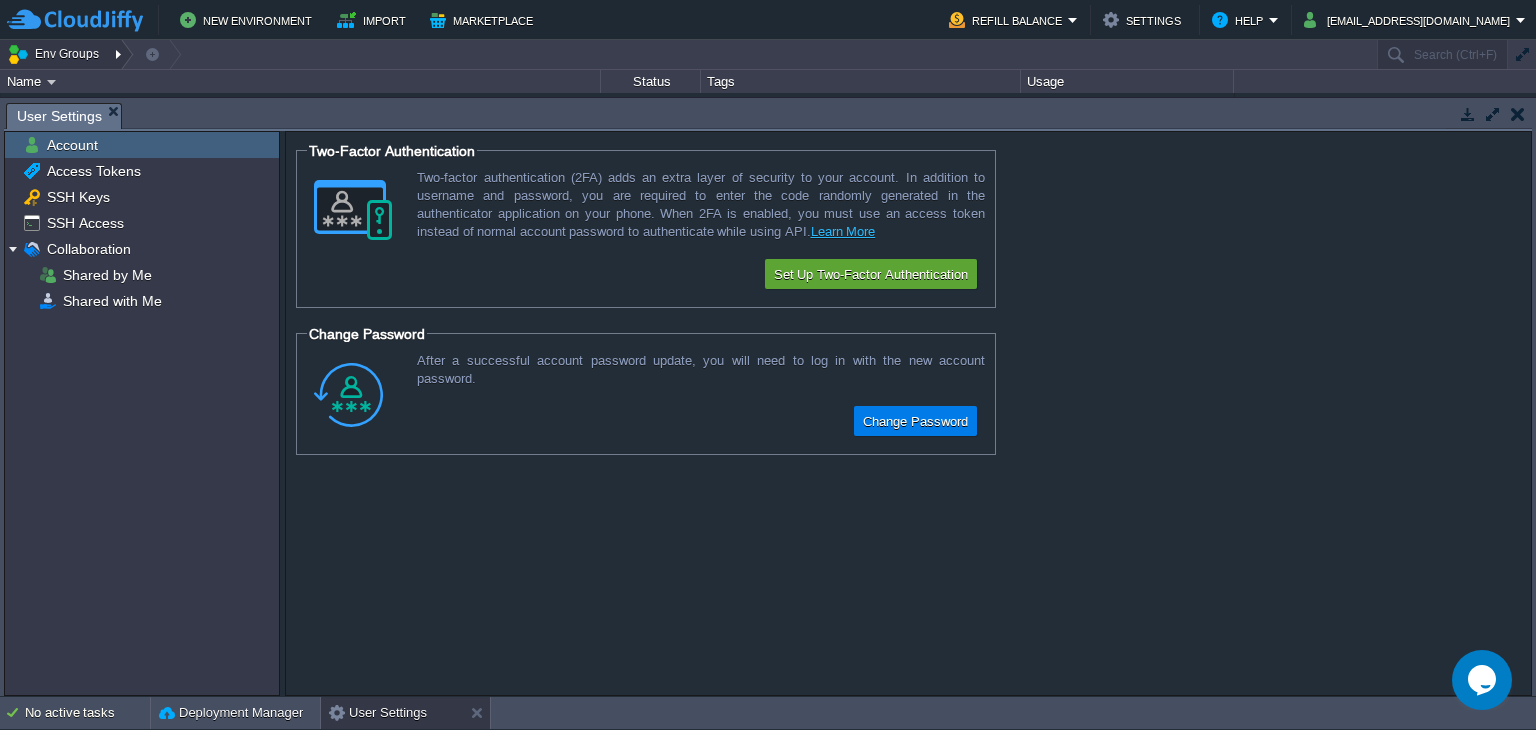 click on "Env Groups" at bounding box center [56, 54] 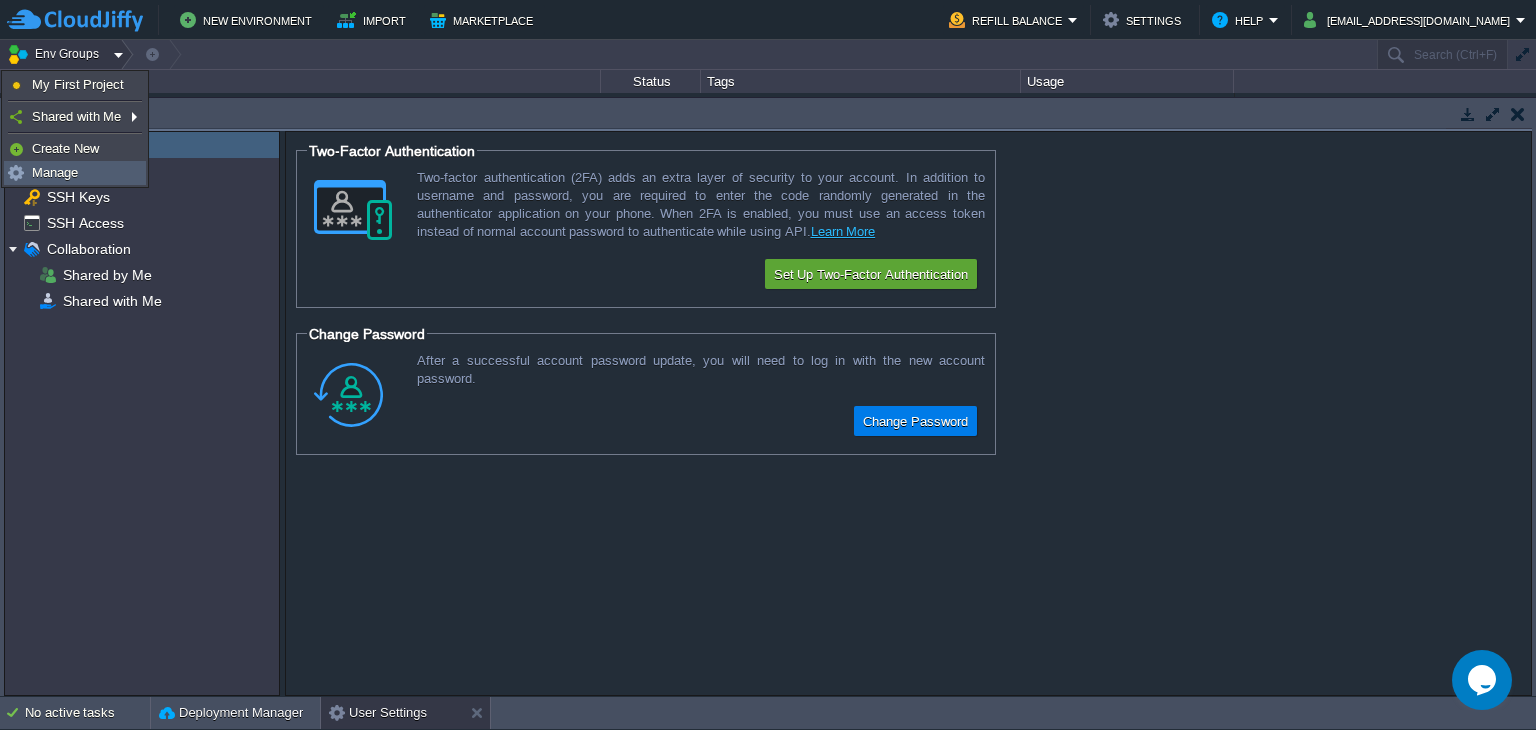click on "Manage" at bounding box center (75, 173) 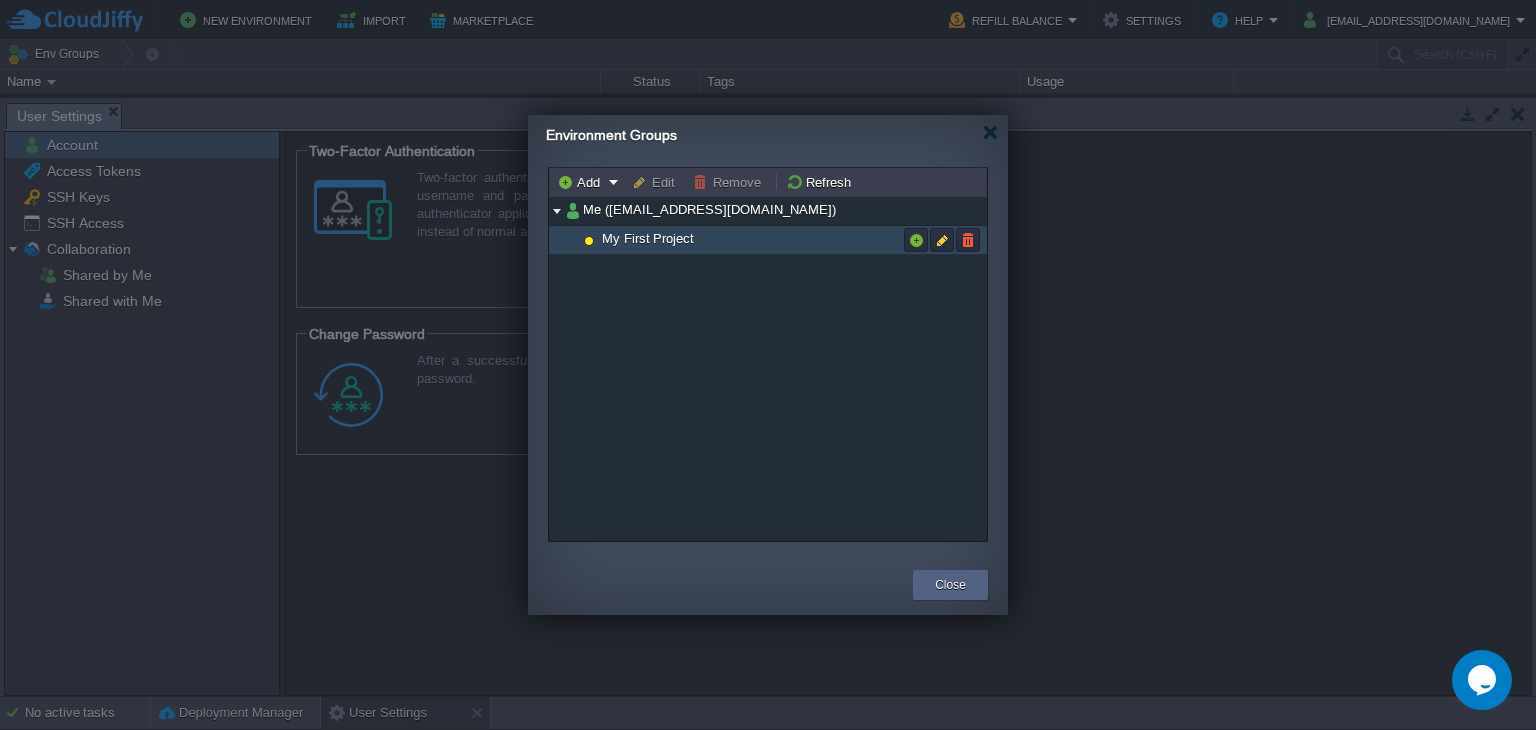 click on "My First Project" at bounding box center (648, 238) 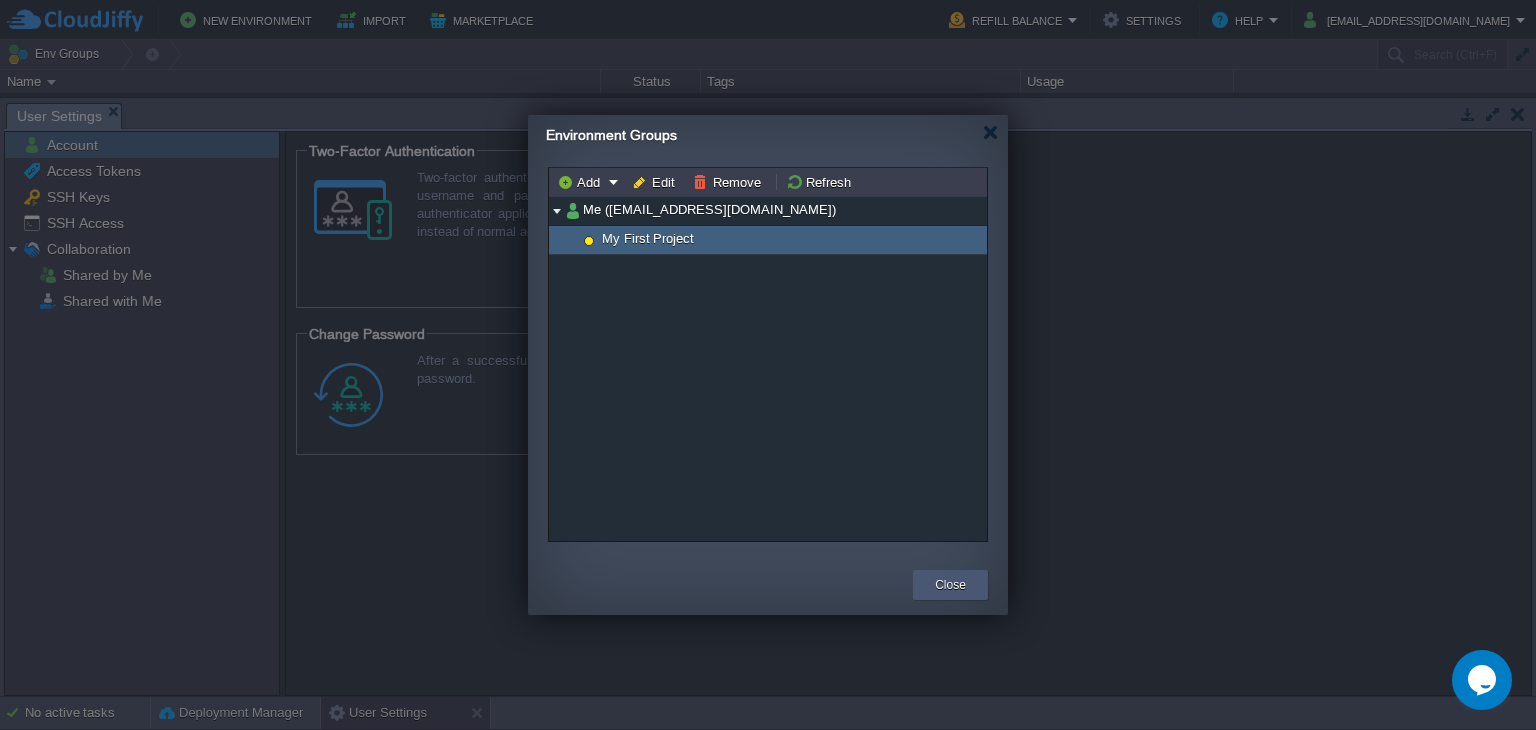 click on "Close" at bounding box center [950, 585] 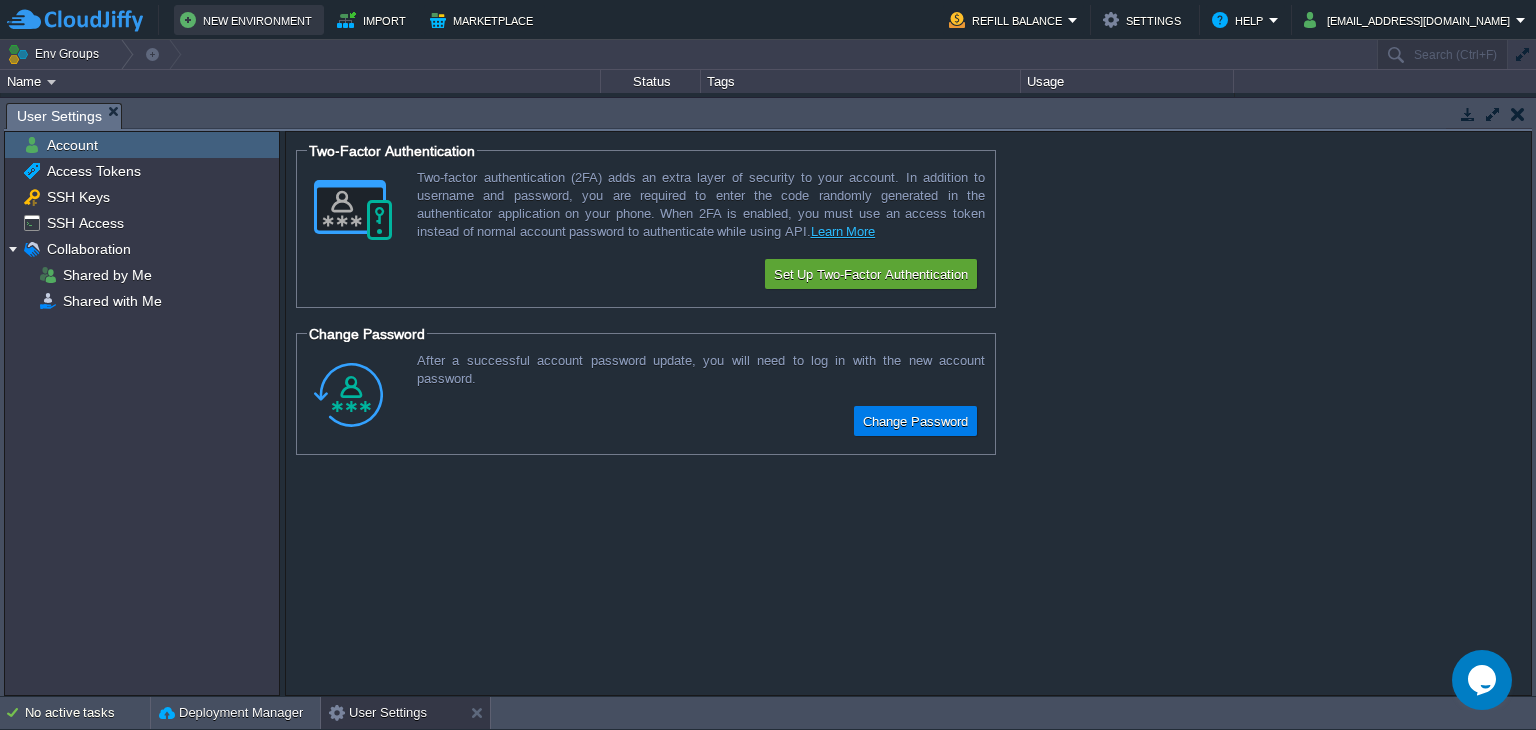 click on "New Environment" at bounding box center (249, 20) 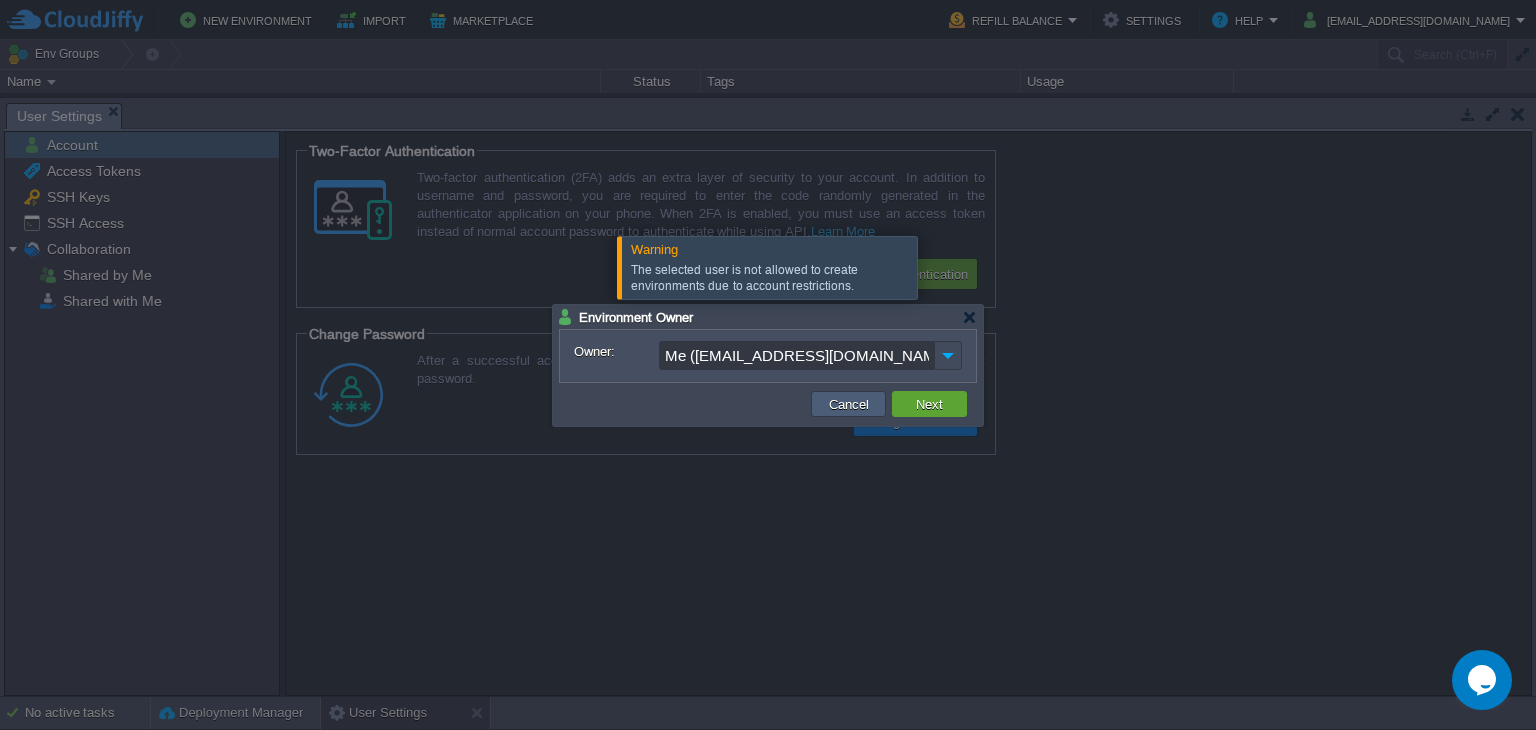 click on "Cancel" at bounding box center [849, 404] 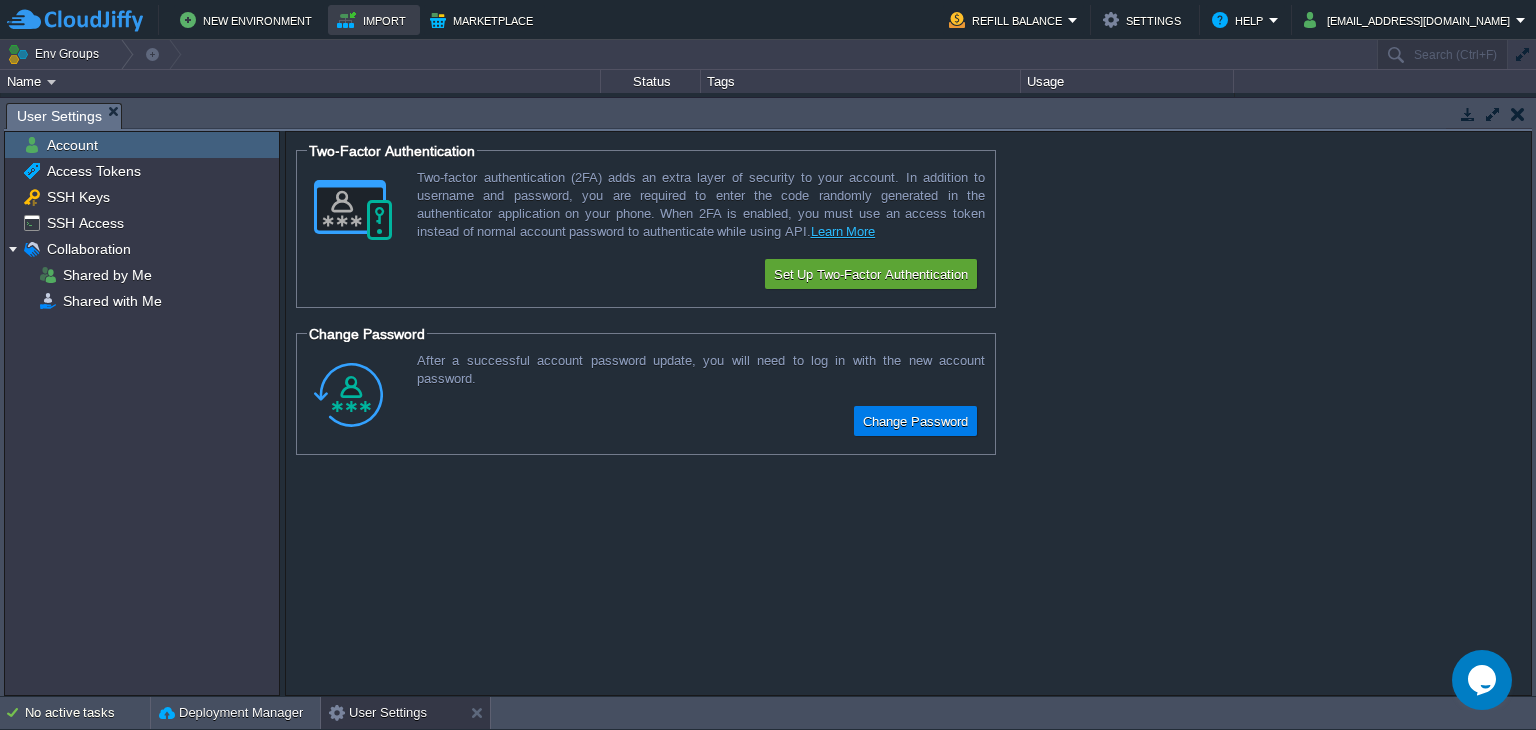 click on "Import" at bounding box center (374, 20) 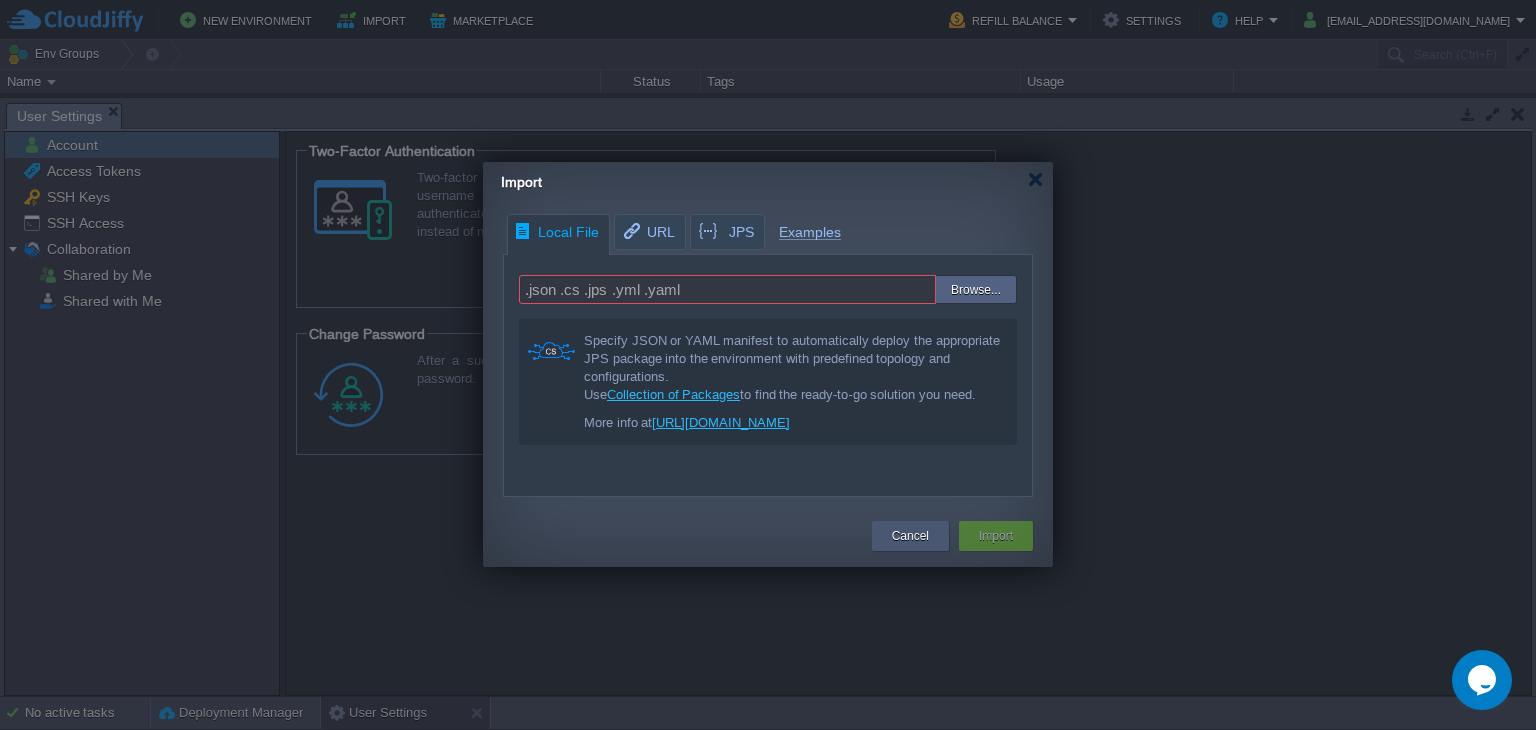 click on "Cancel" at bounding box center (910, 536) 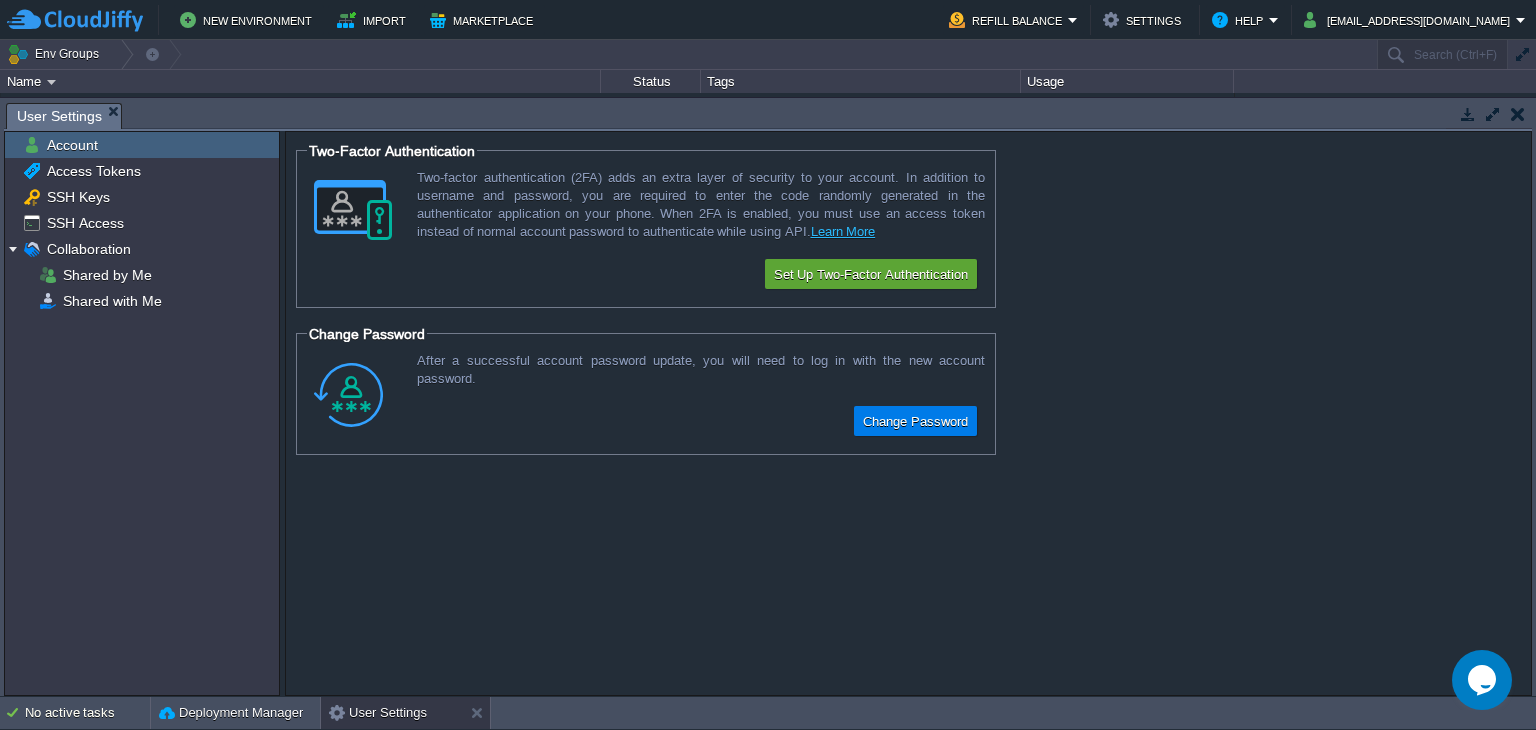 click at bounding box center [75, 20] 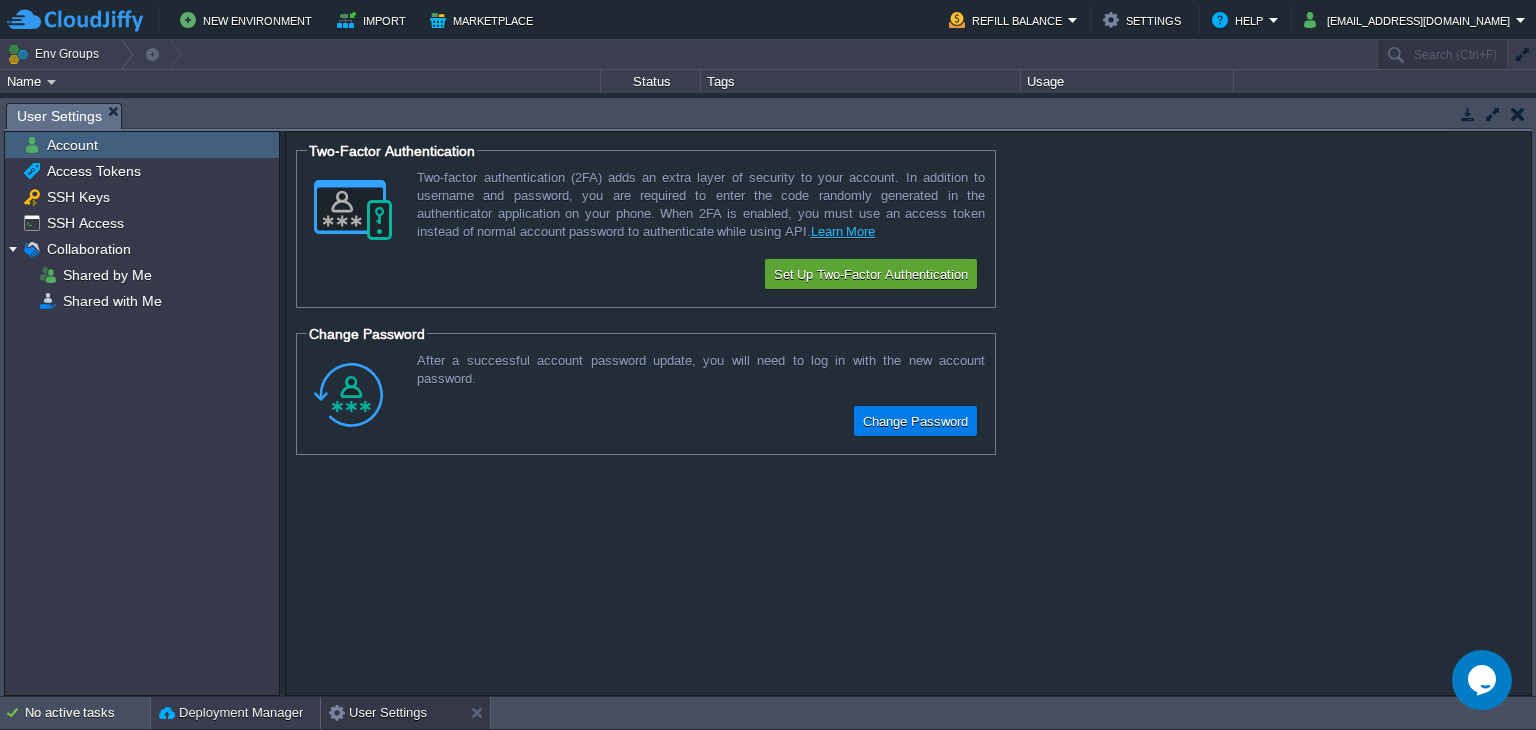 click on "Deployment Manager" at bounding box center (231, 713) 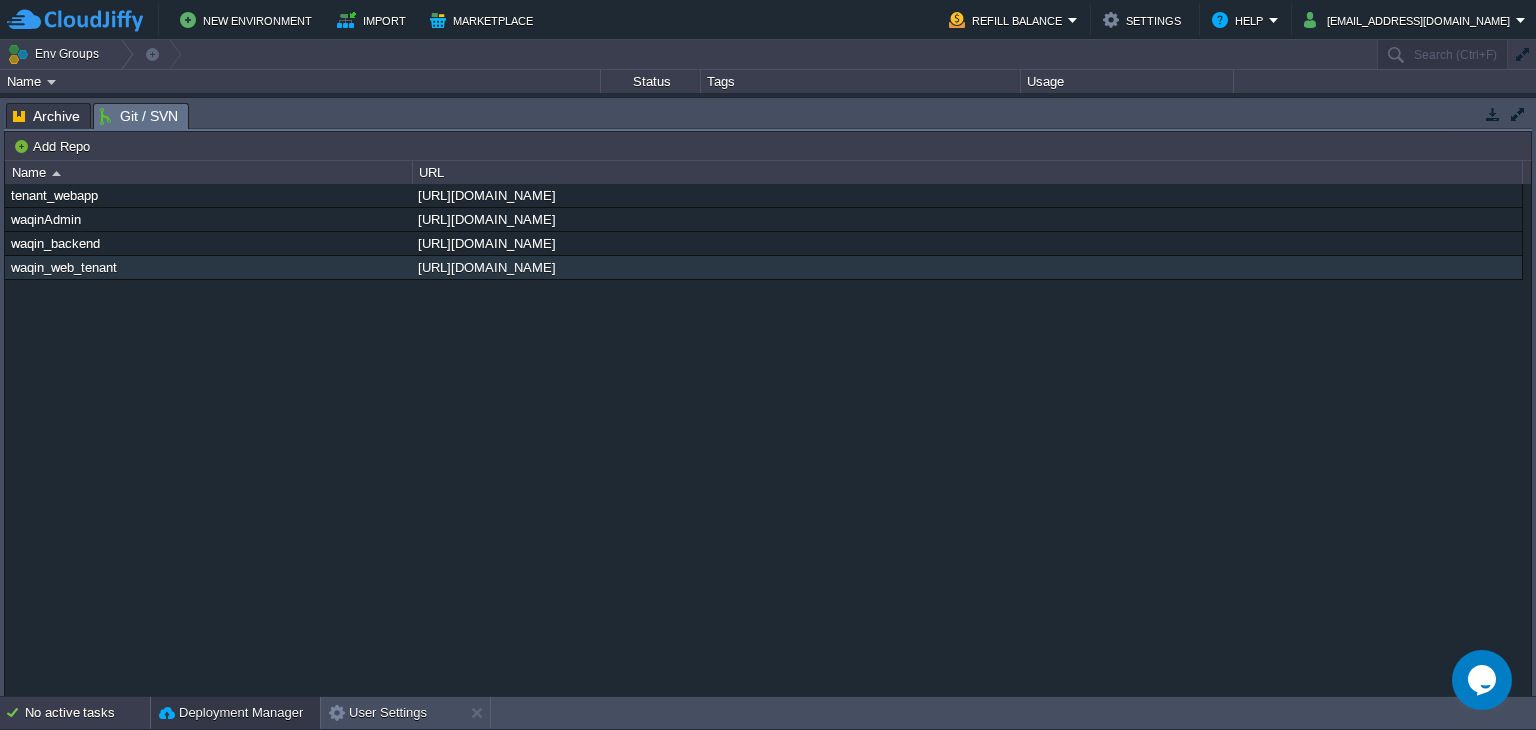 click on "No active tasks" at bounding box center [87, 713] 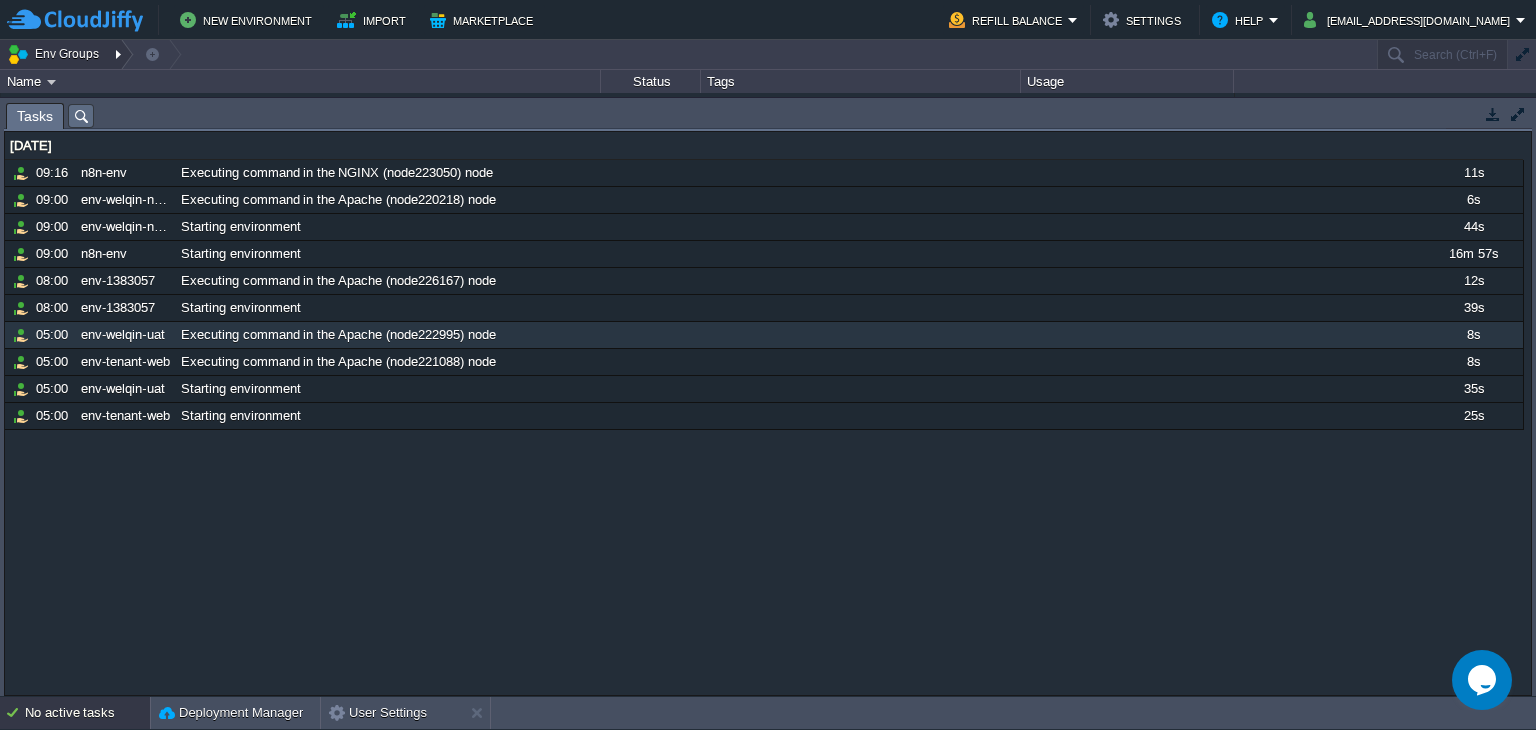 click on "Env Groups" at bounding box center [56, 54] 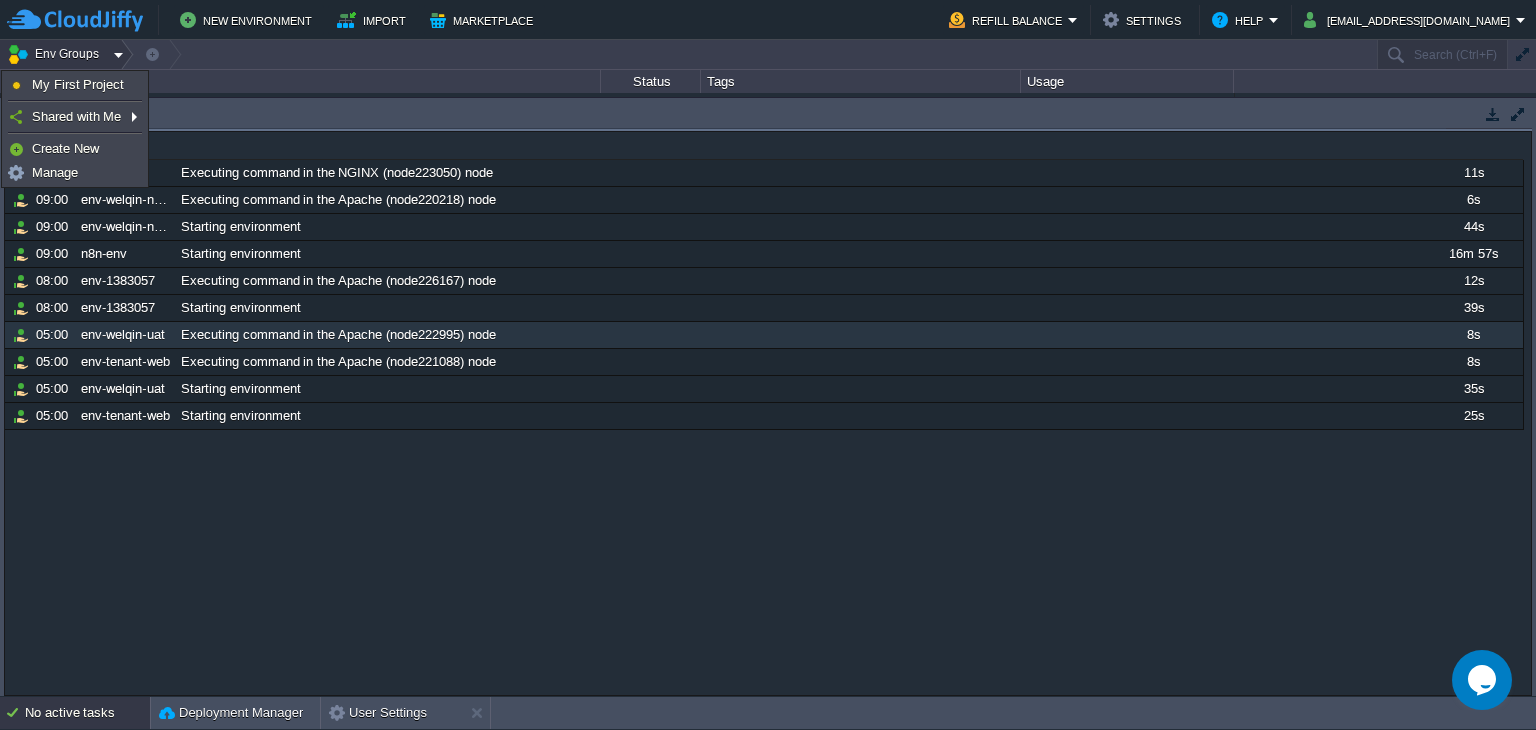 click on "Env Groups" at bounding box center (56, 54) 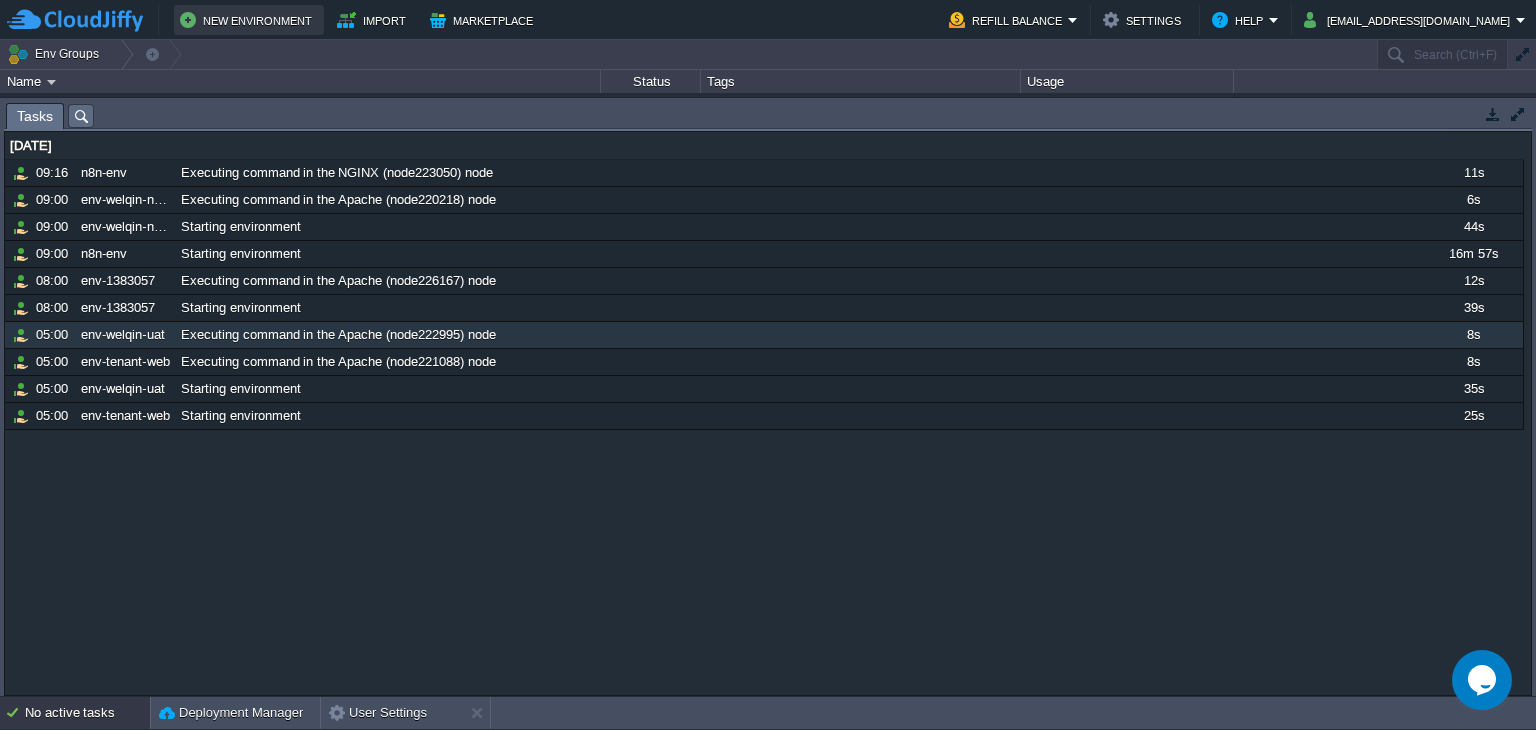 click on "New Environment" at bounding box center [249, 20] 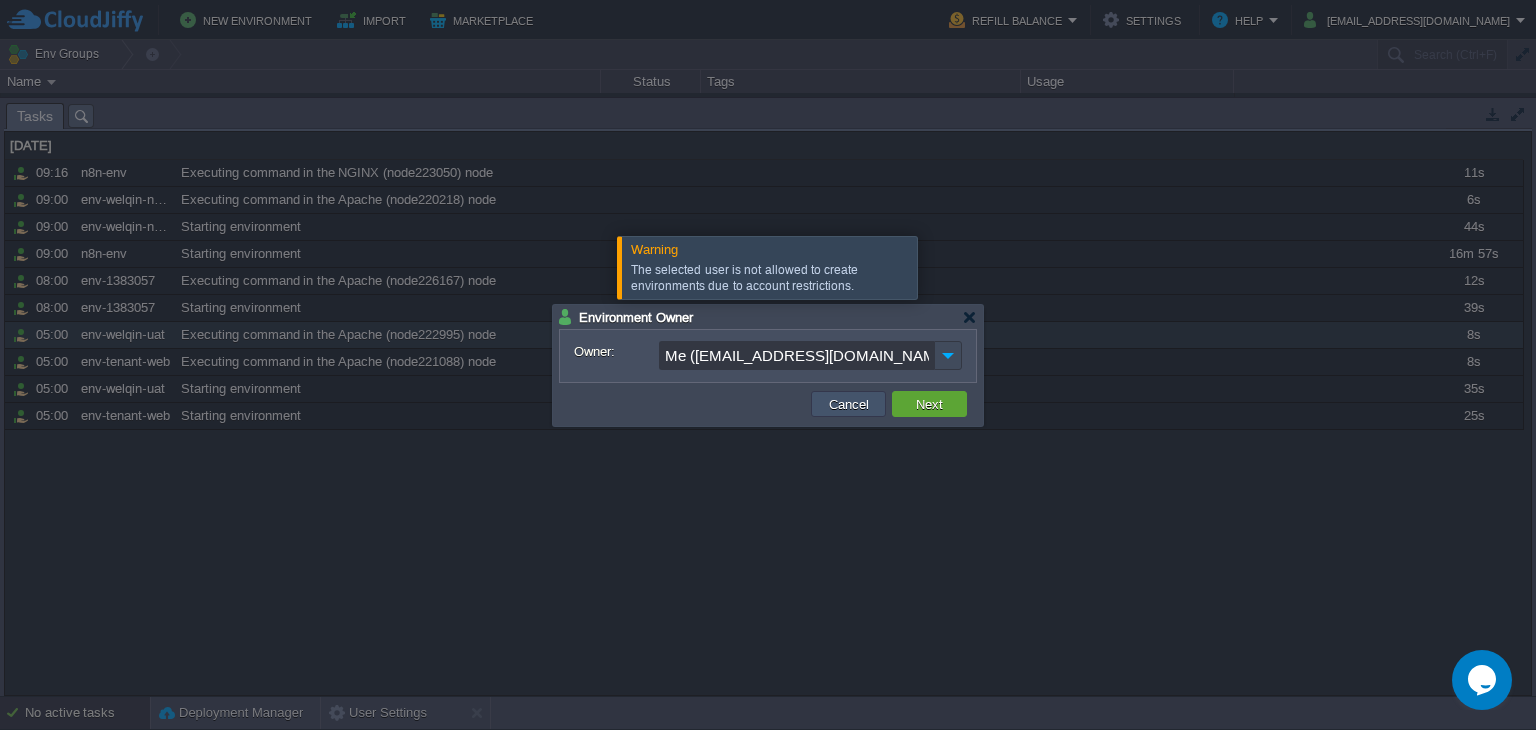 click on "Cancel" at bounding box center [849, 404] 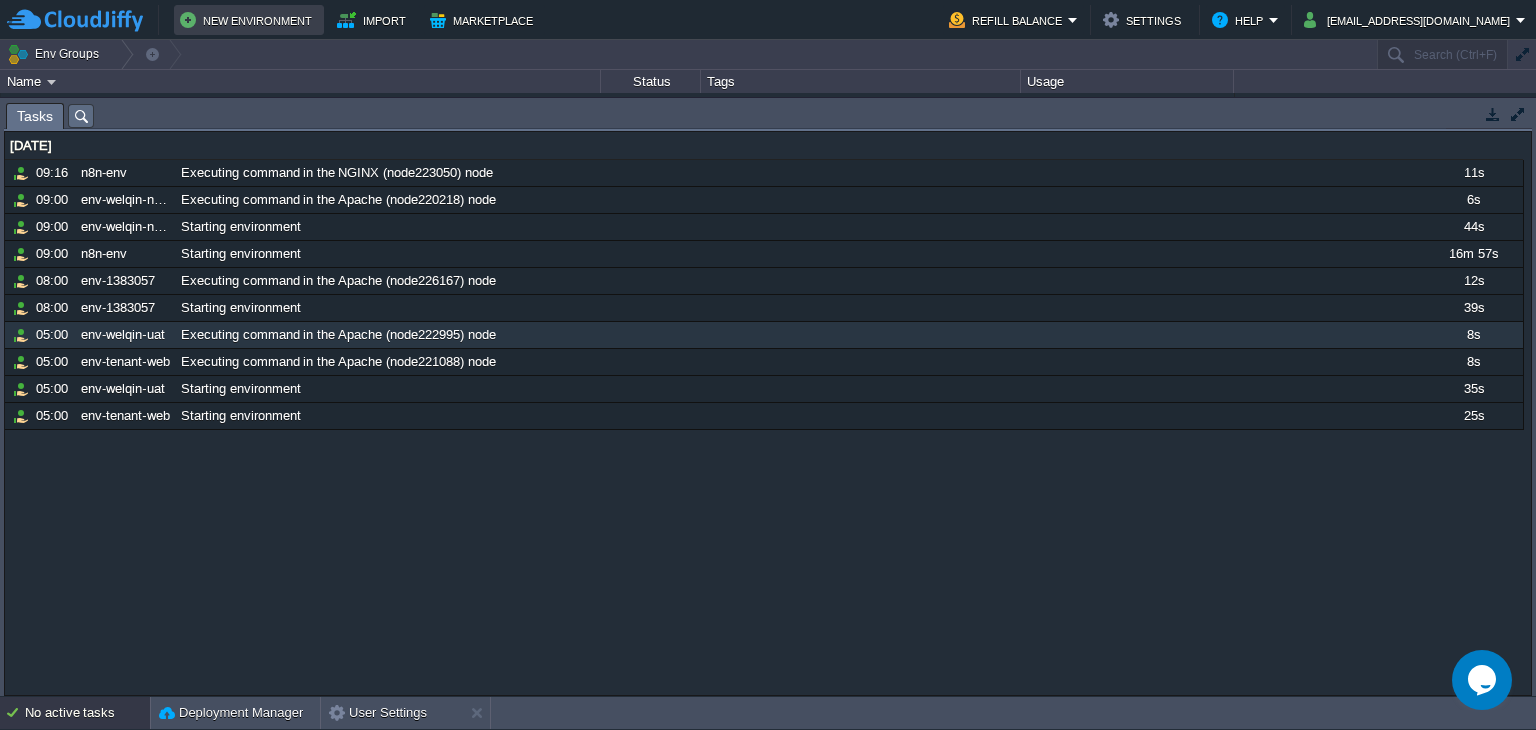 click on "New Environment" at bounding box center [249, 20] 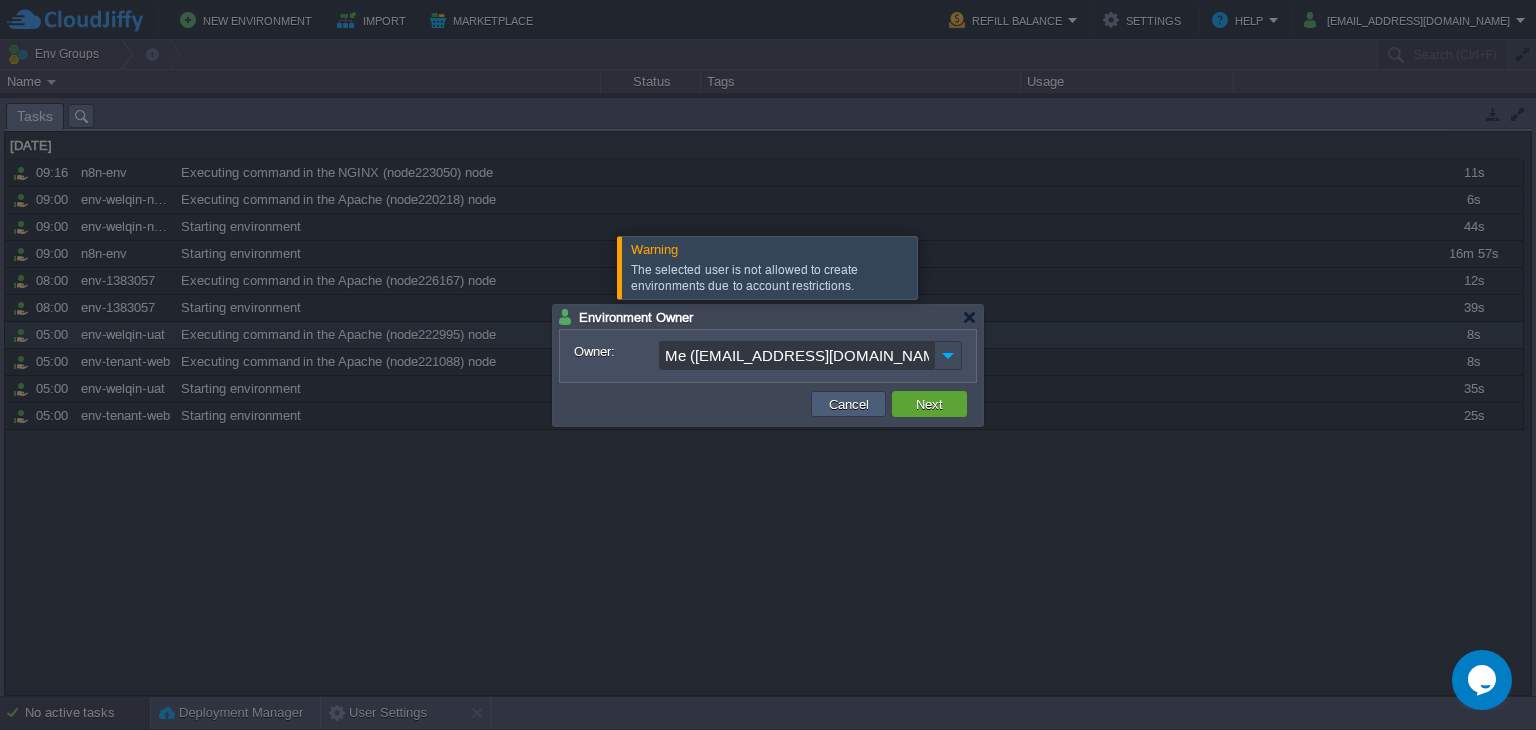 click on "Cancel" at bounding box center [849, 404] 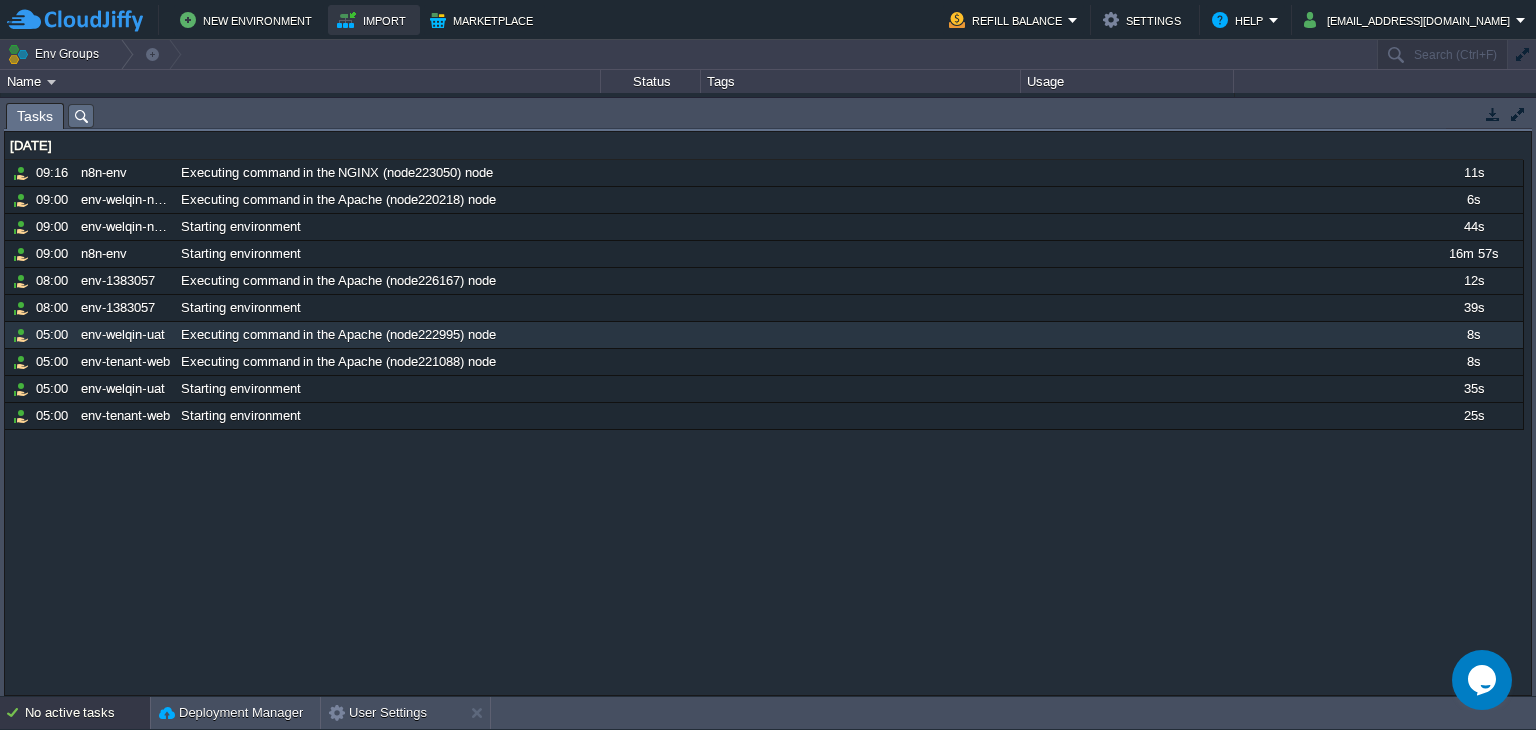 click on "Import" at bounding box center [374, 20] 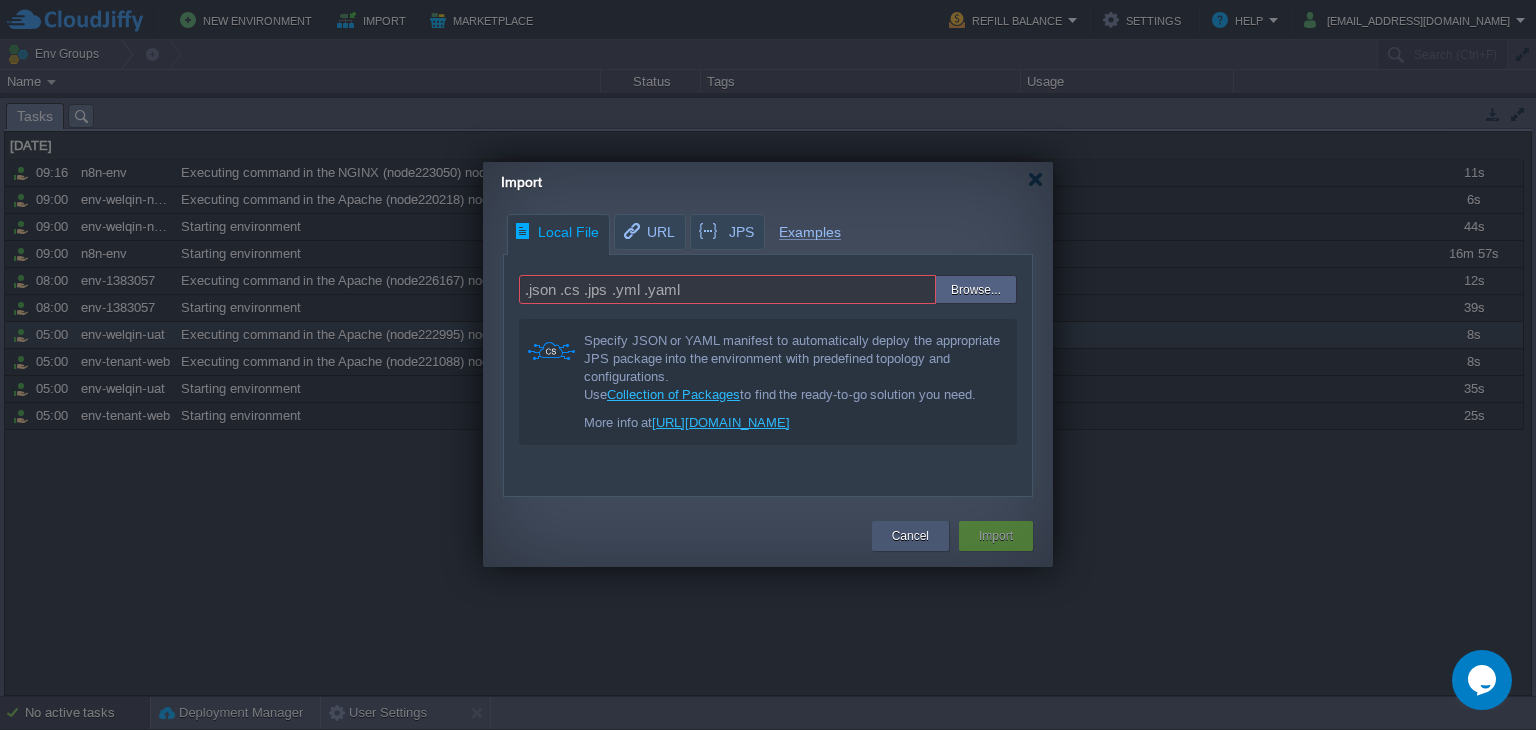 click on "Cancel" at bounding box center (910, 536) 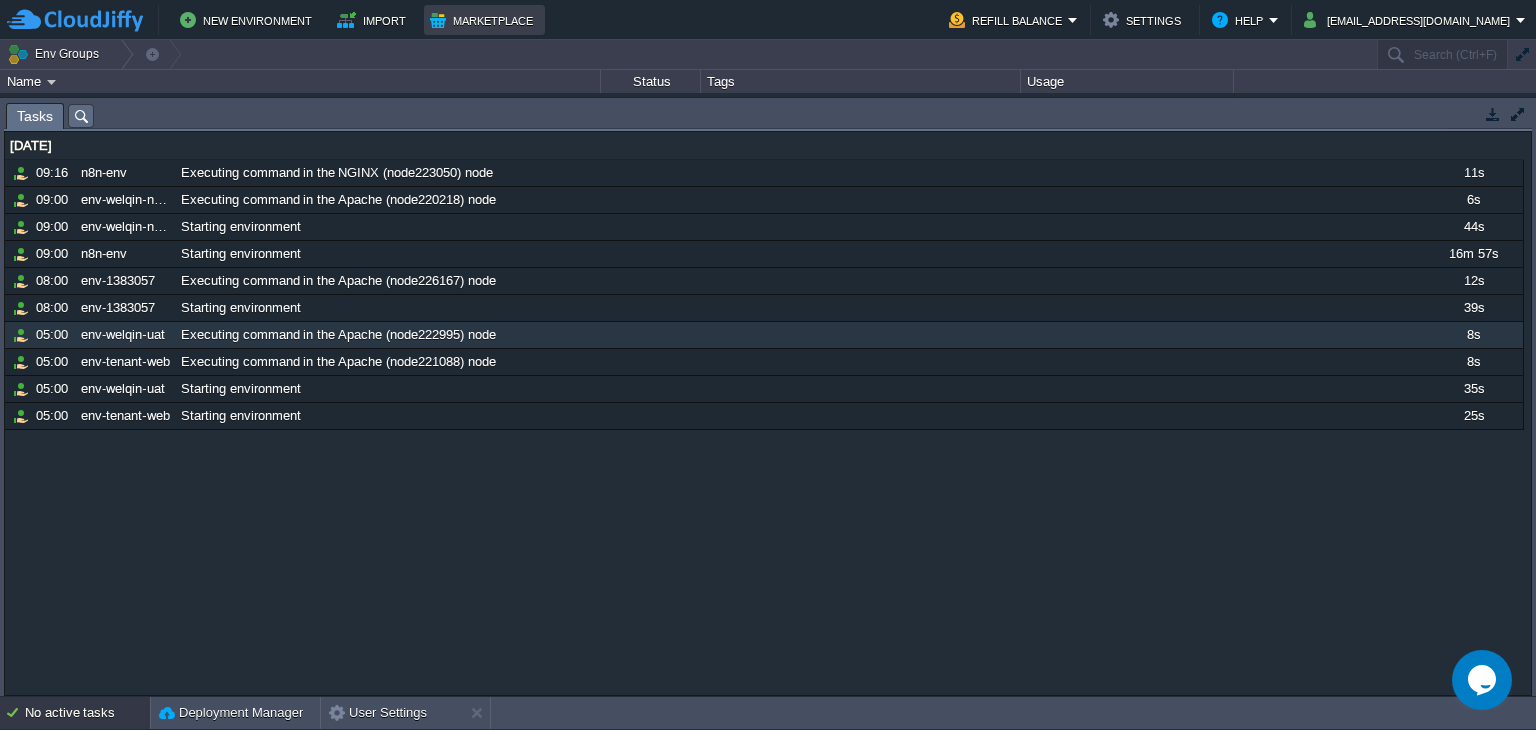 click on "Marketplace" at bounding box center [484, 20] 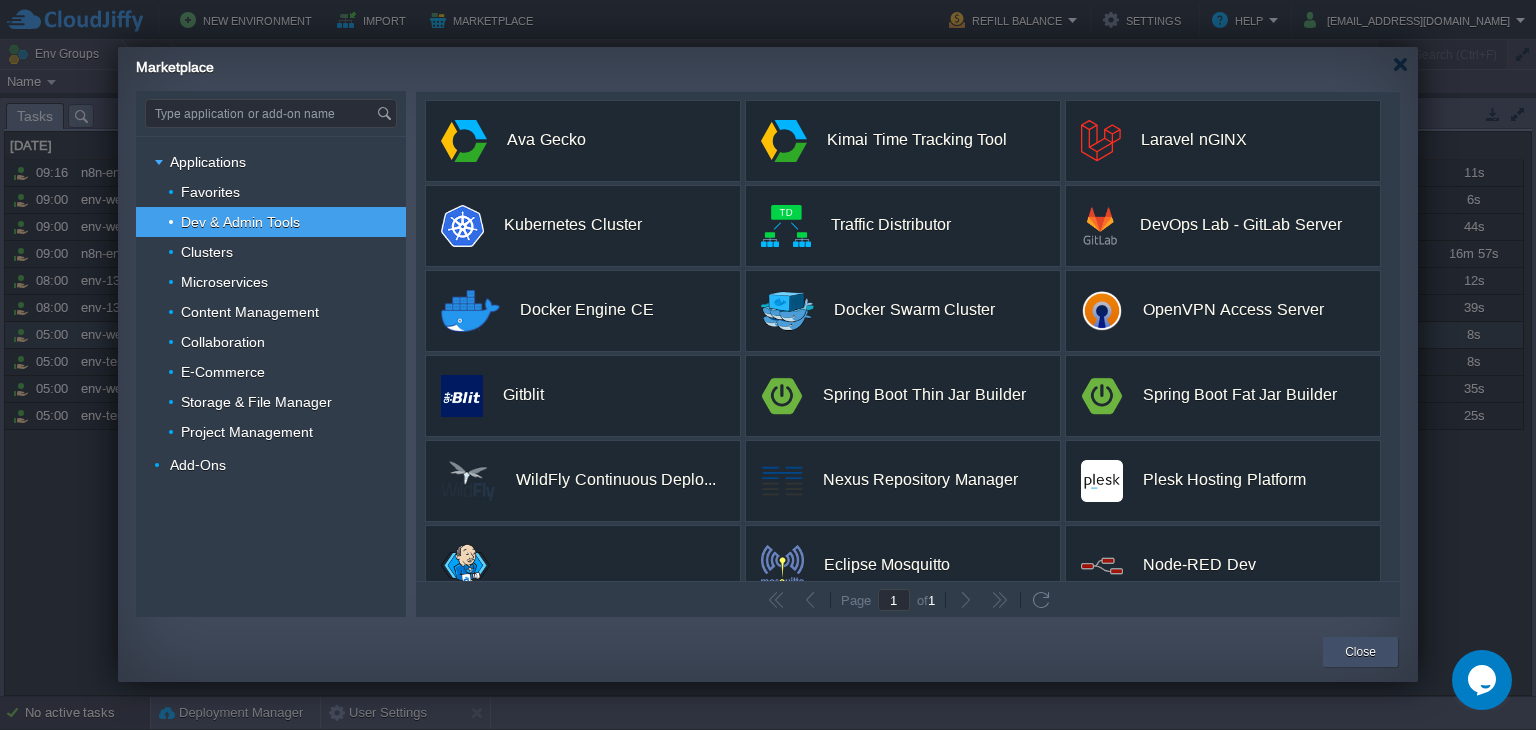 click on "Close" at bounding box center [1360, 652] 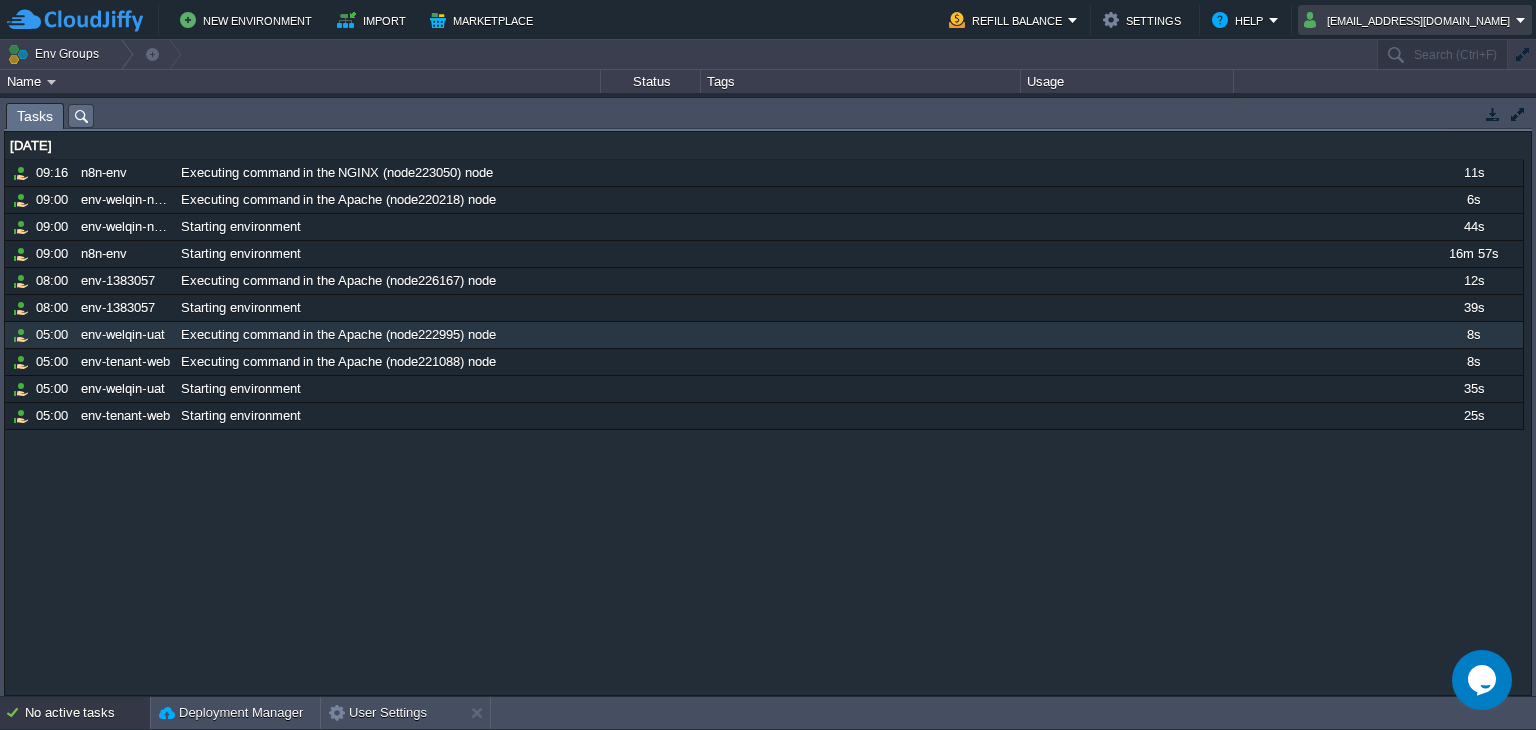 click on "sauravnautiyal8@gmail.com" at bounding box center [1410, 20] 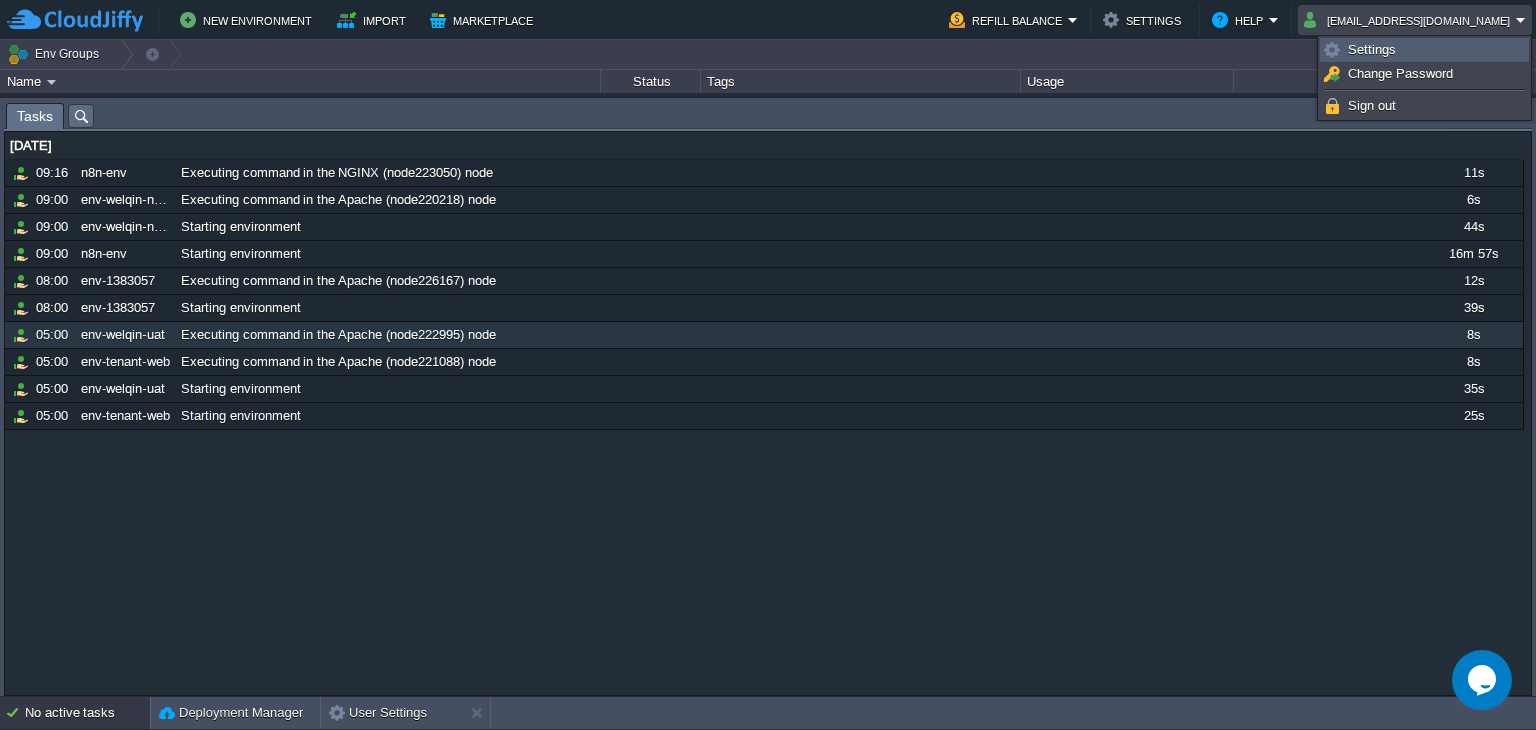 click on "Settings" at bounding box center (1372, 49) 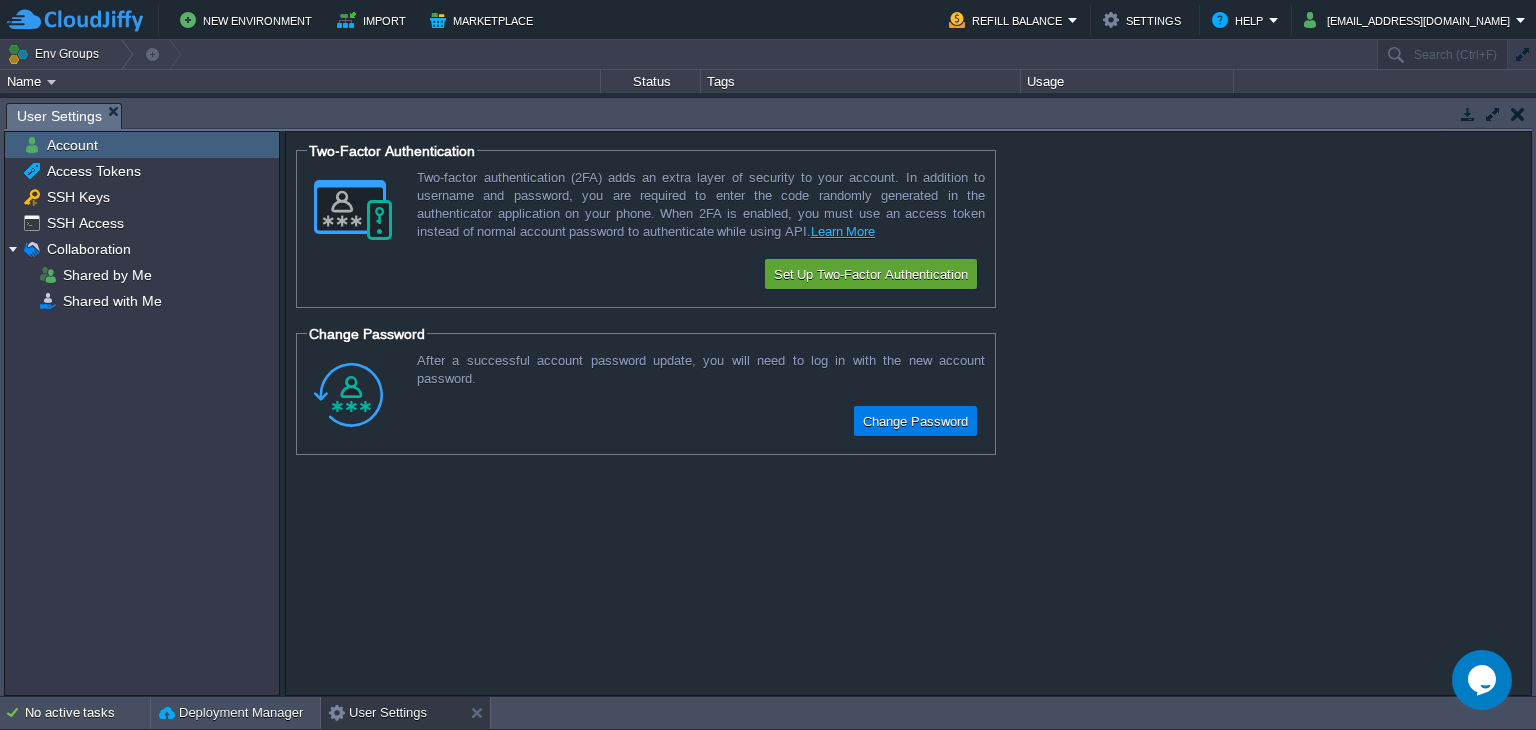 click on "Status" at bounding box center (651, 81) 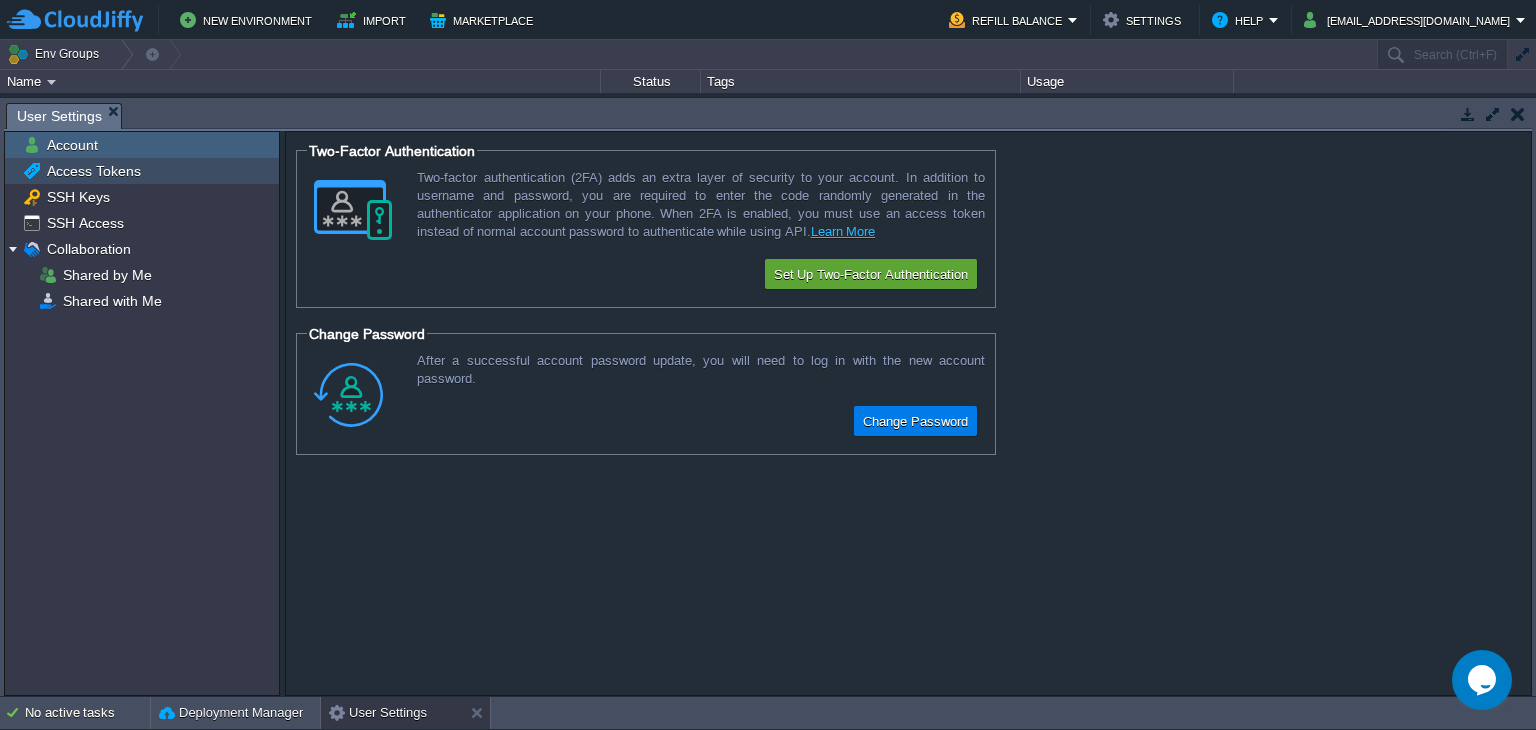 click on "Access Tokens" at bounding box center [142, 171] 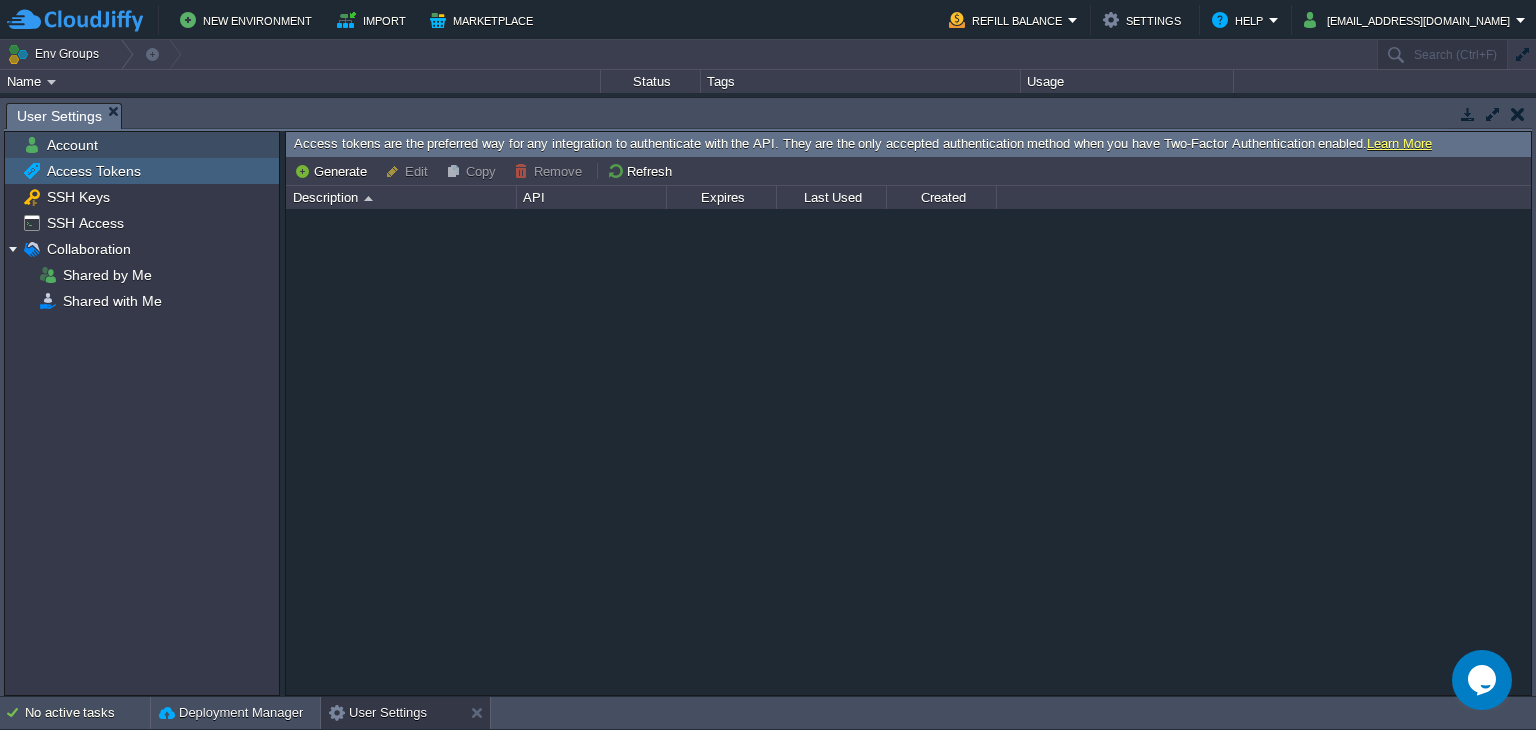 click on "Account" at bounding box center (72, 145) 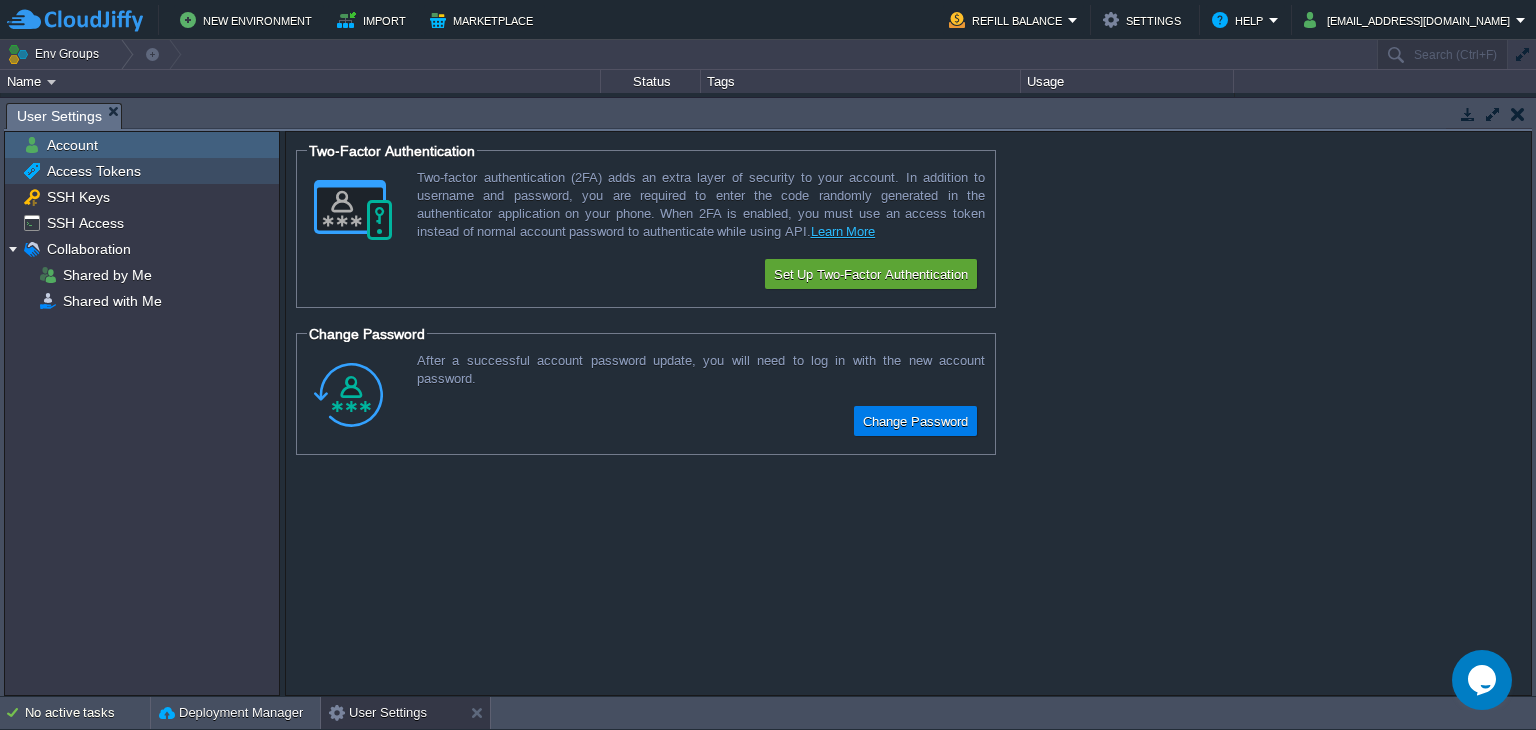 click on "Access Tokens" at bounding box center (93, 171) 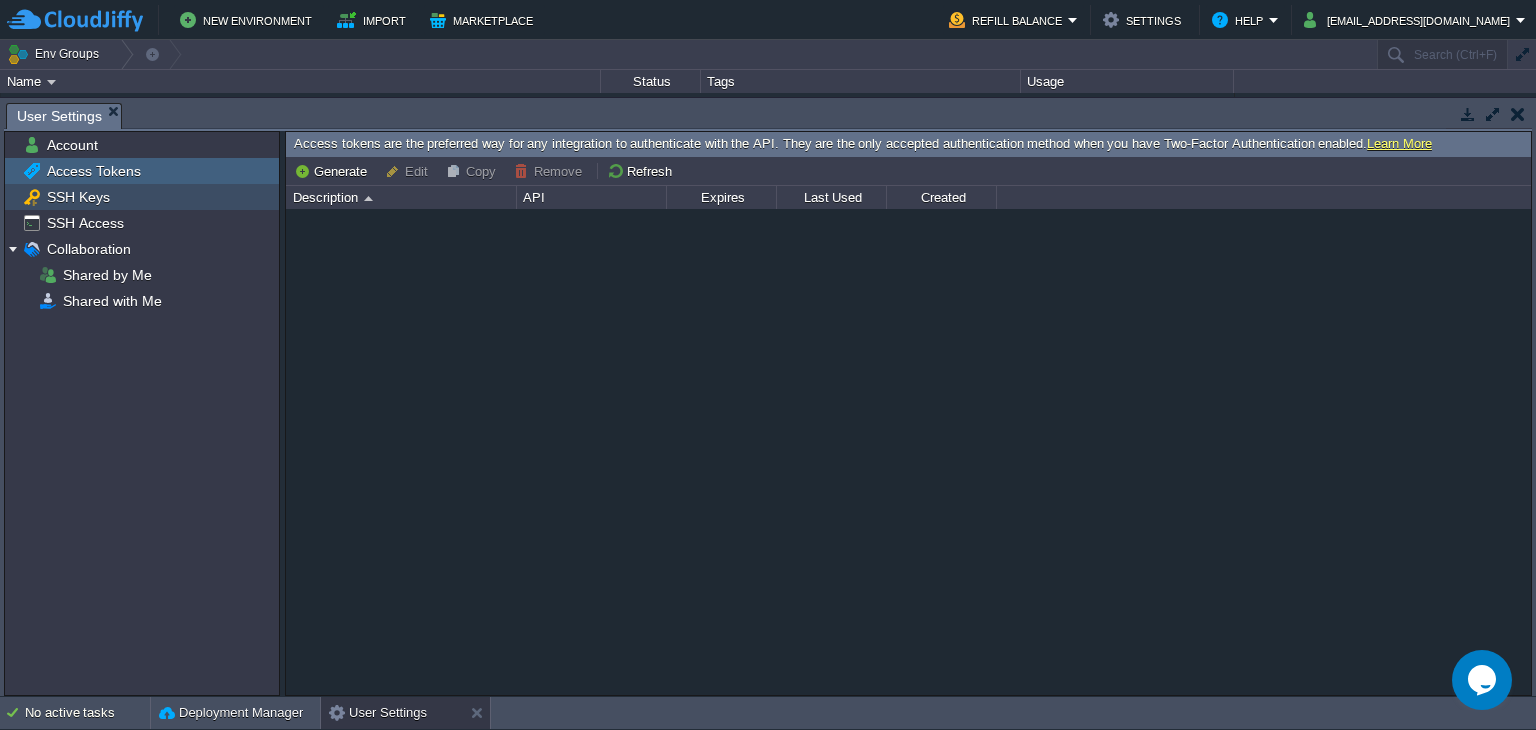 click on "SSH Keys" at bounding box center [78, 197] 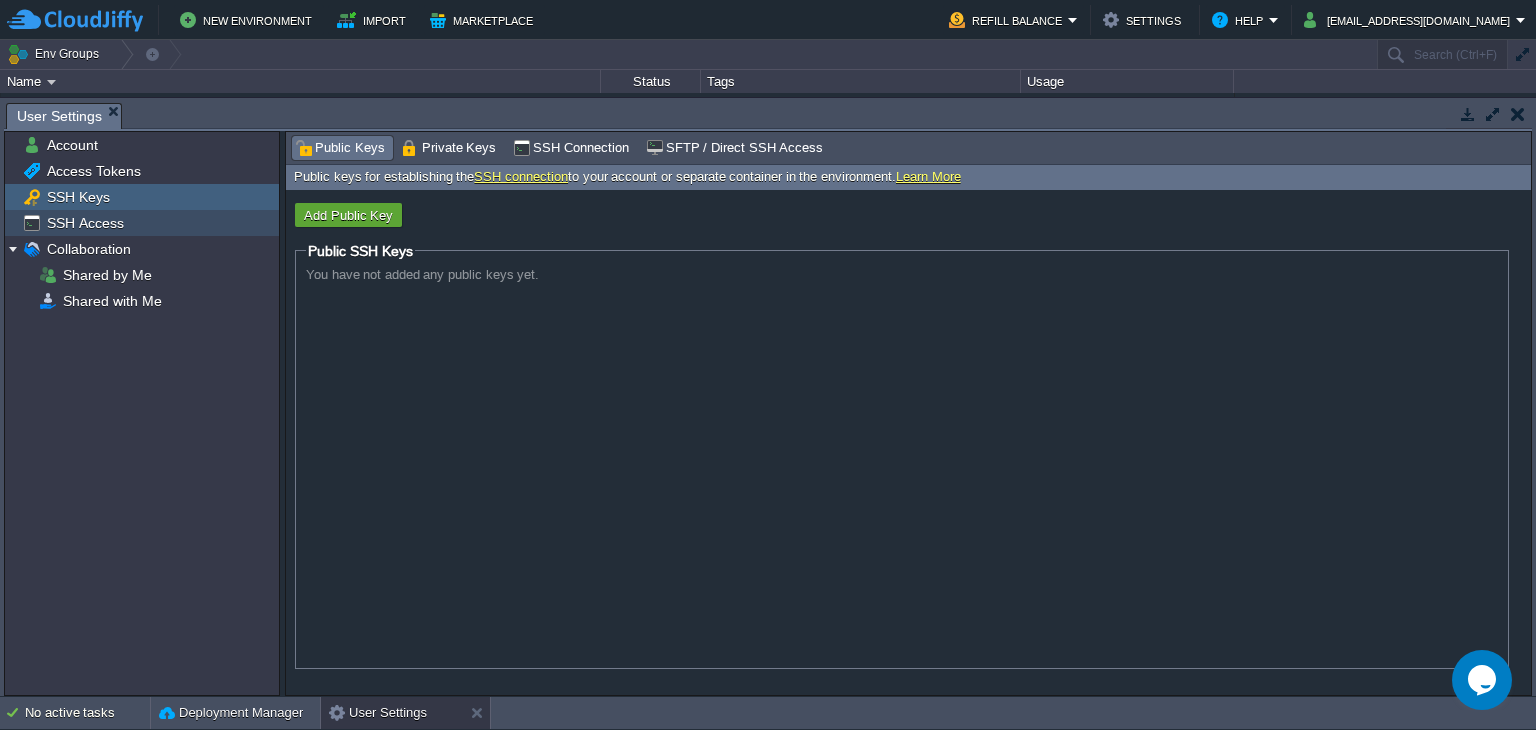 click on "SSH Access" at bounding box center [85, 223] 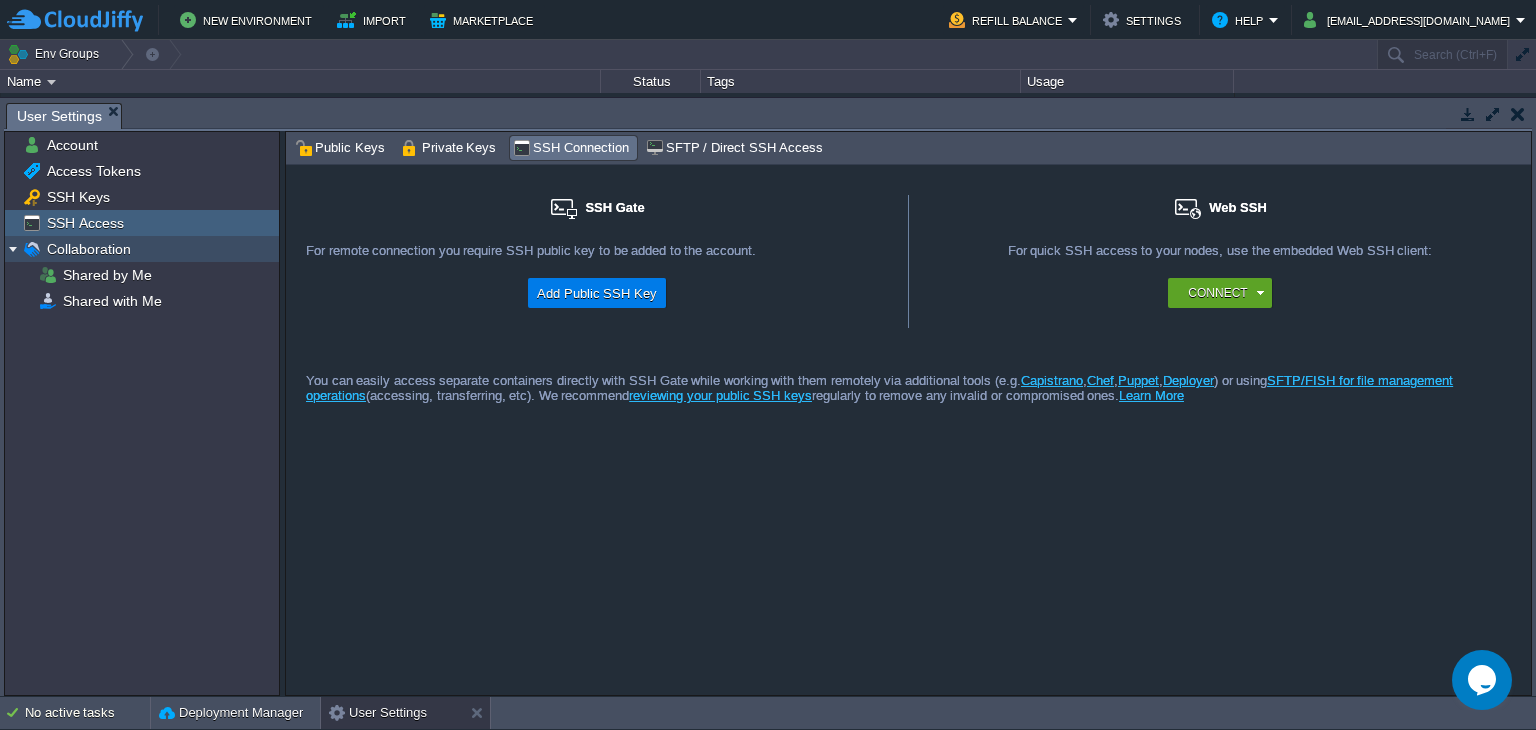 click at bounding box center [13, 249] 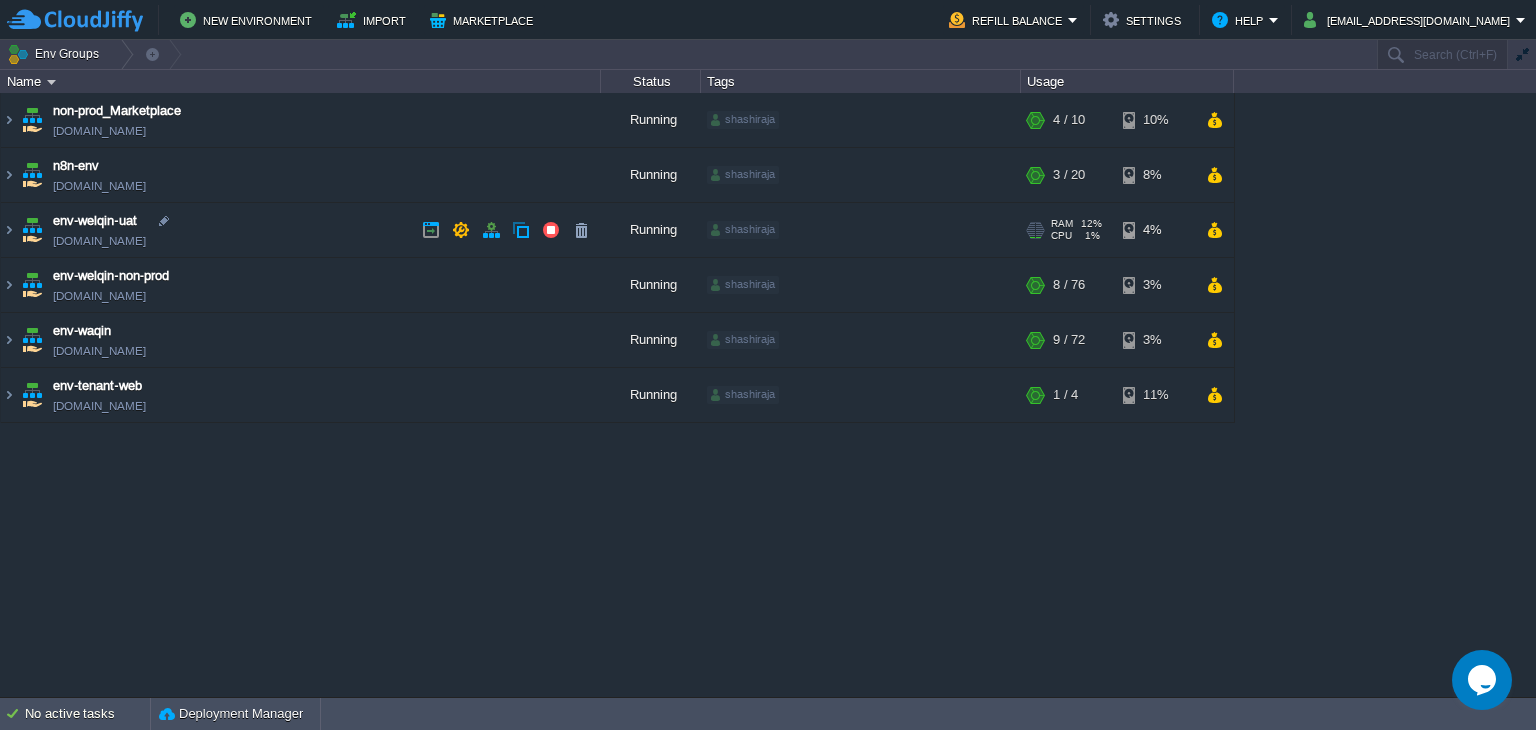 click on "env-welqin-uat env-welqin-uat.cloudjiffy.net" at bounding box center [301, 230] 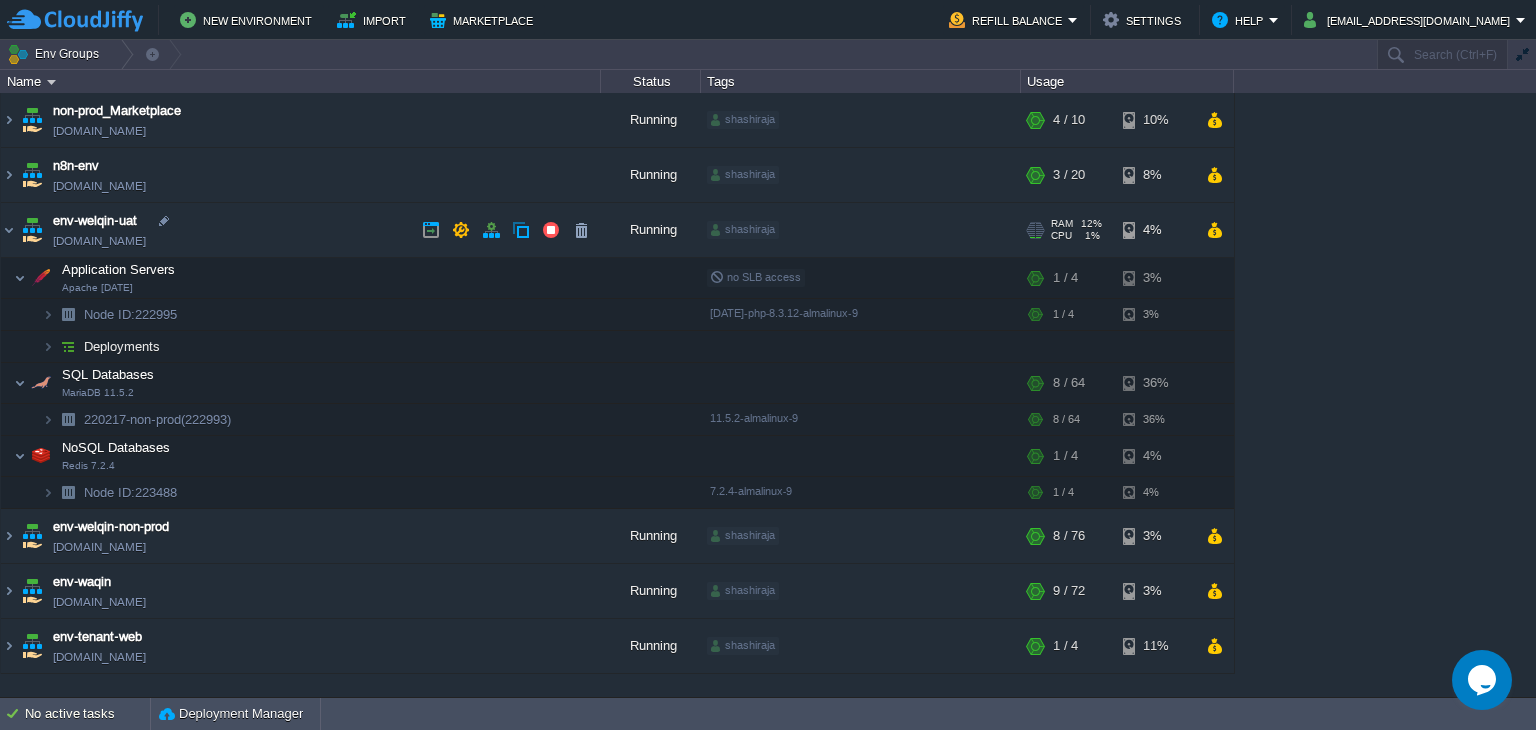 click on "env-welqin-uat env-welqin-uat.cloudjiffy.net" at bounding box center (301, 230) 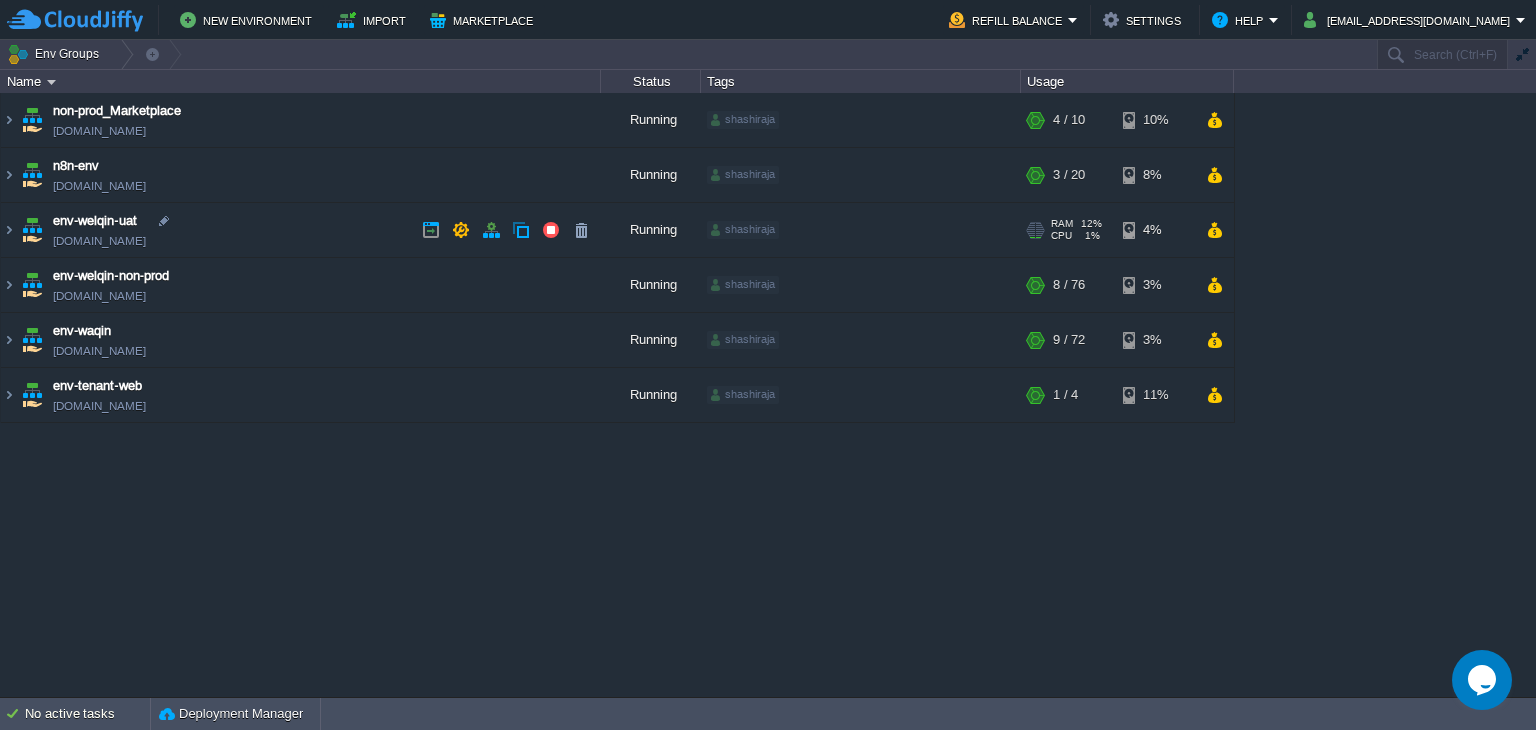 click on "env-welqin-uat env-welqin-uat.cloudjiffy.net" at bounding box center (301, 230) 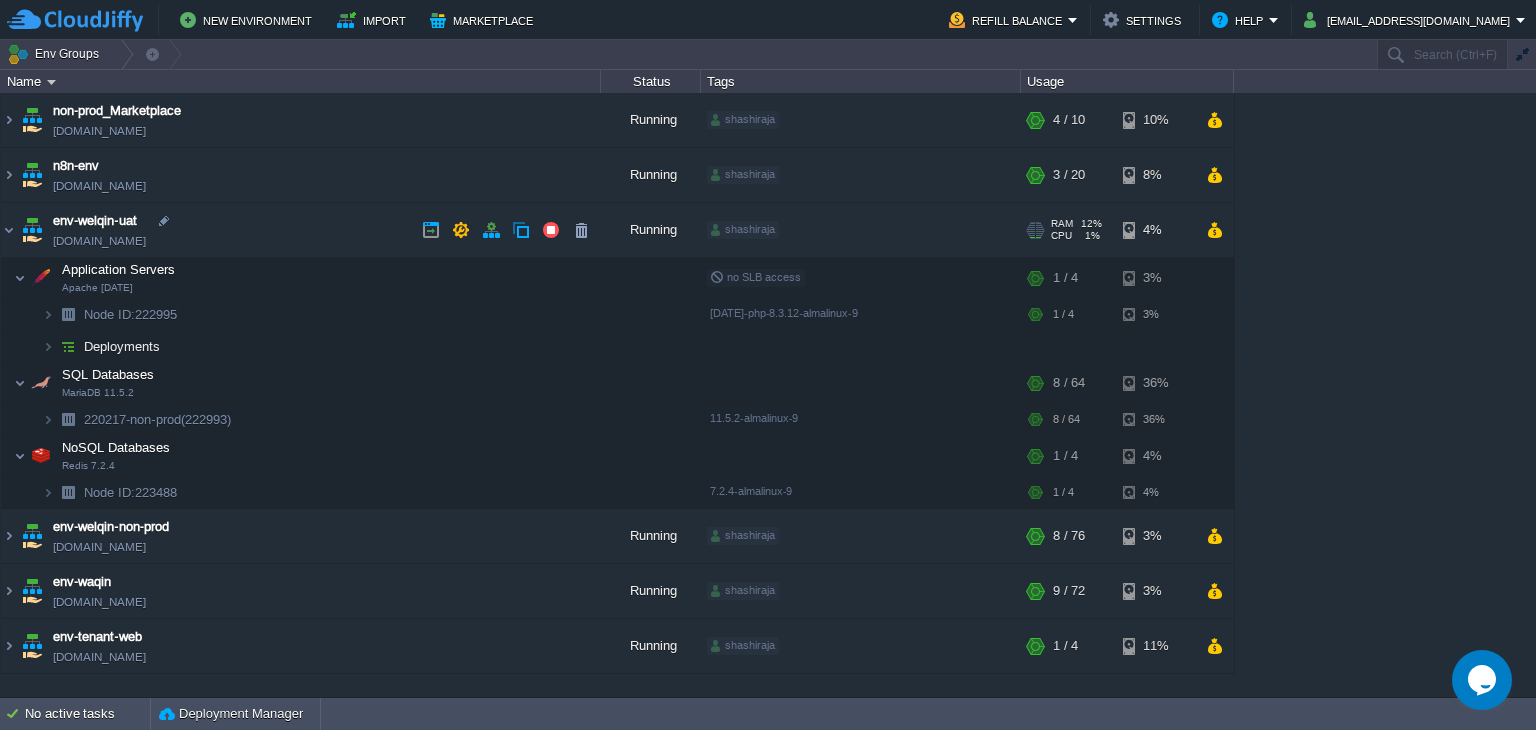 click on "env-welqin-uat env-welqin-uat.cloudjiffy.net" at bounding box center [301, 230] 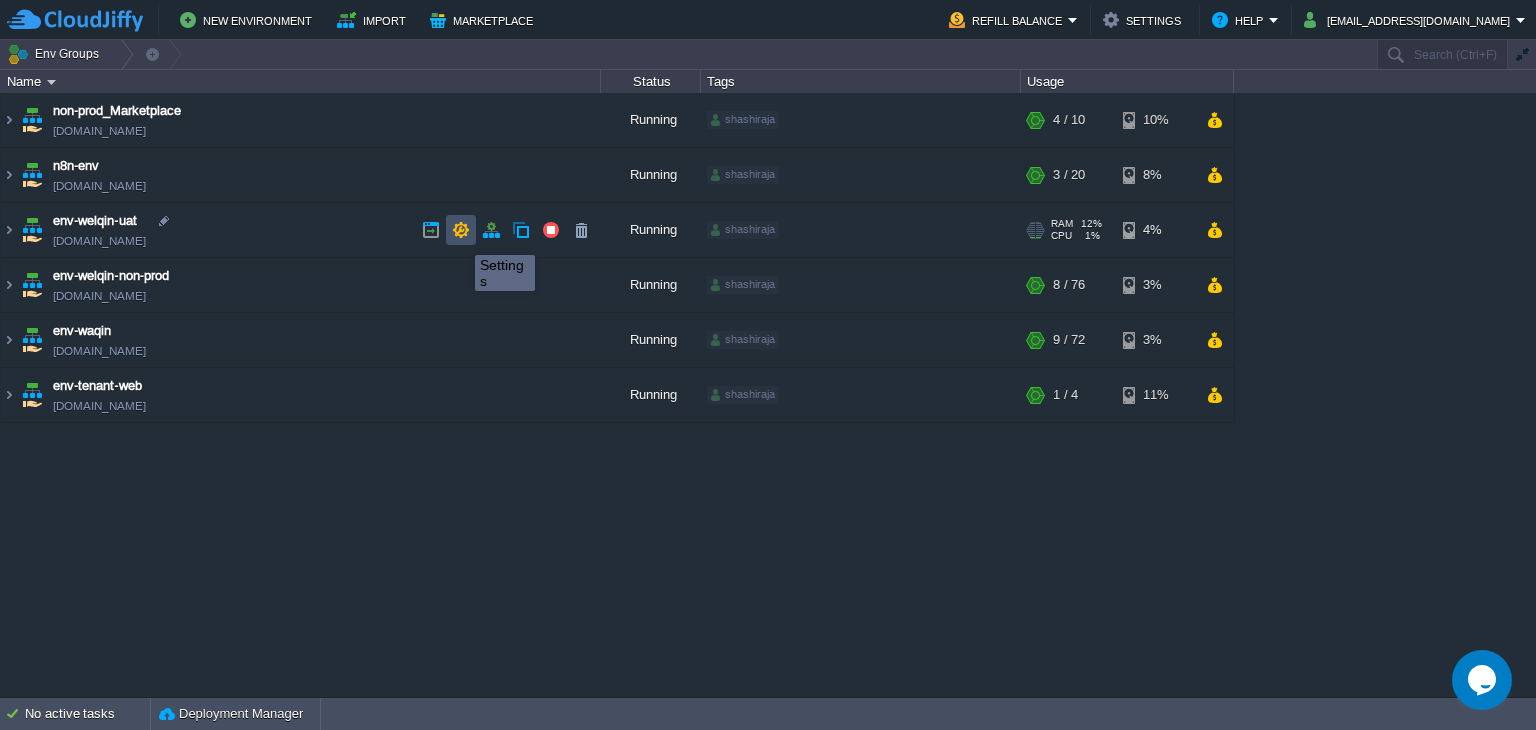 click at bounding box center [461, 230] 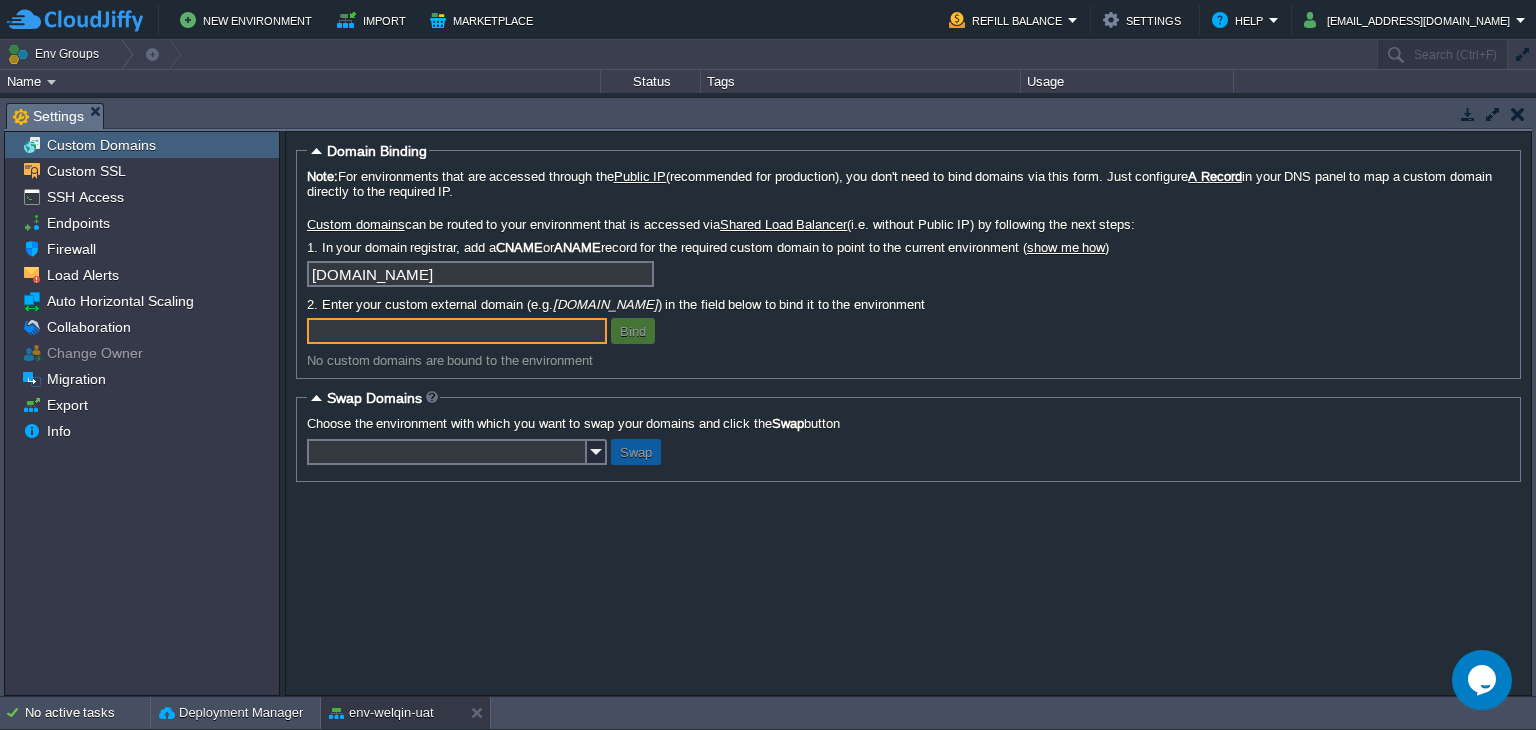 click at bounding box center (1518, 114) 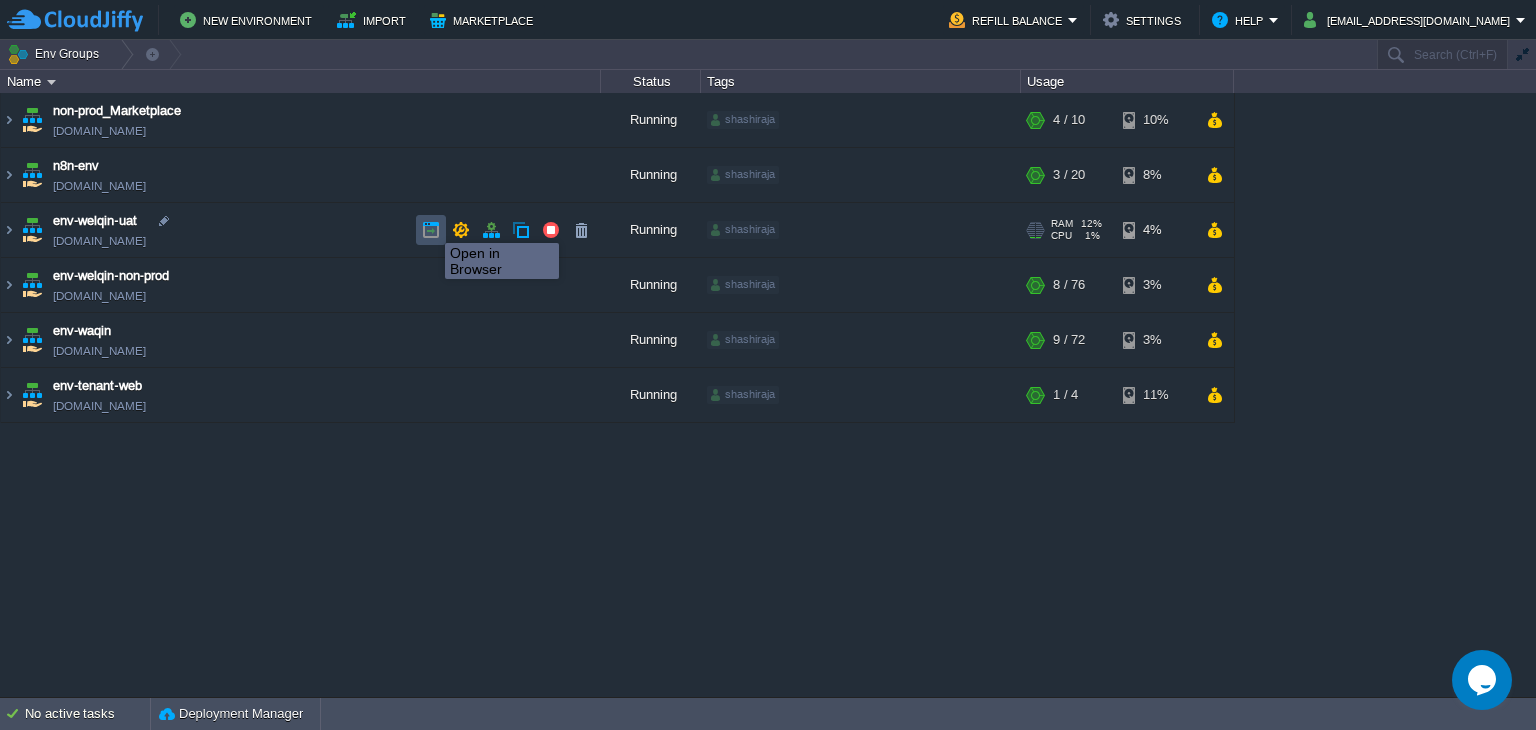 click at bounding box center [431, 230] 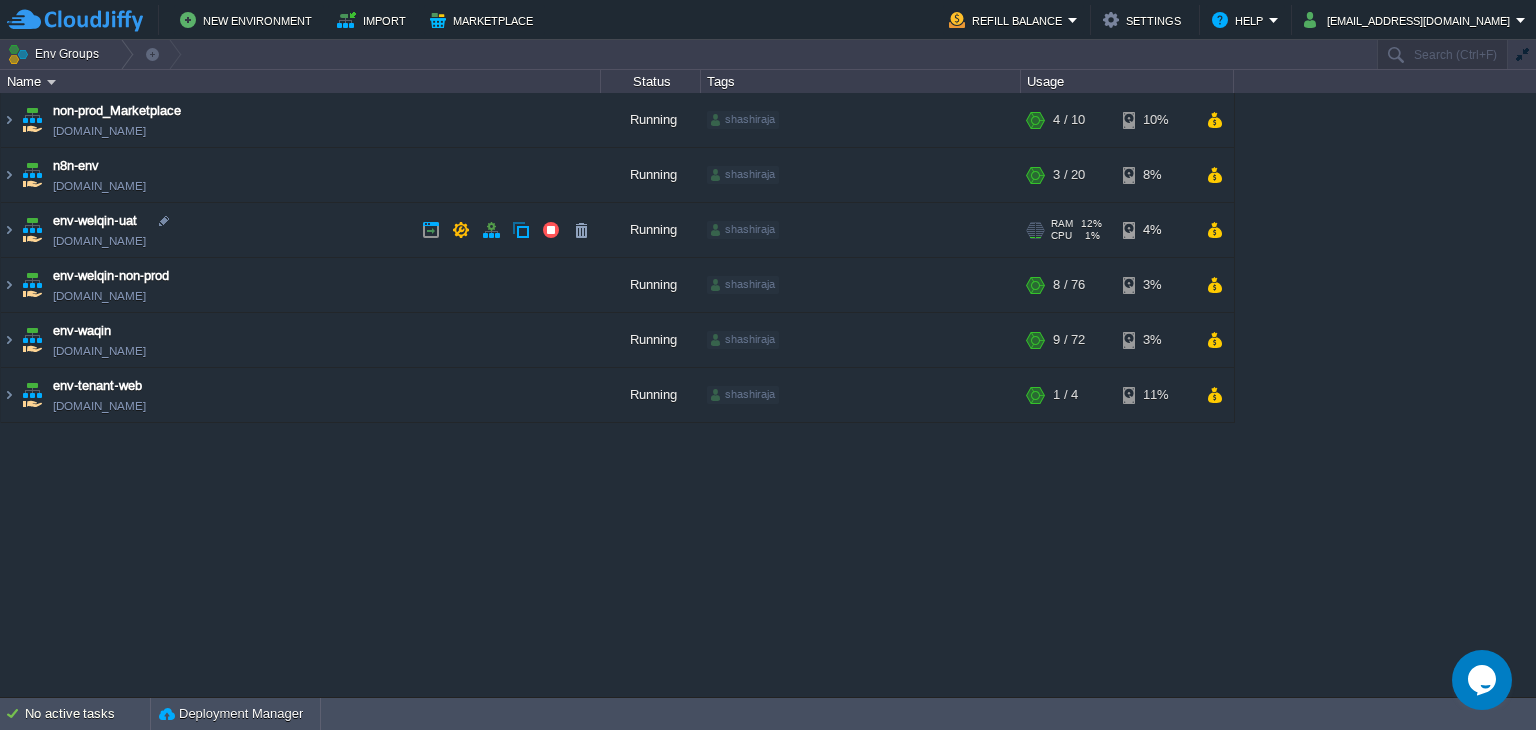 click on "env-welqin-uat" at bounding box center (95, 221) 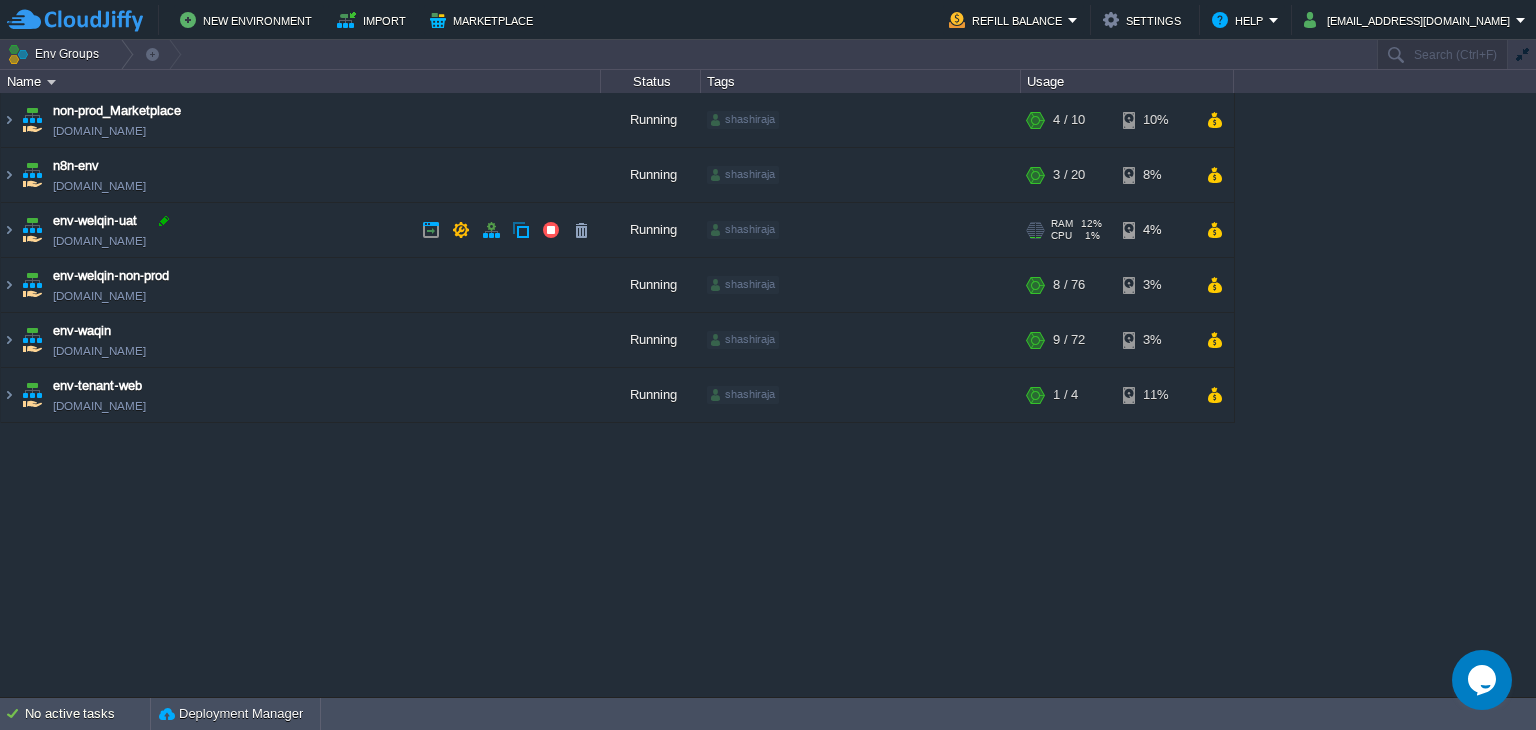 click at bounding box center (164, 221) 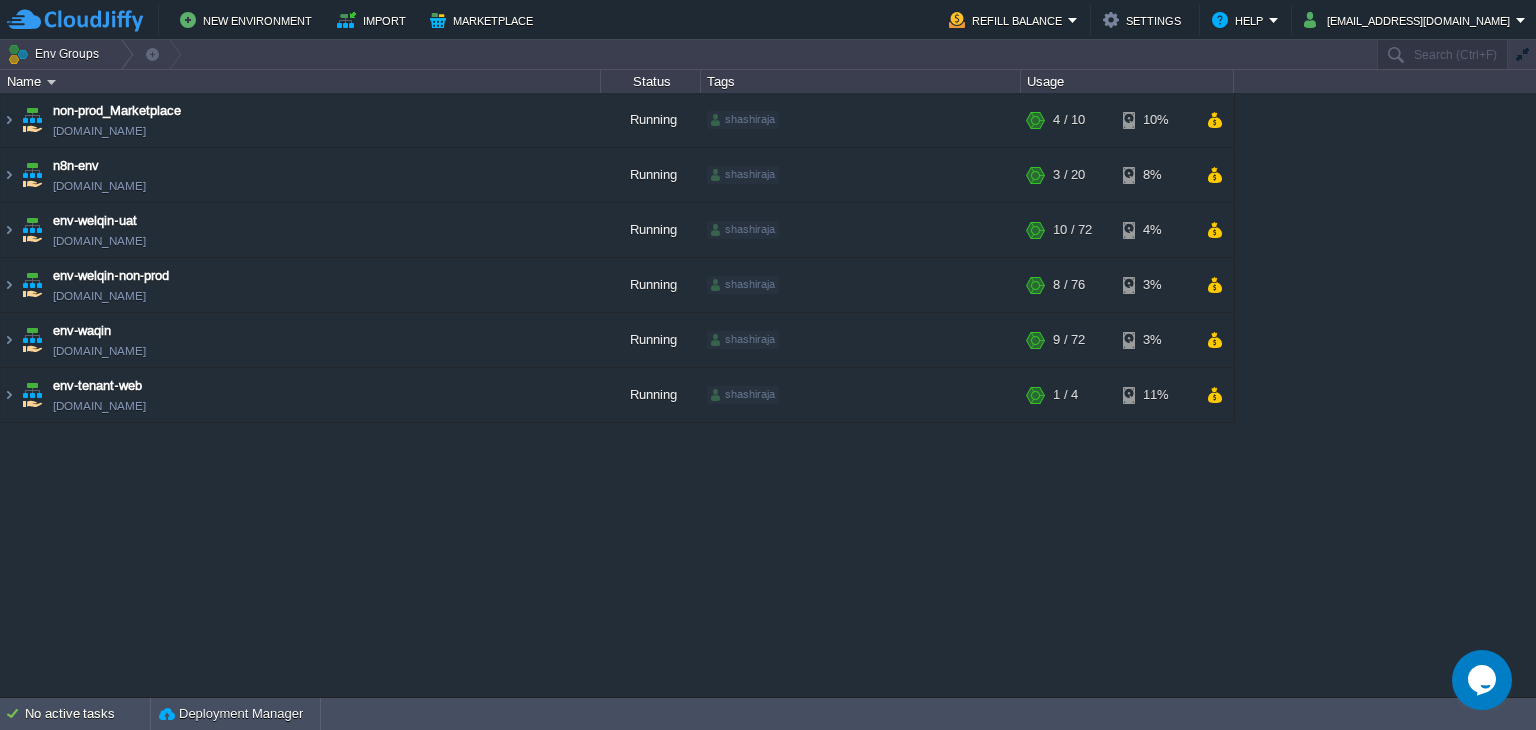 drag, startPoint x: 172, startPoint y: 492, endPoint x: 172, endPoint y: 403, distance: 89 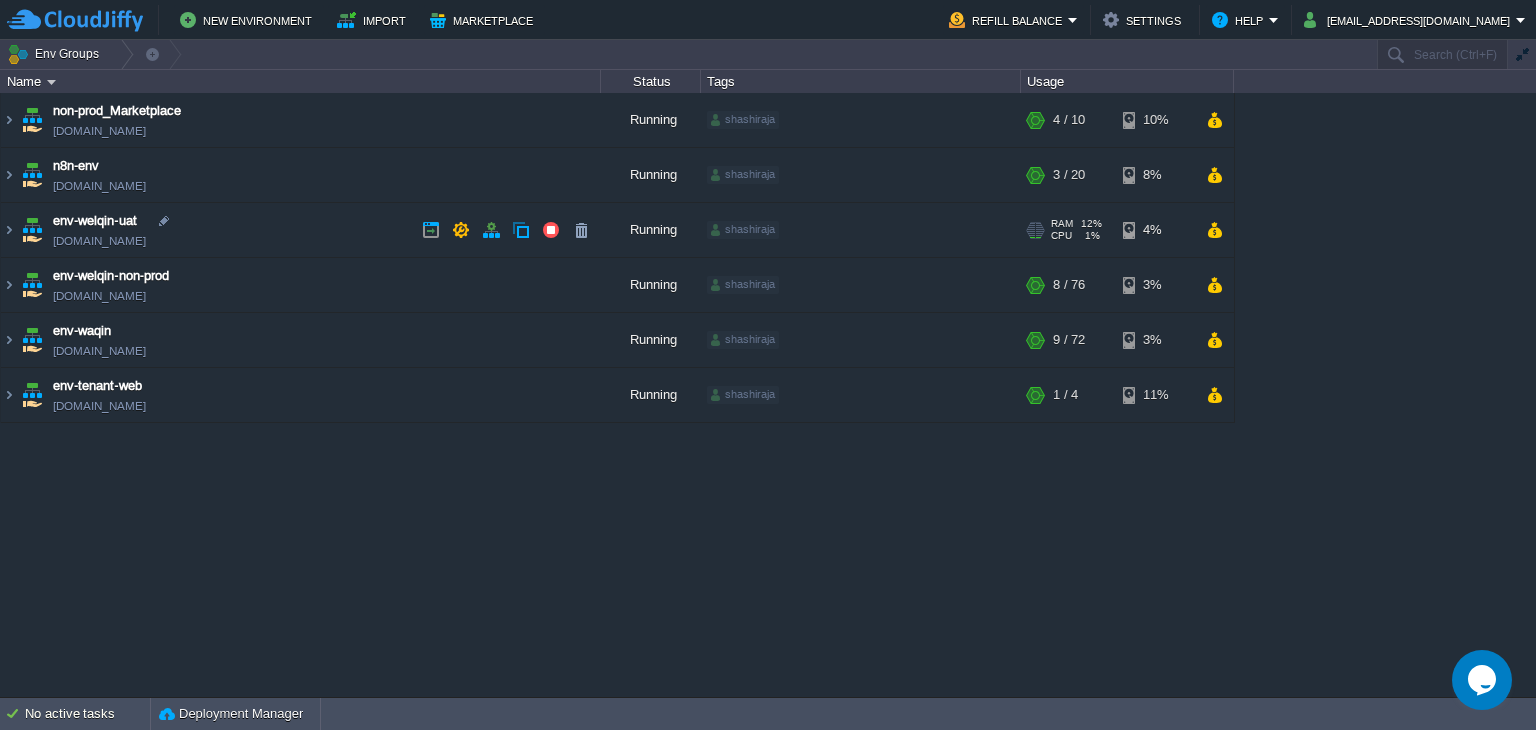click on "env-welqin-uat.cloudjiffy.net" at bounding box center (99, 241) 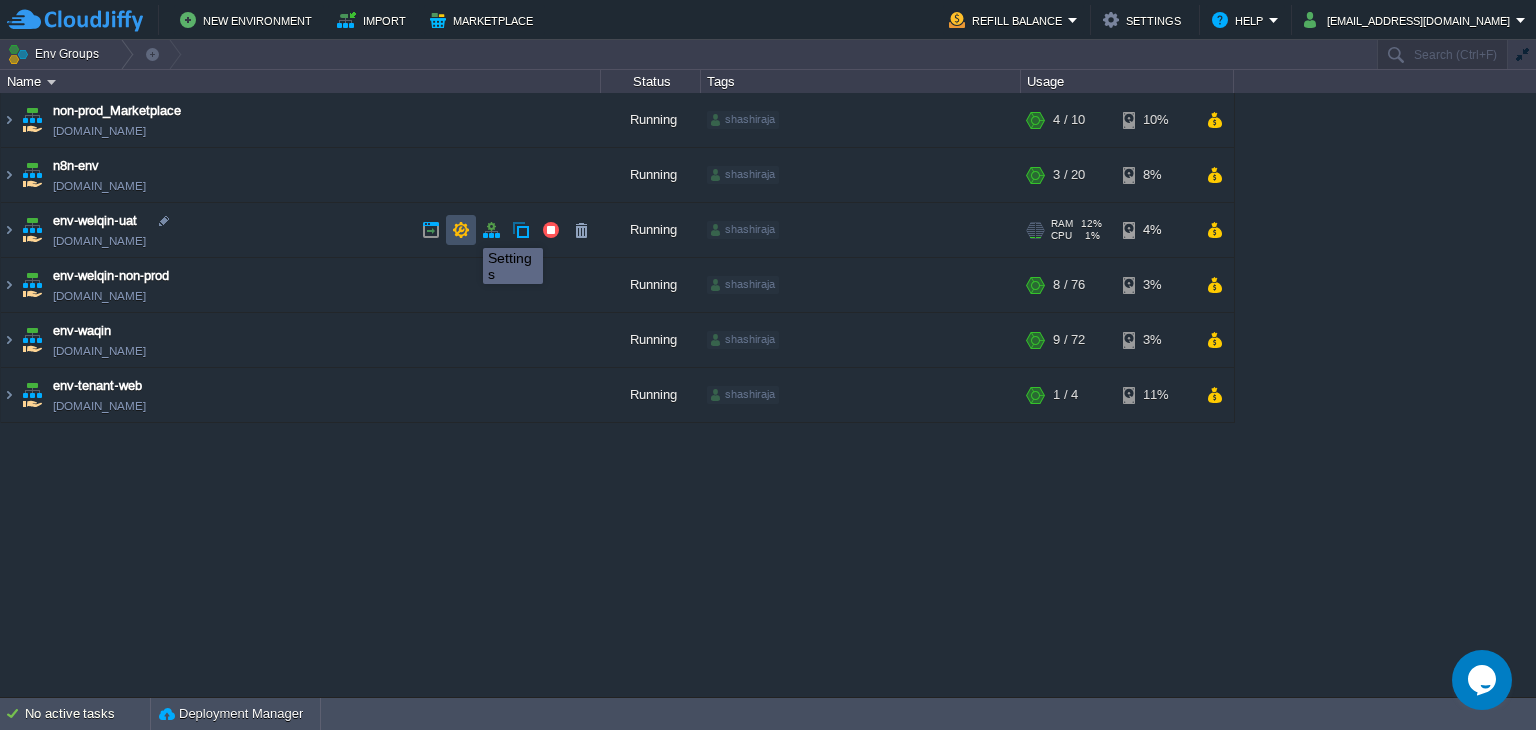 click at bounding box center [461, 230] 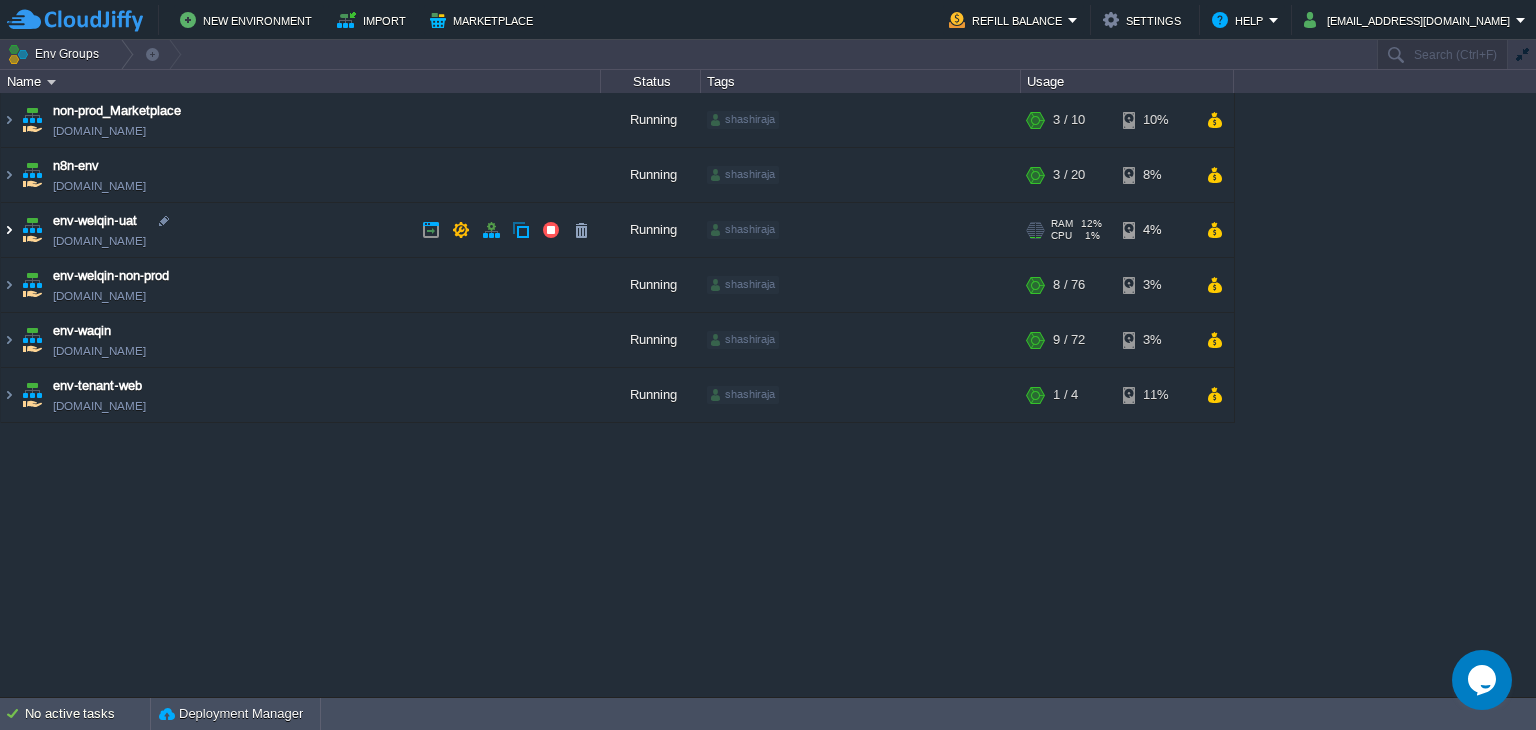 click at bounding box center (9, 230) 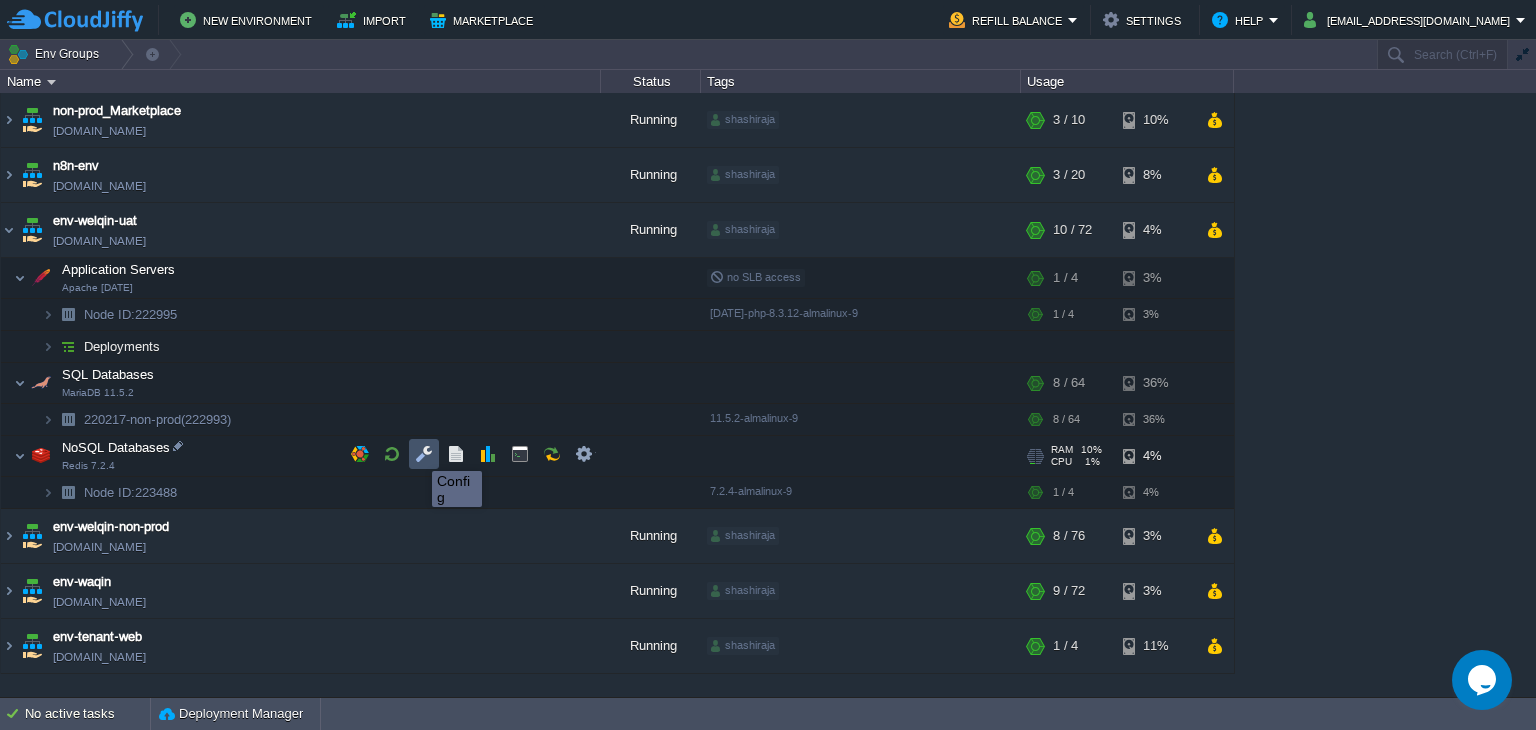click at bounding box center (424, 454) 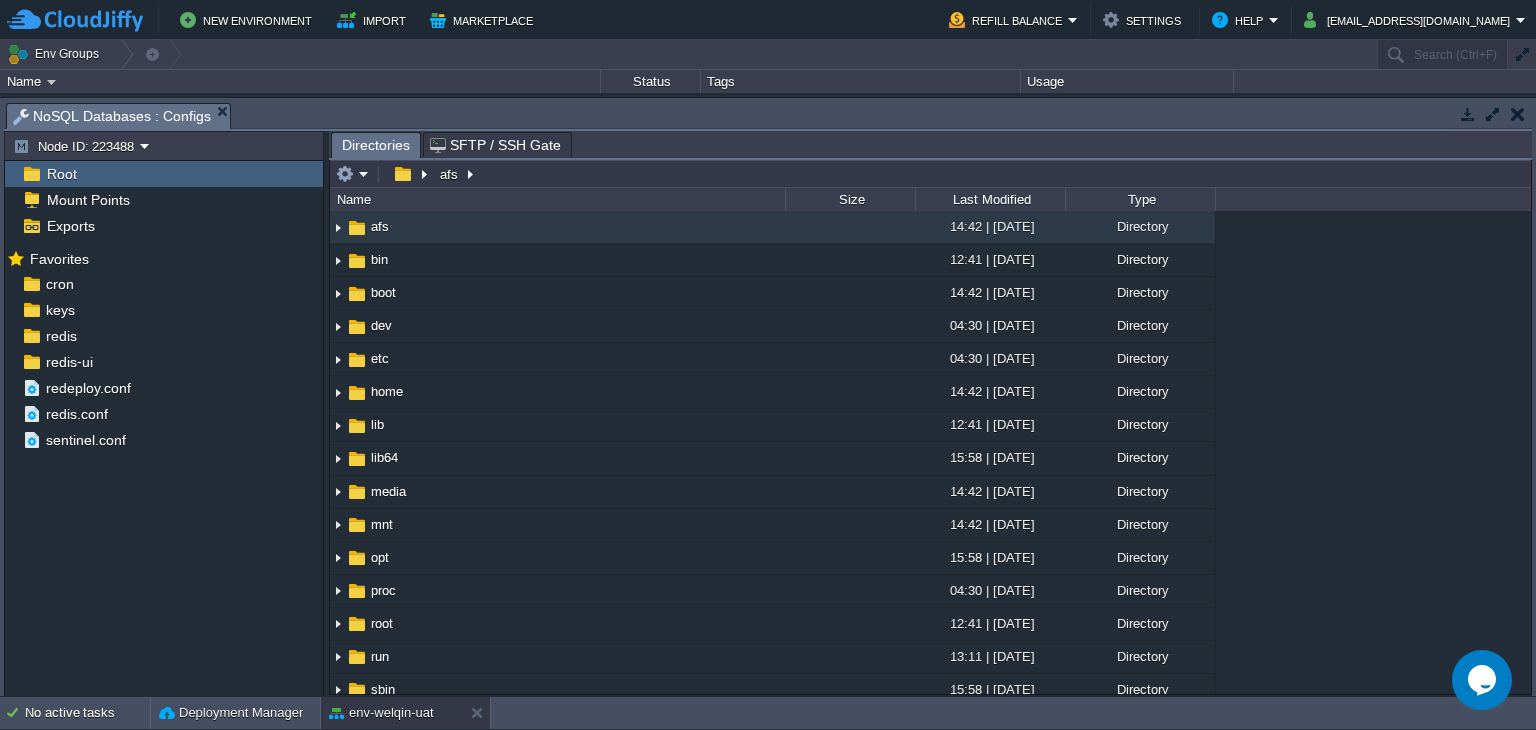 click on "Root" at bounding box center (164, 174) 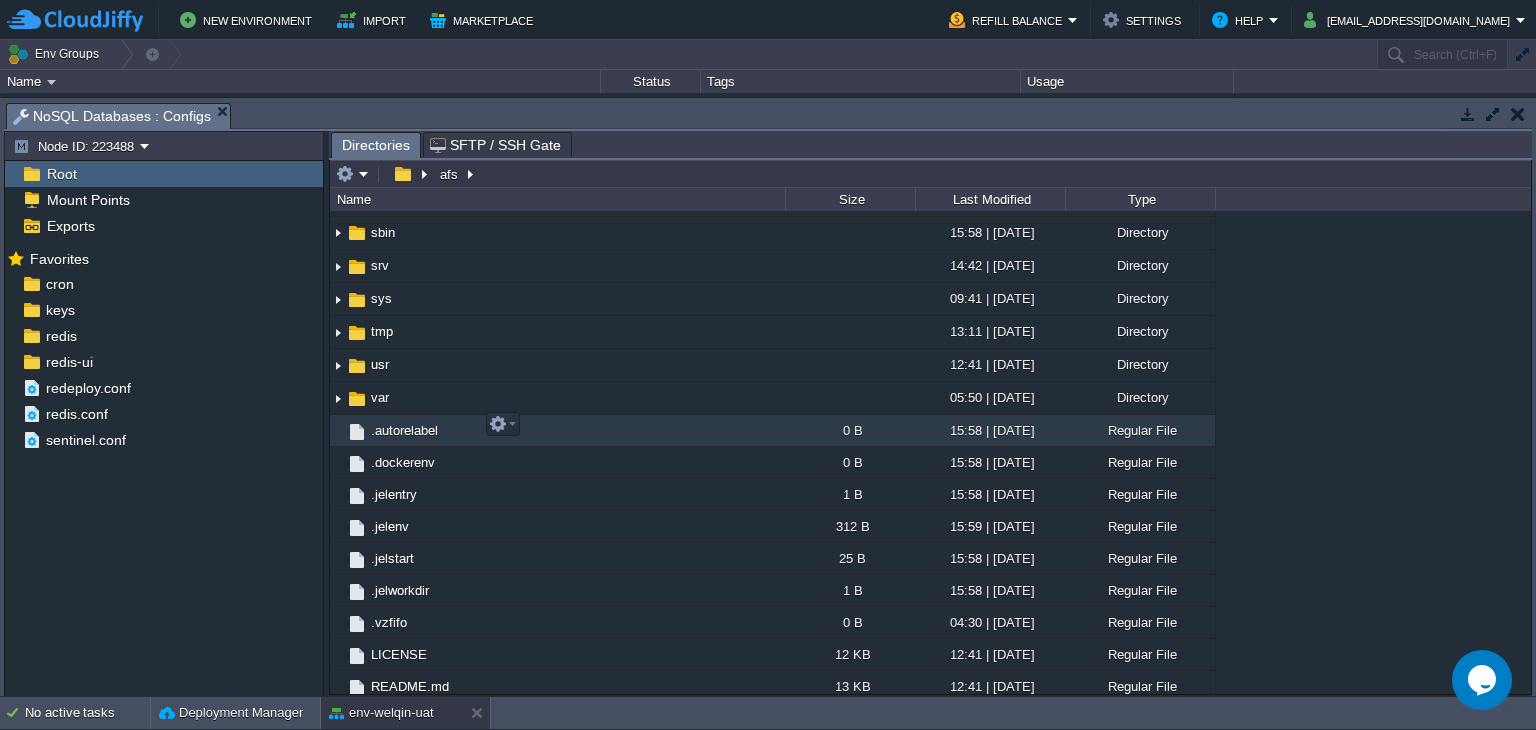 scroll, scrollTop: 0, scrollLeft: 0, axis: both 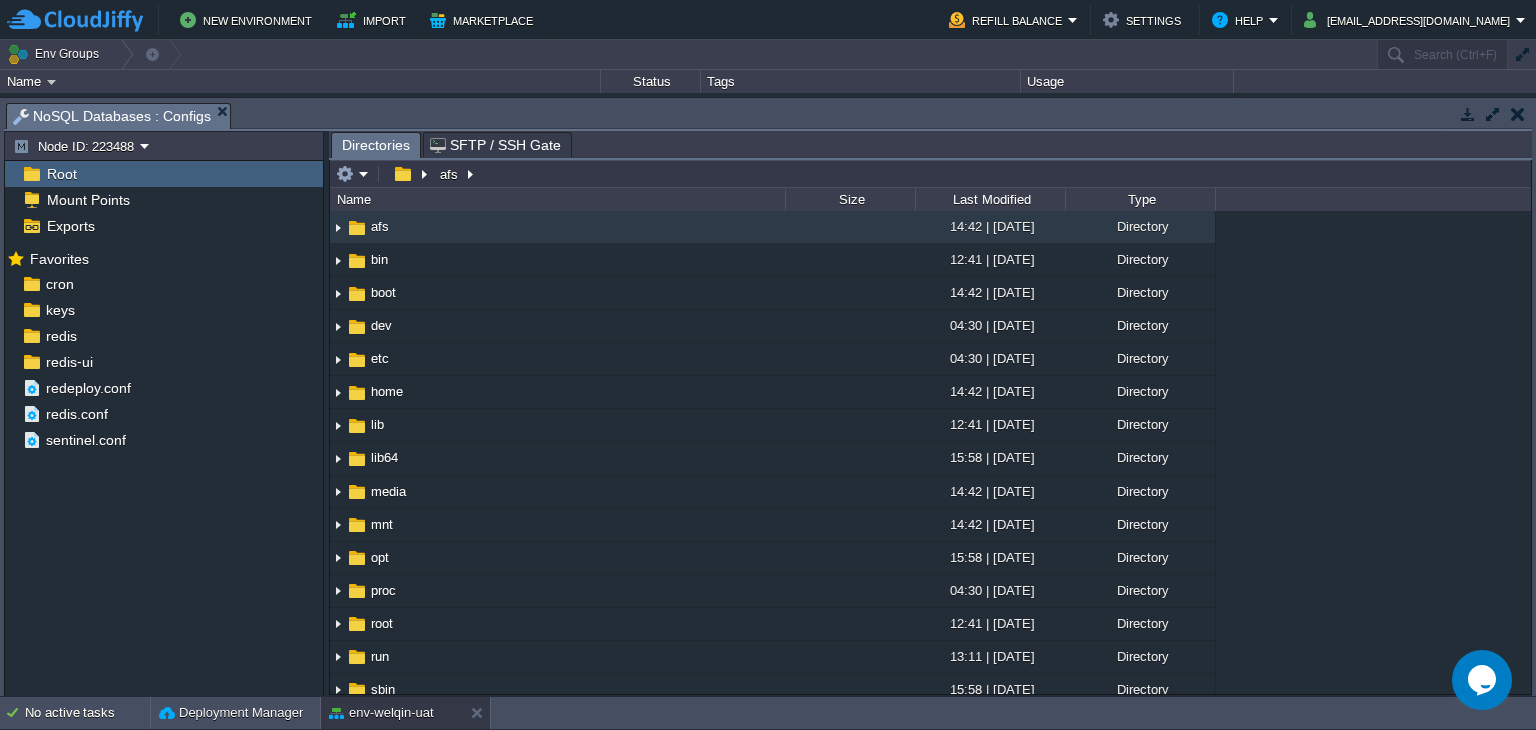 click on "Root" at bounding box center (164, 174) 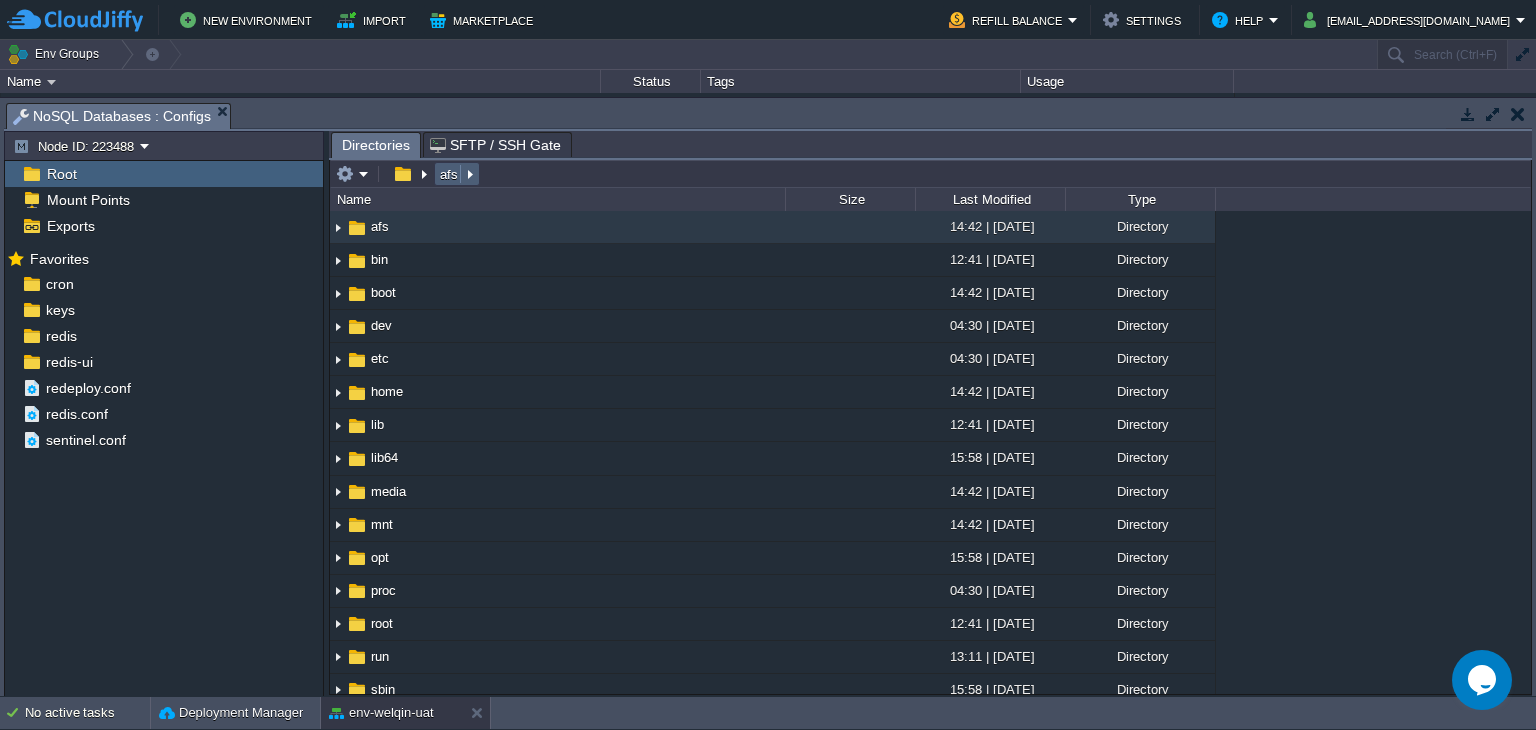 click on "afs" at bounding box center (457, 174) 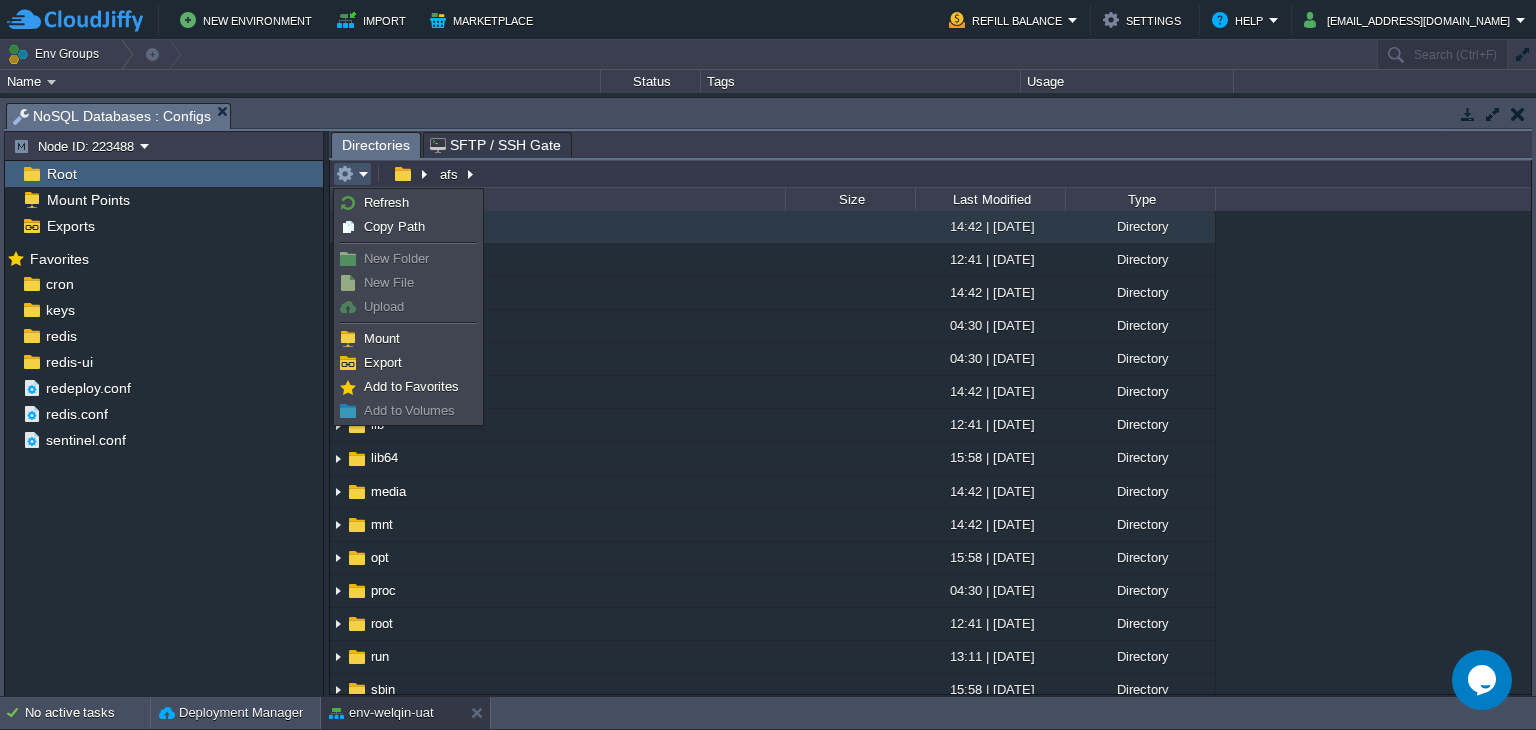 click at bounding box center [352, 174] 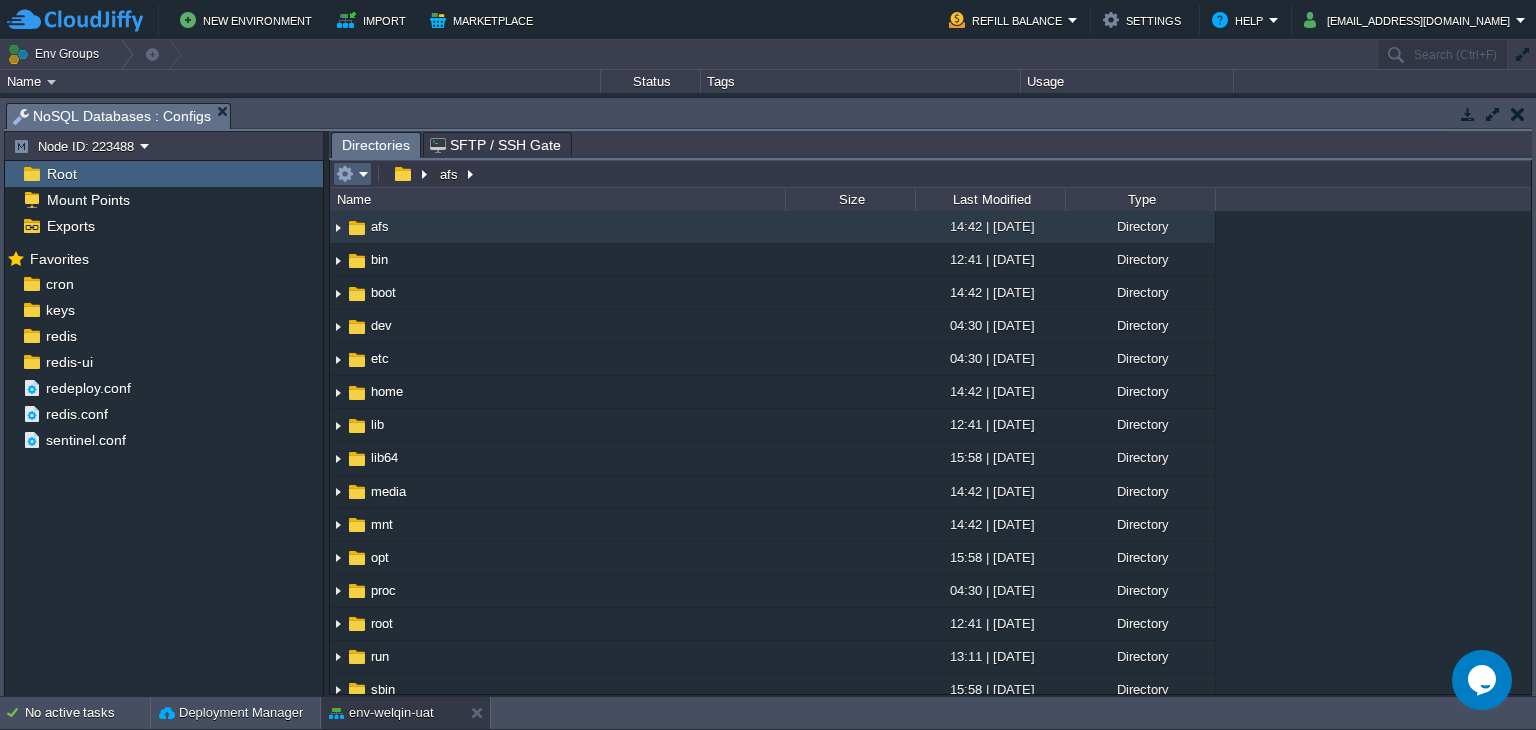 click at bounding box center (352, 174) 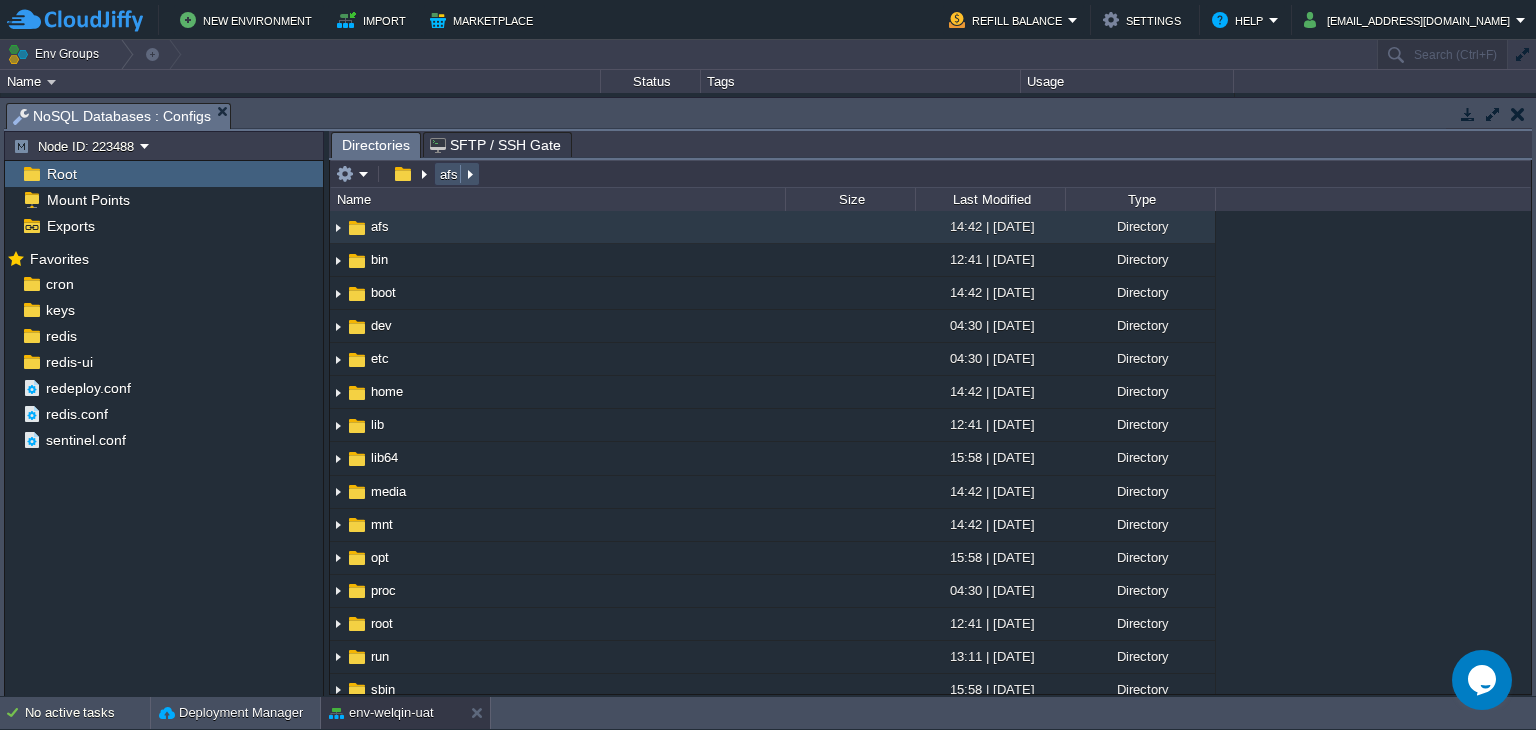 click on "afs" at bounding box center [450, 174] 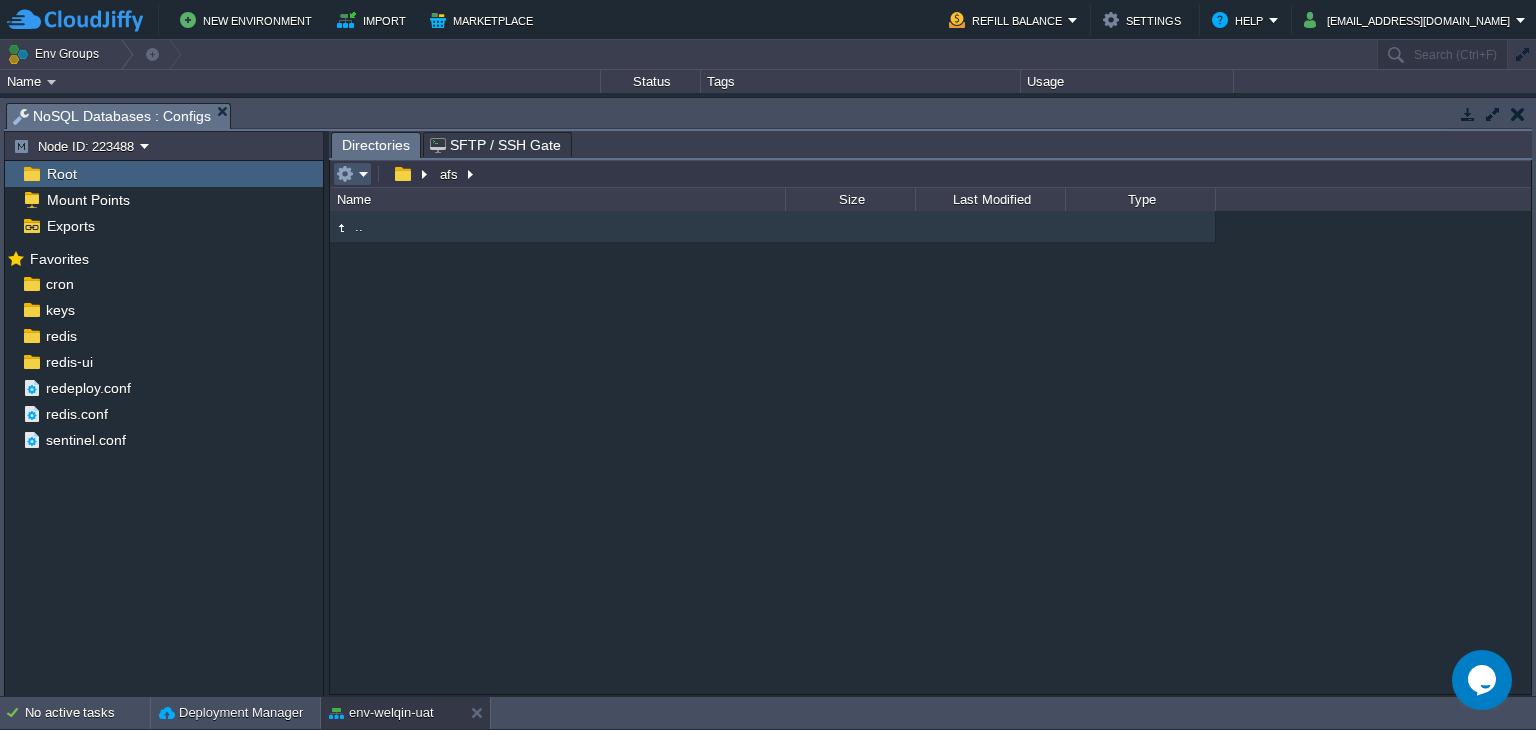 click at bounding box center [345, 174] 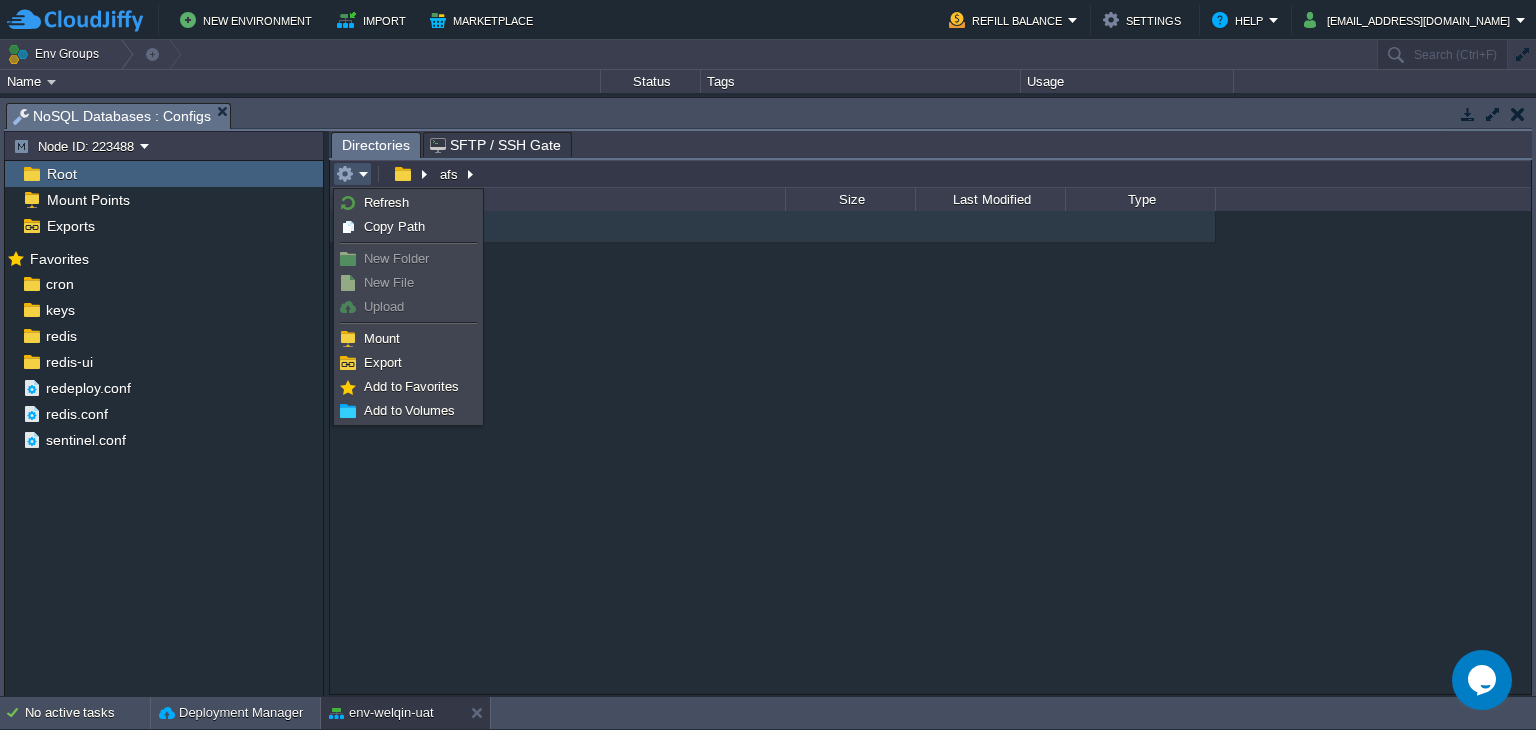 click on "Mark the most frequently used files and directories as Favorites to easily access them within this panel. Favorites cron keys redis redis-ui redeploy.conf redis.conf sentinel.conf" at bounding box center [164, 473] 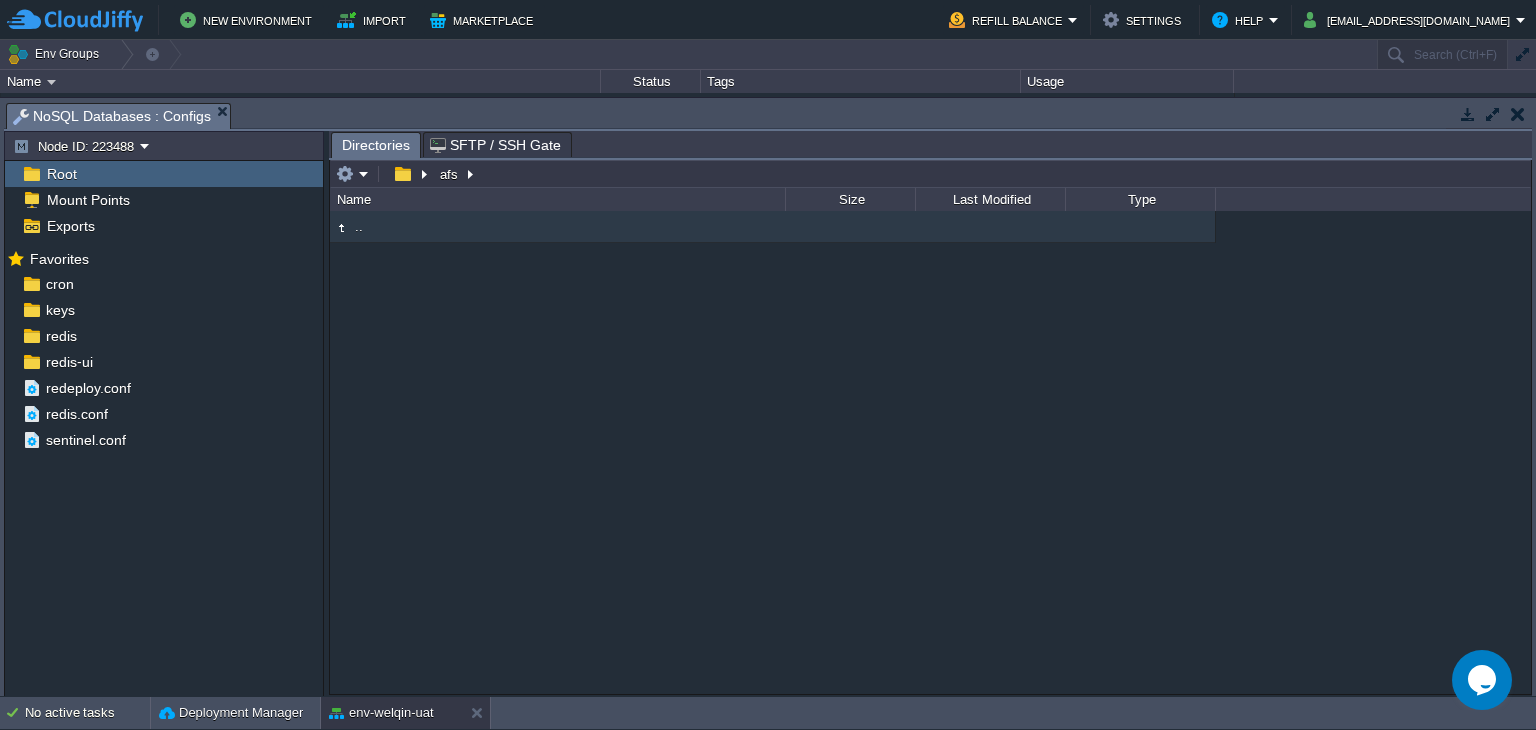 click on "Root" at bounding box center [164, 174] 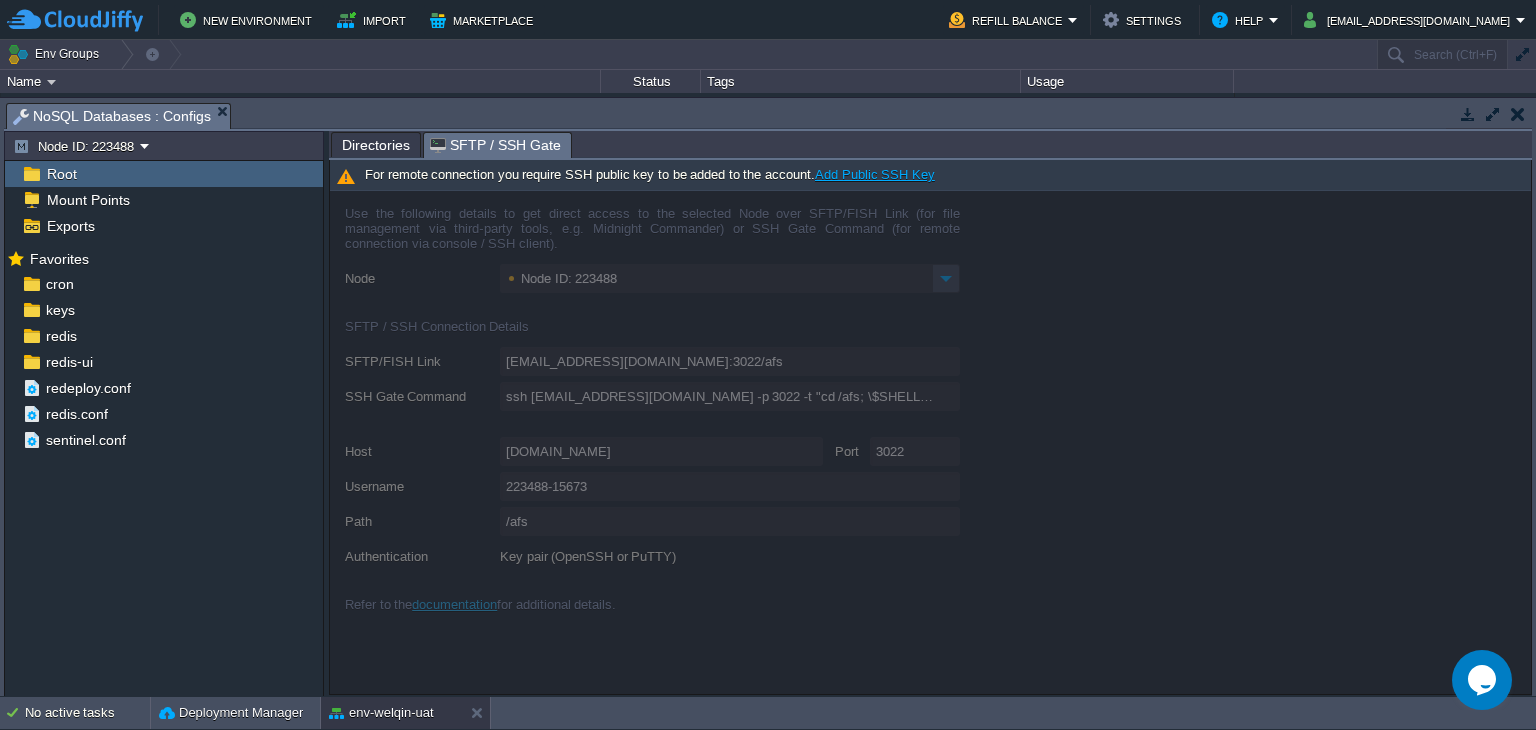 click on "Directories" at bounding box center (376, 145) 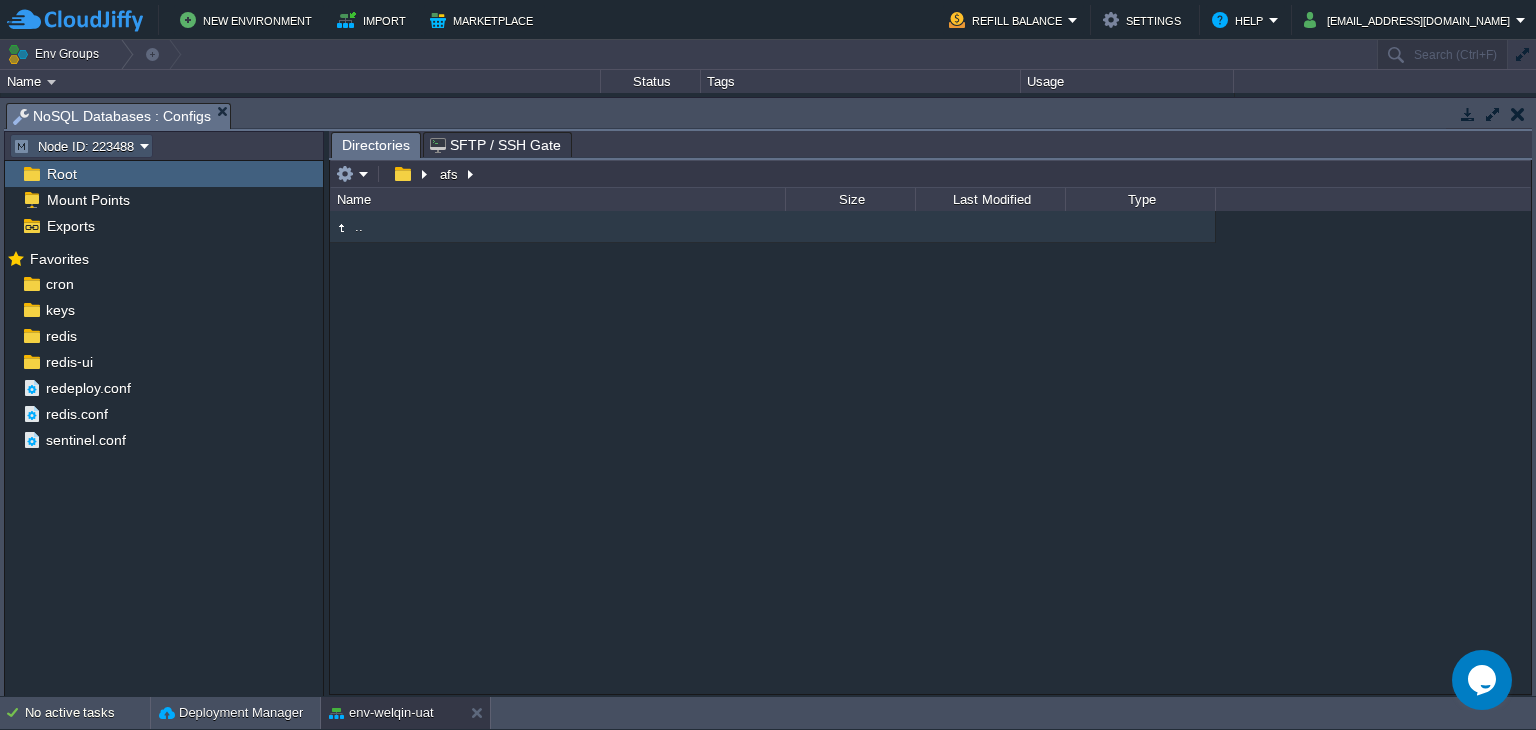 click on "Node ID: 223488" at bounding box center [76, 146] 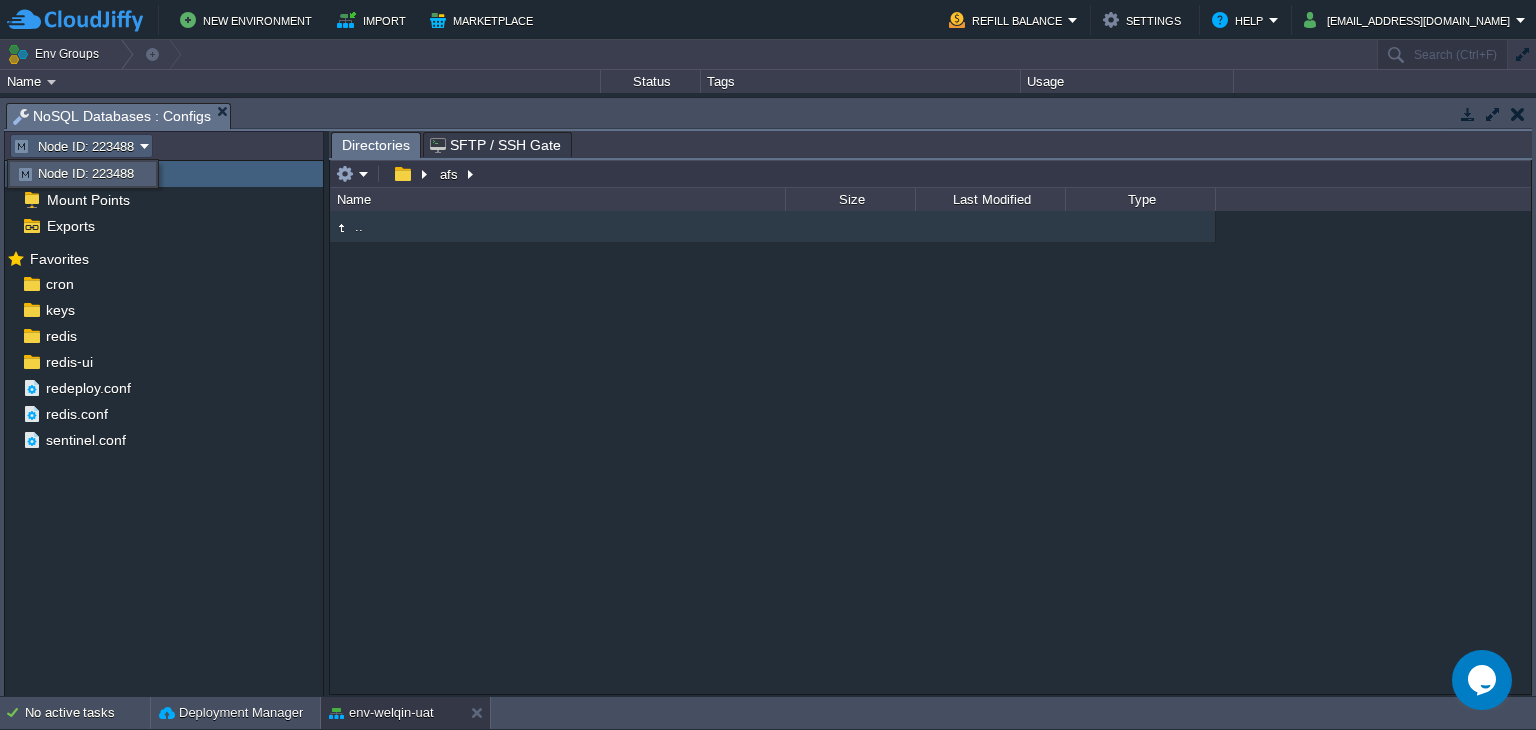 click on "Node ID: 223488" at bounding box center (76, 146) 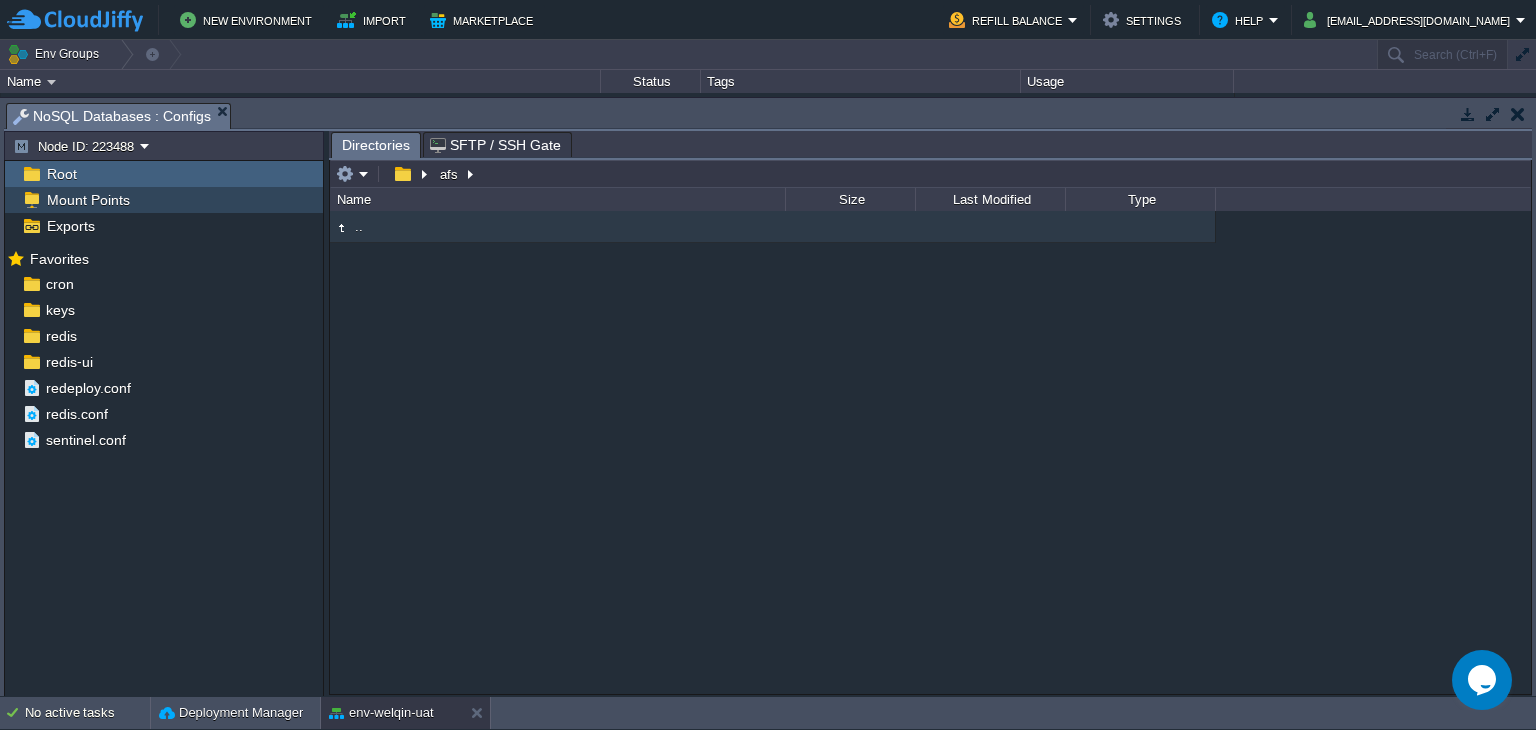 click on "Mount Points" at bounding box center (88, 200) 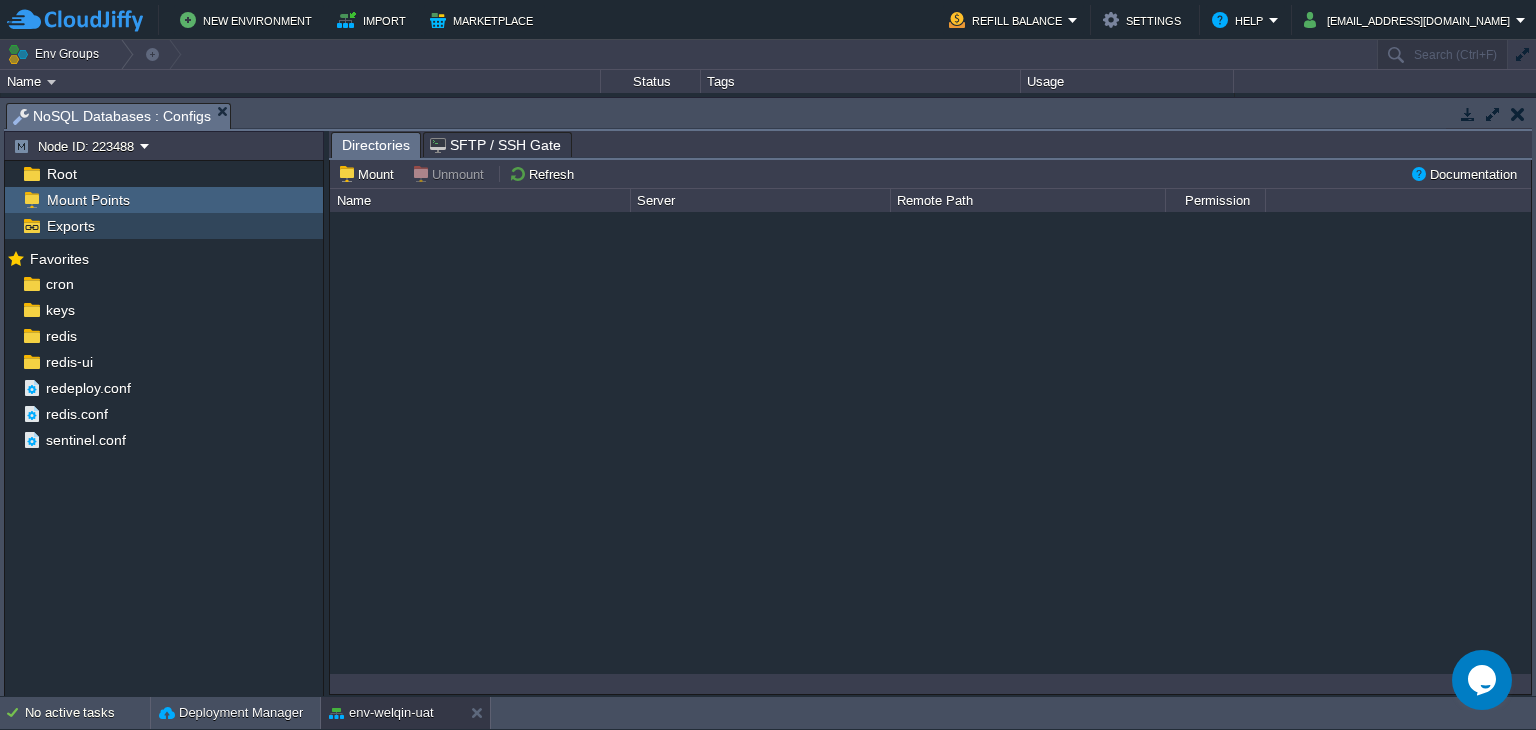 click on "Exports" at bounding box center [164, 226] 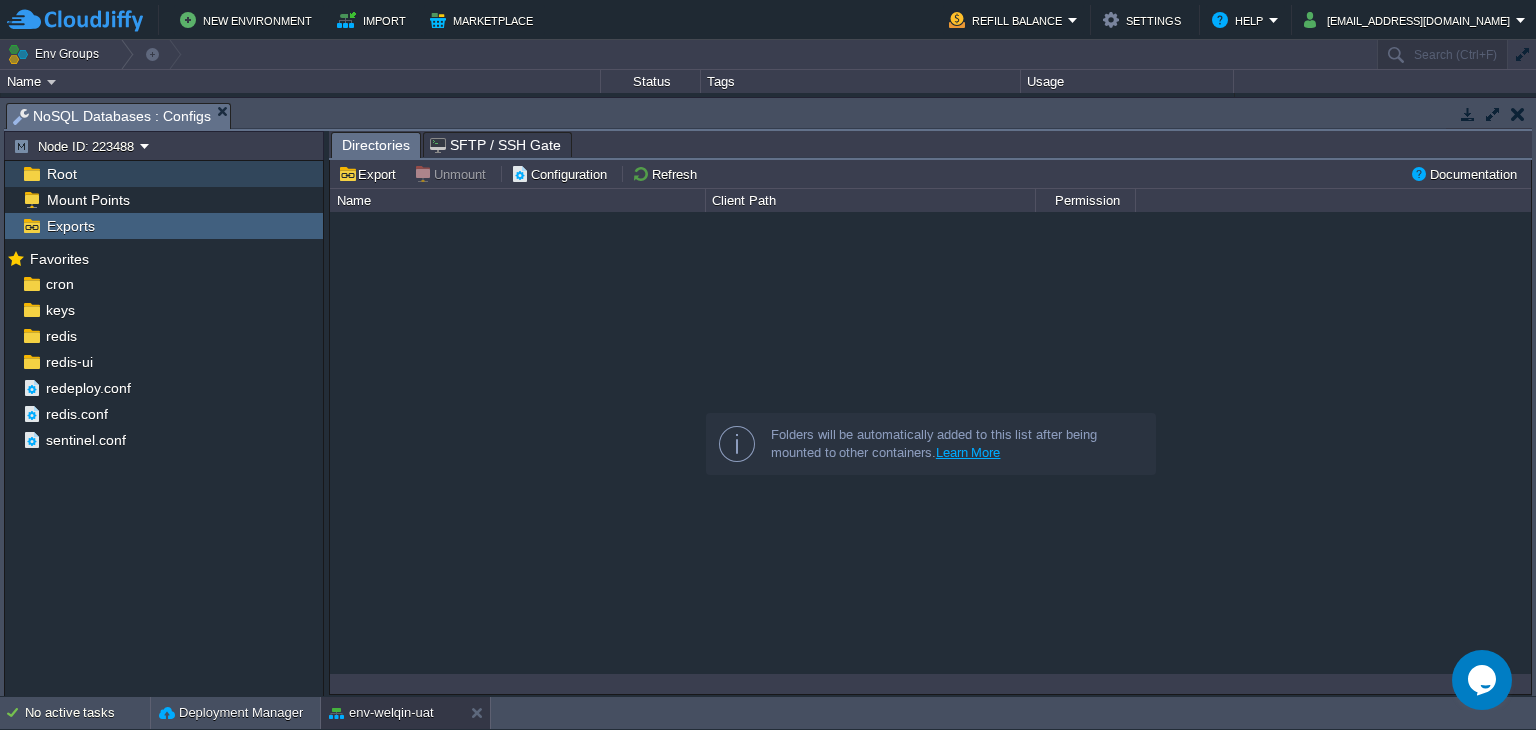 click on "Root" at bounding box center (164, 174) 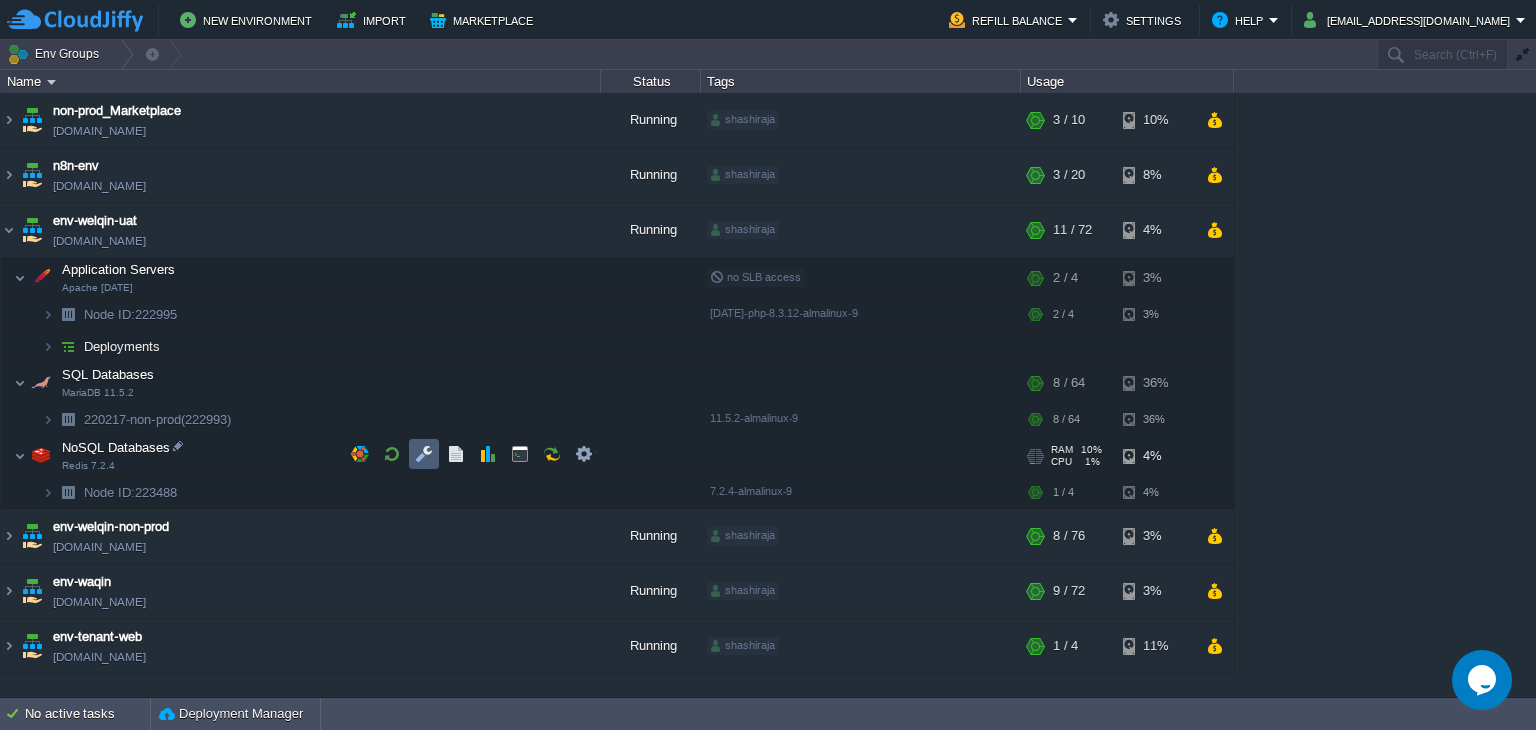 click at bounding box center [424, 454] 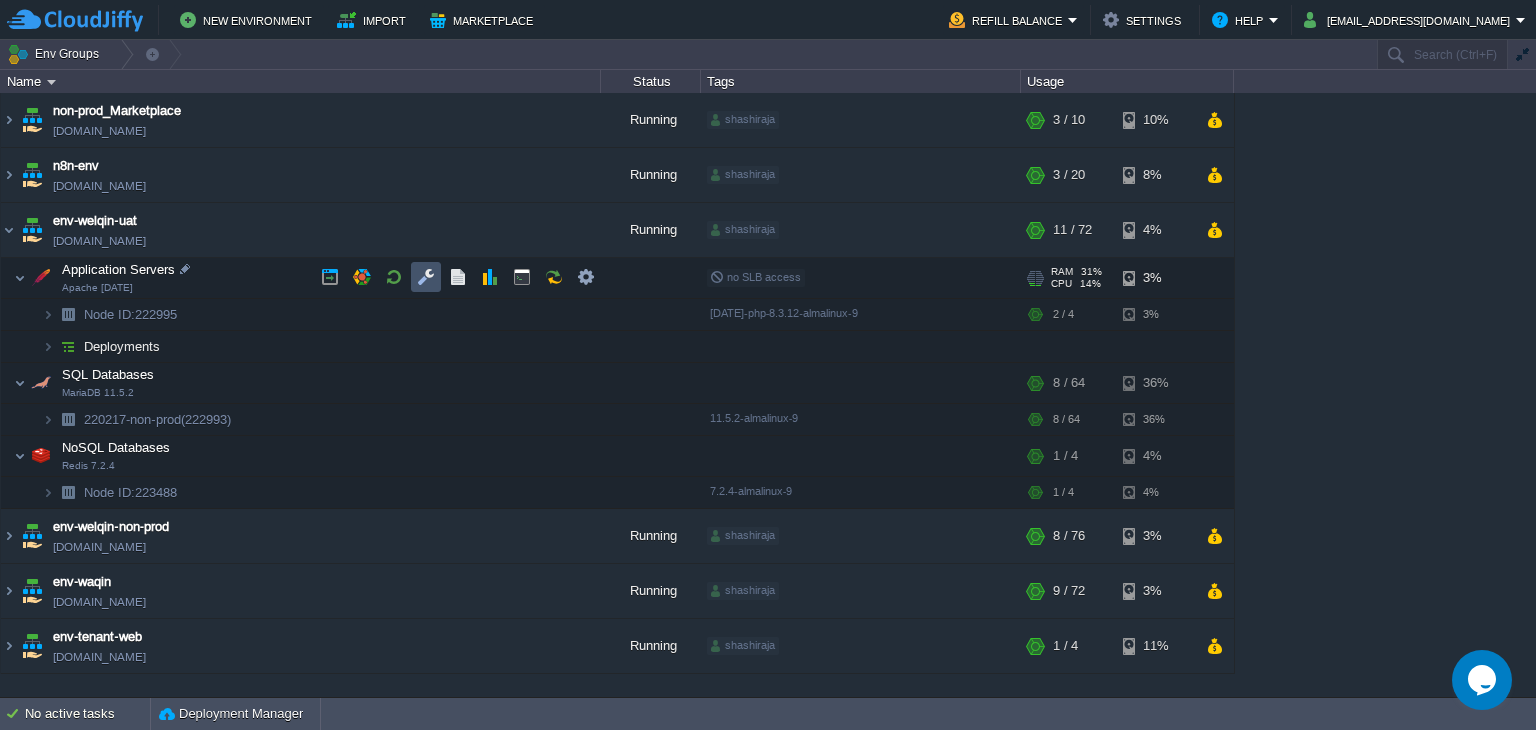 click at bounding box center (426, 277) 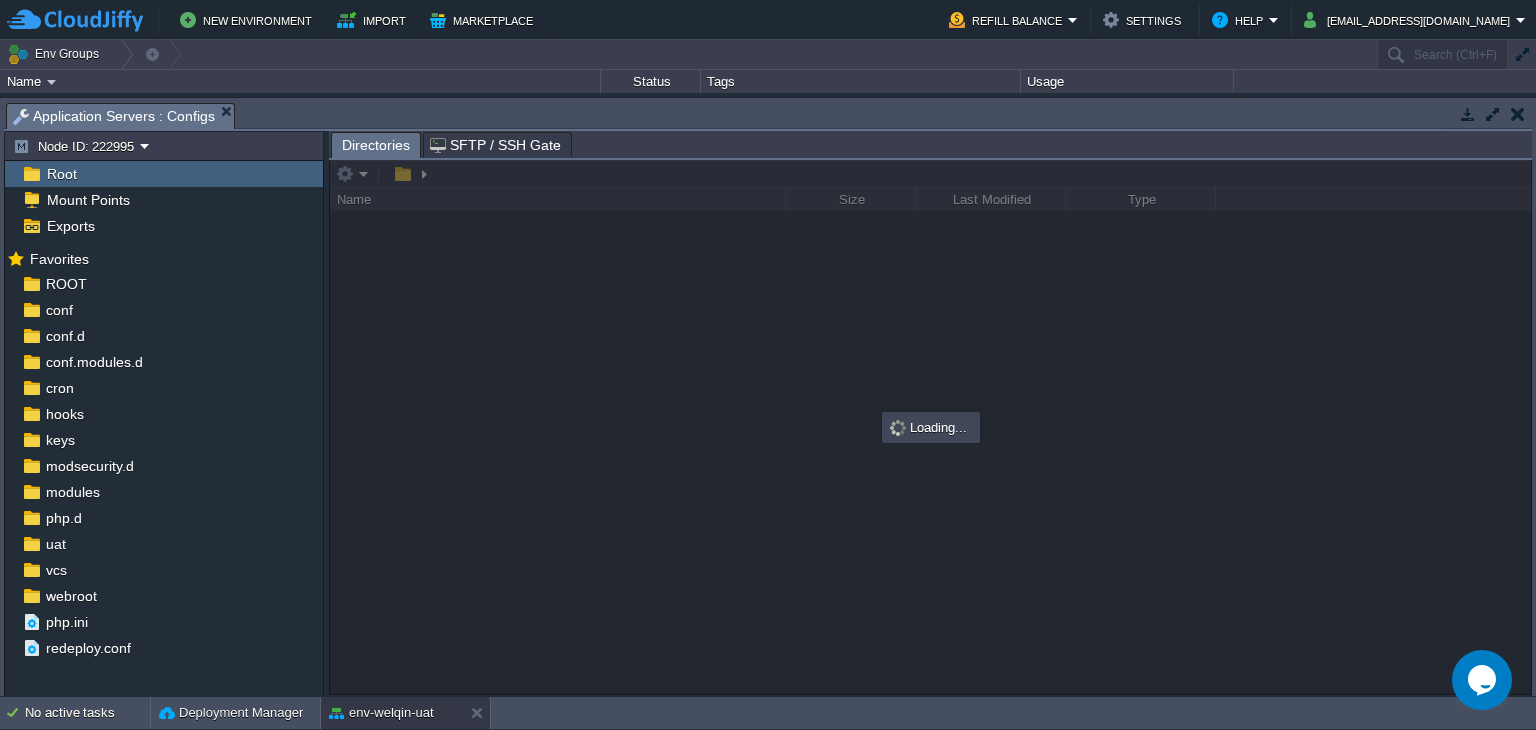 click on "Root" at bounding box center [164, 174] 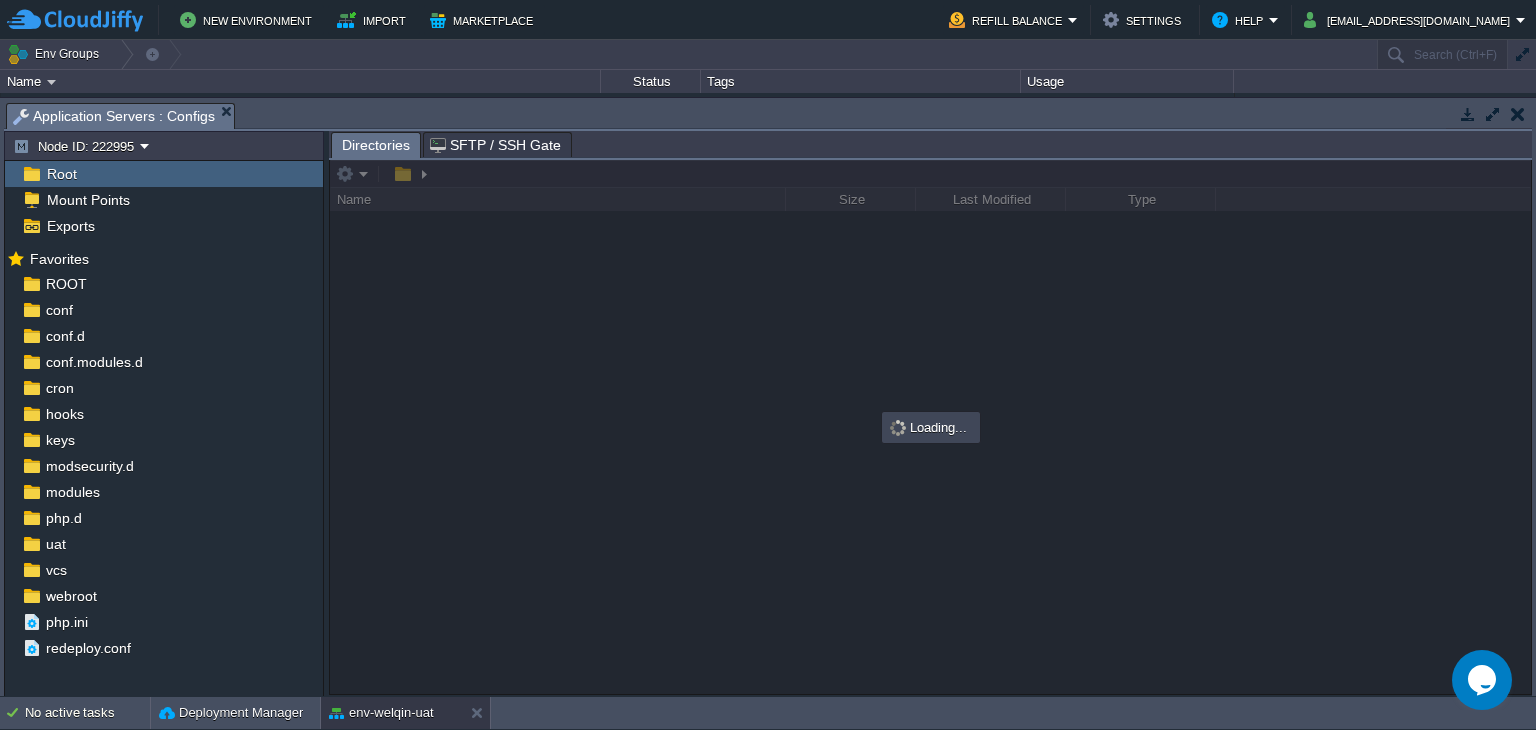 click on "Root" at bounding box center [164, 174] 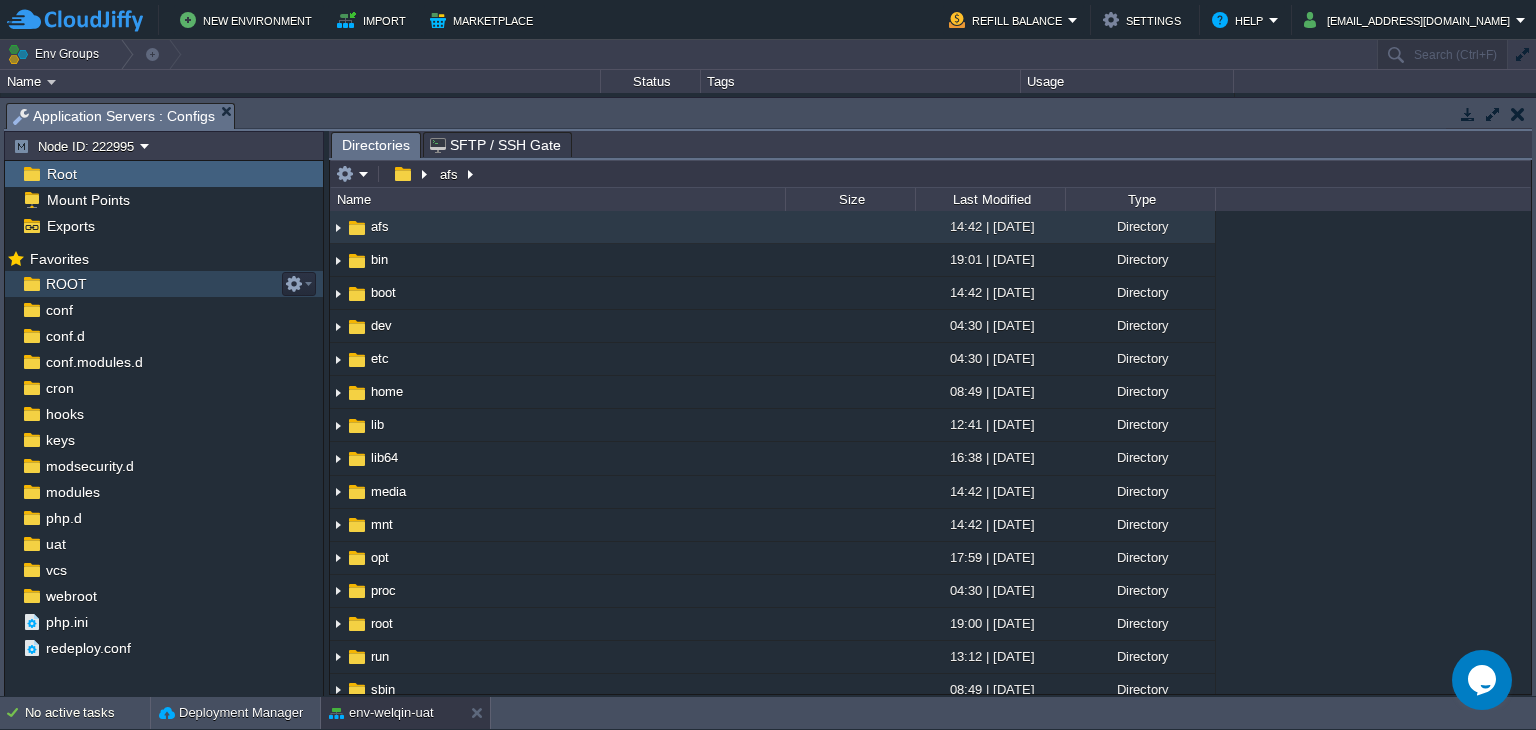click on "ROOT" at bounding box center (164, 284) 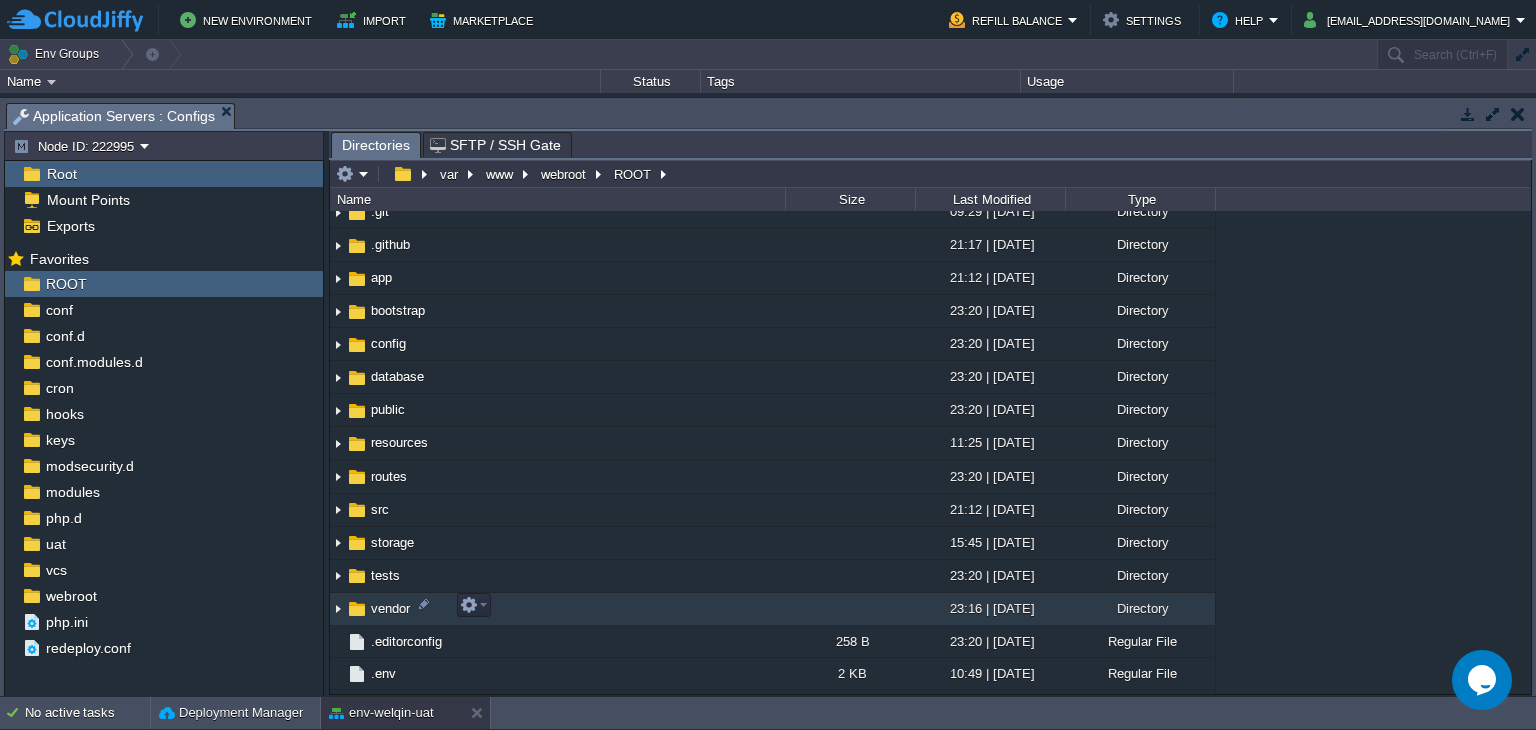 scroll, scrollTop: 0, scrollLeft: 0, axis: both 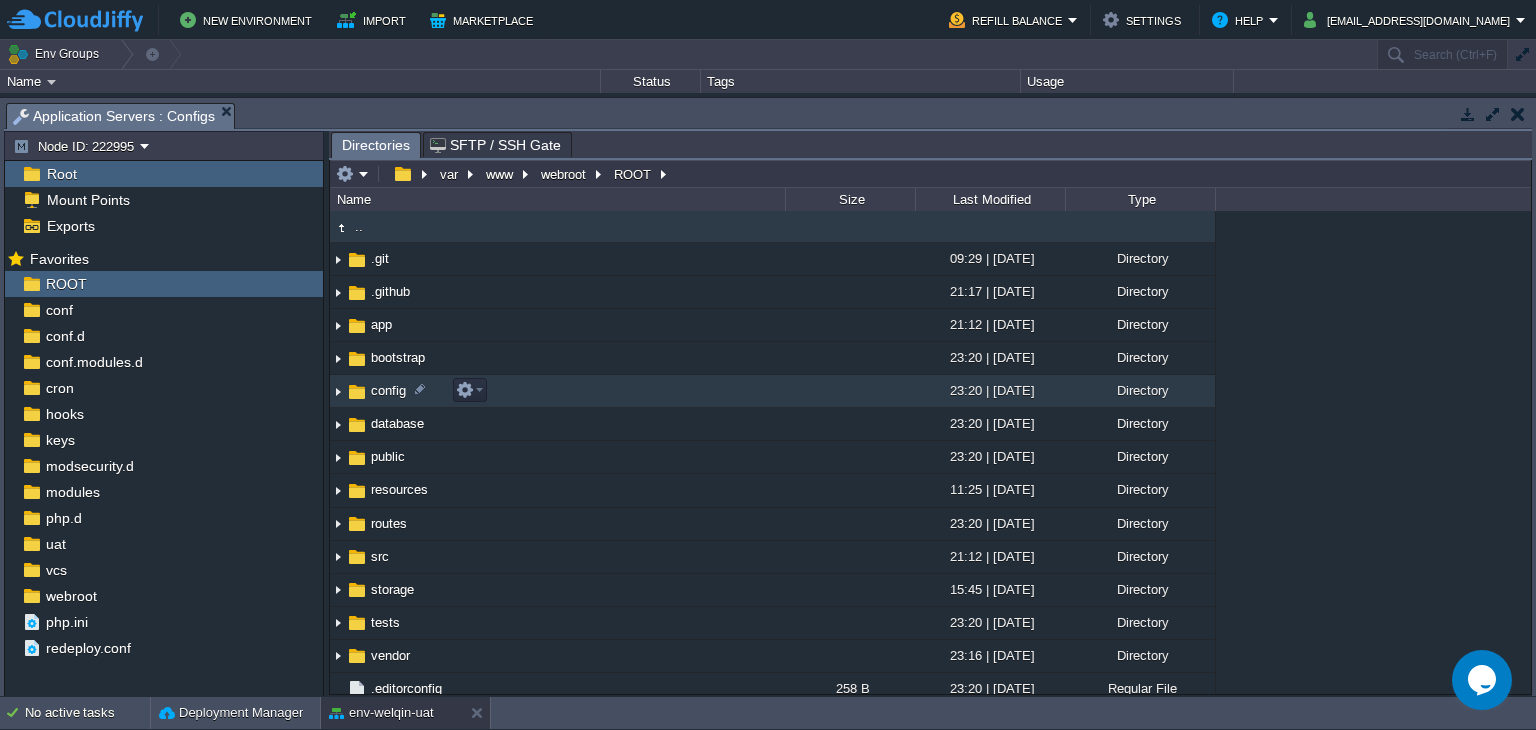 click on "config" at bounding box center (388, 390) 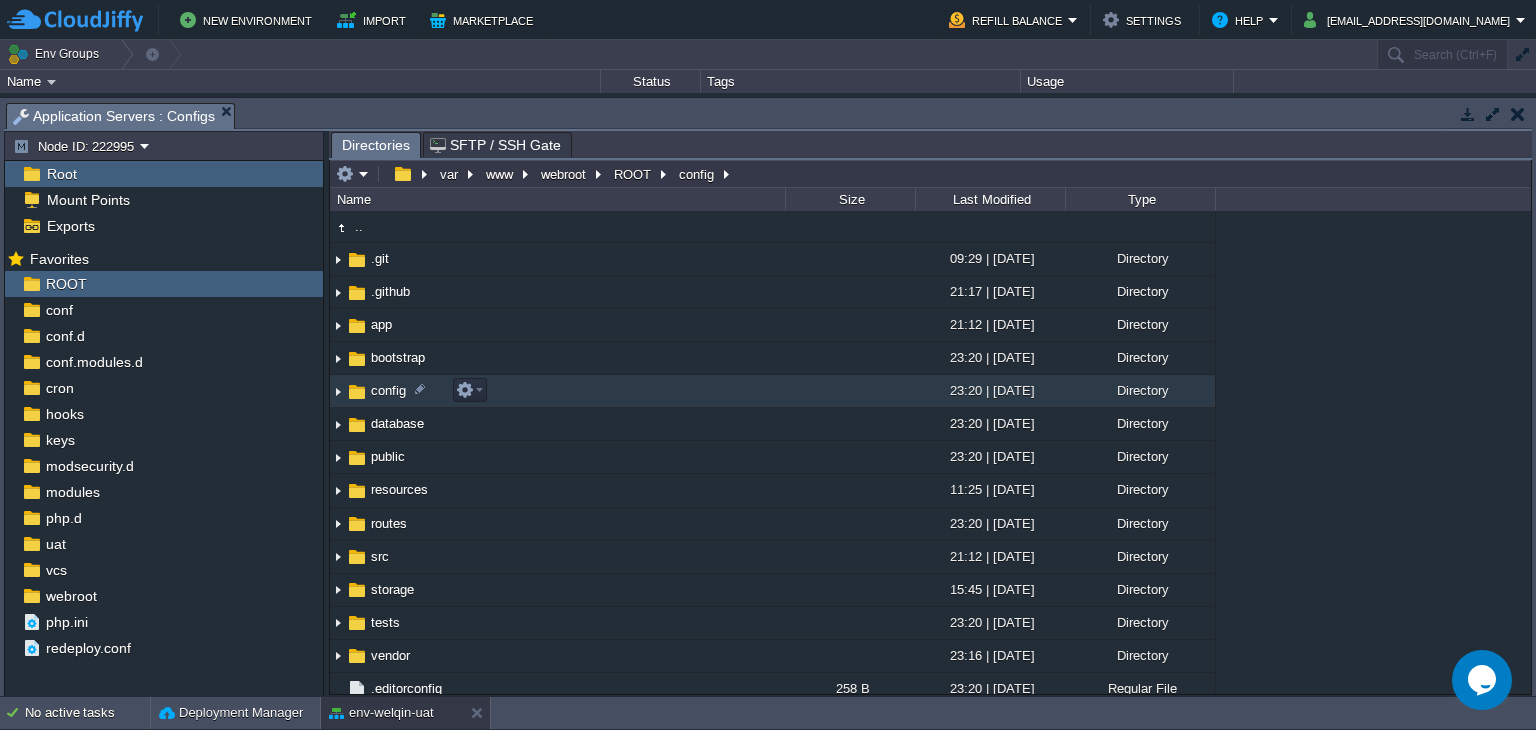 click at bounding box center (338, 391) 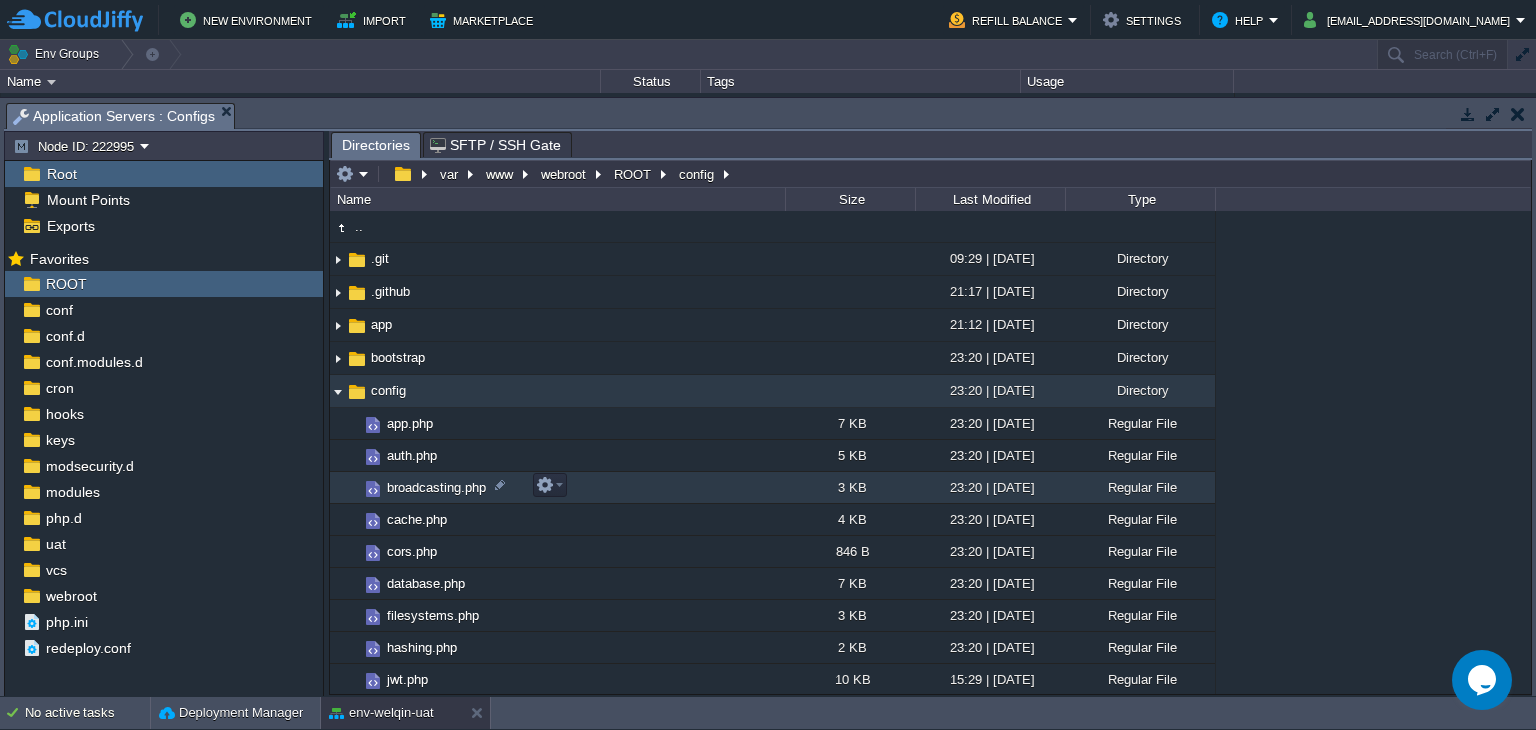 scroll, scrollTop: 100, scrollLeft: 0, axis: vertical 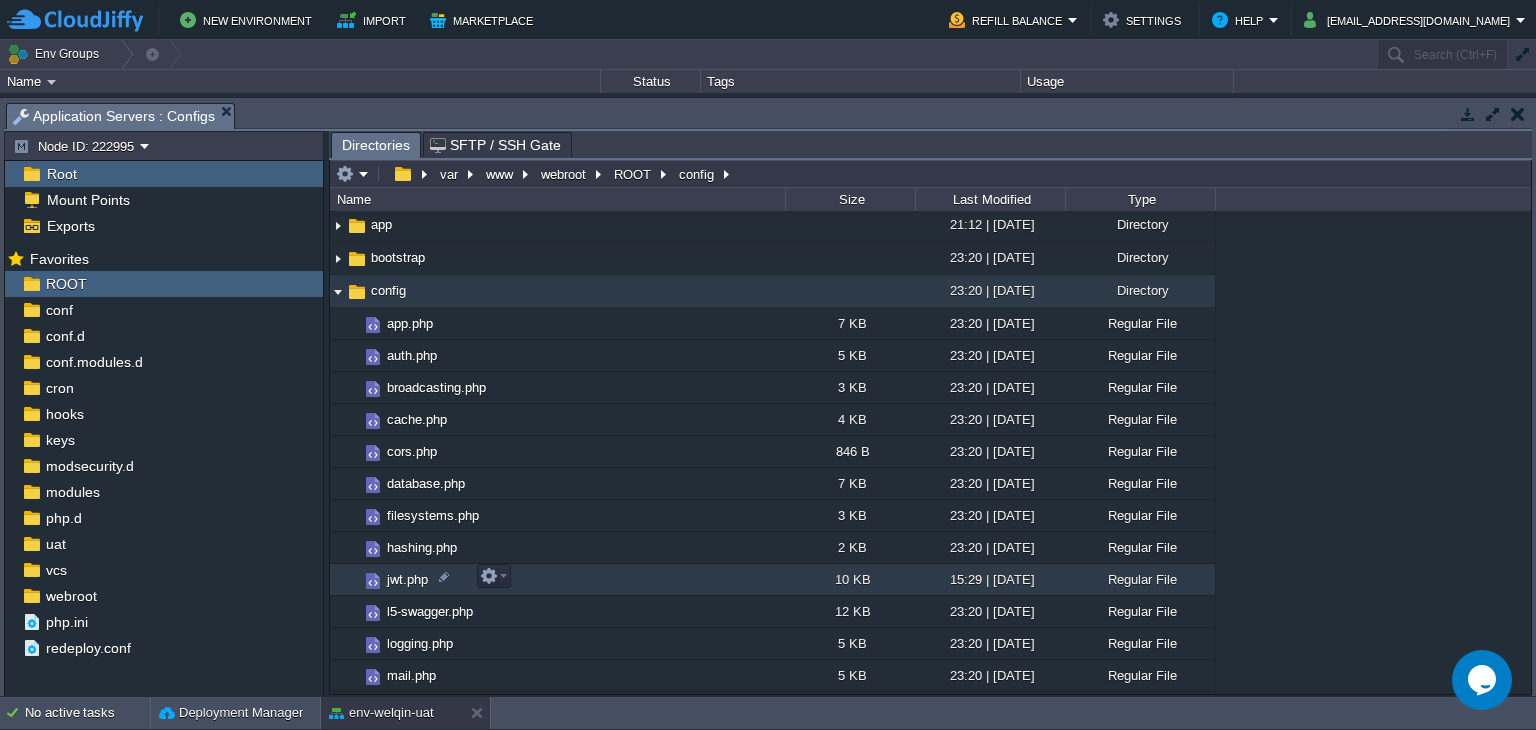 click on "jwt.php" at bounding box center [407, 579] 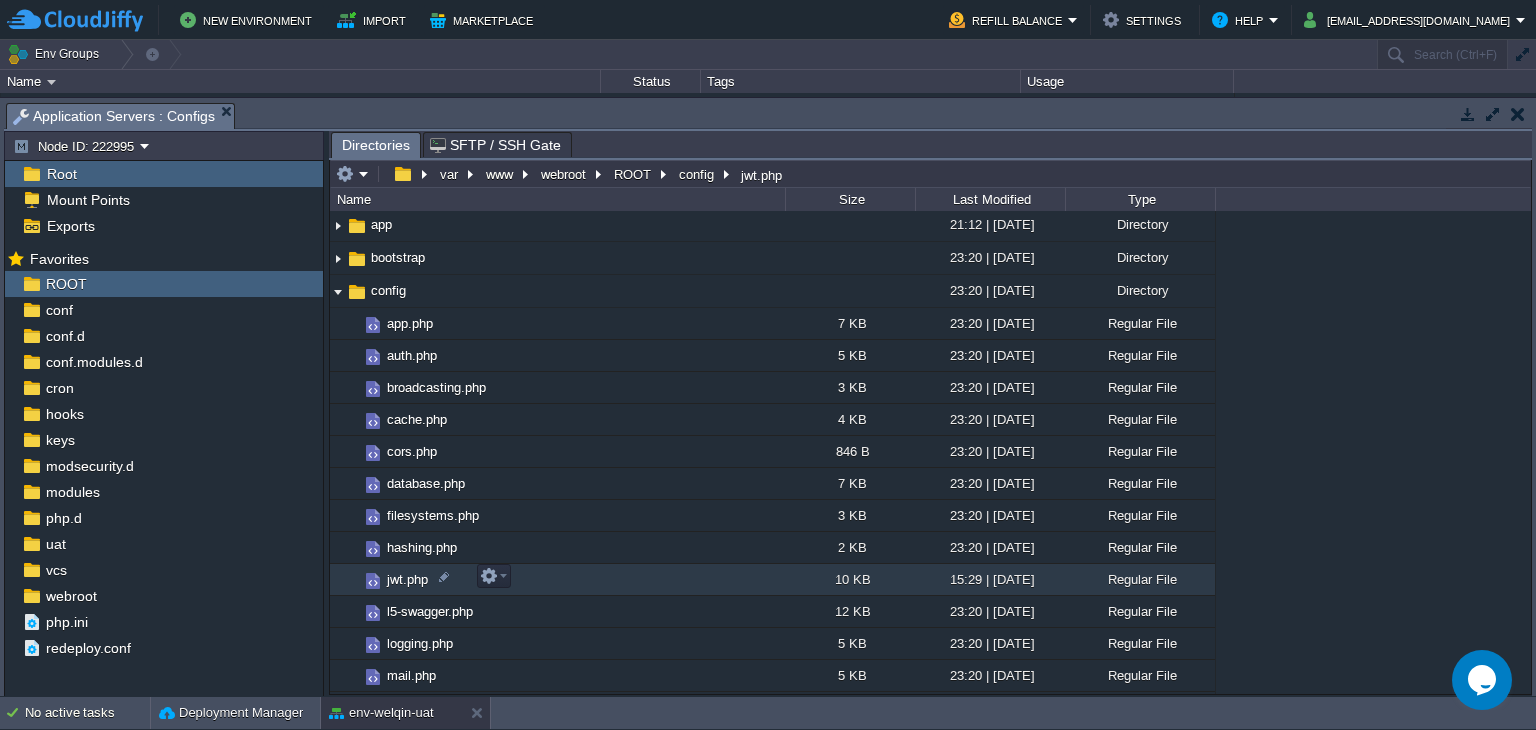 click on "jwt.php" at bounding box center (407, 579) 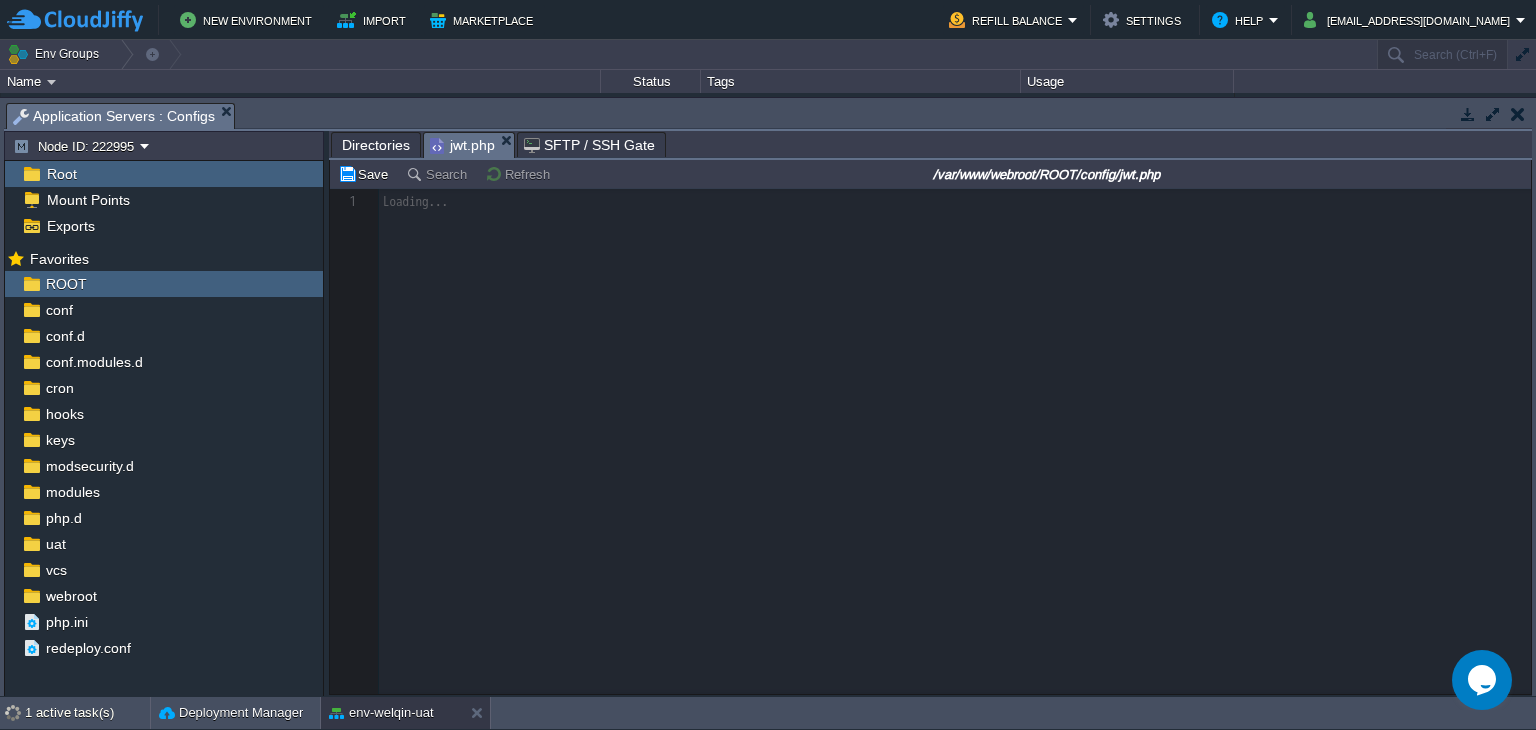 scroll, scrollTop: 6, scrollLeft: 0, axis: vertical 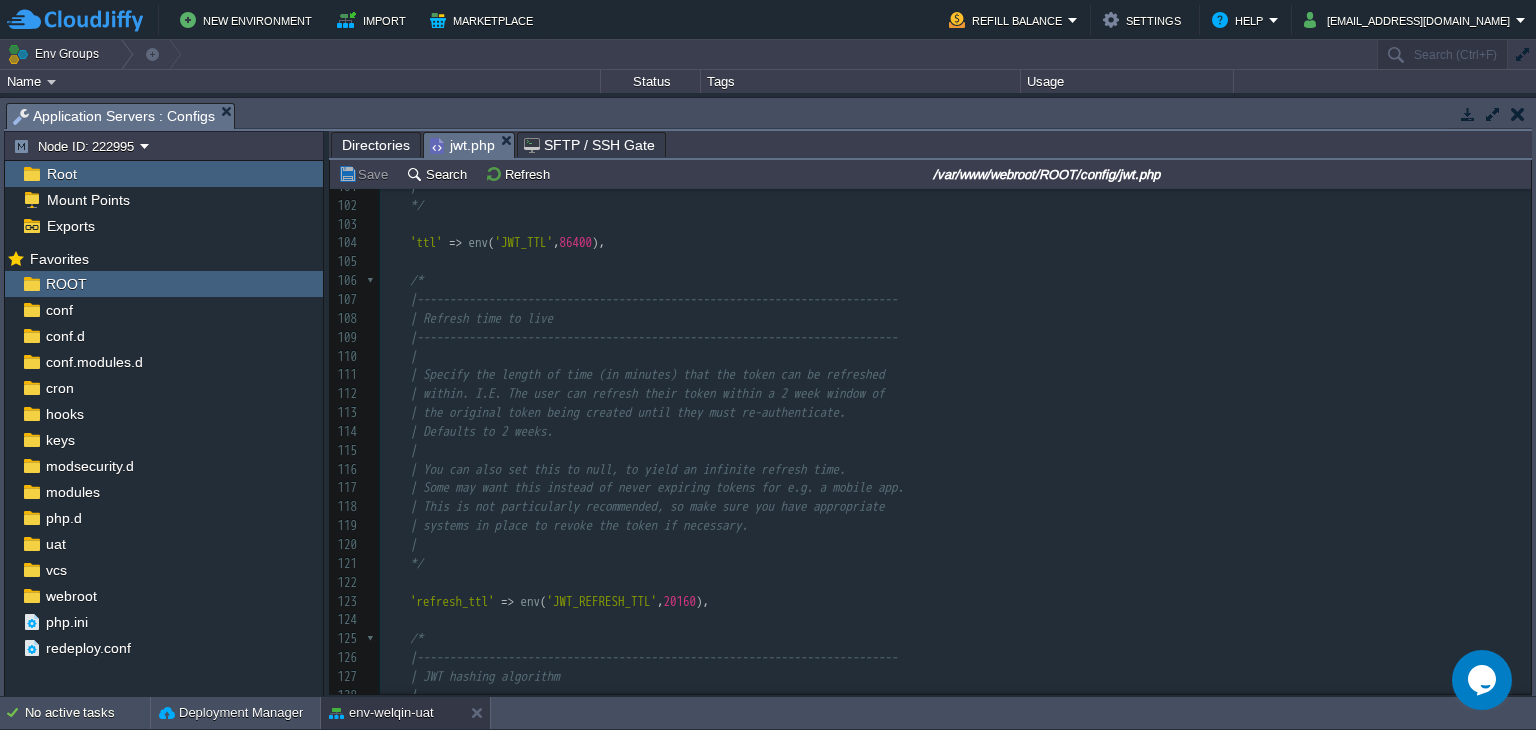 click on "303 <?php   92      | 93      | Specify the length of time (in minutes) that the token will be valid for. 94      | Defaults to 1 hour. 95      | 96      | You can also set this to null, to yield a never expiring token. 97      | Some people may want this behaviour for e.g. a mobile app. 98      | This is not particularly recommended, so make sure you have appropriate 99      | systems in place to revoke the token if necessary. 100      | Notice: If you set this to null you should remove 'exp' element from 'required_claims' list. 101      | 102      */ 103 ​ 104      'ttl'   =>   env ( 'JWT_TTL' ,  86400 ), 105 ​ 106      /* 107      |-------------------------------------------------------------------------- 108      | Refresh time to live 109      |-------------------------------------------------------------------------- 110      | 111      | Specify the length of time (in minutes) that the token can be refreshed 112      113      114      | Defaults to 2 weeks. 115      | 116 117" at bounding box center [955, 451] 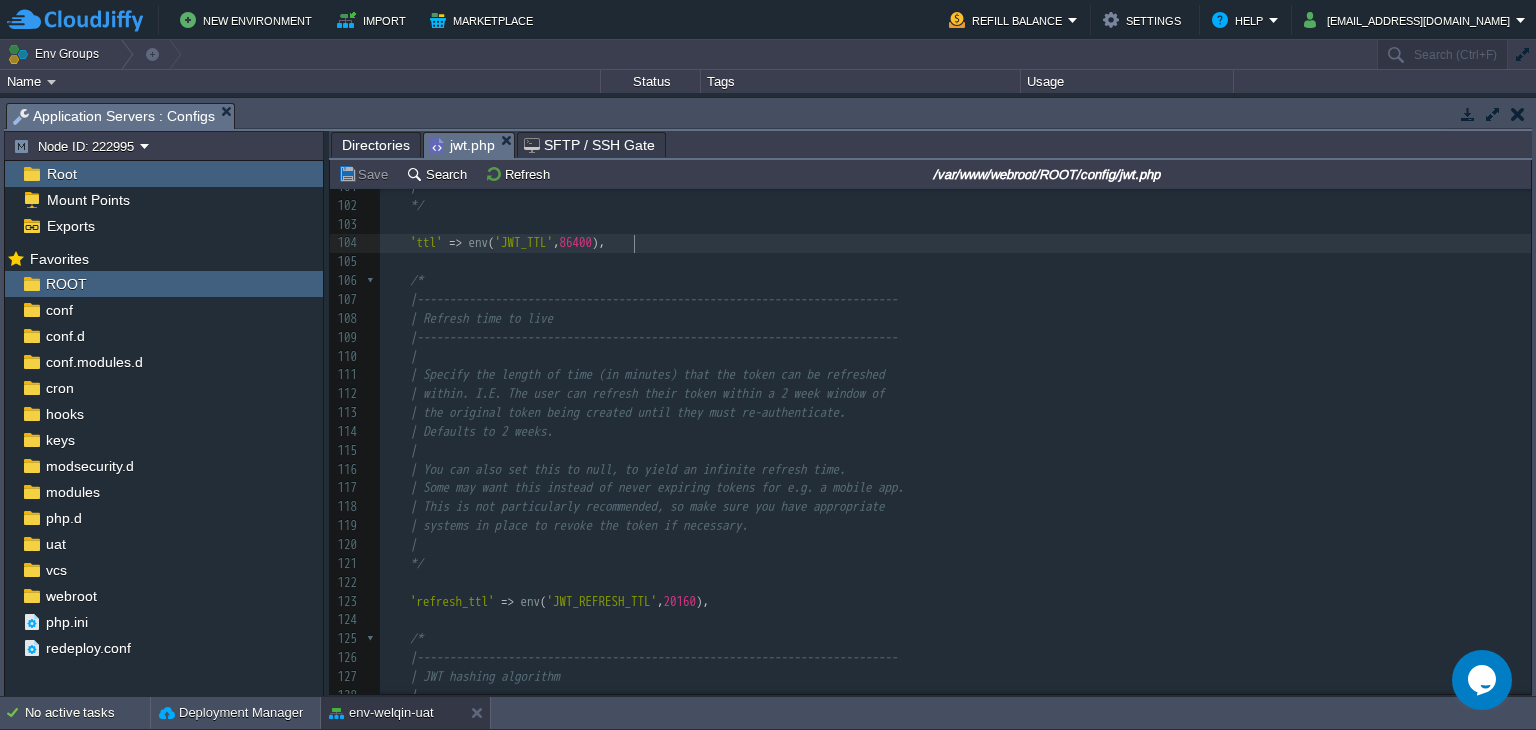 type on "'ttl' => env('JWT_TTL', 86400)," 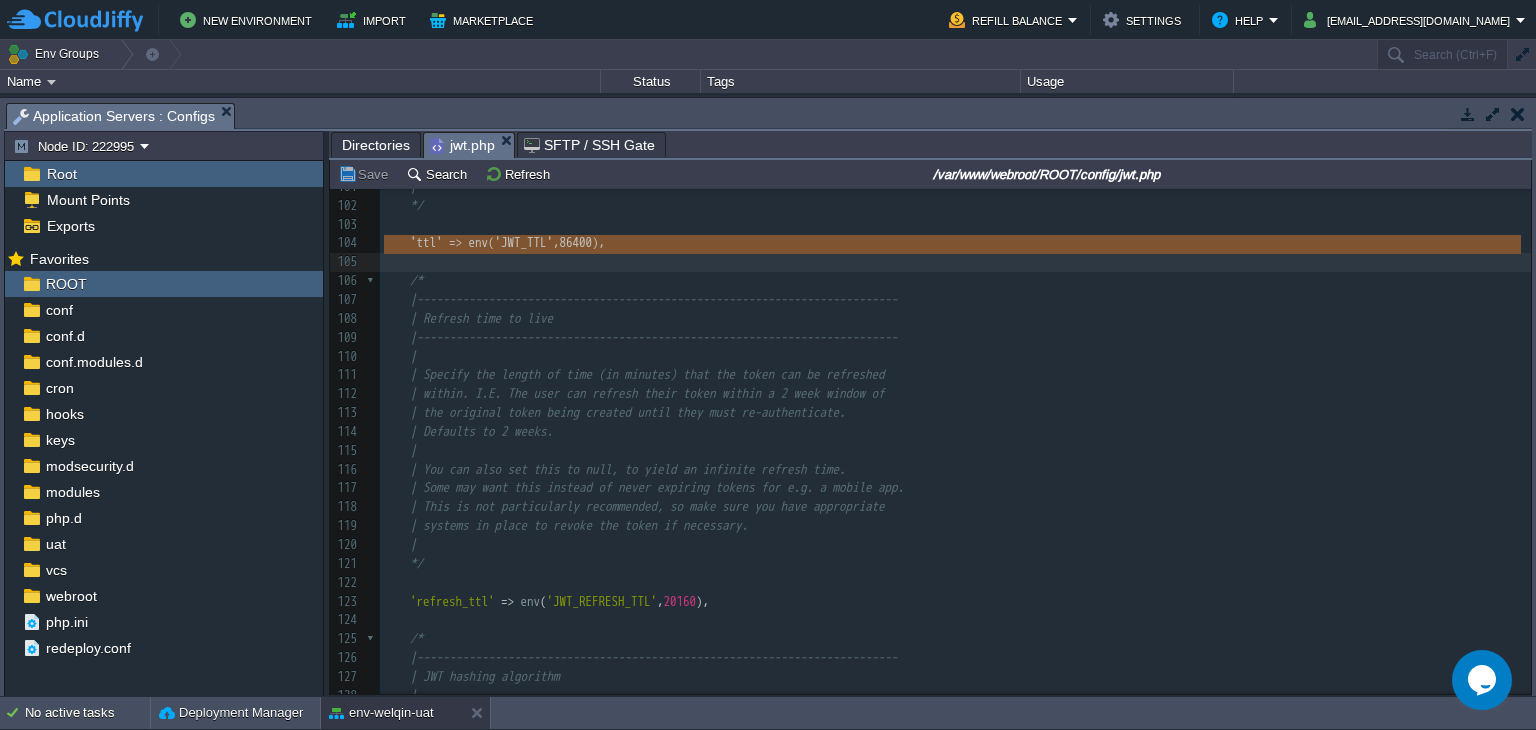 click on "| Defaults to 2 weeks." at bounding box center [955, 432] 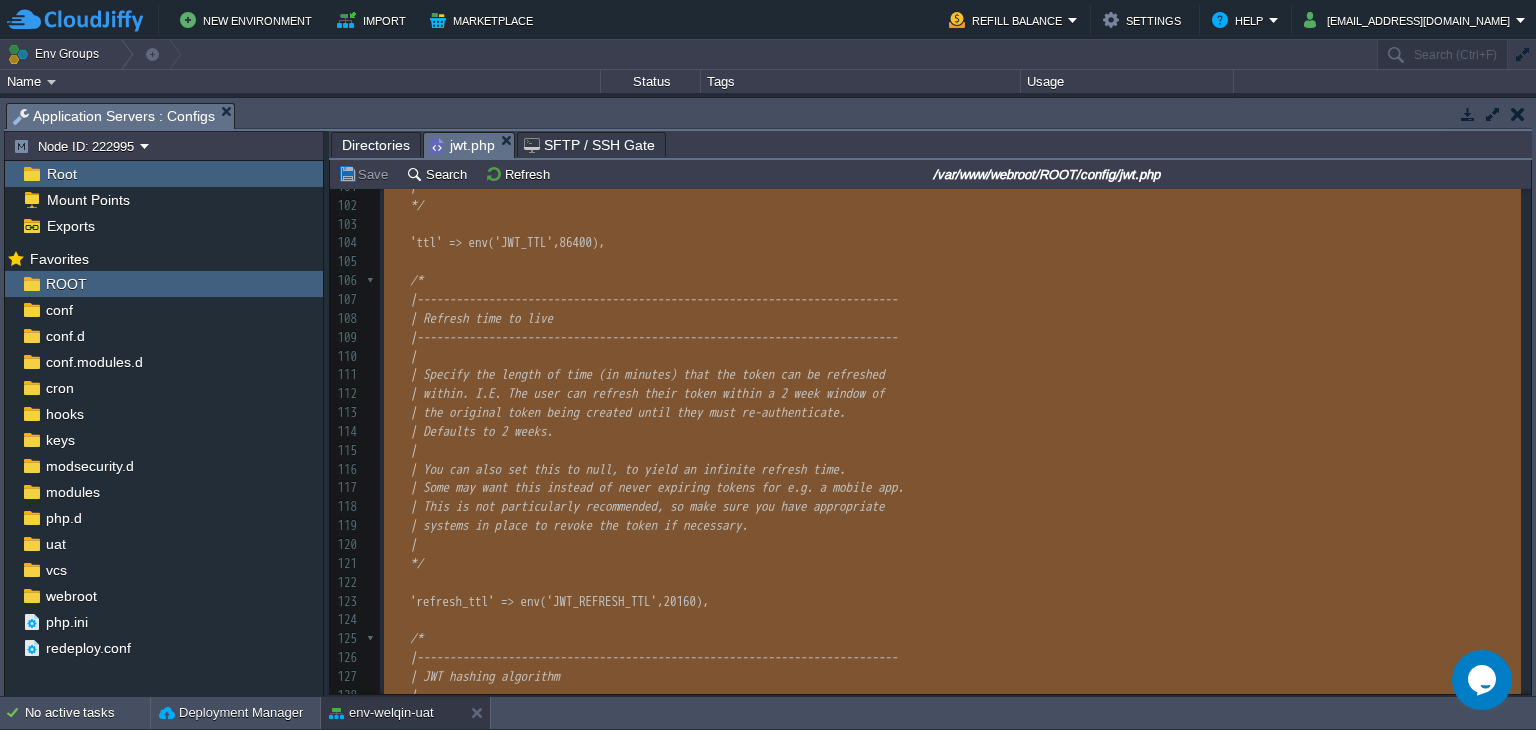 type on "-" 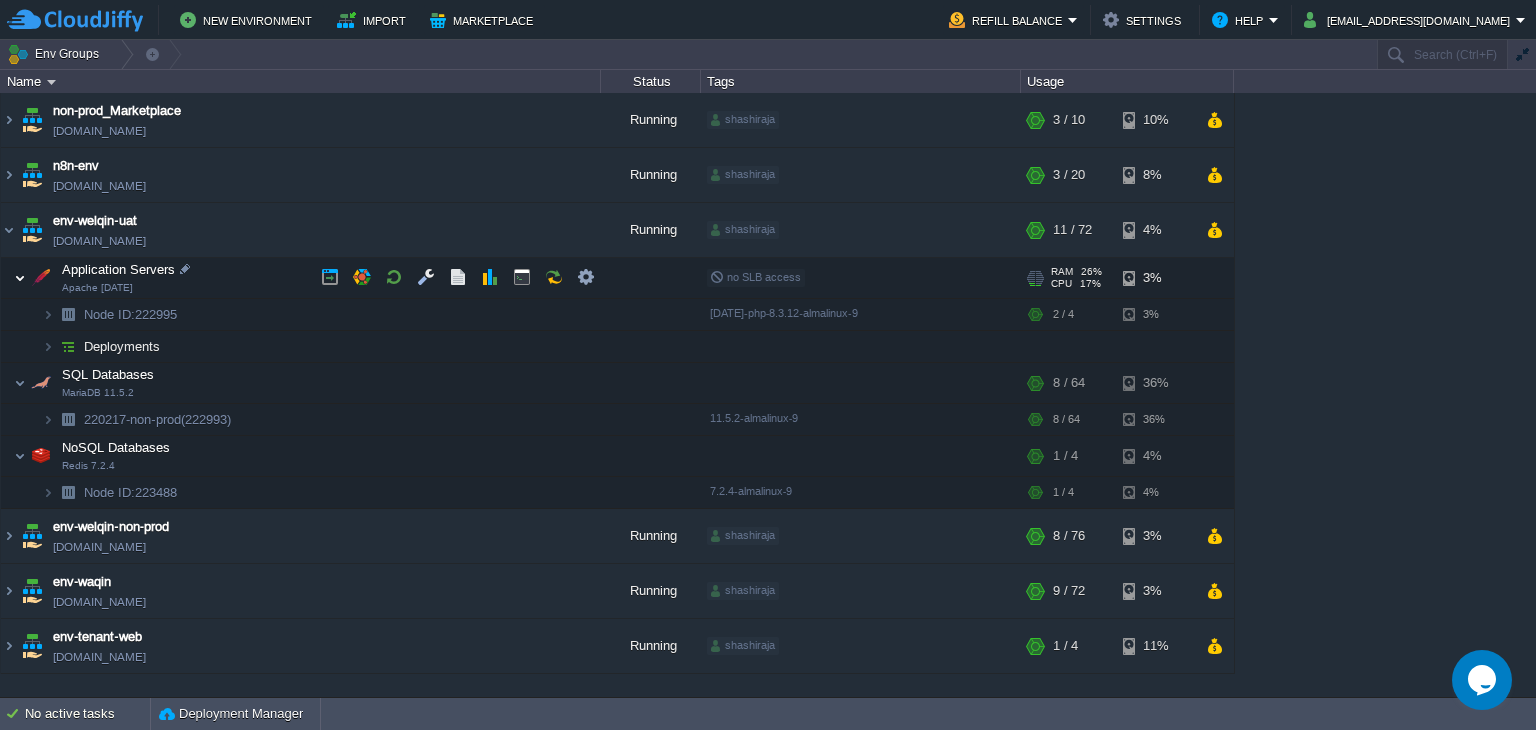 click at bounding box center [20, 278] 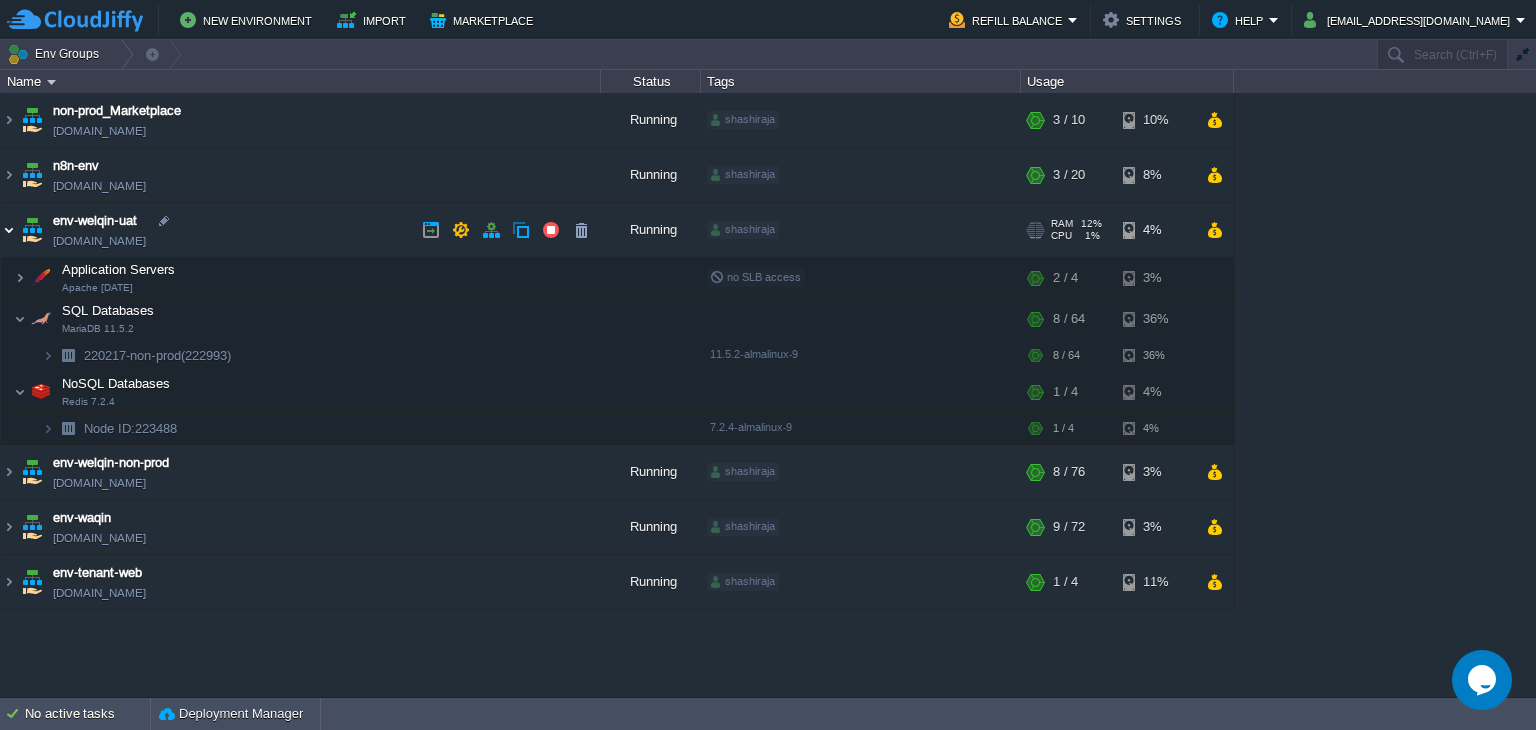 click at bounding box center [9, 230] 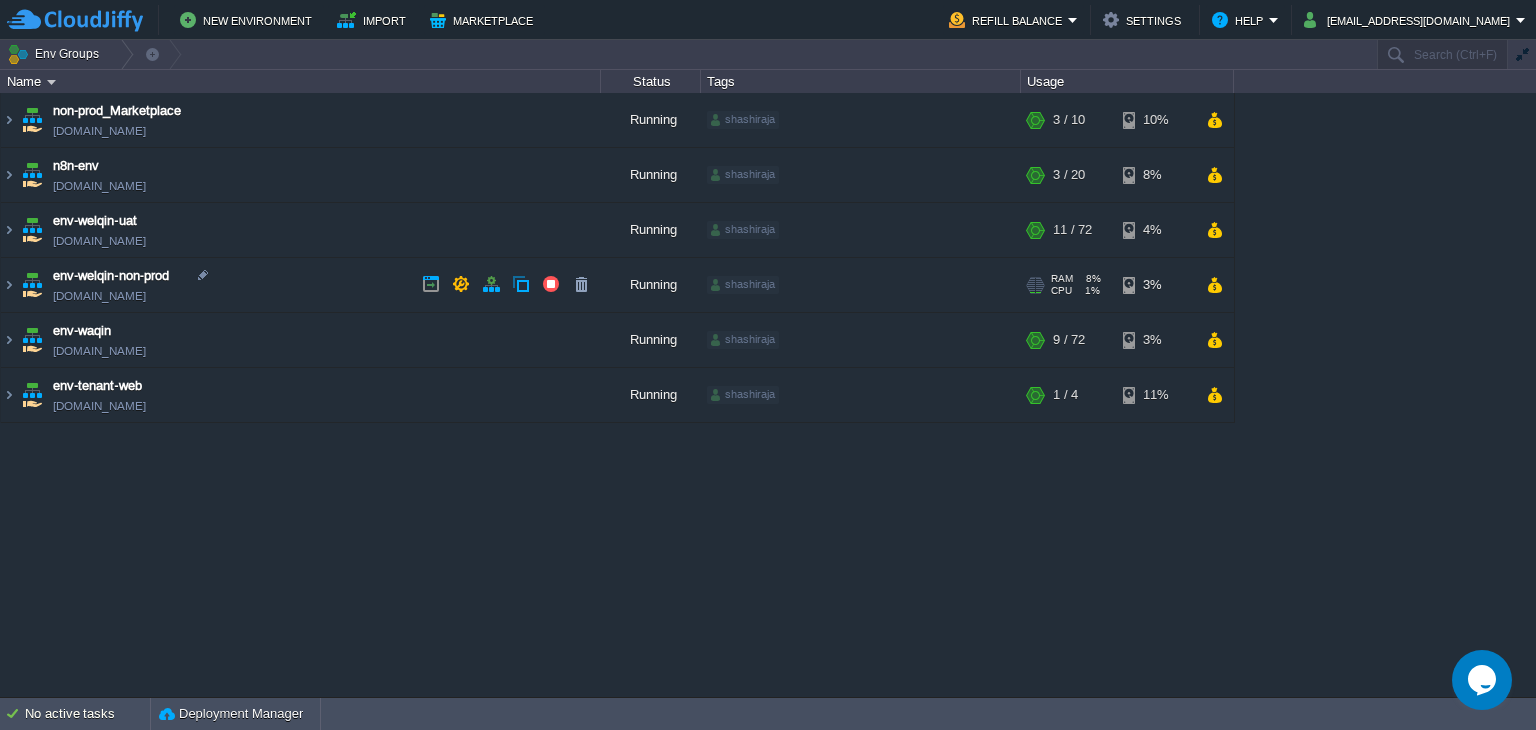 click on "env-welqin-non-prod" at bounding box center (111, 276) 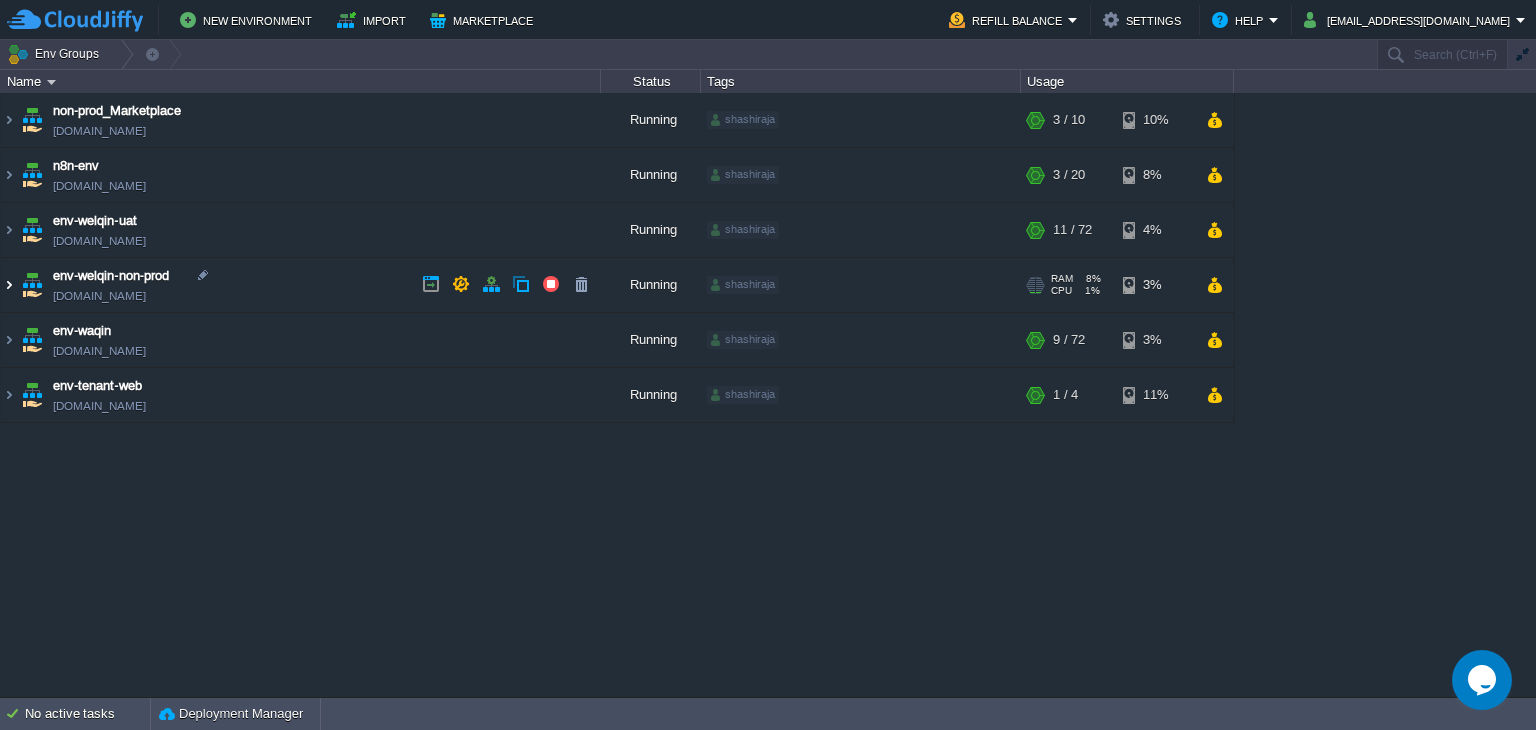 click at bounding box center [9, 285] 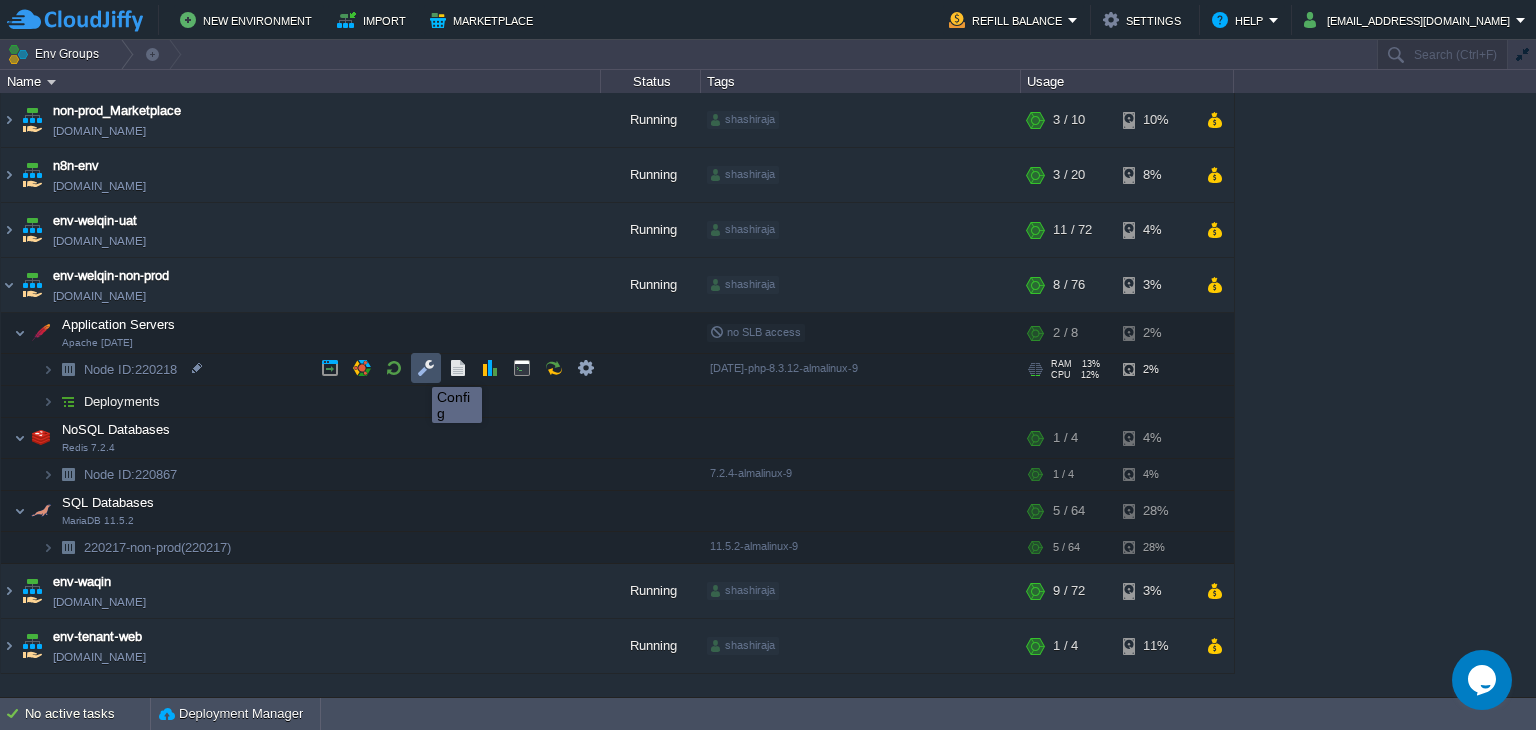 click at bounding box center [426, 368] 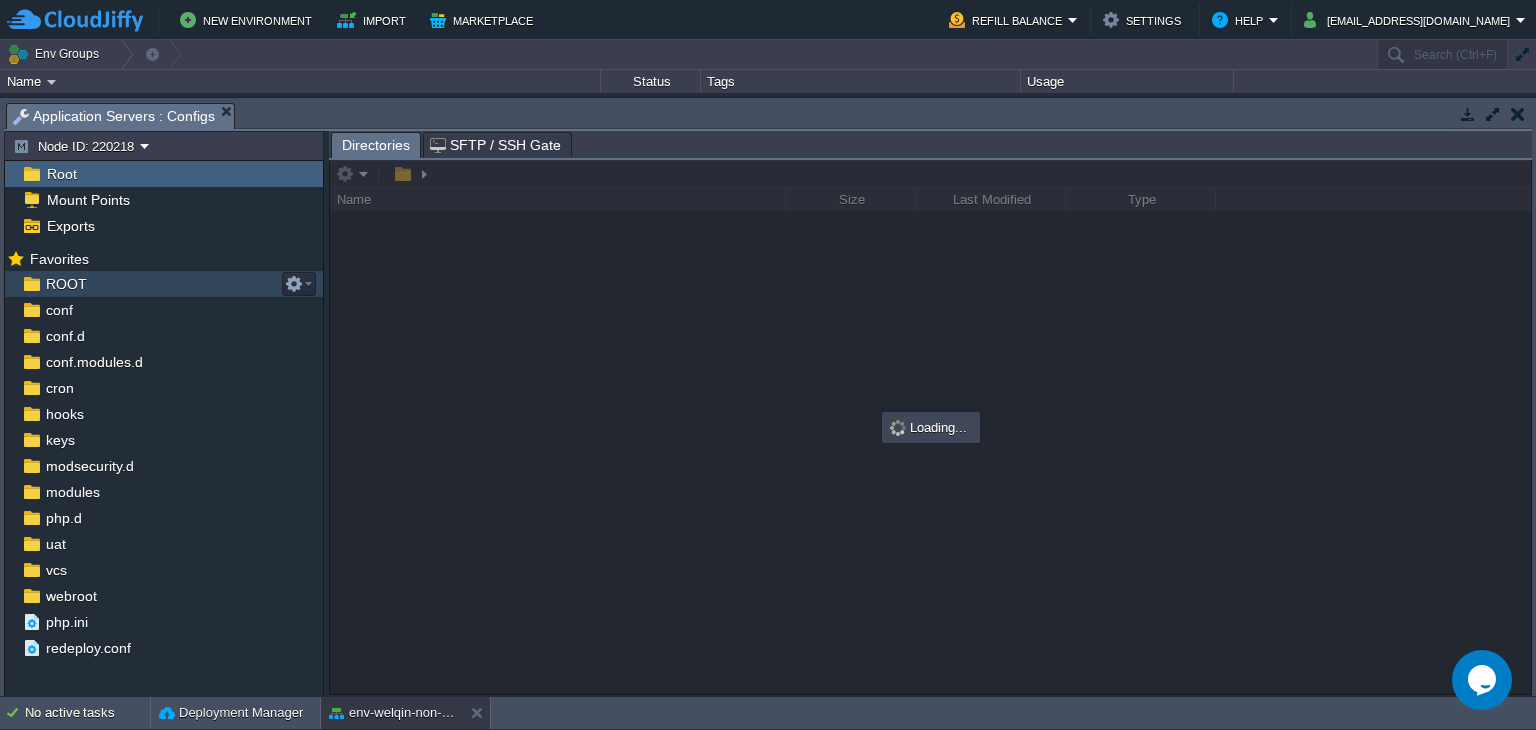 click on "ROOT" at bounding box center (164, 284) 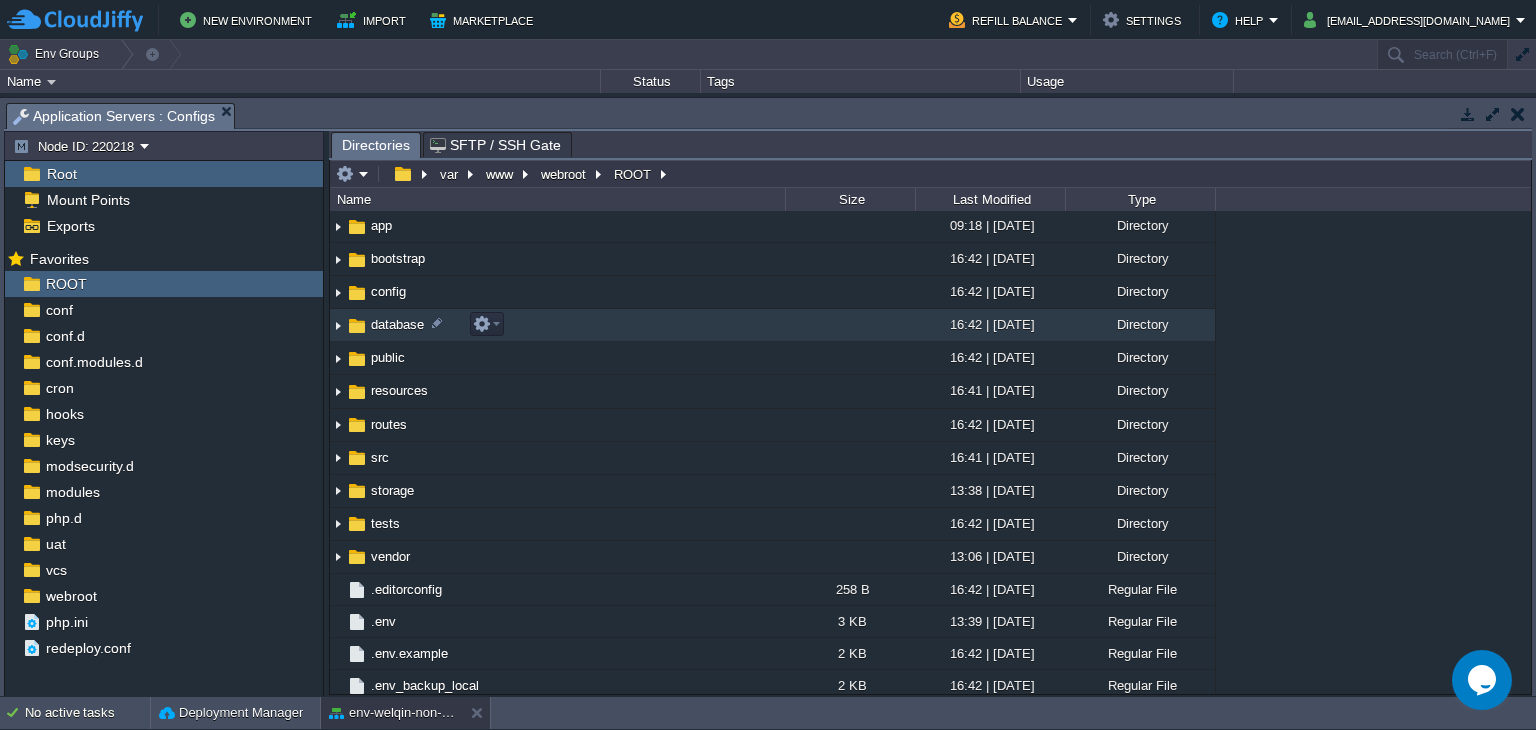 scroll, scrollTop: 98, scrollLeft: 0, axis: vertical 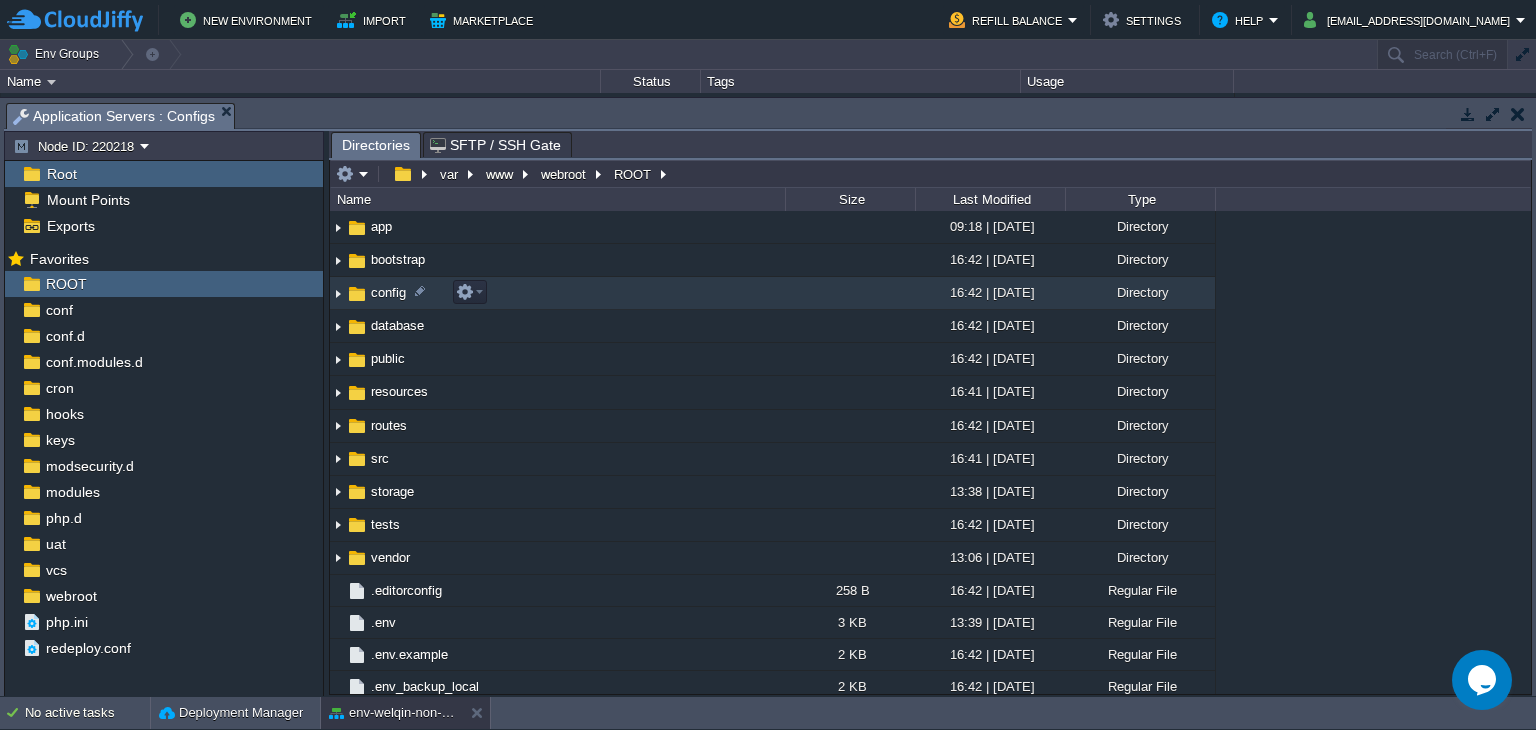 click on "config" at bounding box center (388, 292) 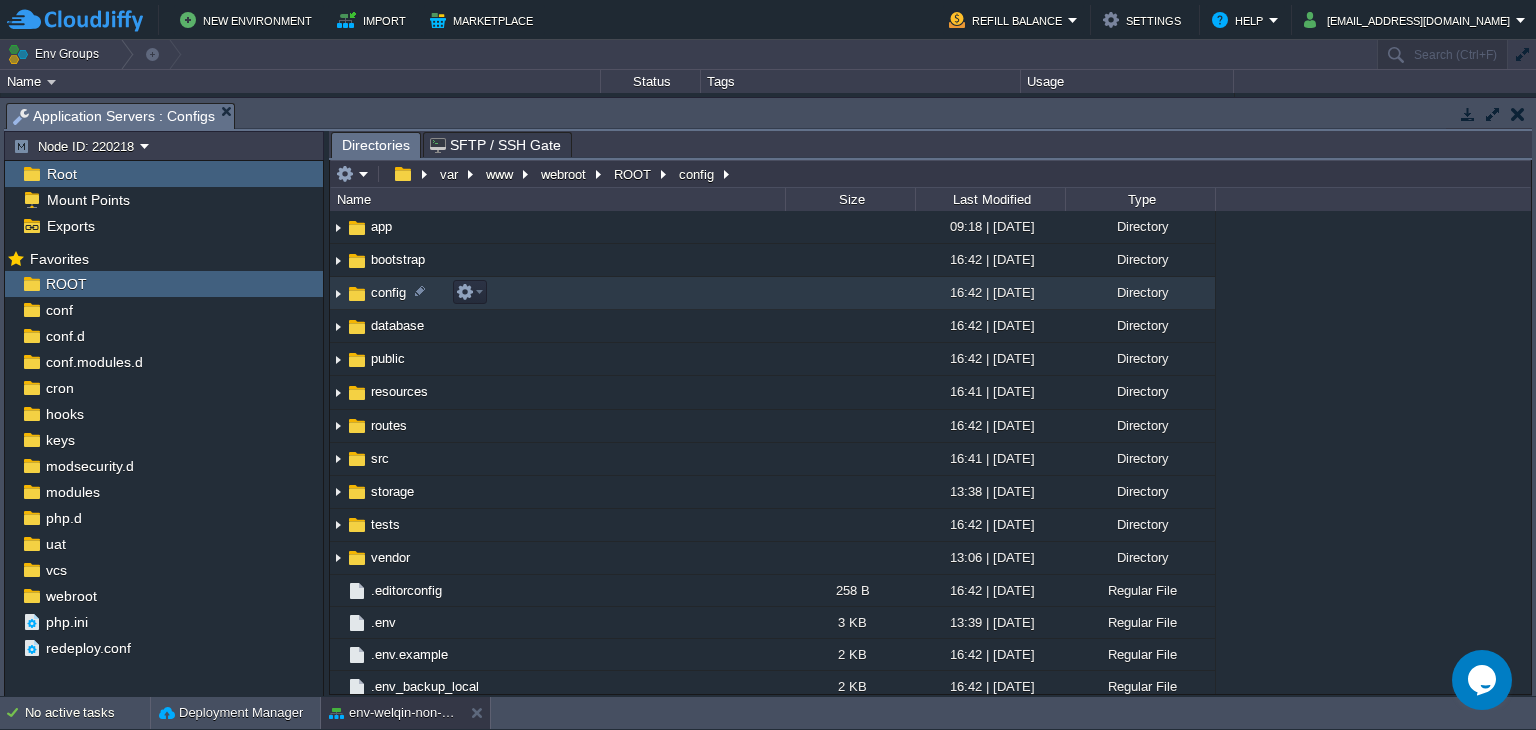 click at bounding box center (338, 293) 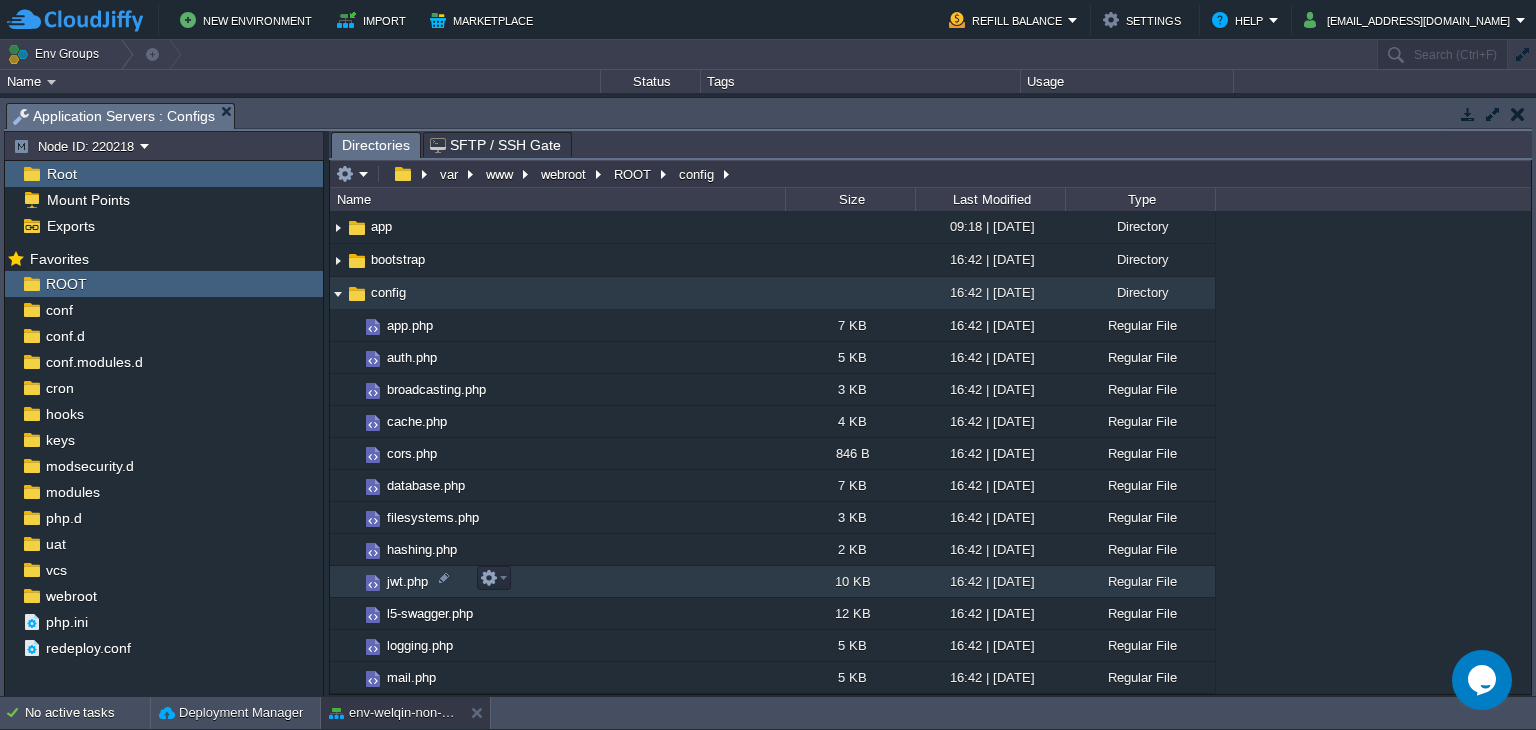 click on "jwt.php" at bounding box center [407, 581] 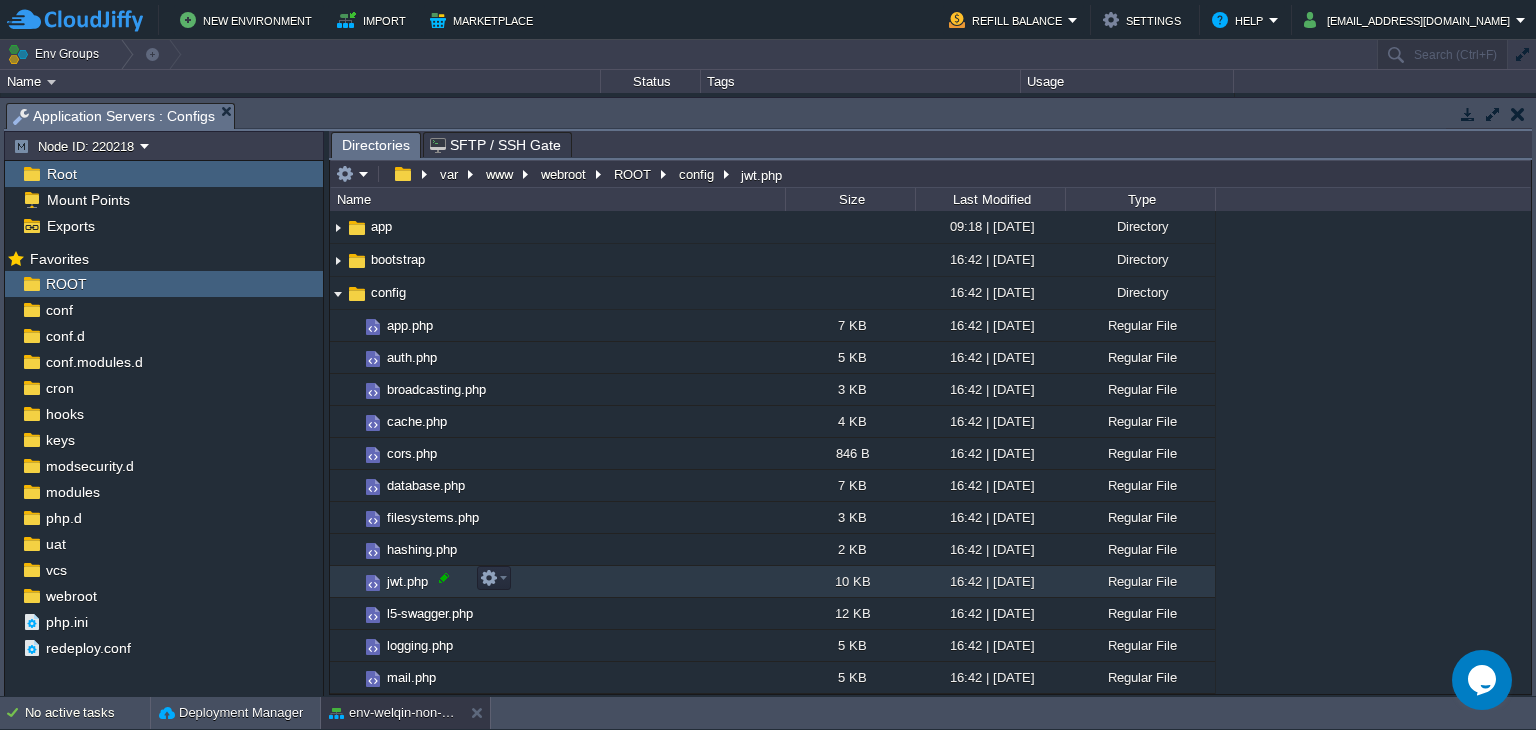 click at bounding box center (444, 578) 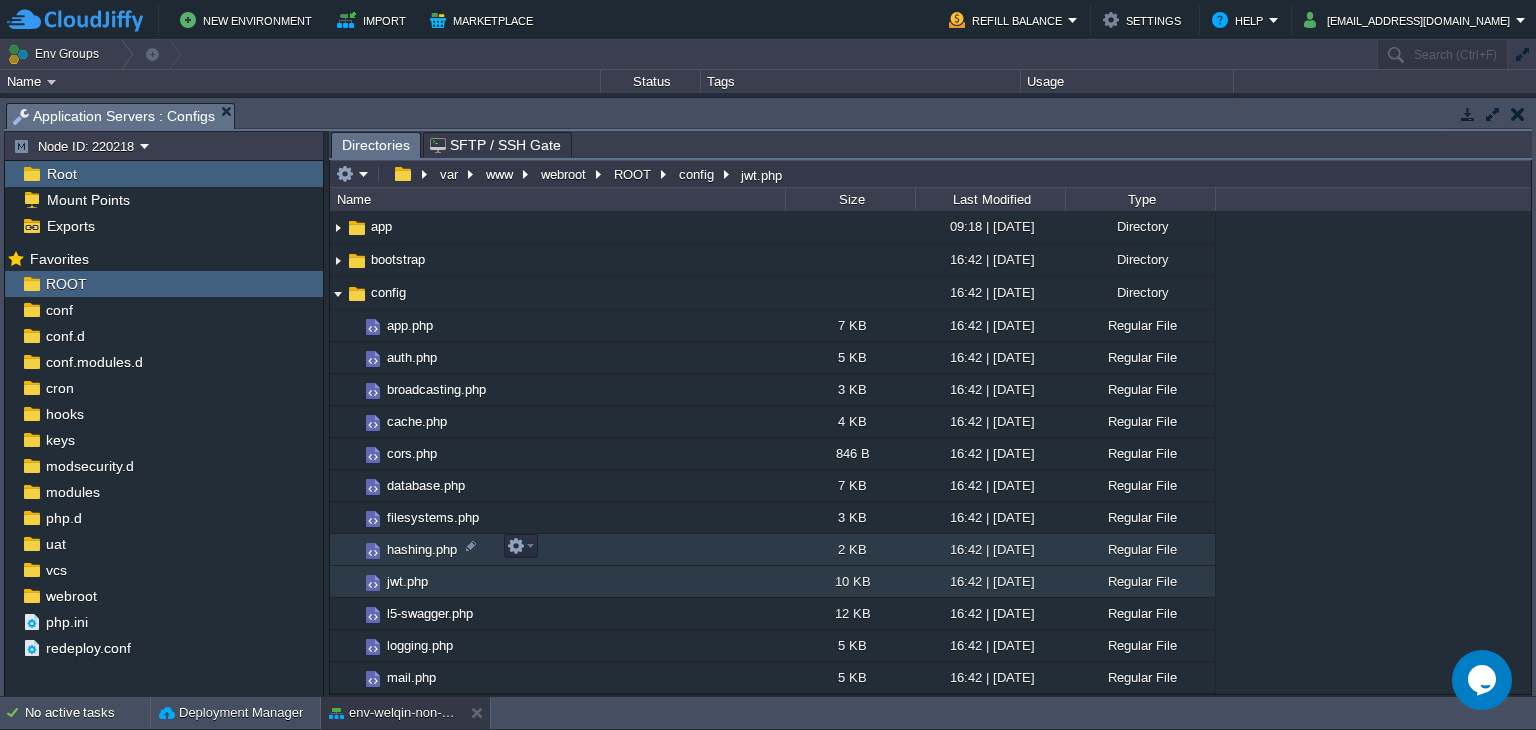 click on "hashing.php" at bounding box center (557, 550) 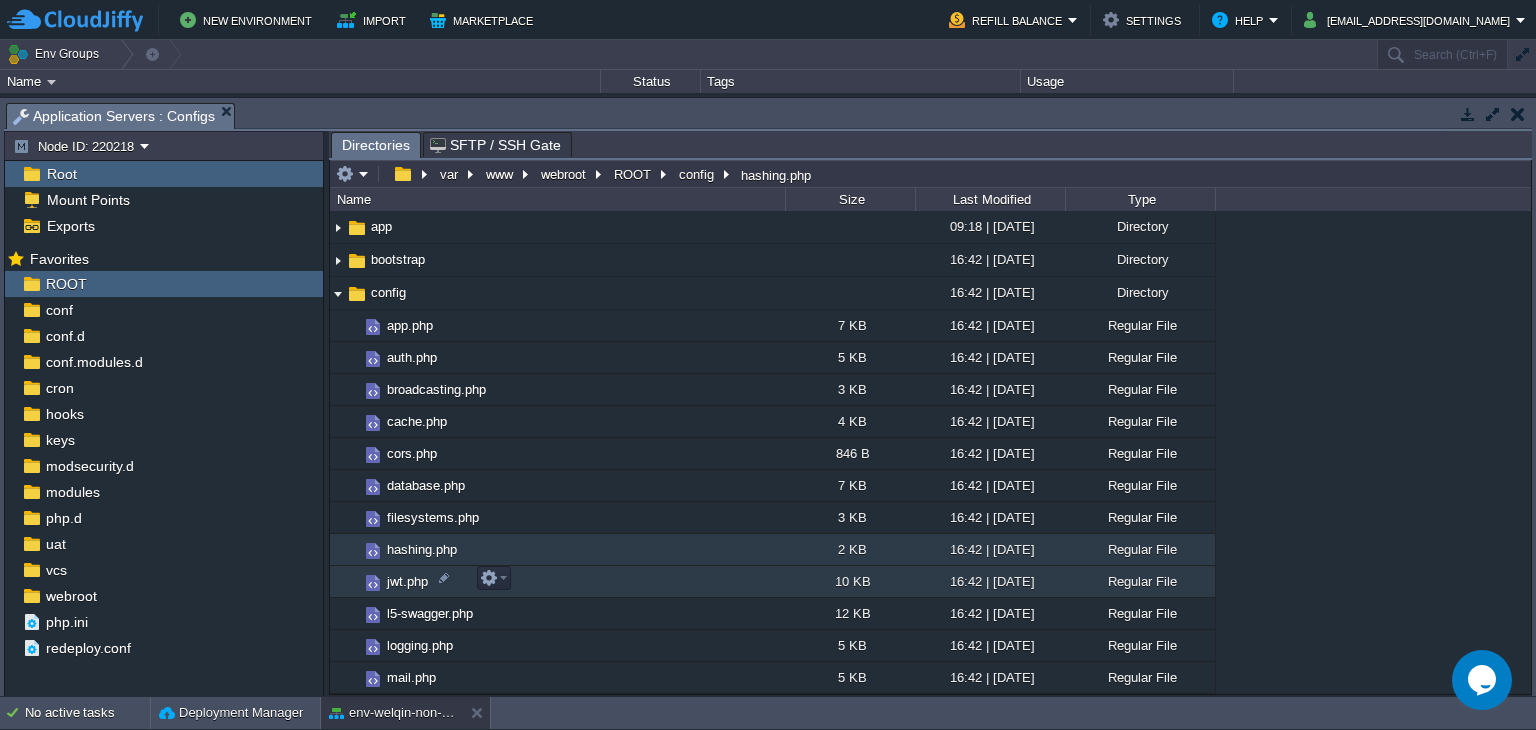 click on "jwt.php" at bounding box center [407, 581] 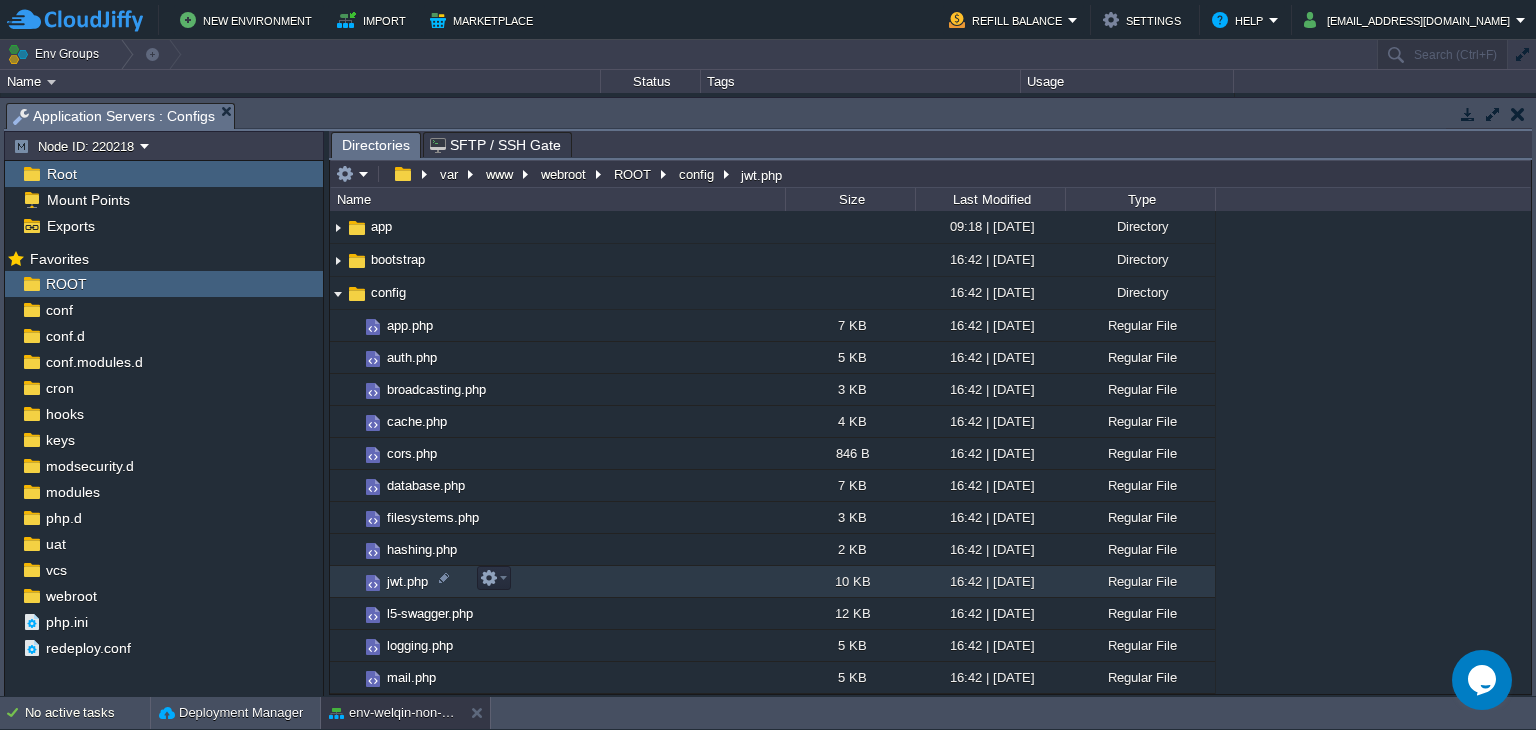 click on "jwt.php" at bounding box center [407, 581] 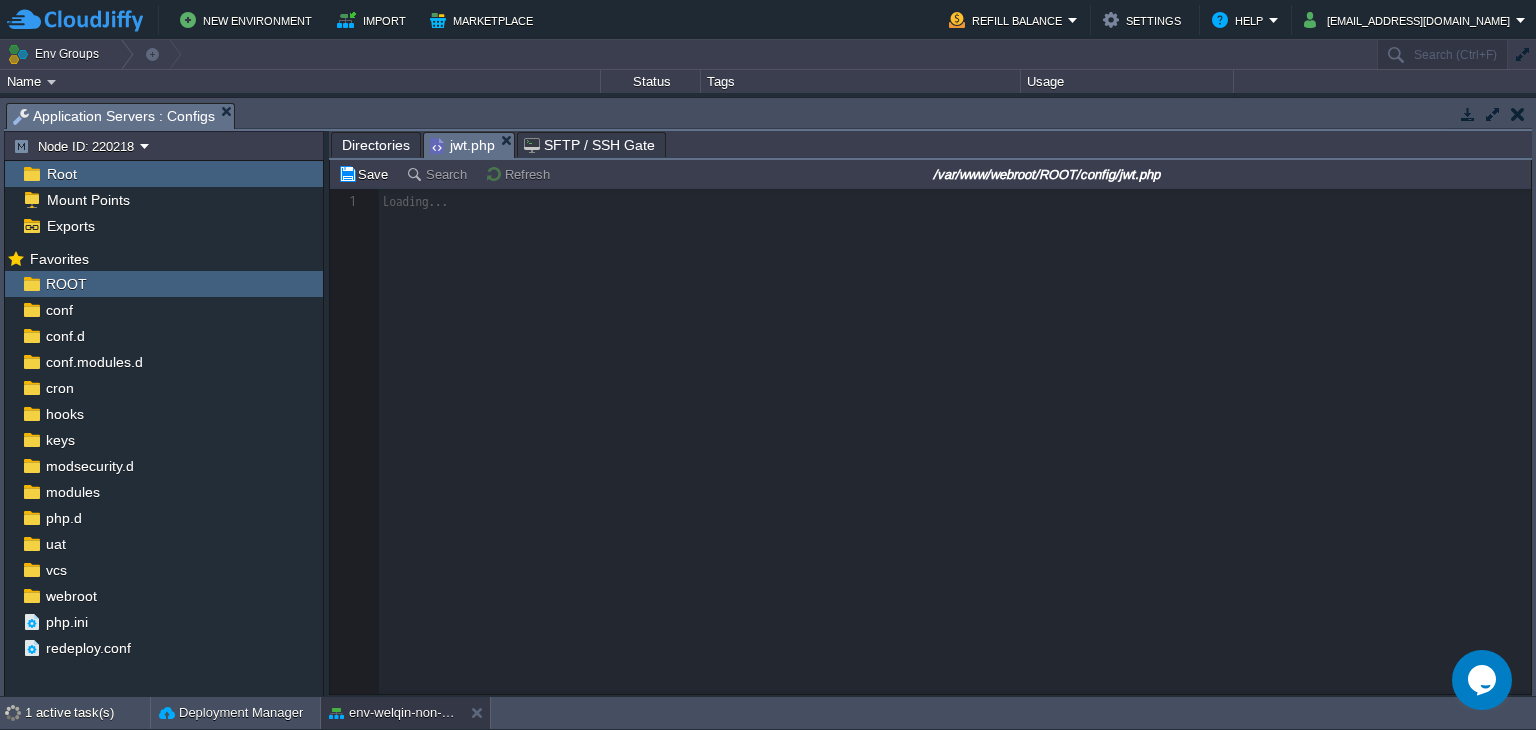 scroll, scrollTop: 6, scrollLeft: 0, axis: vertical 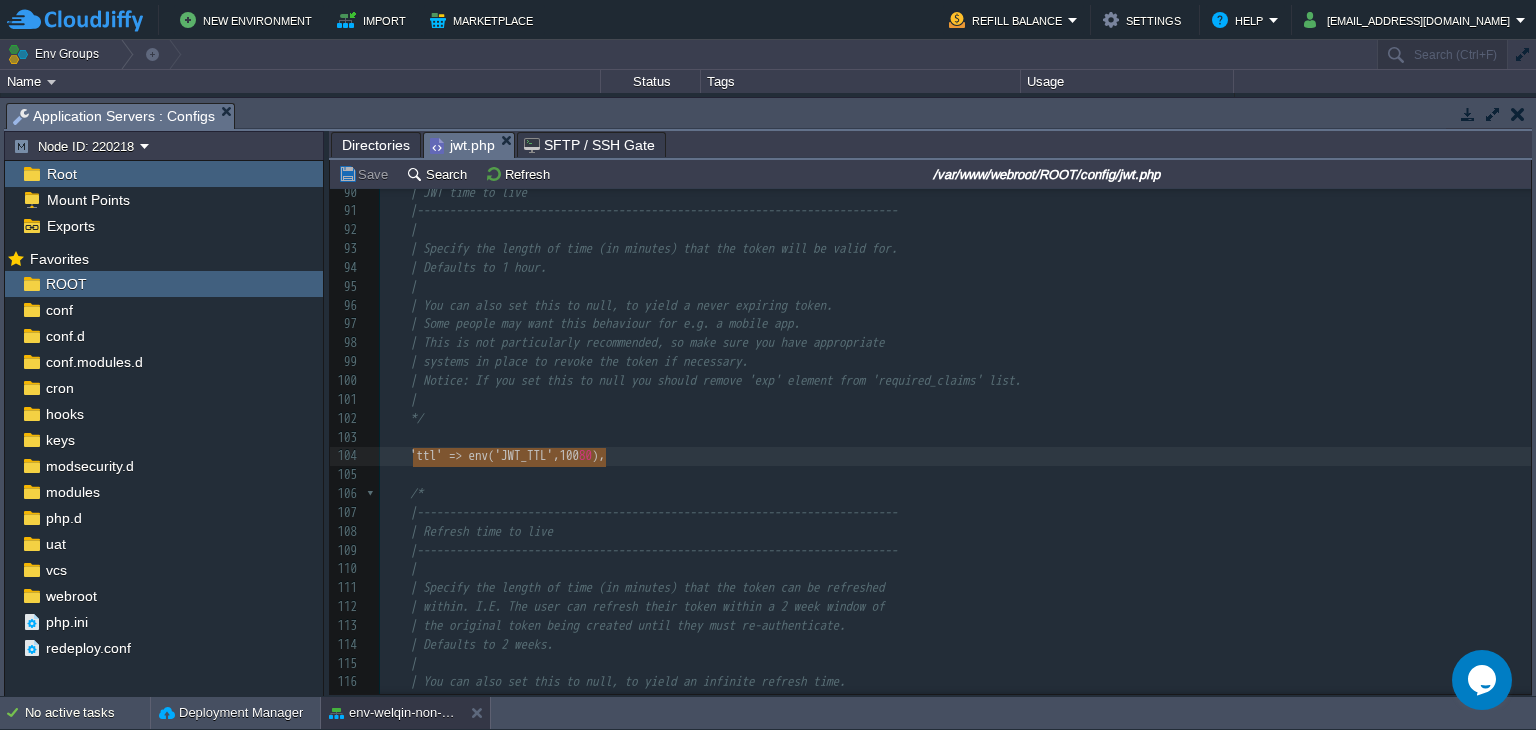 type on "'ttl' => env('JWT_TTL', 10080)," 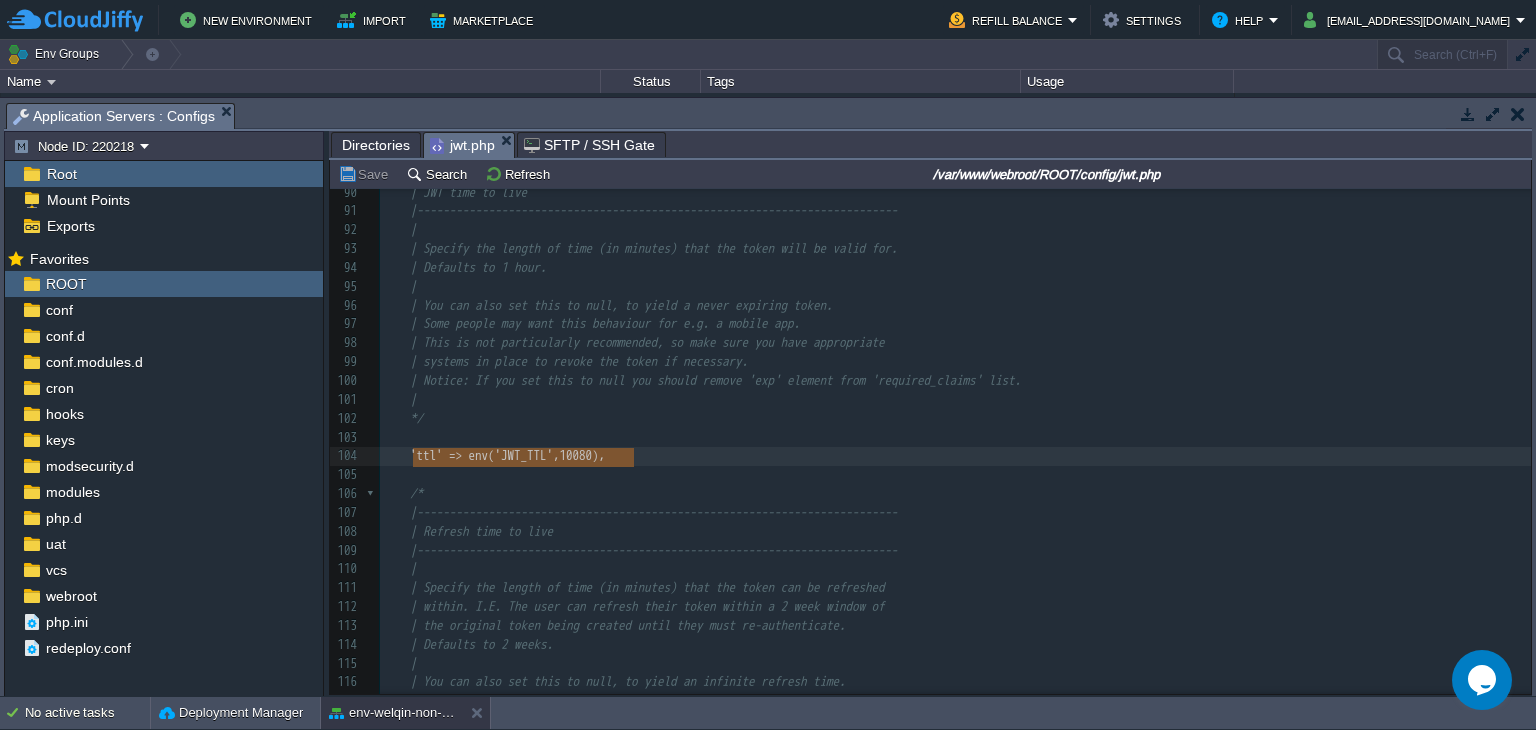 drag, startPoint x: 414, startPoint y: 456, endPoint x: 638, endPoint y: 458, distance: 224.00893 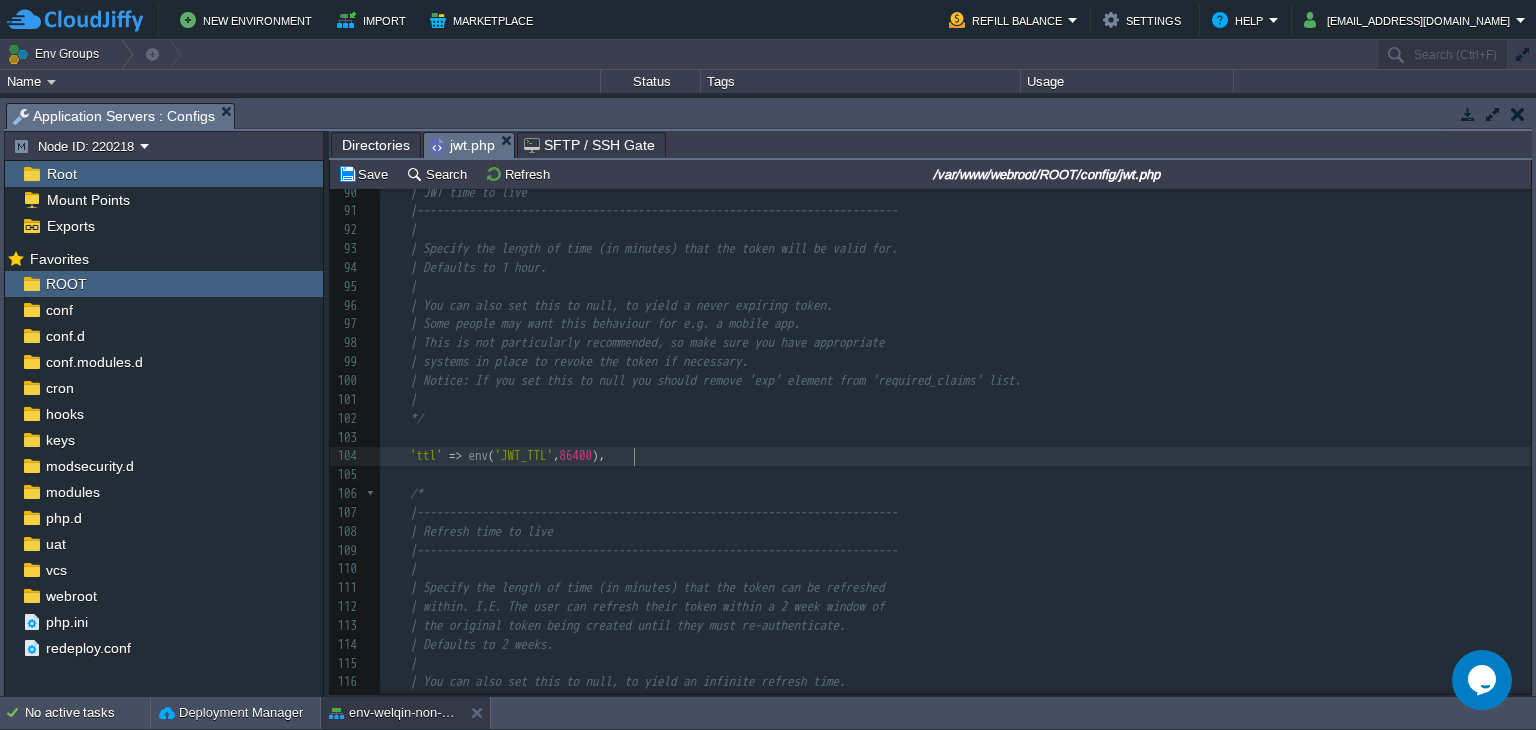 click at bounding box center (634, 457) 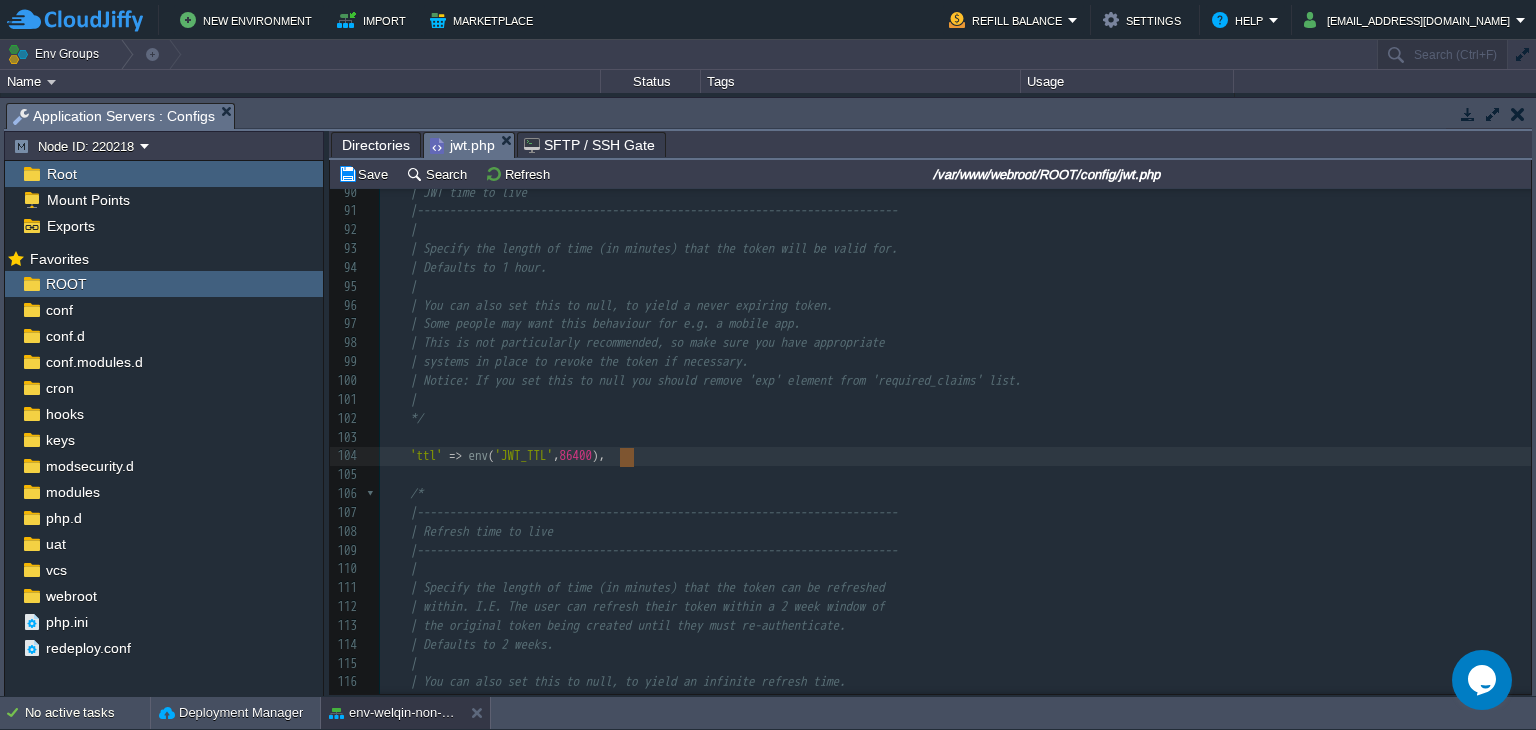 type on "'ttl' => env('JWT_TTL', 86400)," 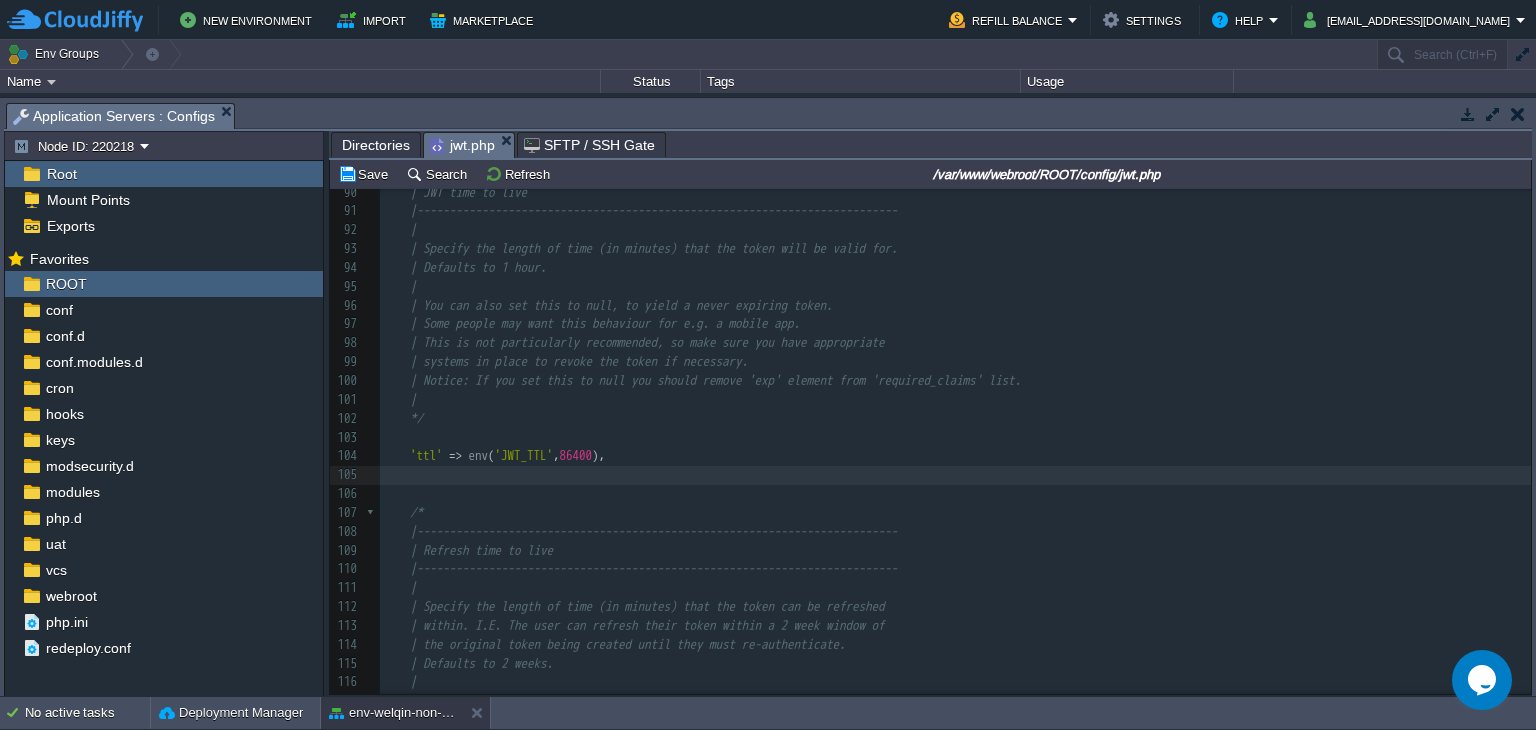 type on "'ttl' => env('JWT_TTL', 10080)," 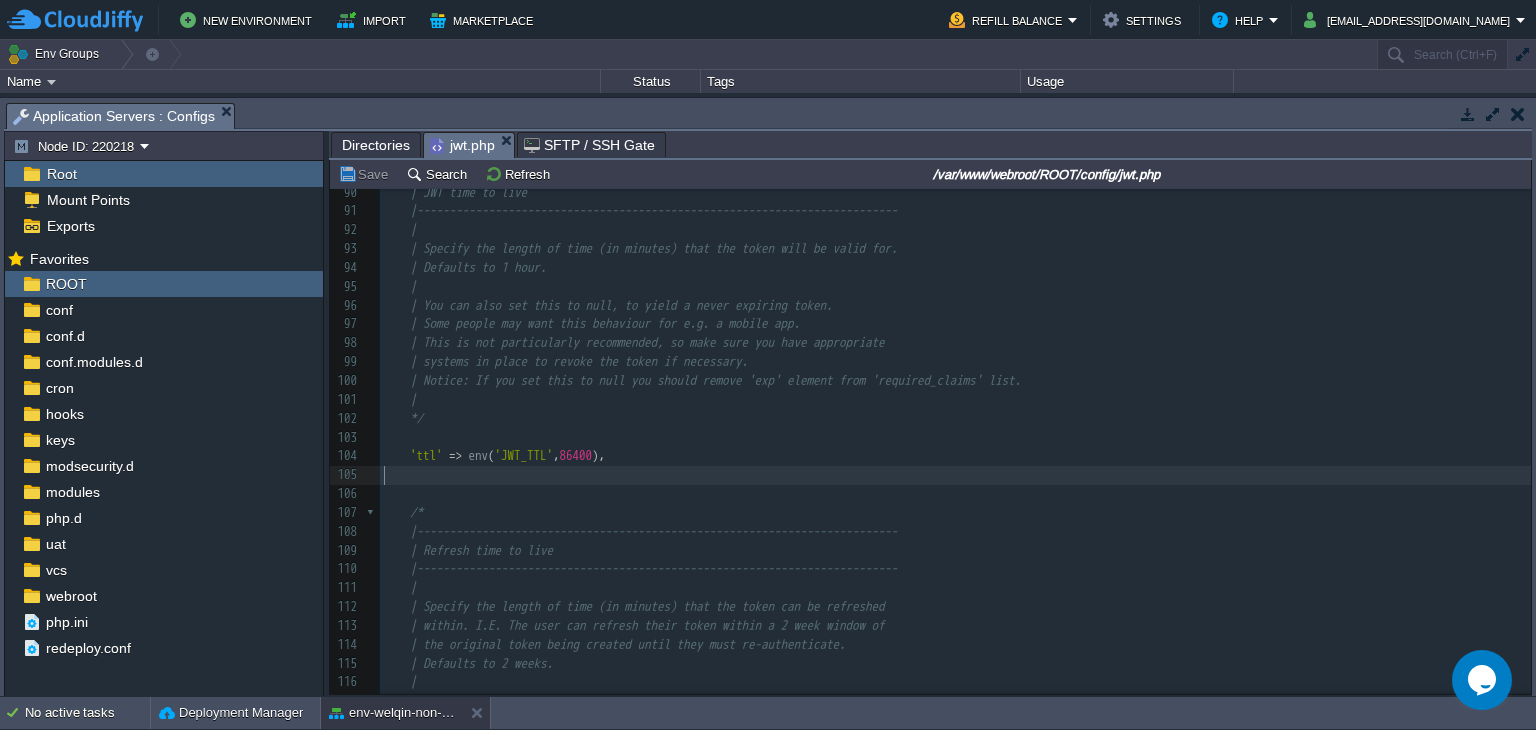 click on "Save" at bounding box center [366, 174] 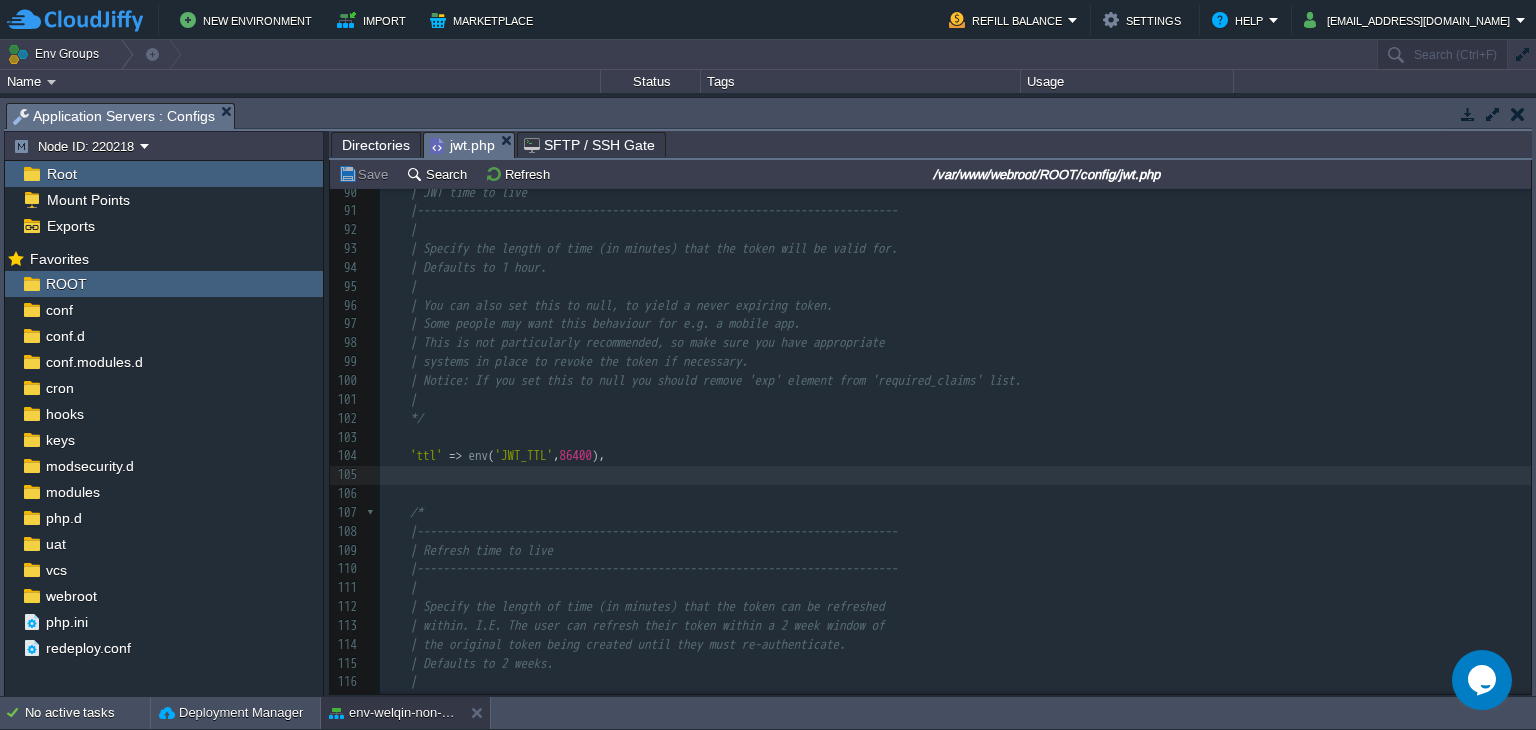 type 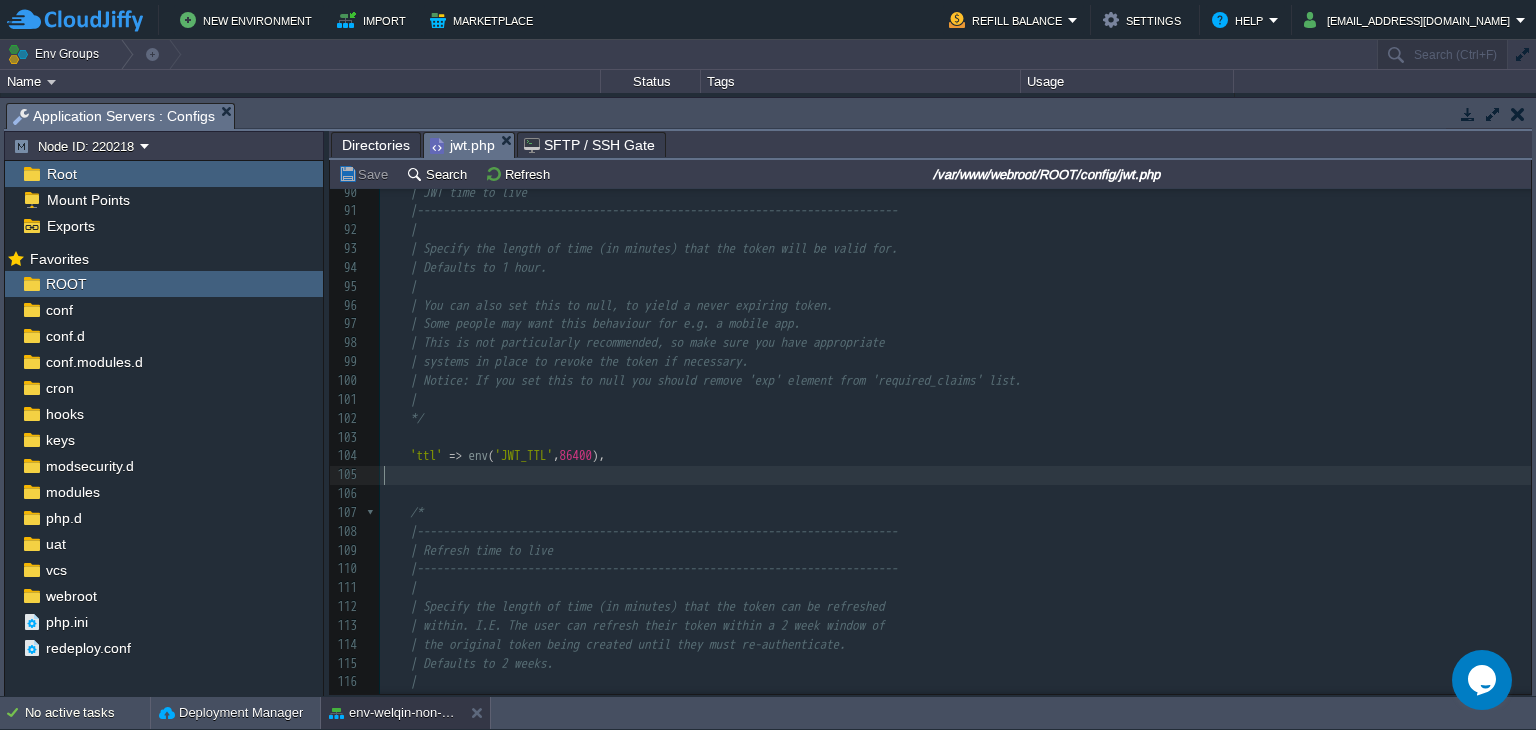 click on "​" at bounding box center (955, 475) 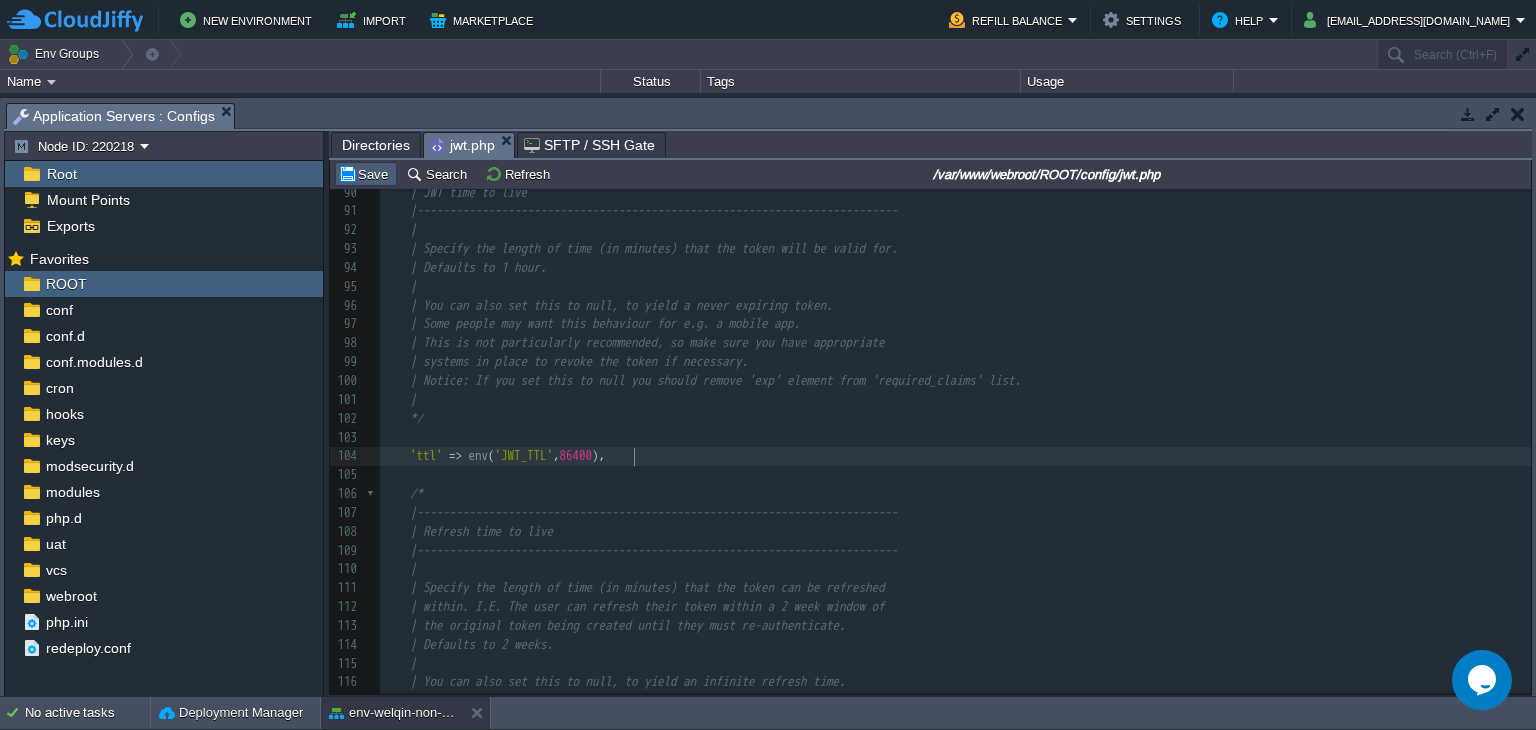 click on "Save" at bounding box center [366, 174] 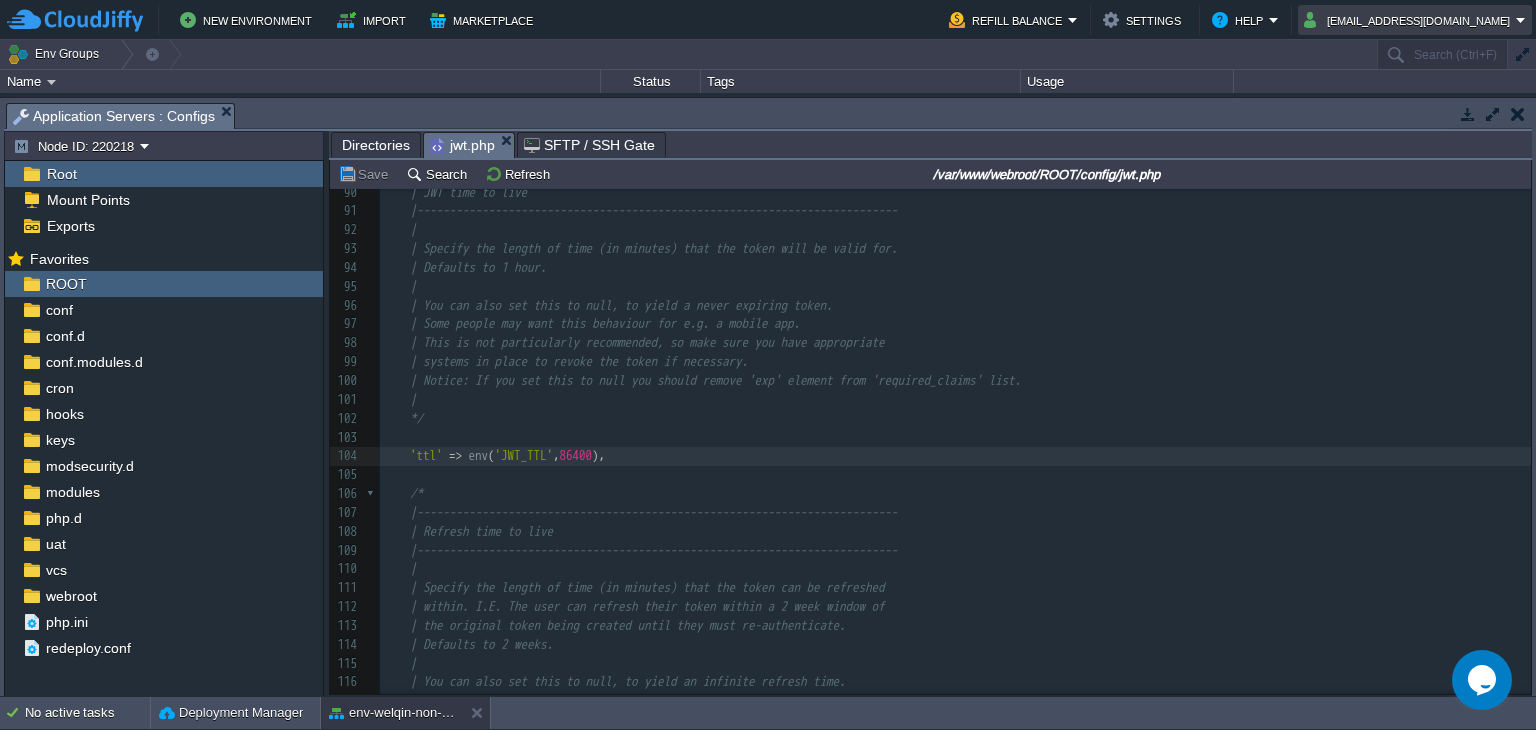 click on "sauravnautiyal8@gmail.com" at bounding box center (1410, 20) 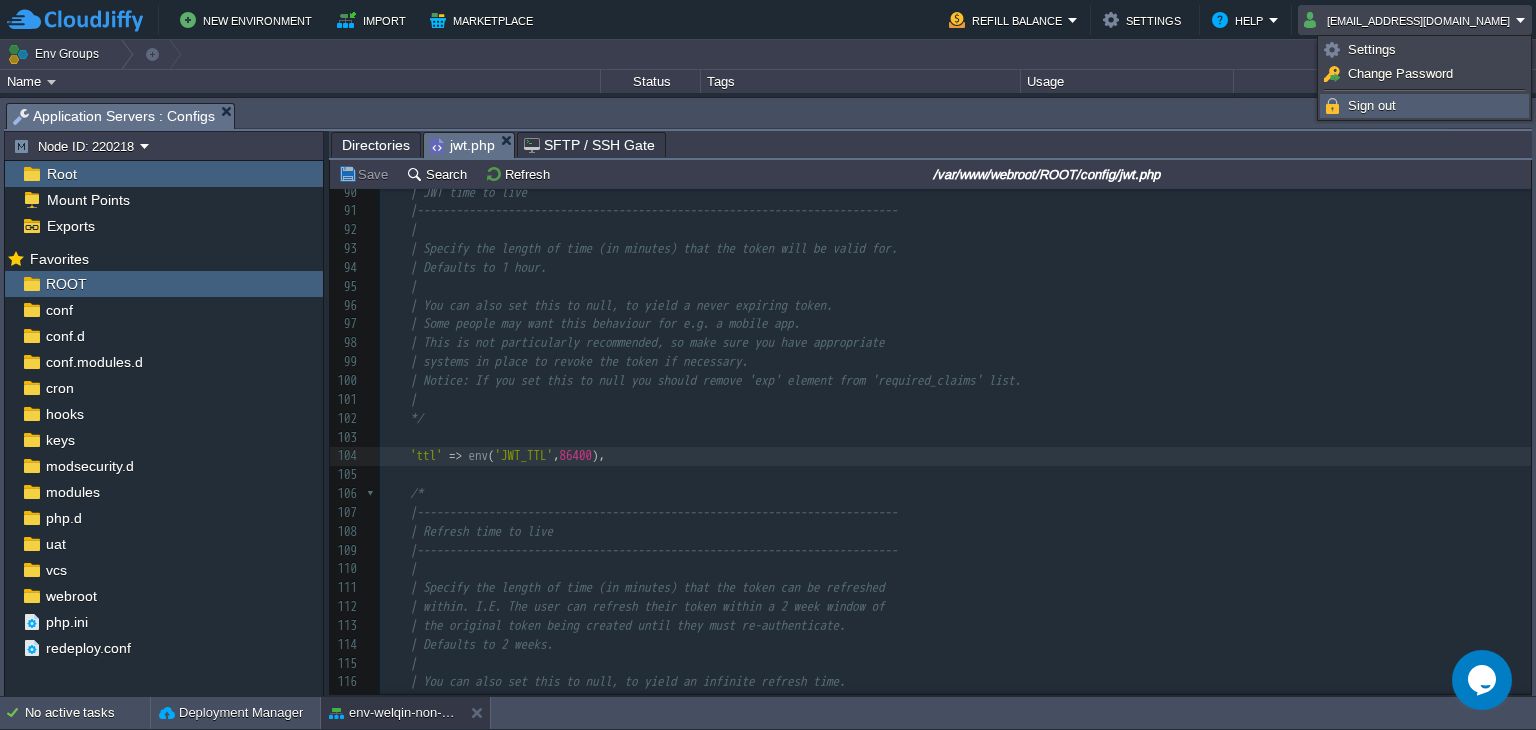 click on "Sign out" at bounding box center (1424, 106) 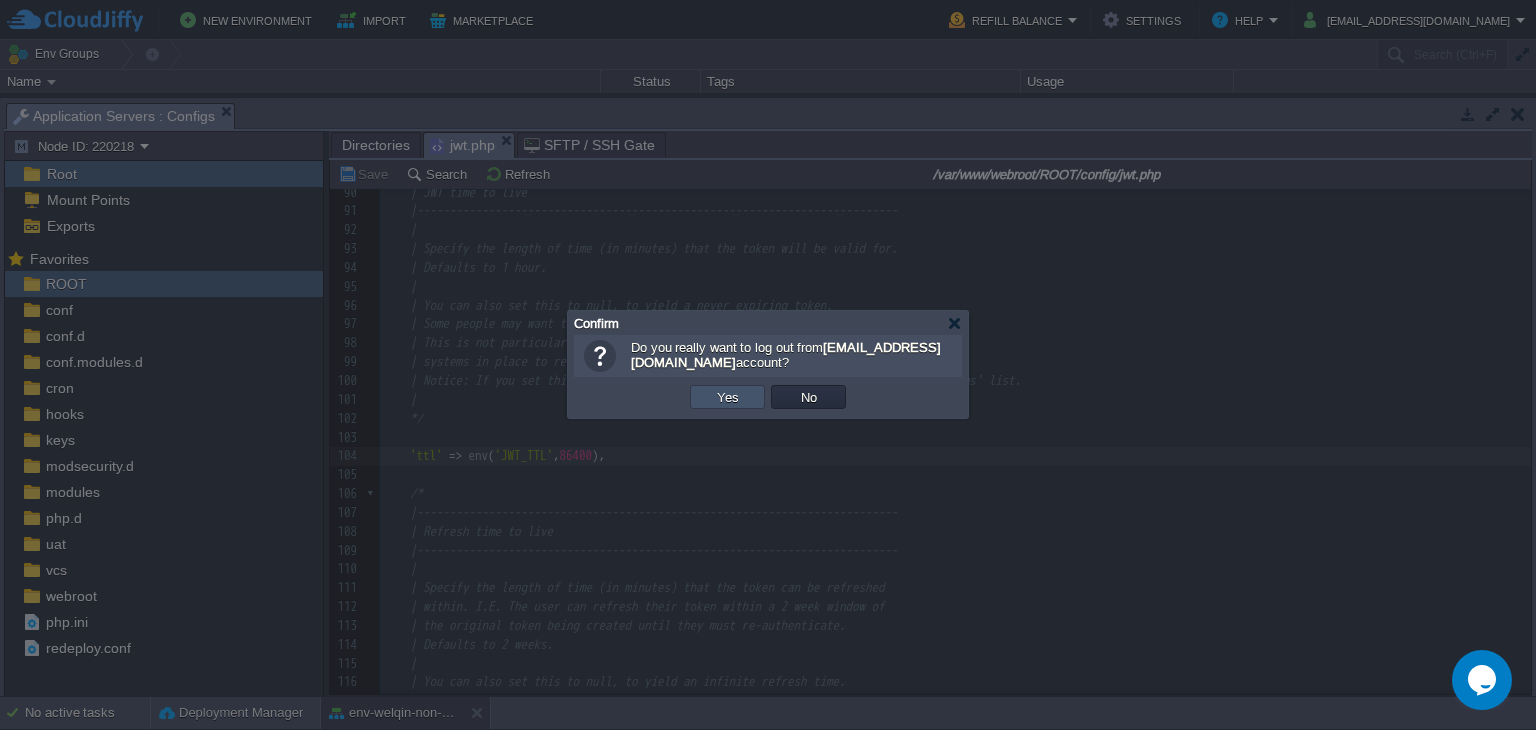 click on "Yes" at bounding box center [728, 397] 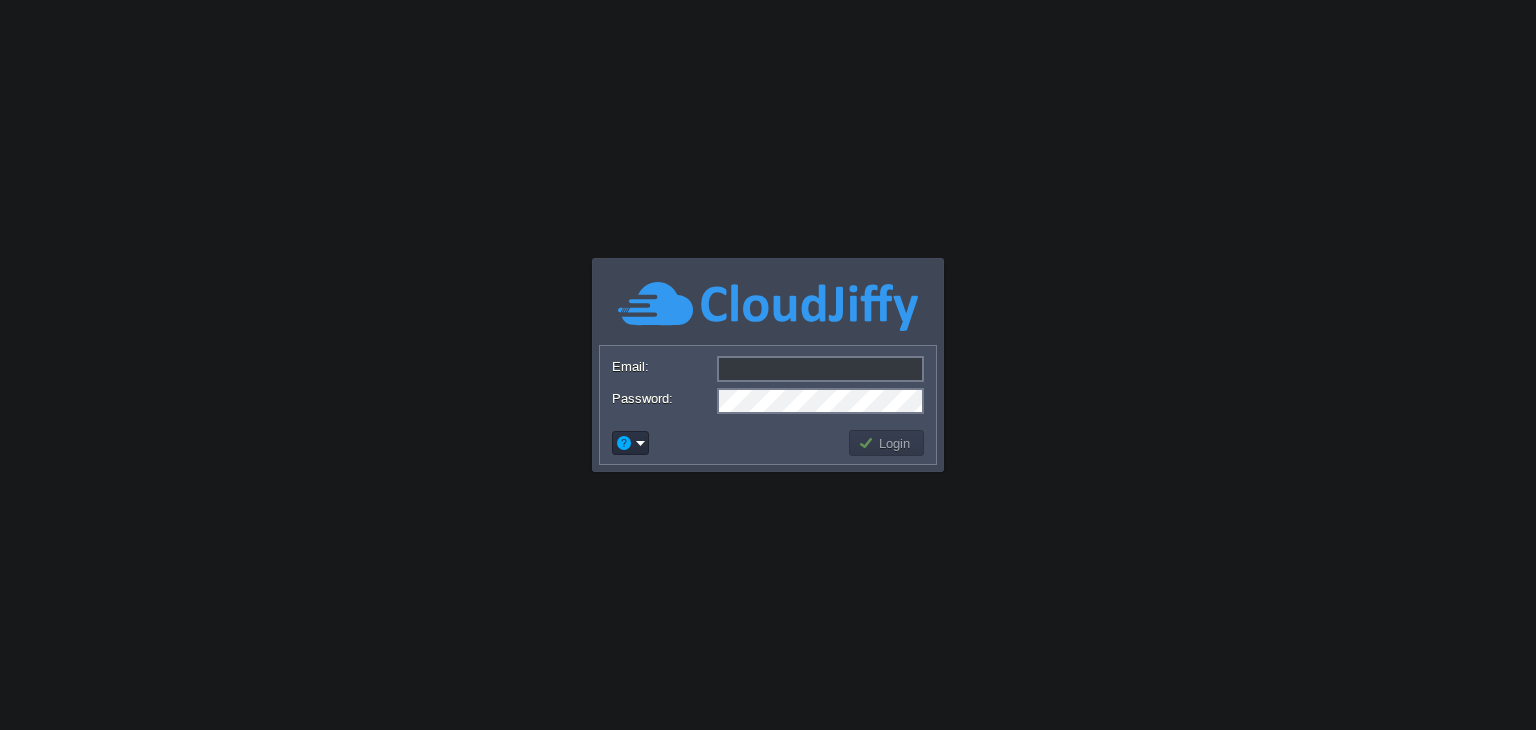scroll, scrollTop: 0, scrollLeft: 0, axis: both 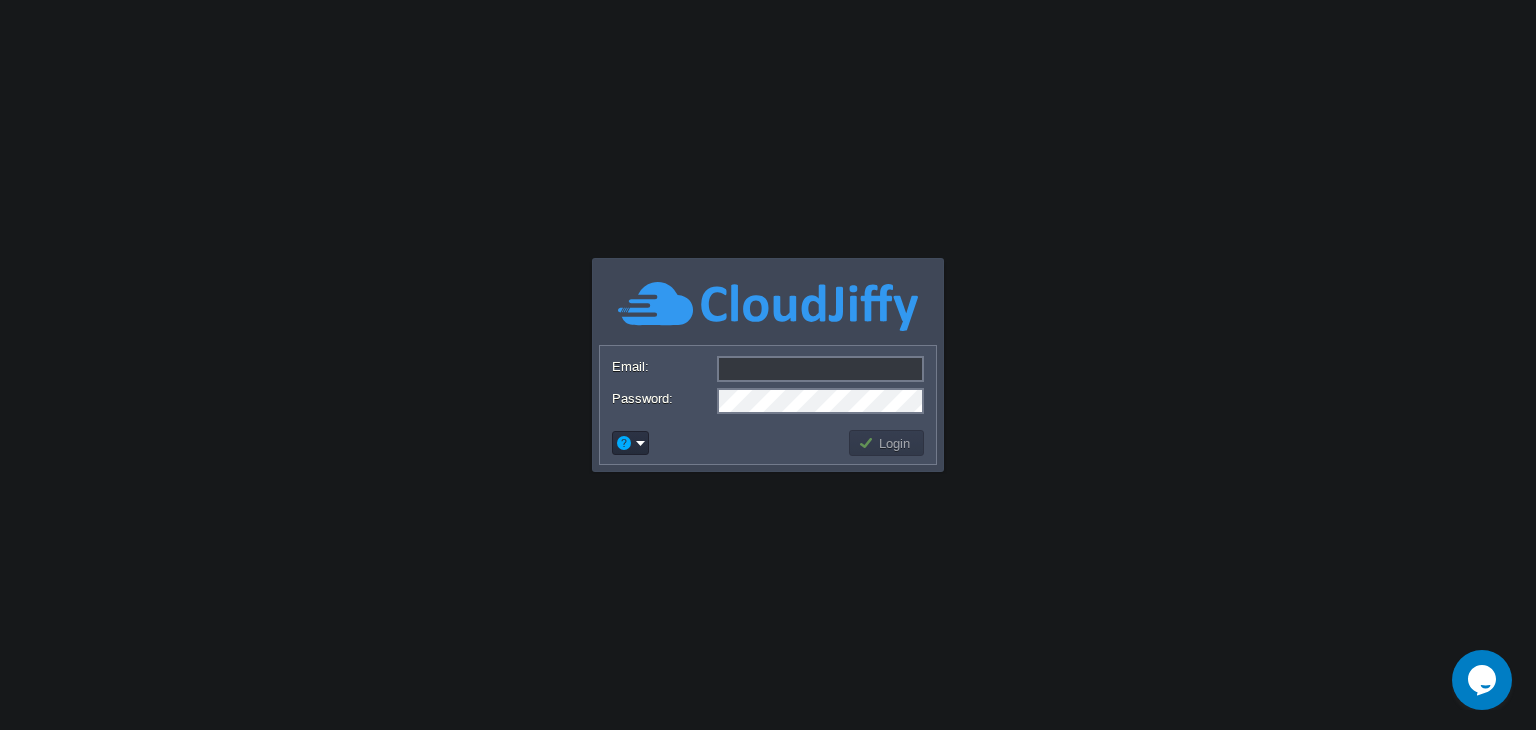click on "Email:" at bounding box center [820, 369] 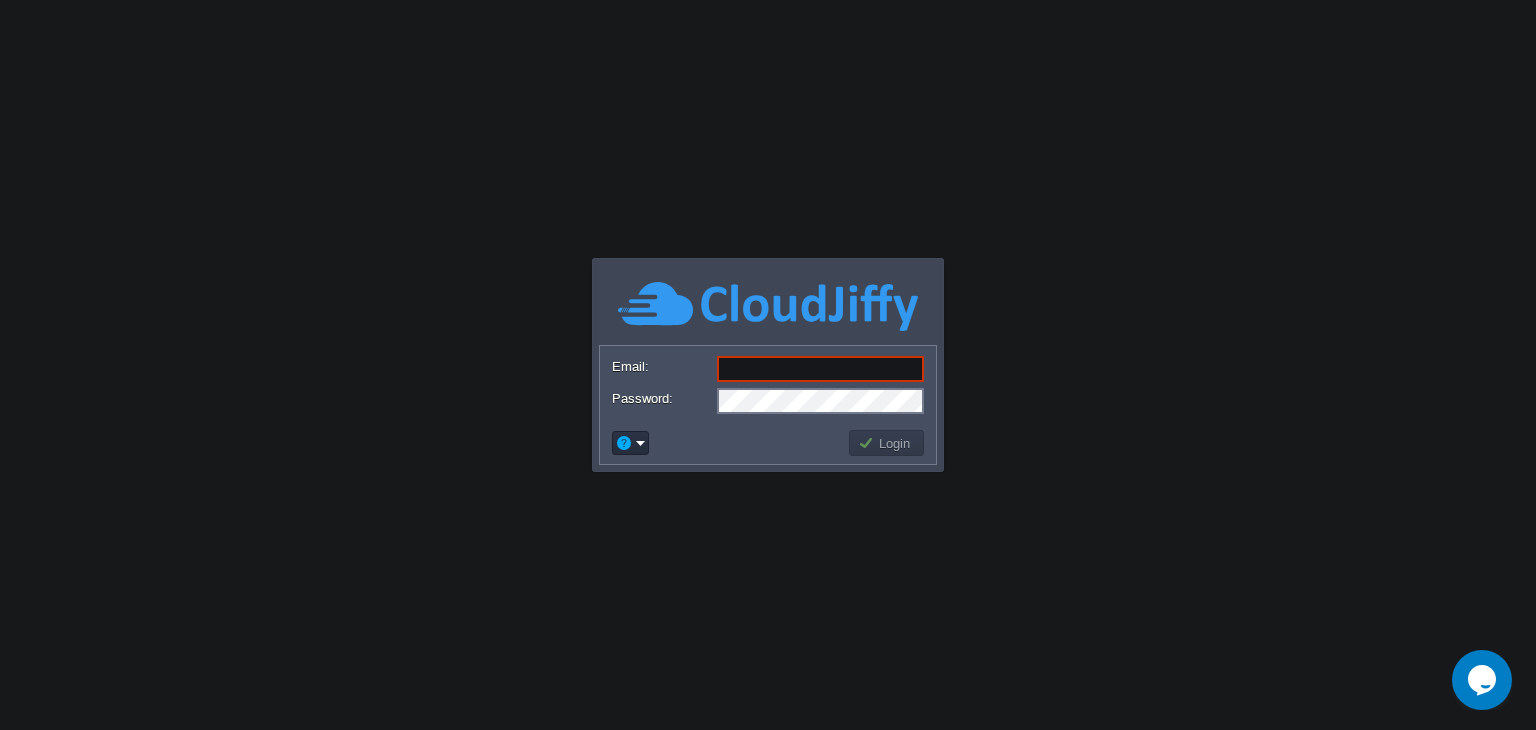 type on "sauravnautiyal8@gmail.com" 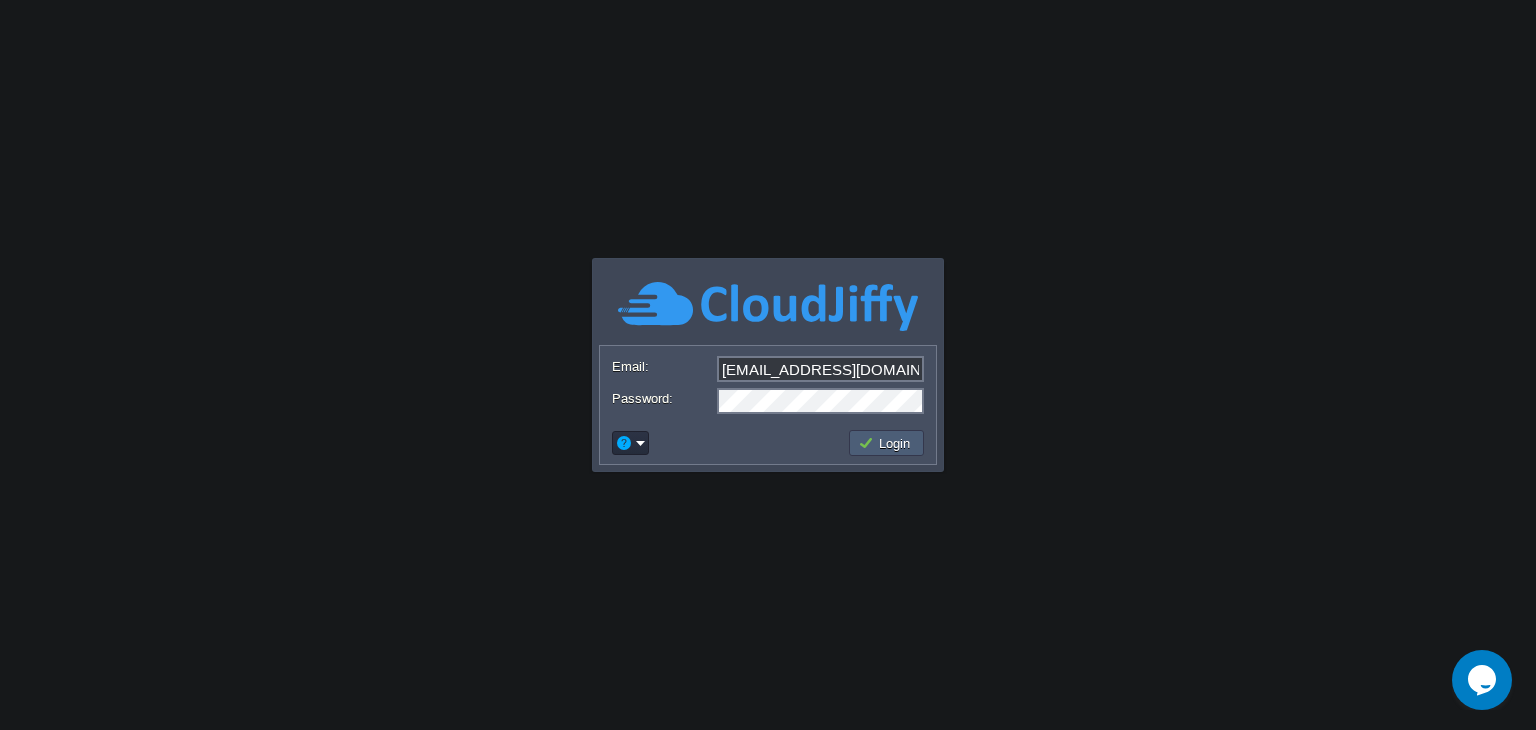 click on "Login" at bounding box center [886, 443] 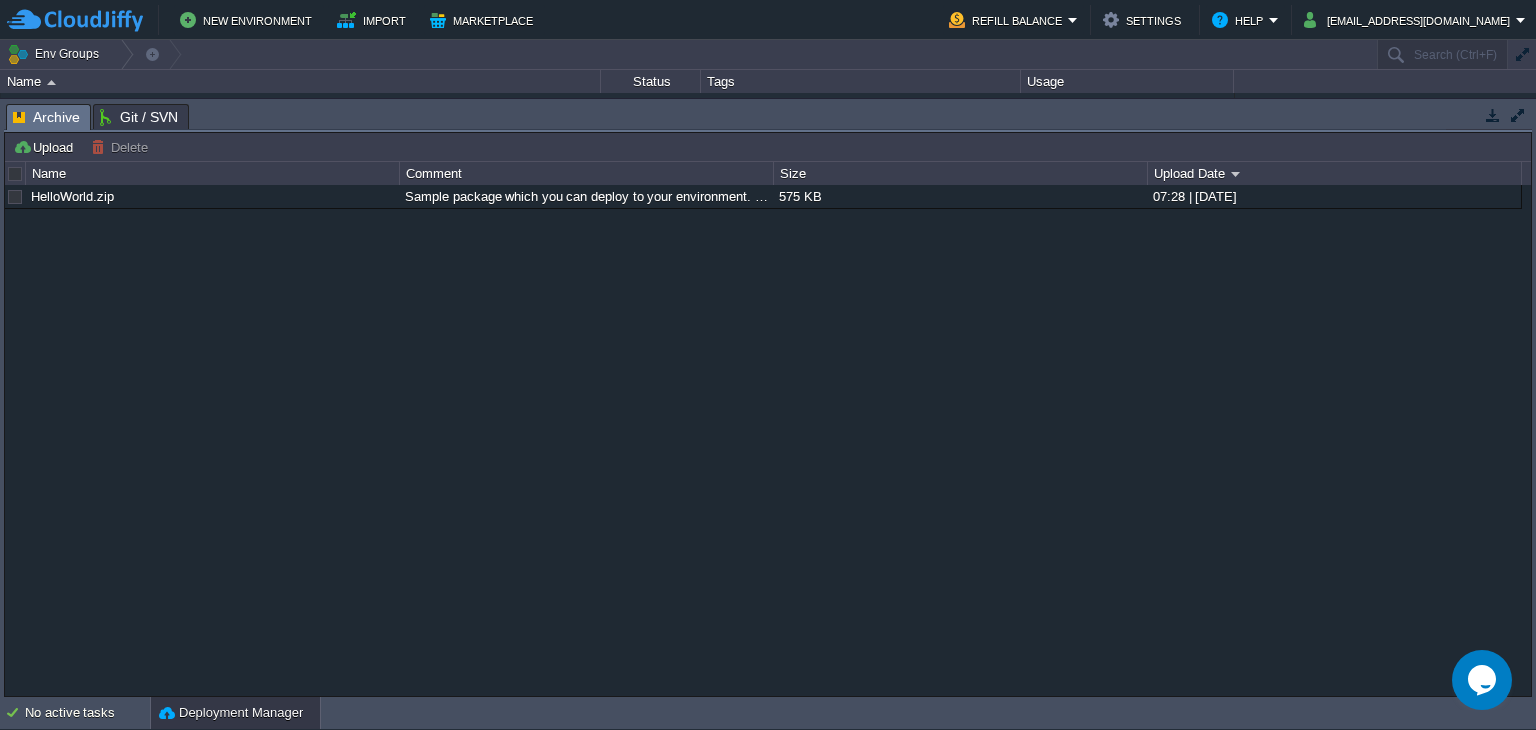 click on "Git / SVN" at bounding box center (139, 117) 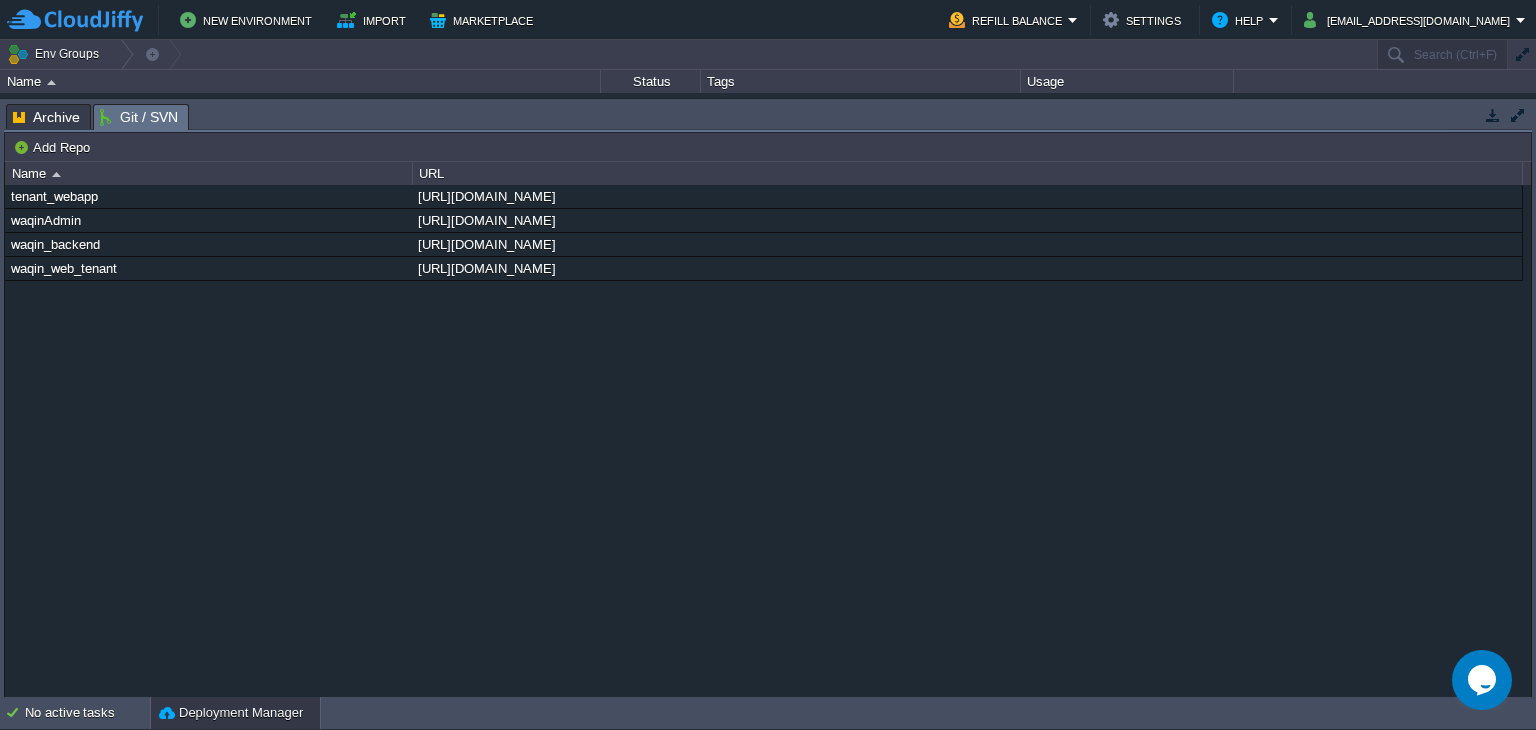 click on "Archive" at bounding box center (46, 117) 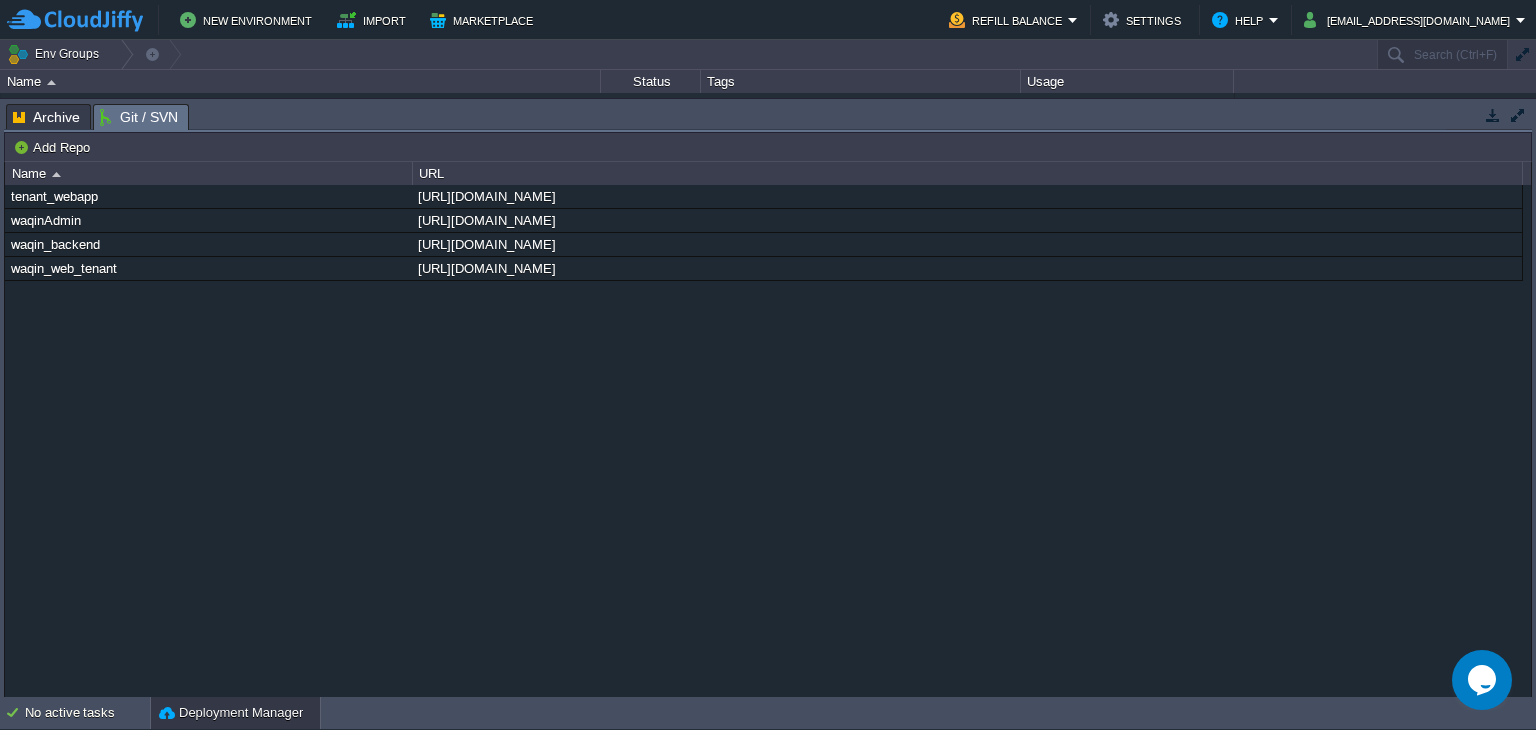 click on "Git / SVN" at bounding box center (139, 117) 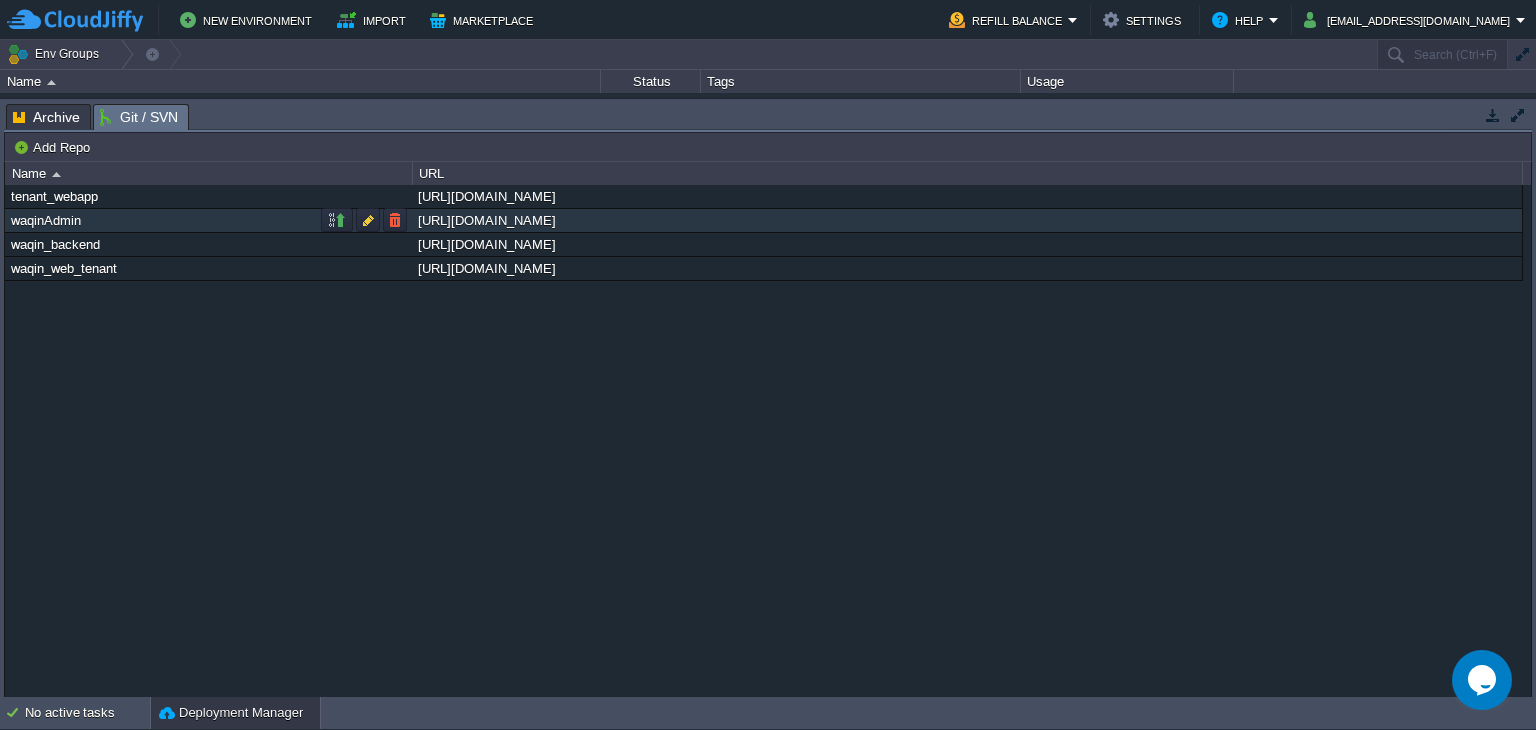 click on "waqinAdmin" at bounding box center [208, 220] 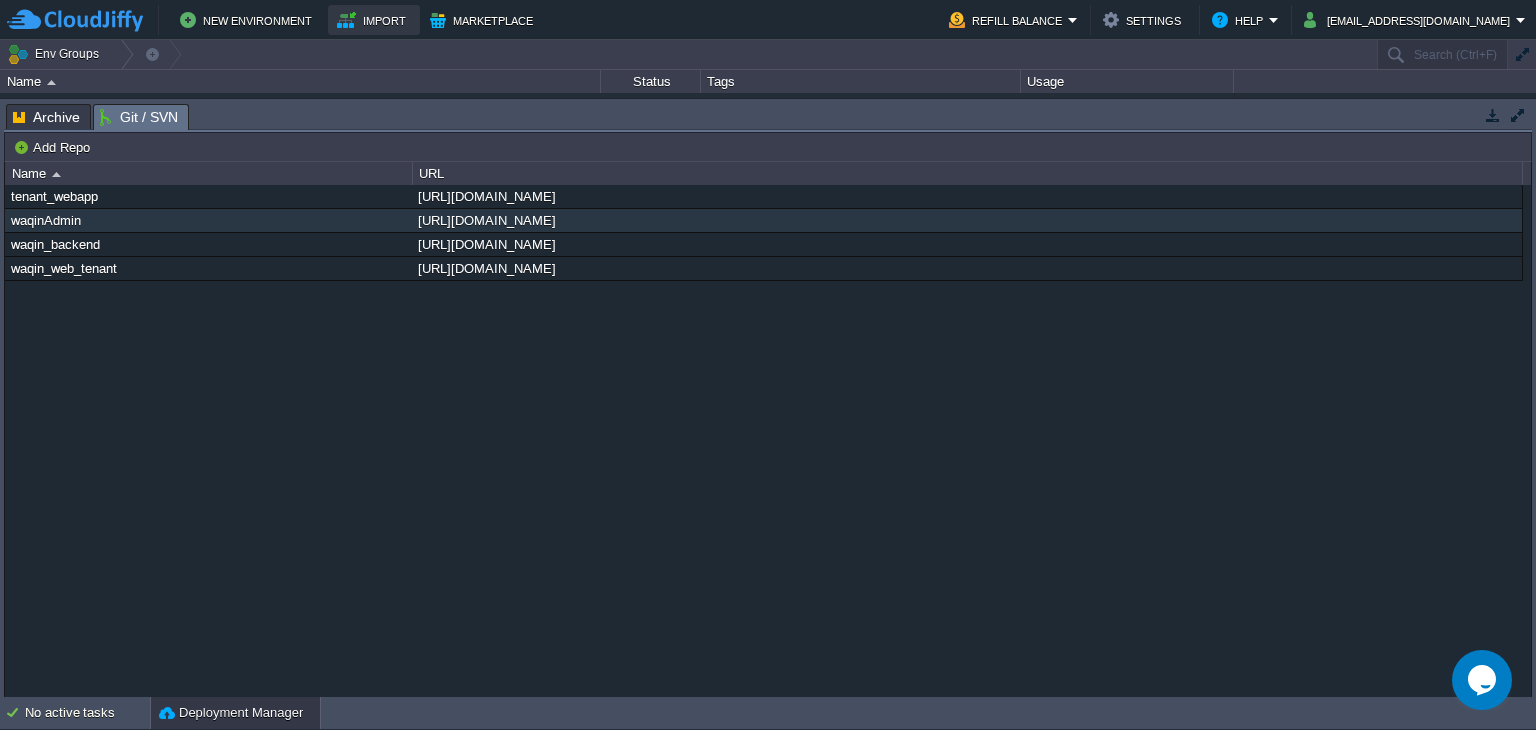 click on "Import" at bounding box center [374, 20] 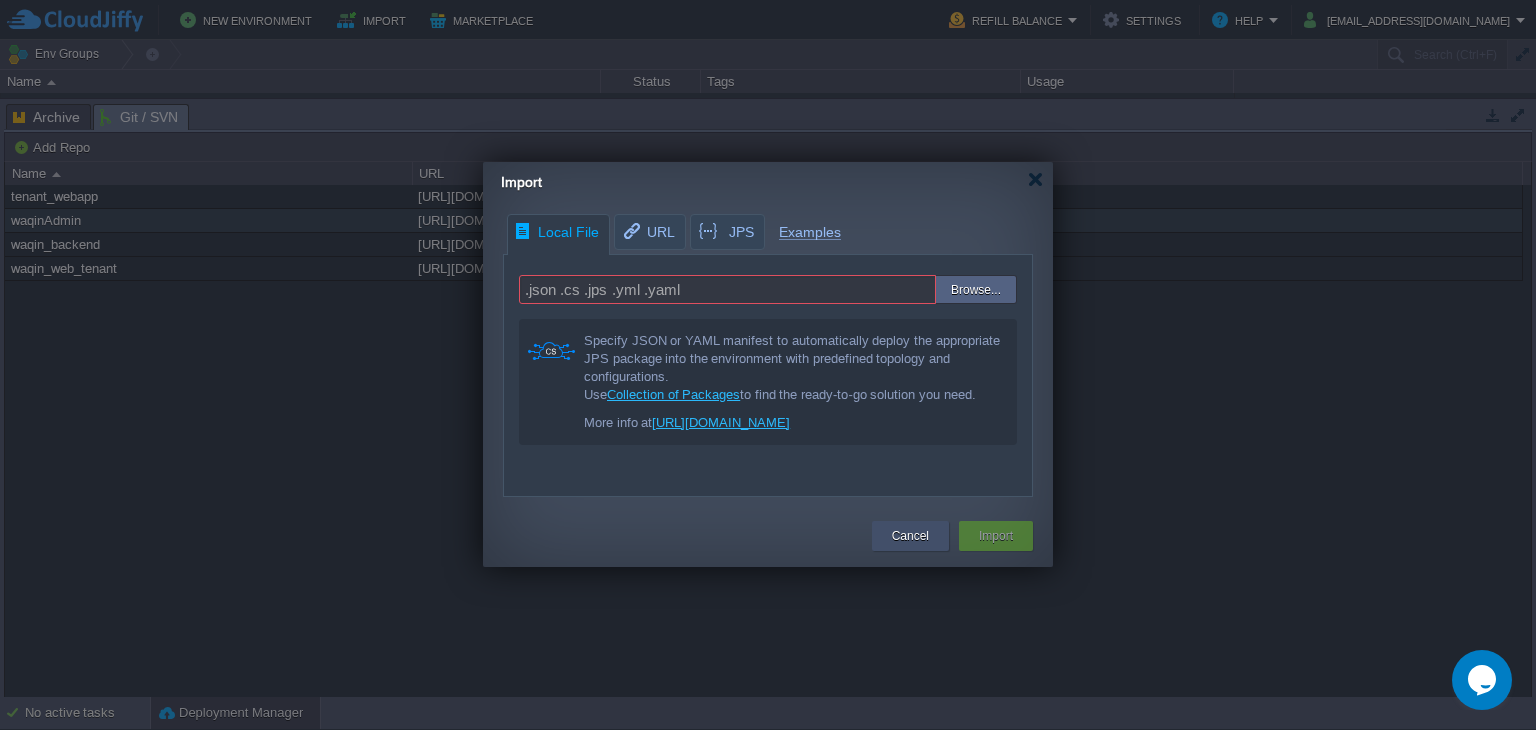 click on "Cancel" at bounding box center (910, 536) 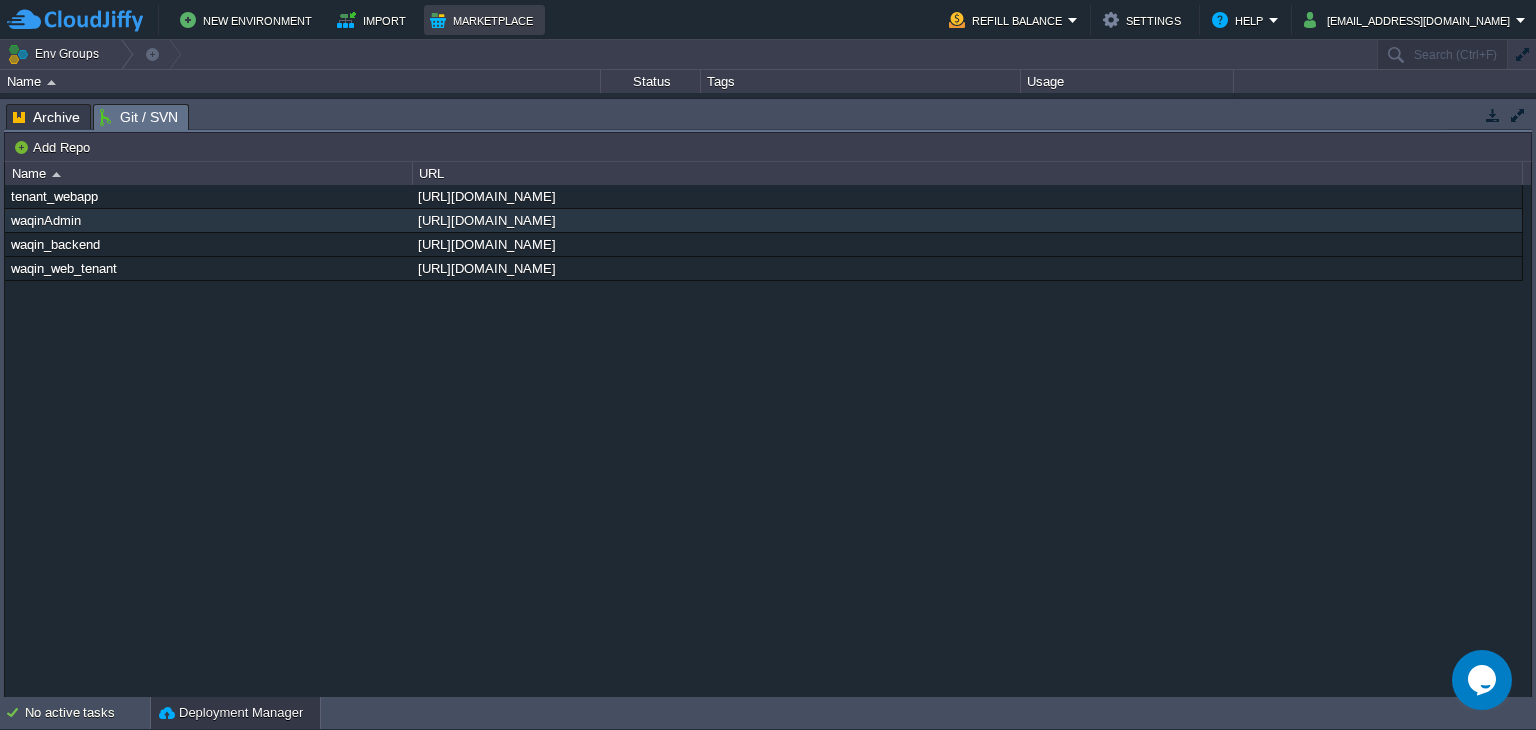 click on "Marketplace" at bounding box center [484, 20] 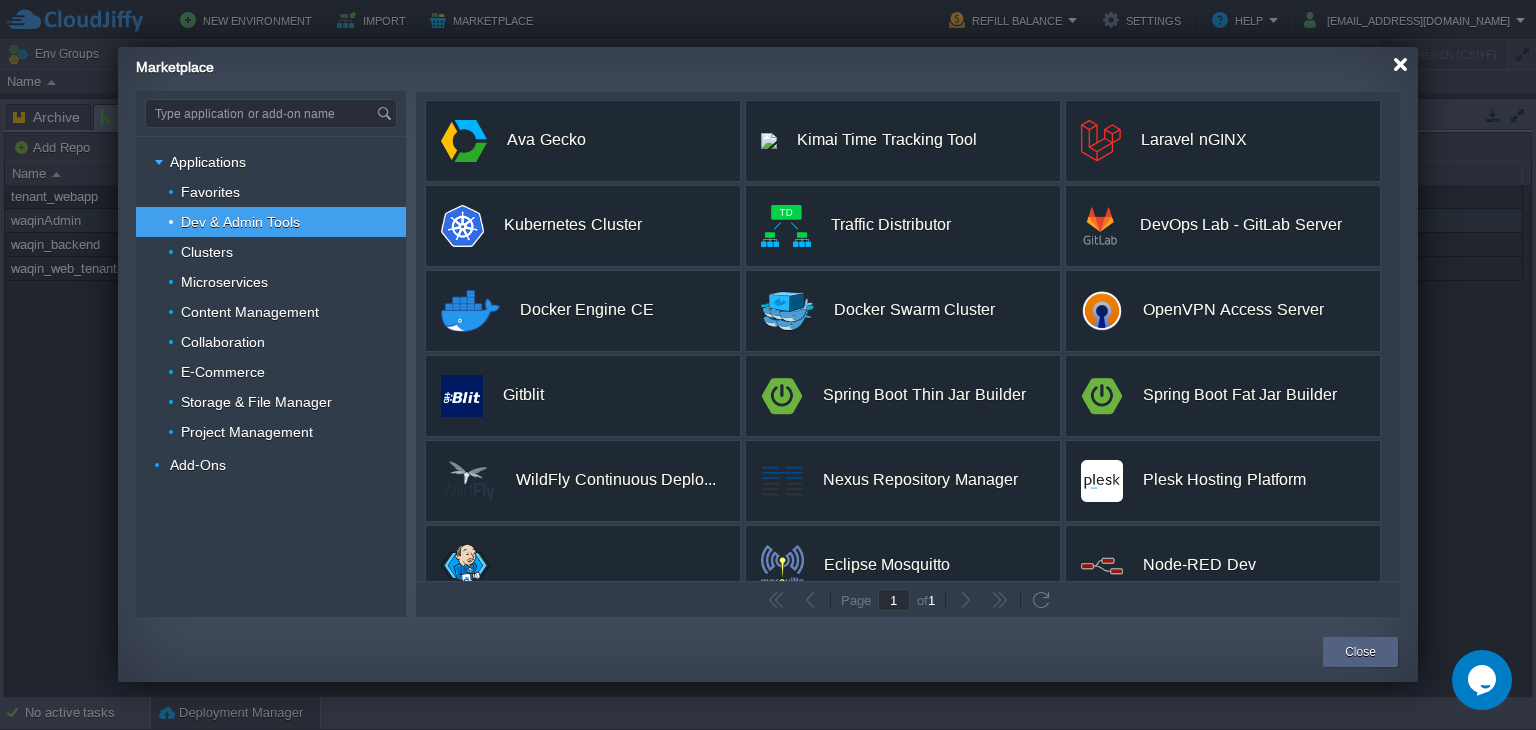 click on "Marketplace" at bounding box center (777, 64) 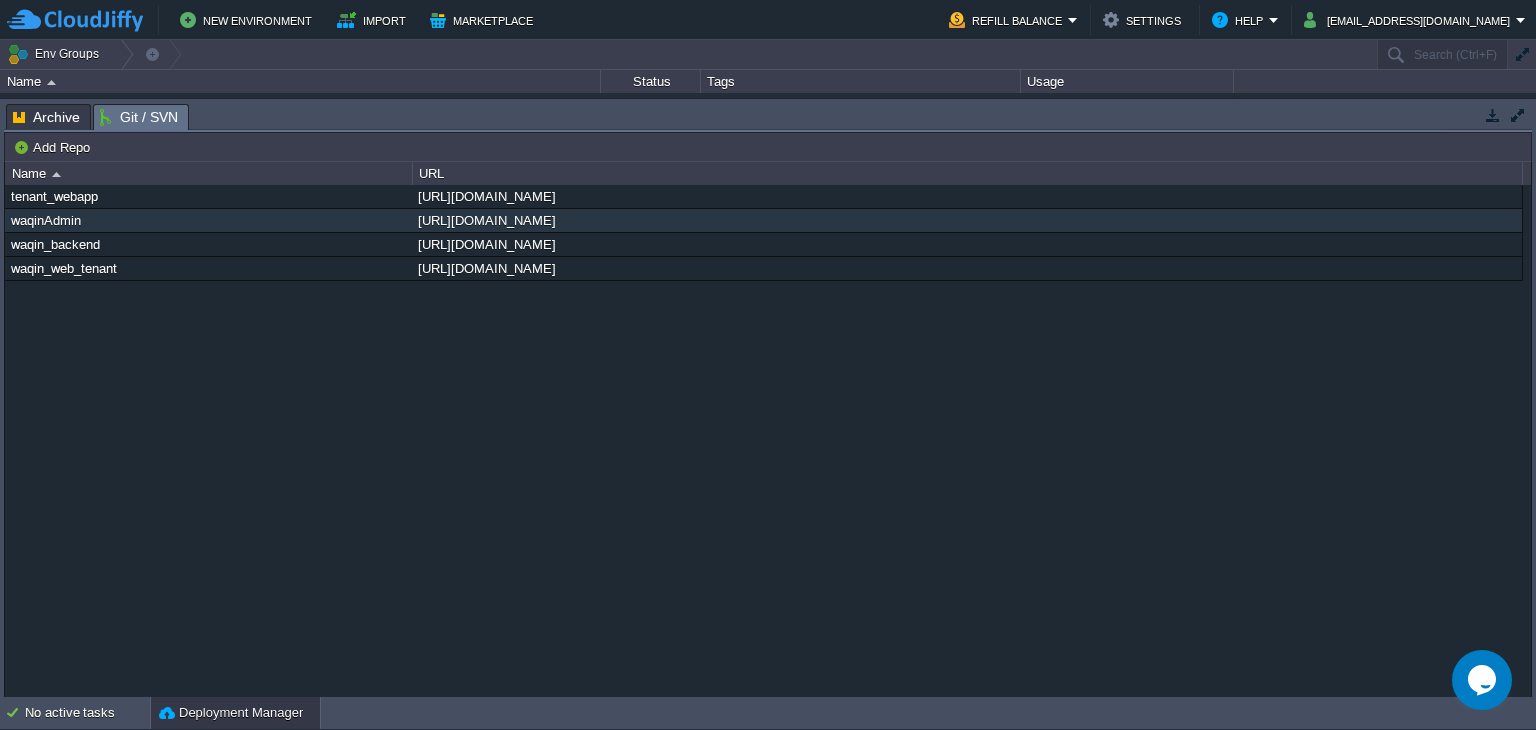 click on "Archive" at bounding box center (46, 117) 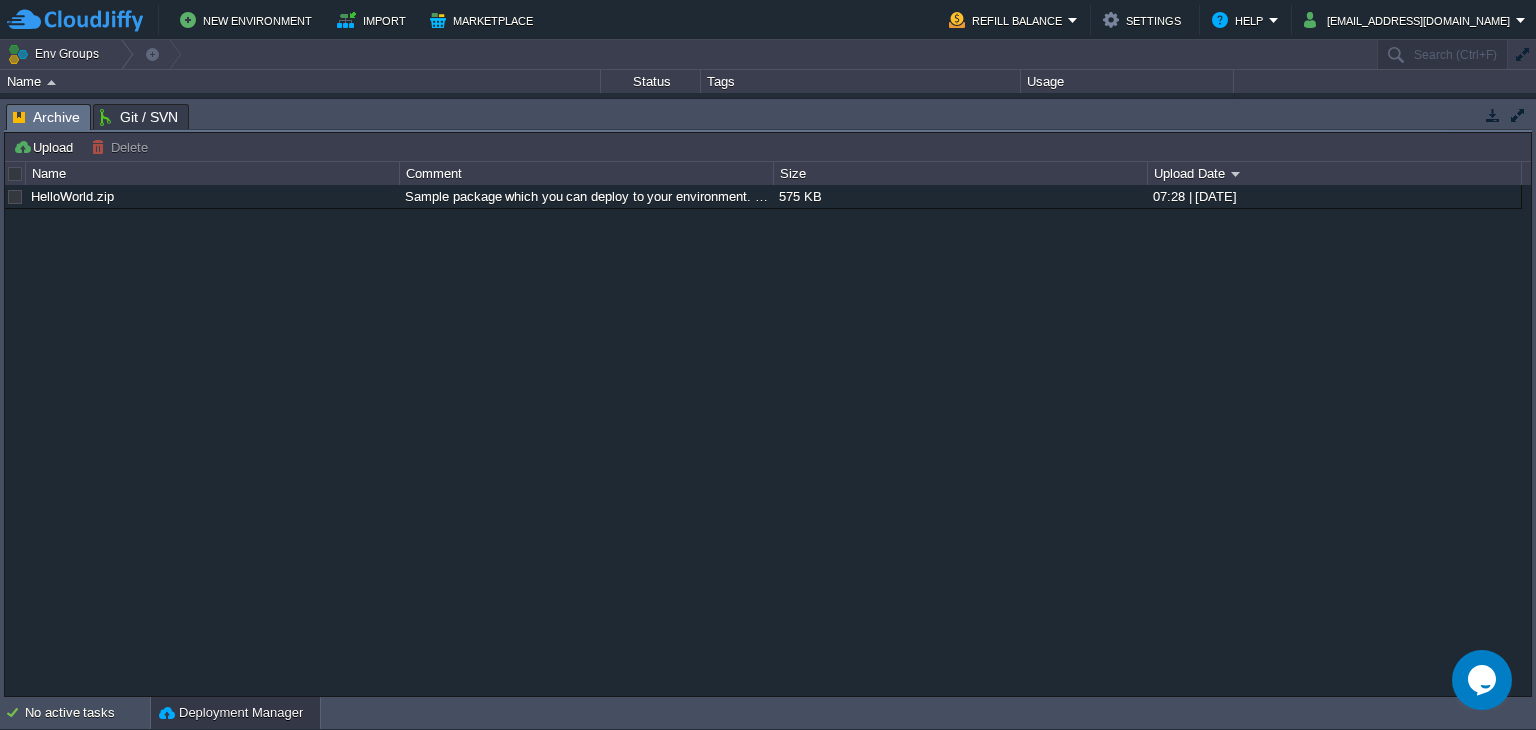 click on "Archive" at bounding box center [46, 117] 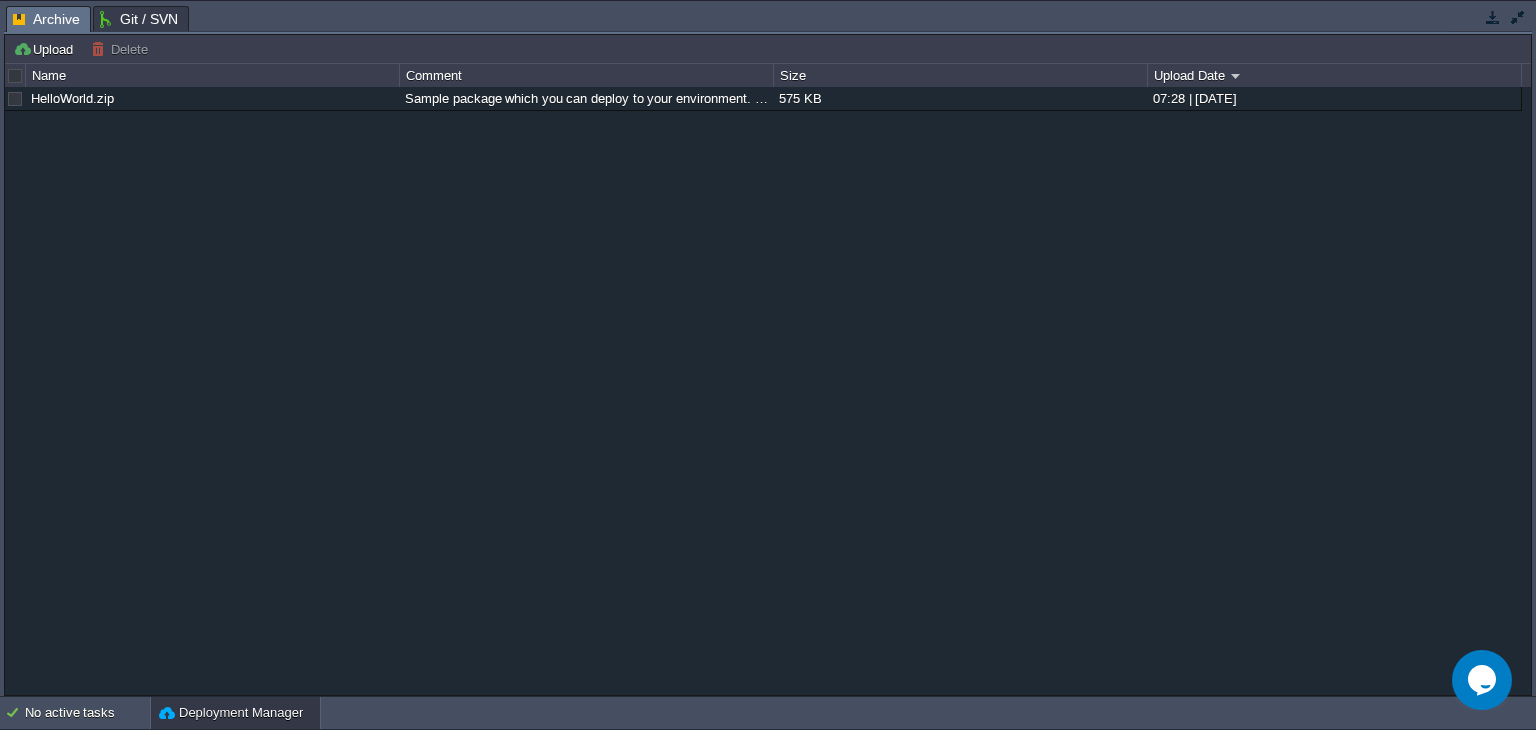 click at bounding box center [1518, 17] 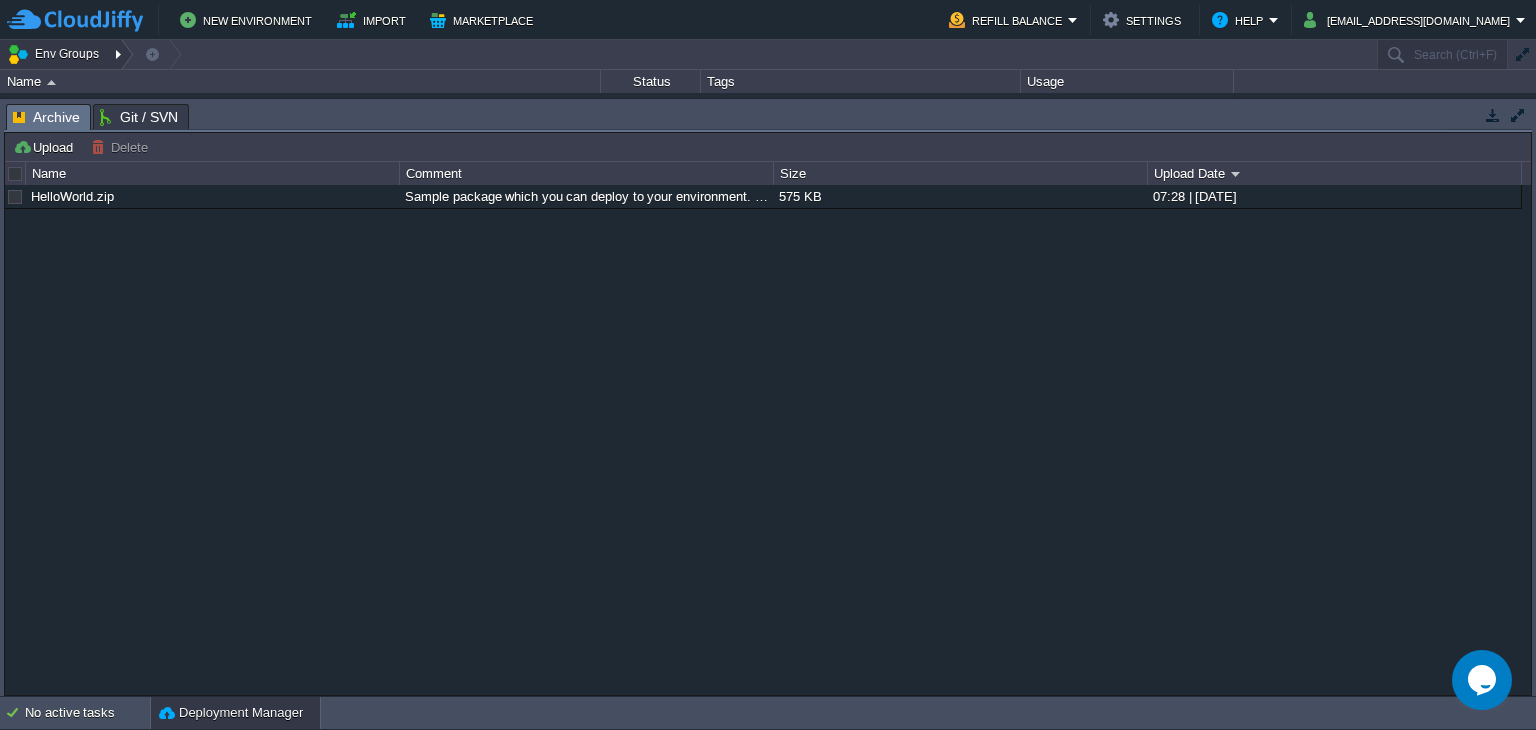 click on "Env Groups" at bounding box center [56, 54] 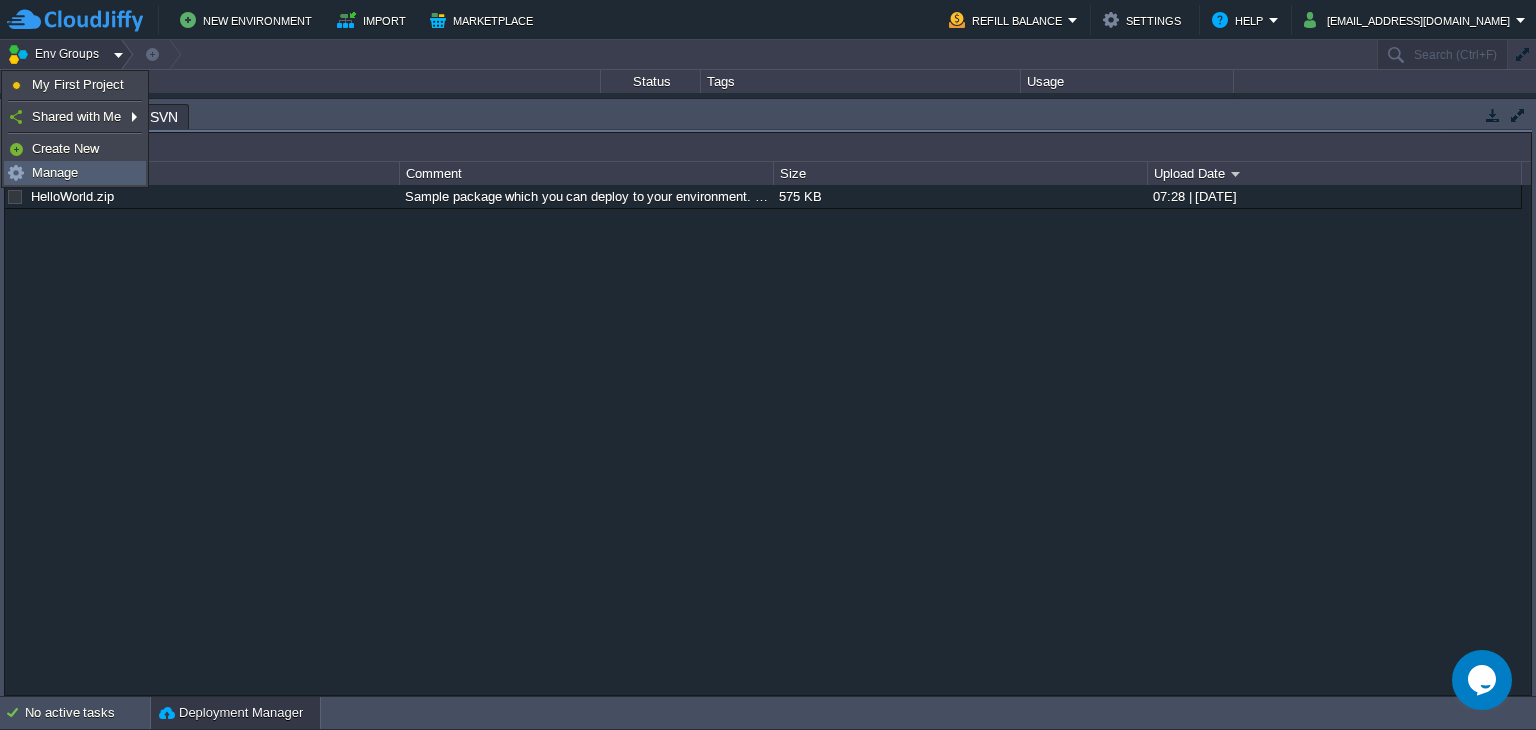 click on "Manage" at bounding box center [75, 173] 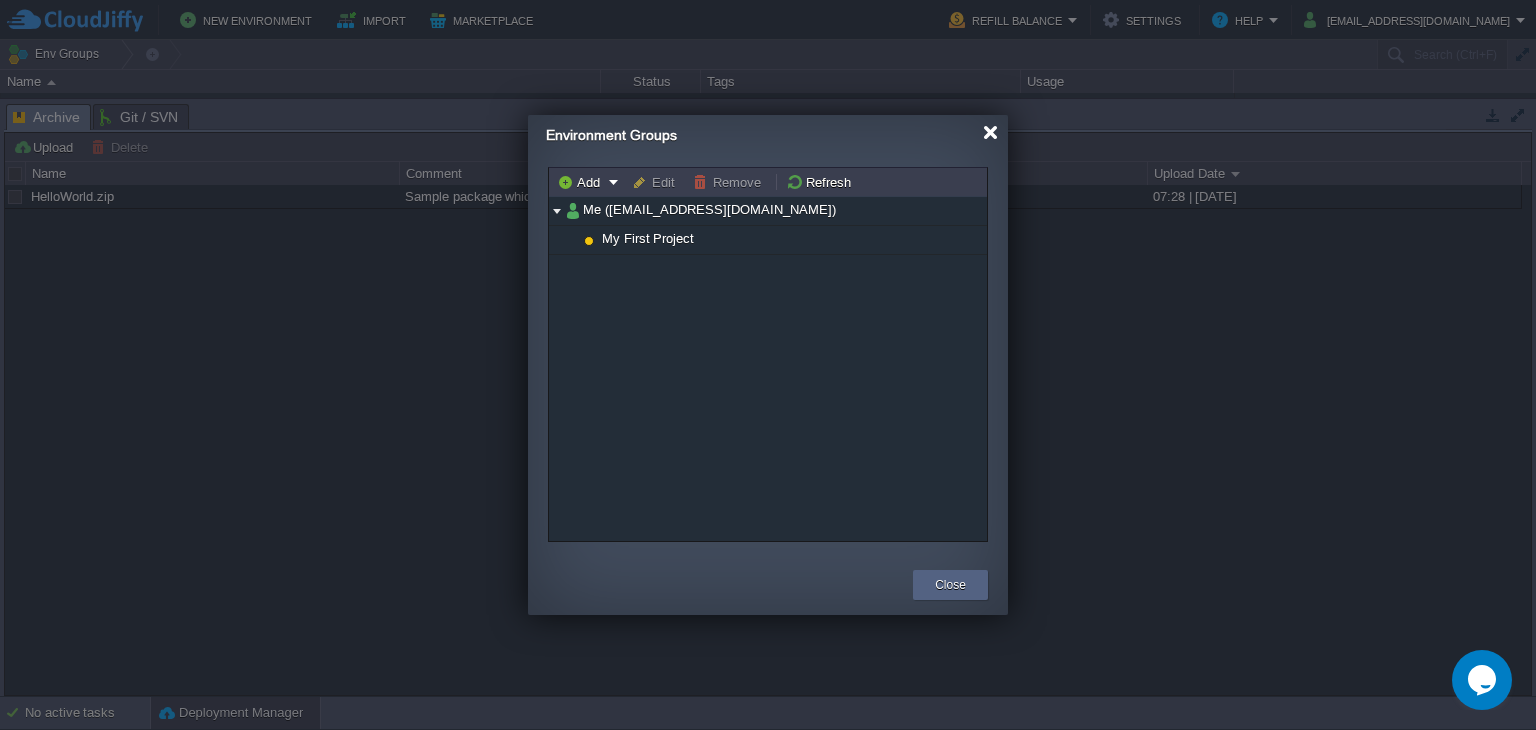 click at bounding box center [990, 132] 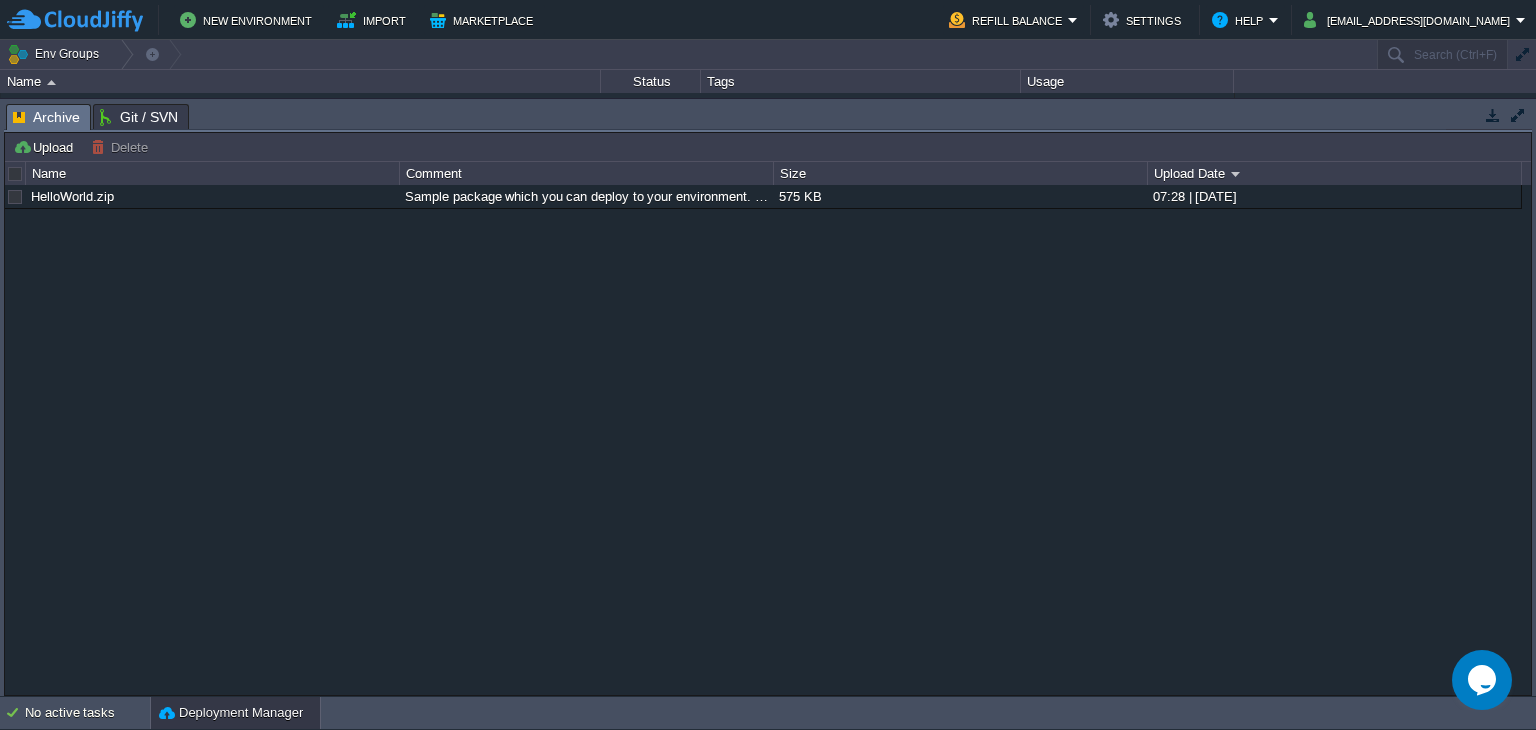 click on "Git / SVN" at bounding box center [139, 117] 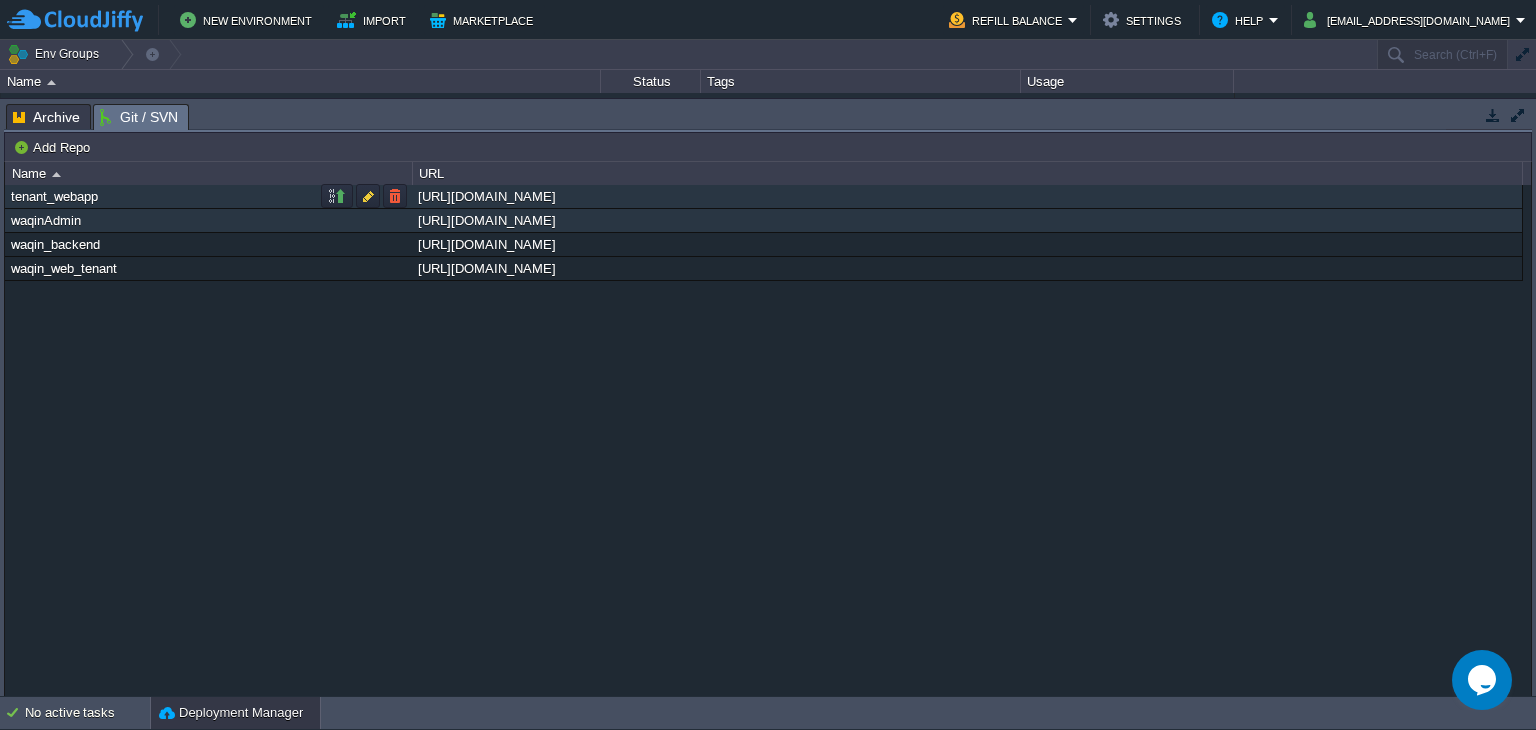 click on "tenant_webapp" at bounding box center (208, 196) 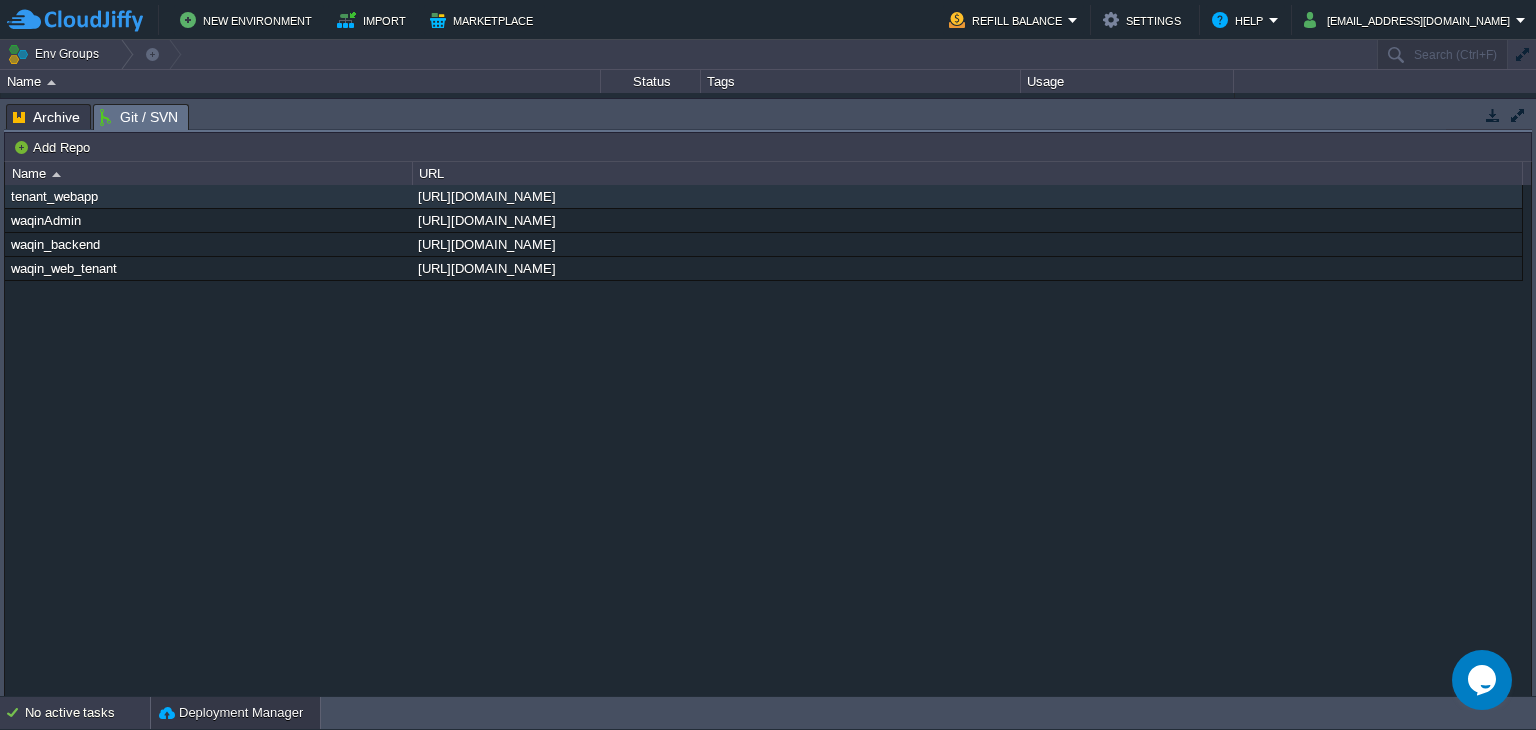 click on "No active tasks" at bounding box center [87, 713] 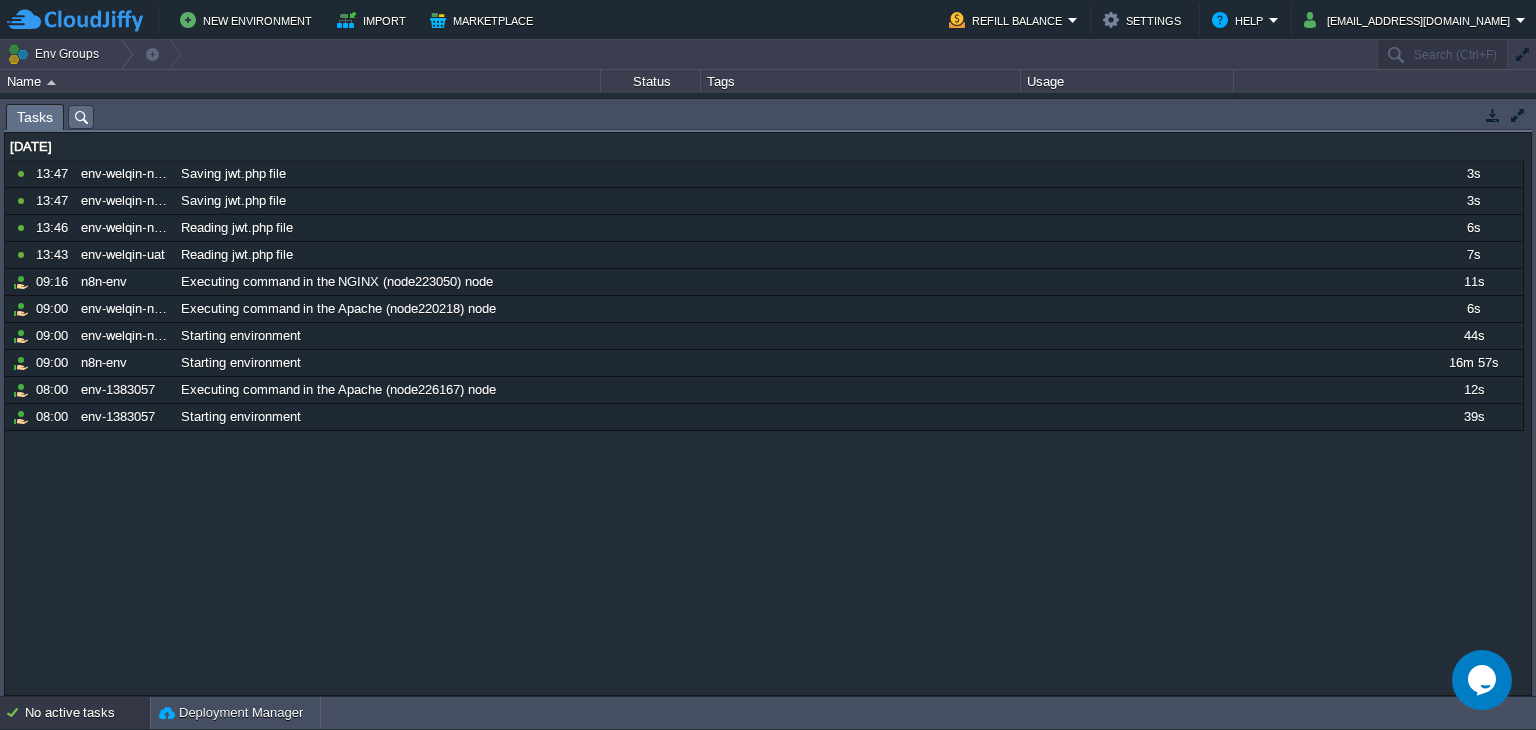 click at bounding box center [1518, 115] 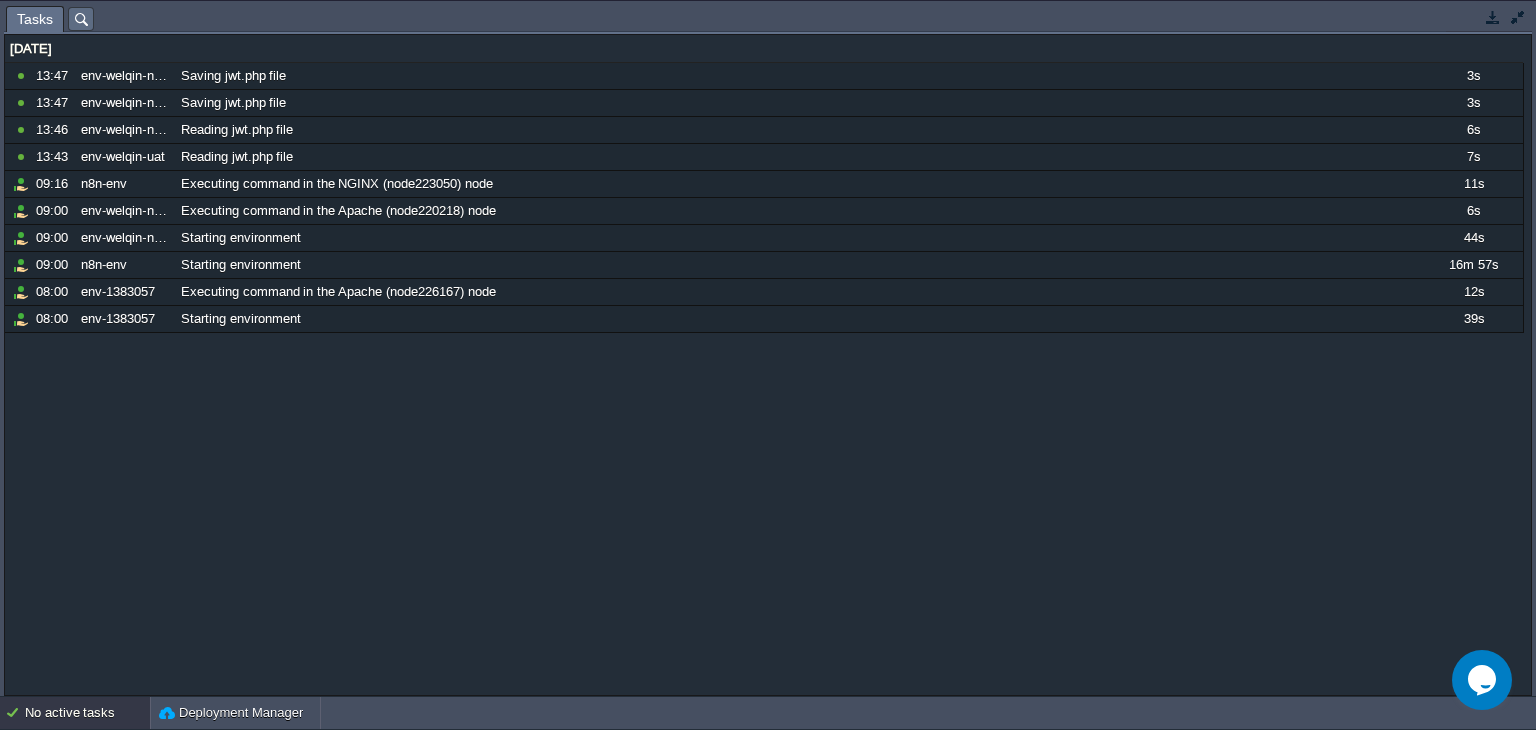 click at bounding box center (1518, 17) 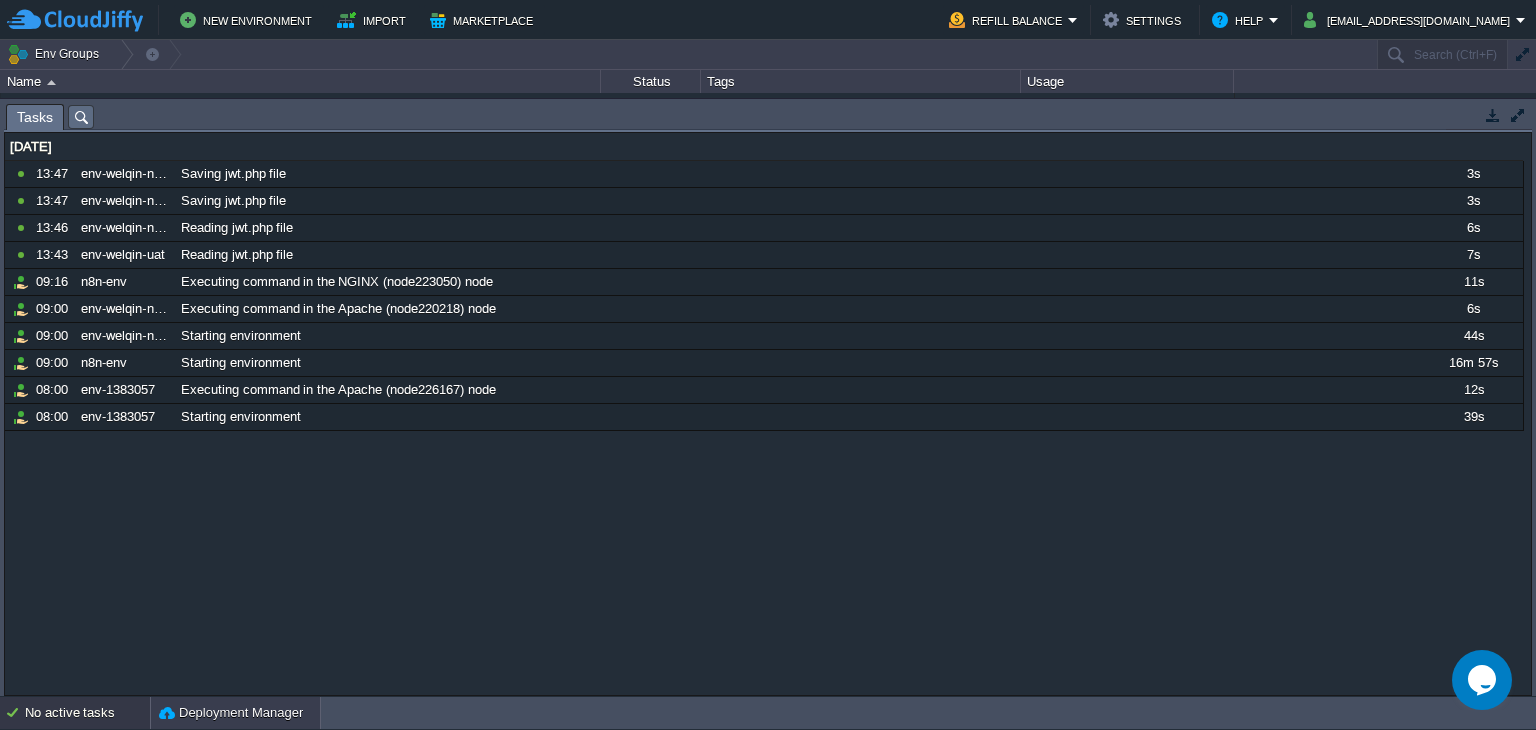 click on "Deployment Manager" at bounding box center [231, 713] 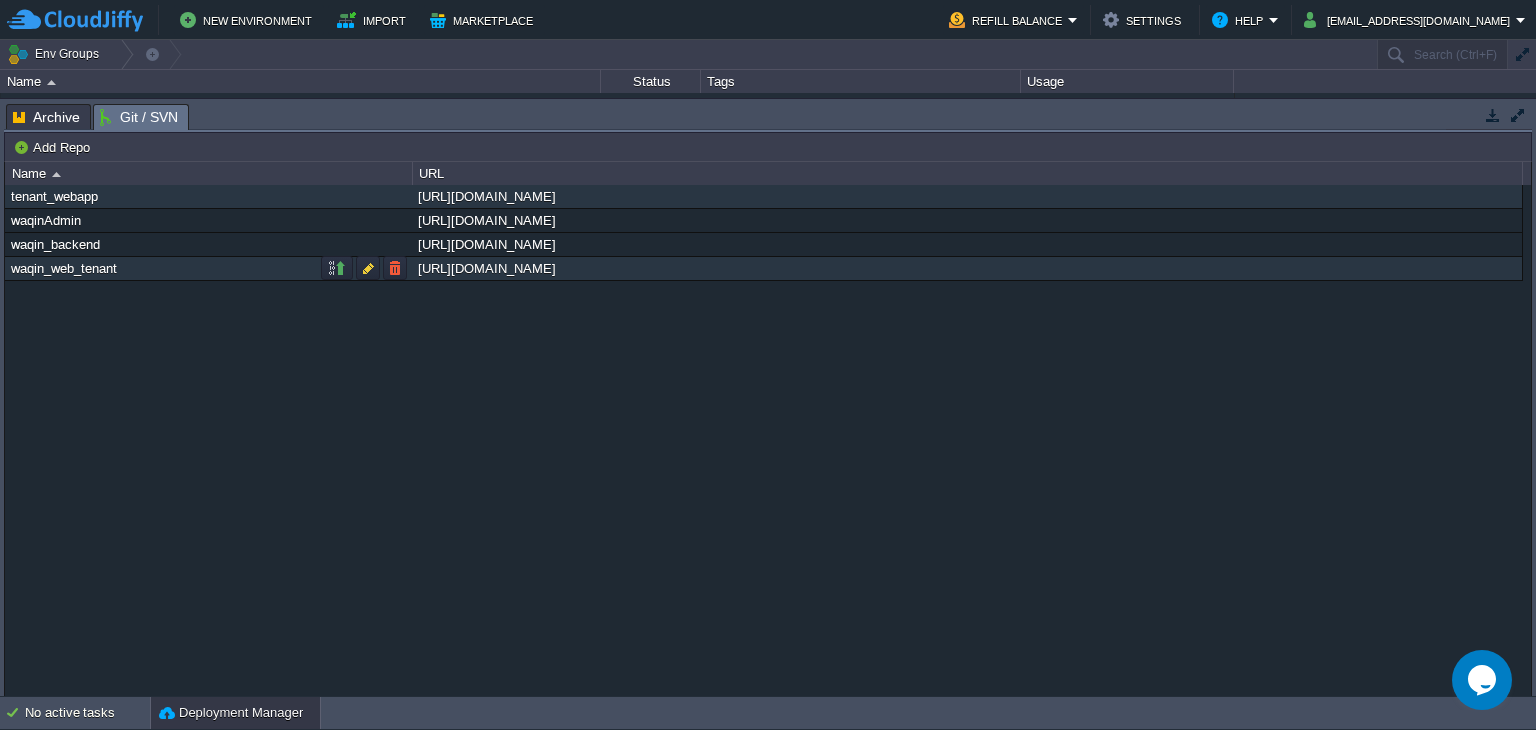 click on "waqin_web_tenant" at bounding box center (208, 268) 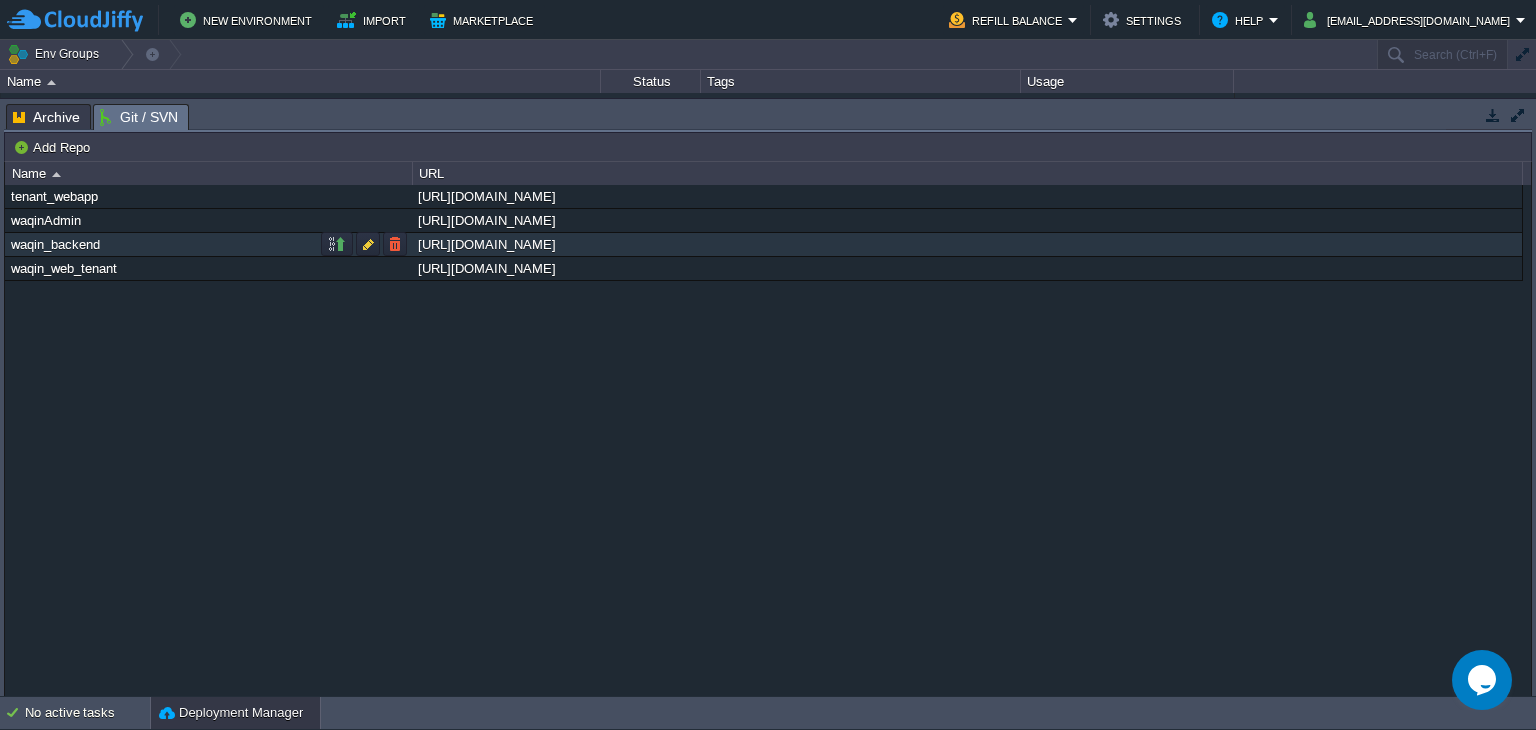 click on "waqin_backend" at bounding box center [208, 244] 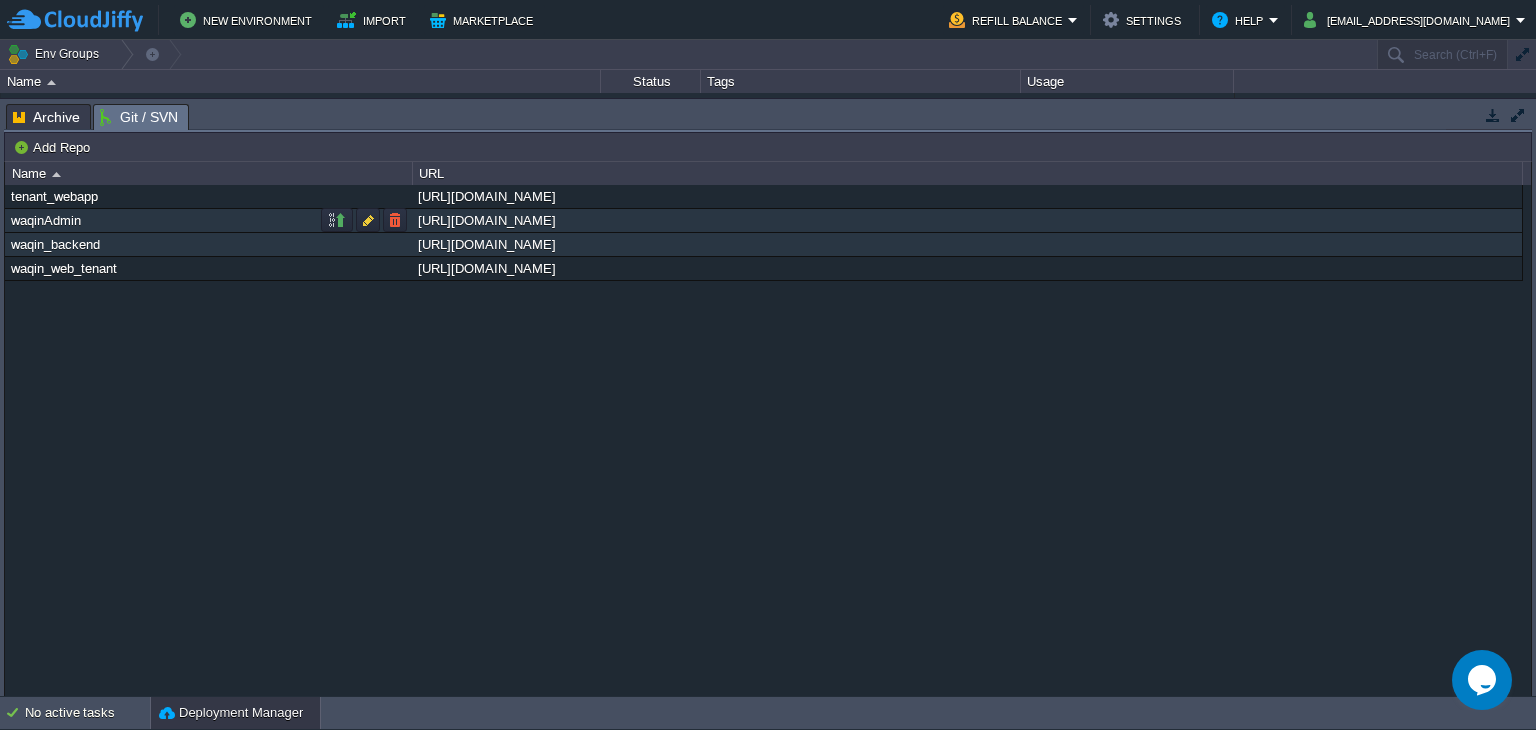 click on "waqinAdmin" at bounding box center (208, 220) 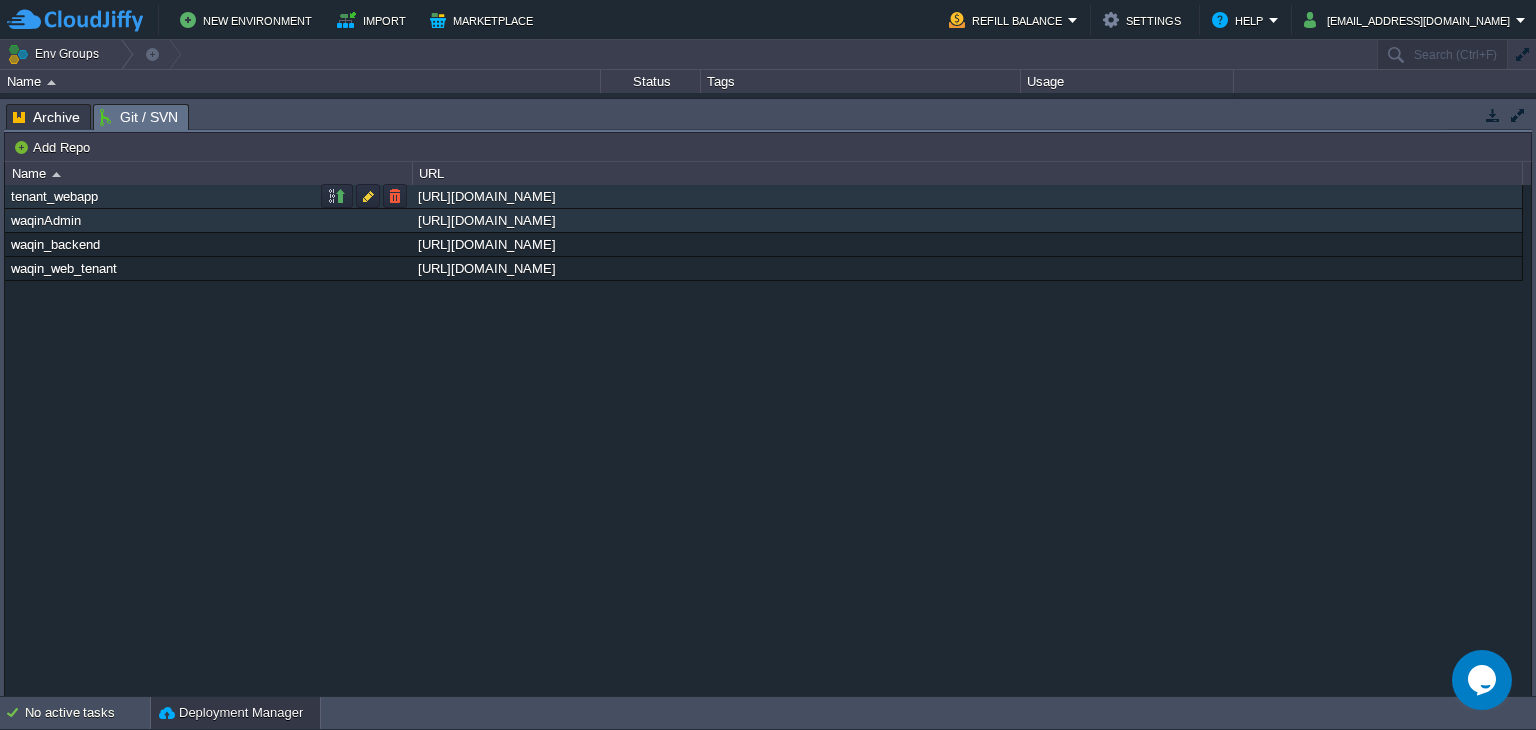 click on "tenant_webapp" at bounding box center (208, 196) 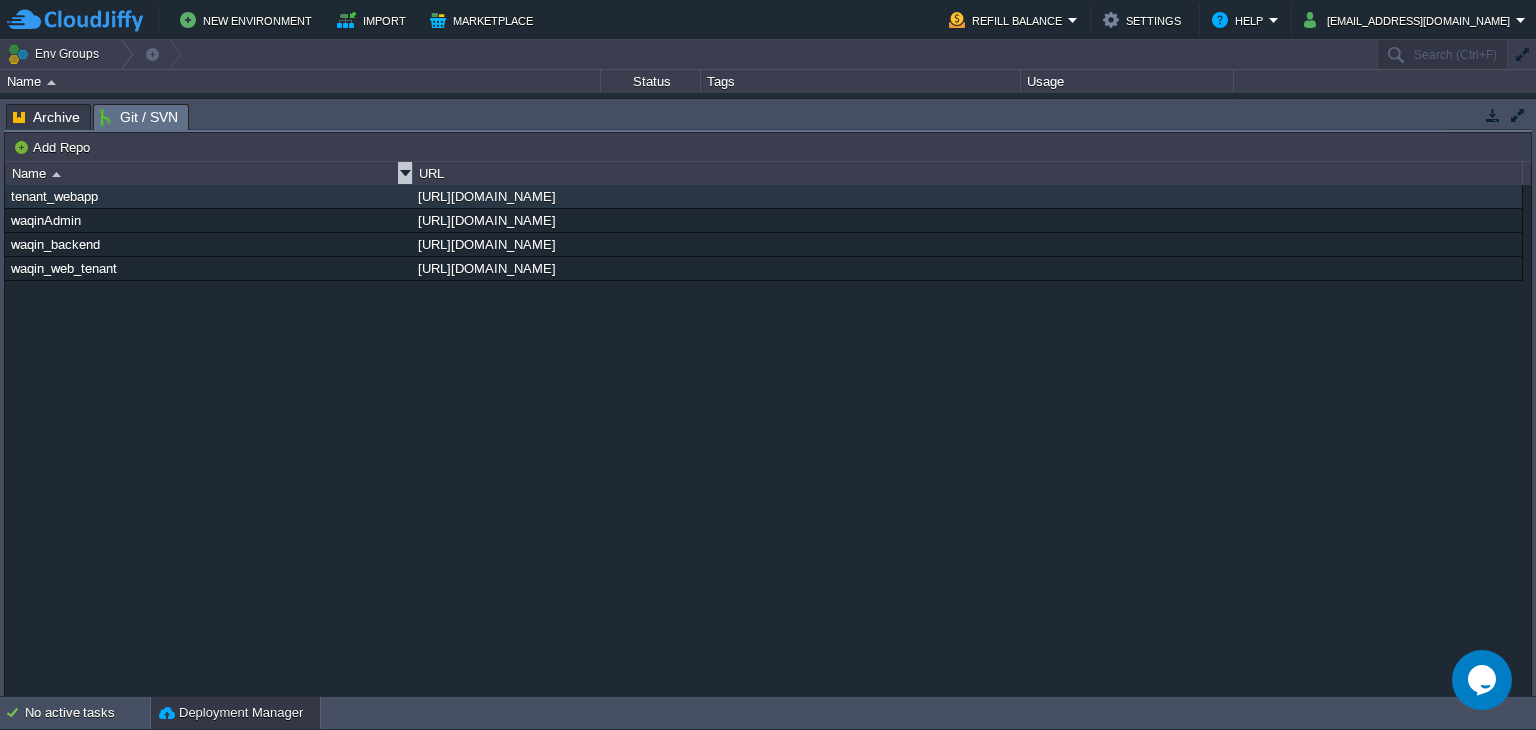 click on "Name" at bounding box center [209, 173] 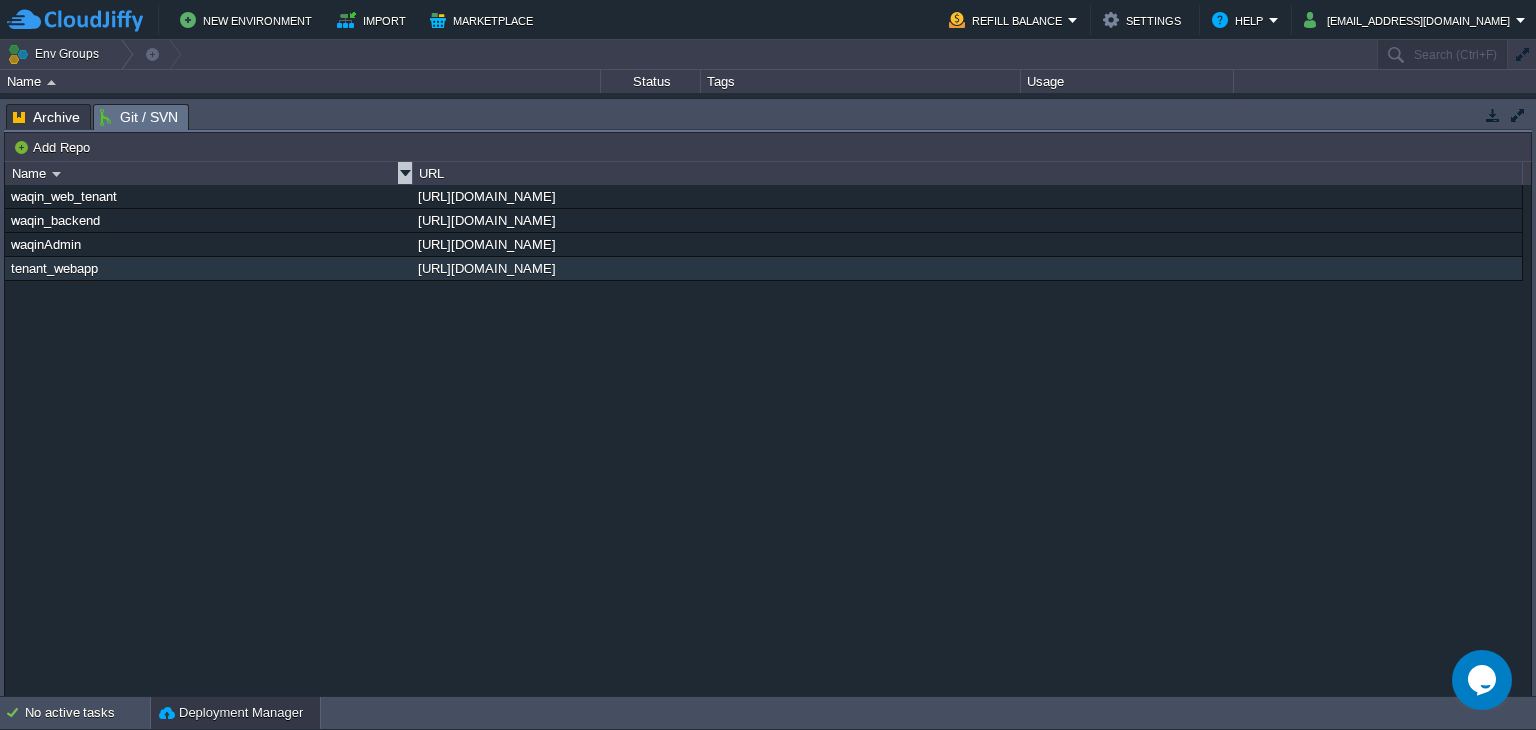 click on "Name" at bounding box center (209, 173) 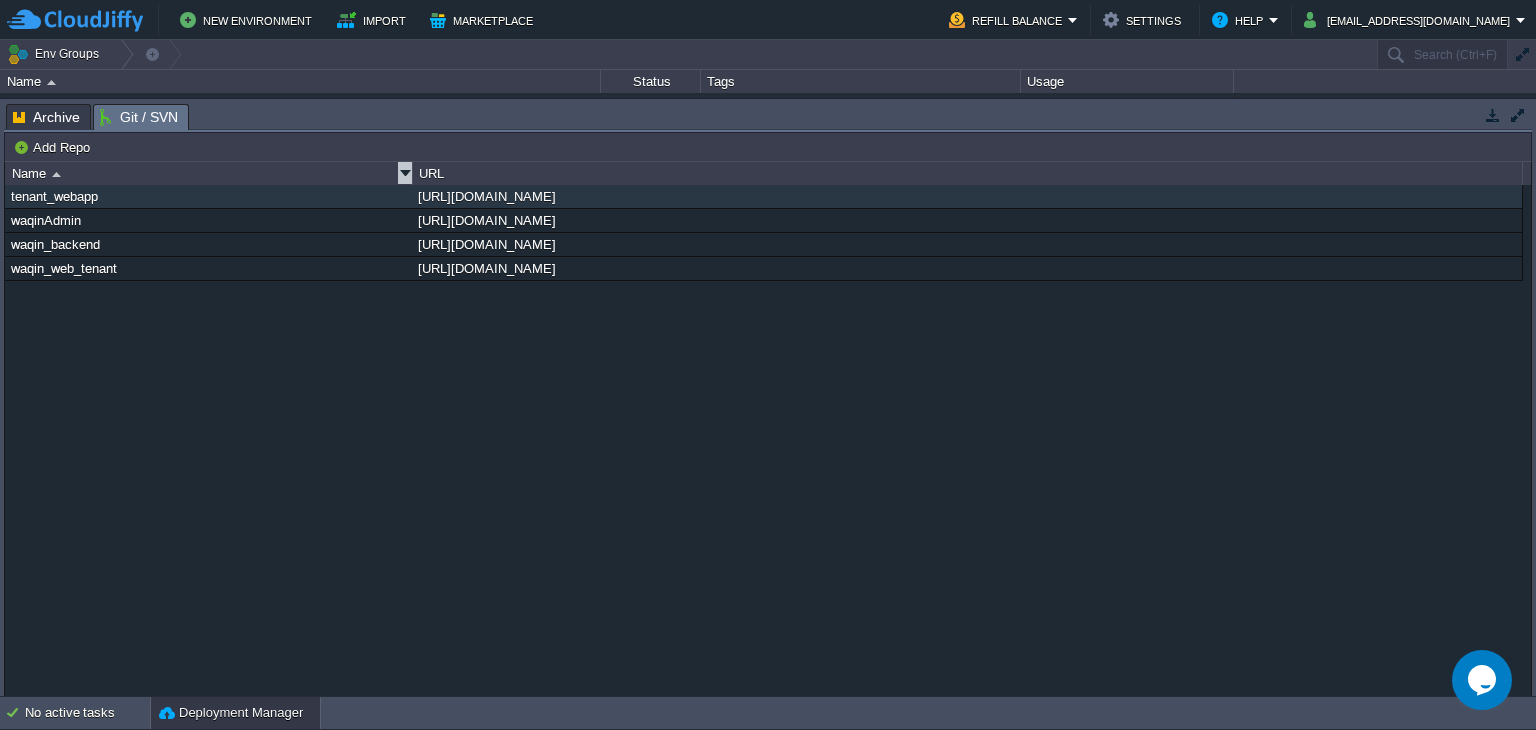 click on "Name" at bounding box center [209, 173] 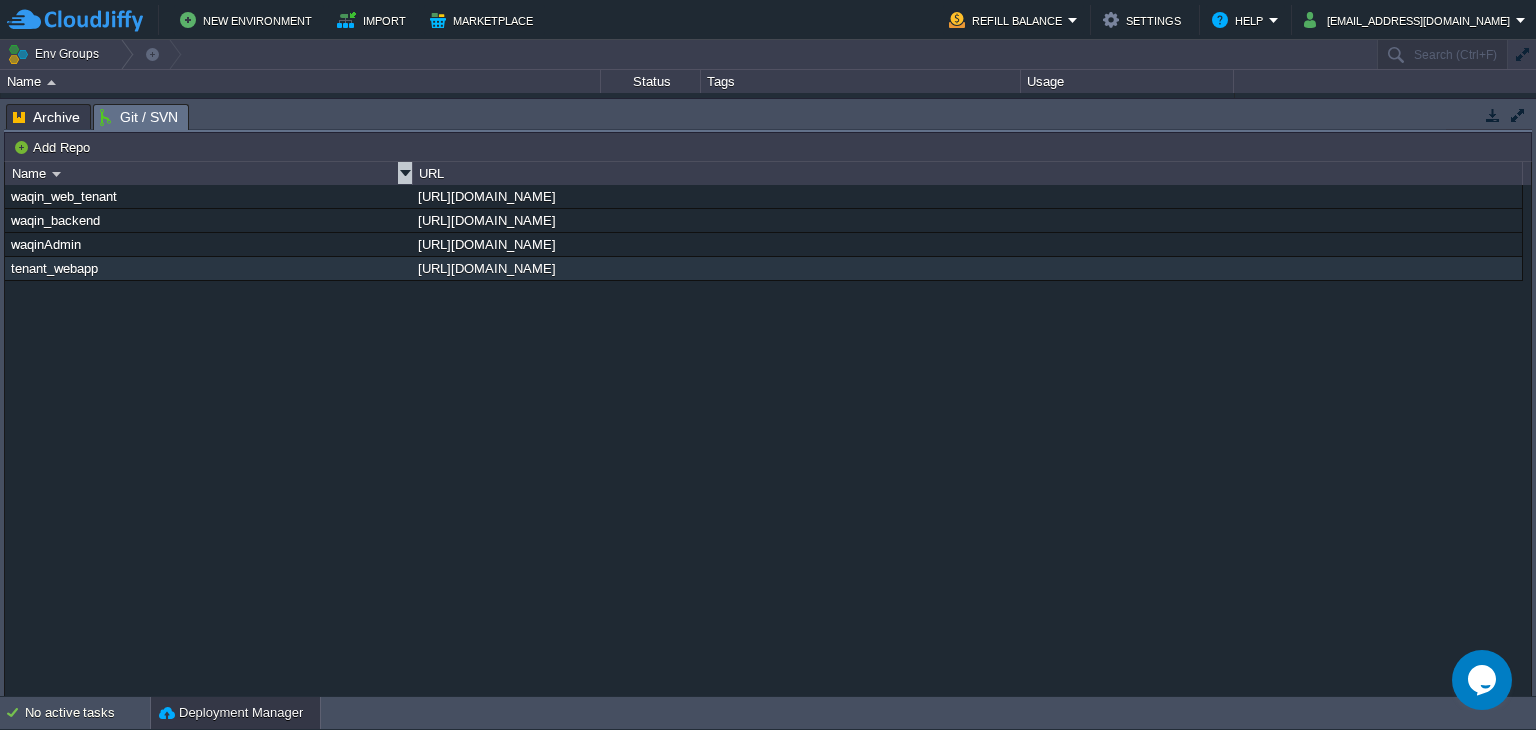 click on "Name" at bounding box center (209, 173) 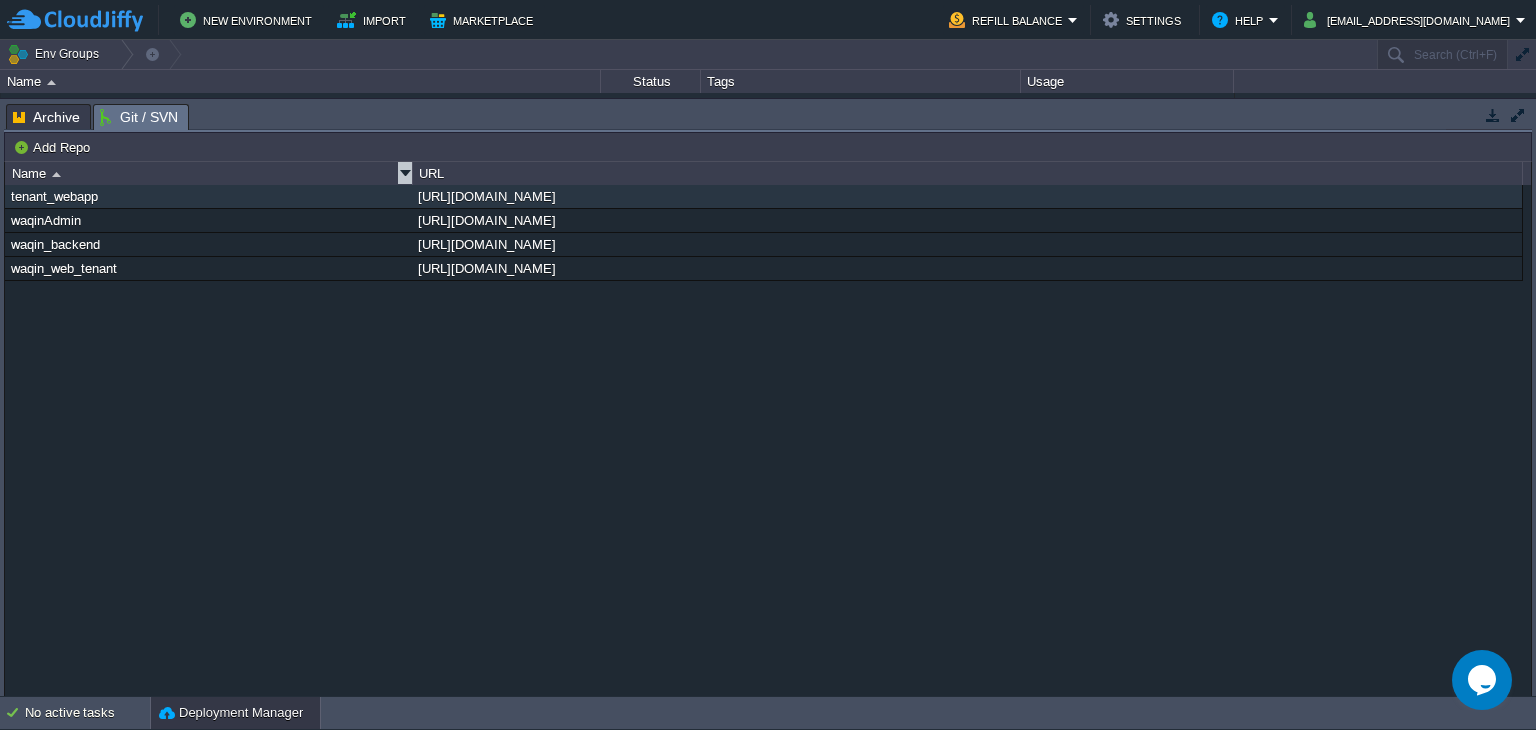 click on "Name" at bounding box center (209, 173) 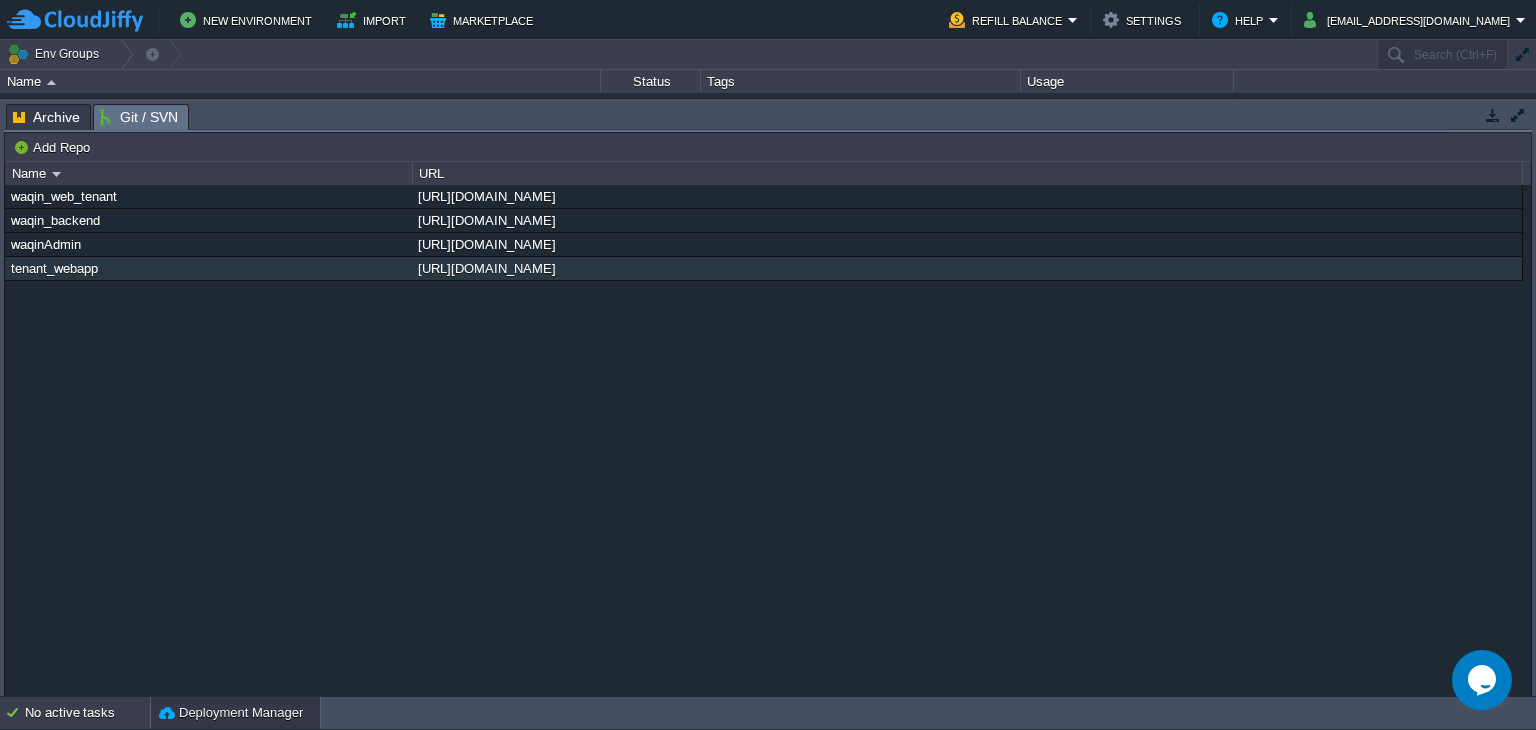 click on "No active tasks" at bounding box center (87, 713) 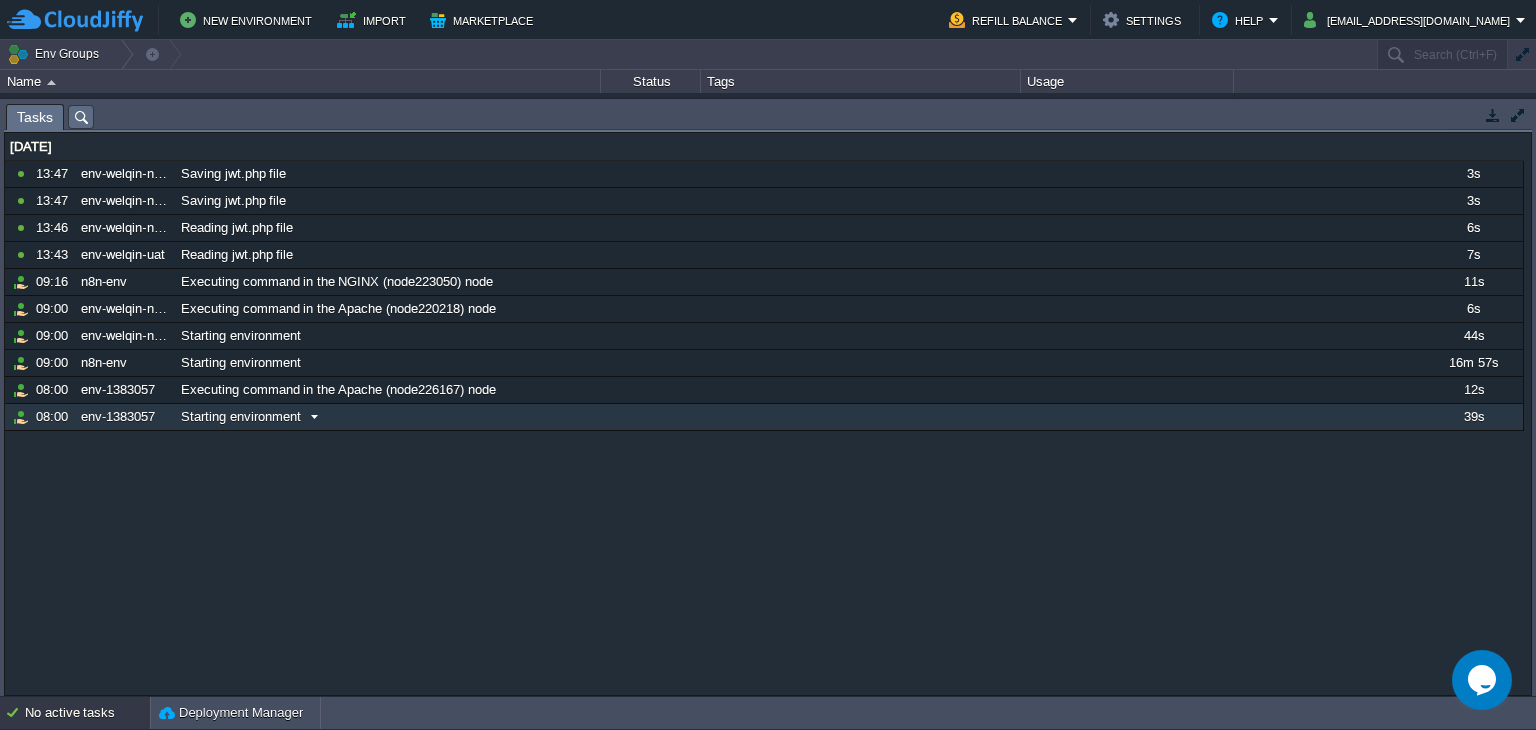click at bounding box center (314, 417) 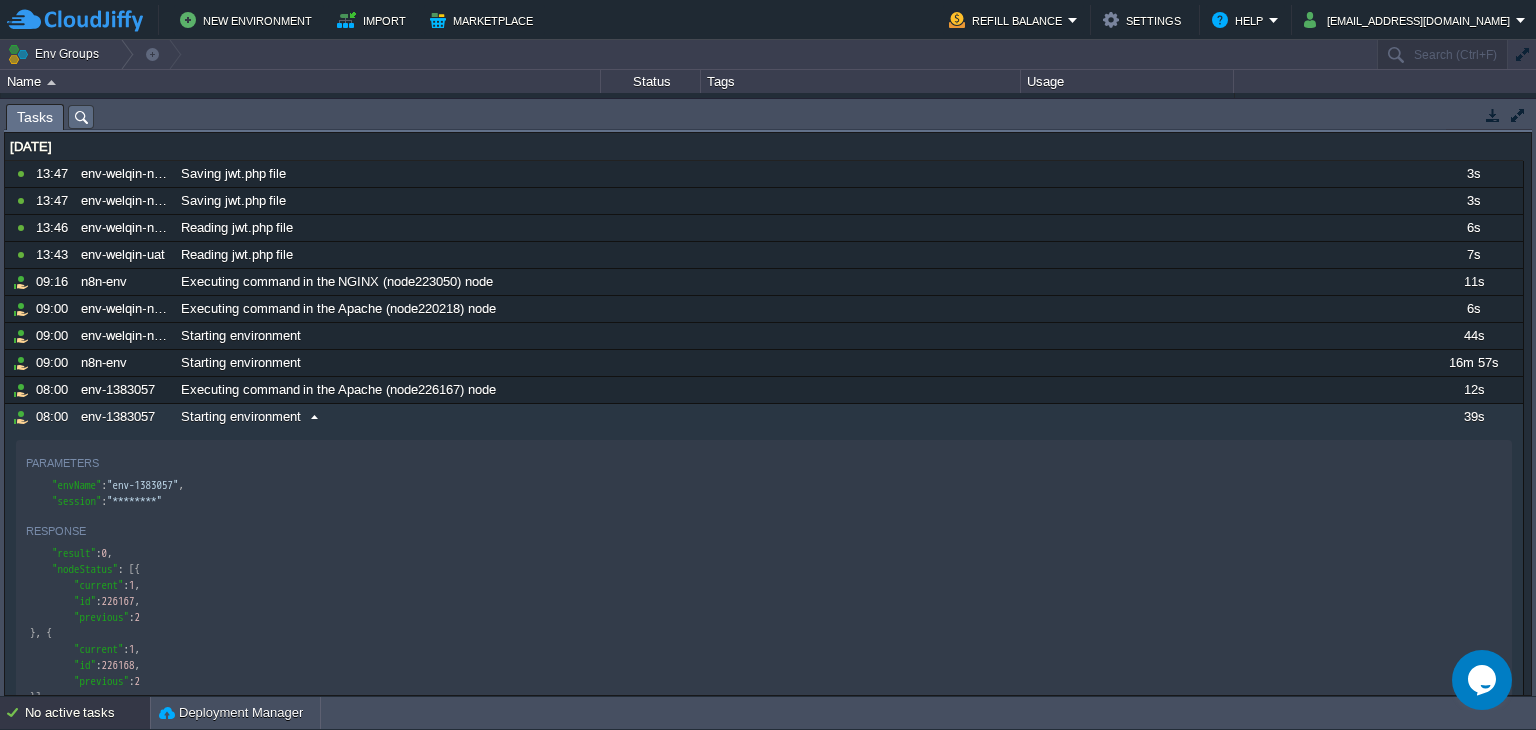 click at bounding box center (314, 417) 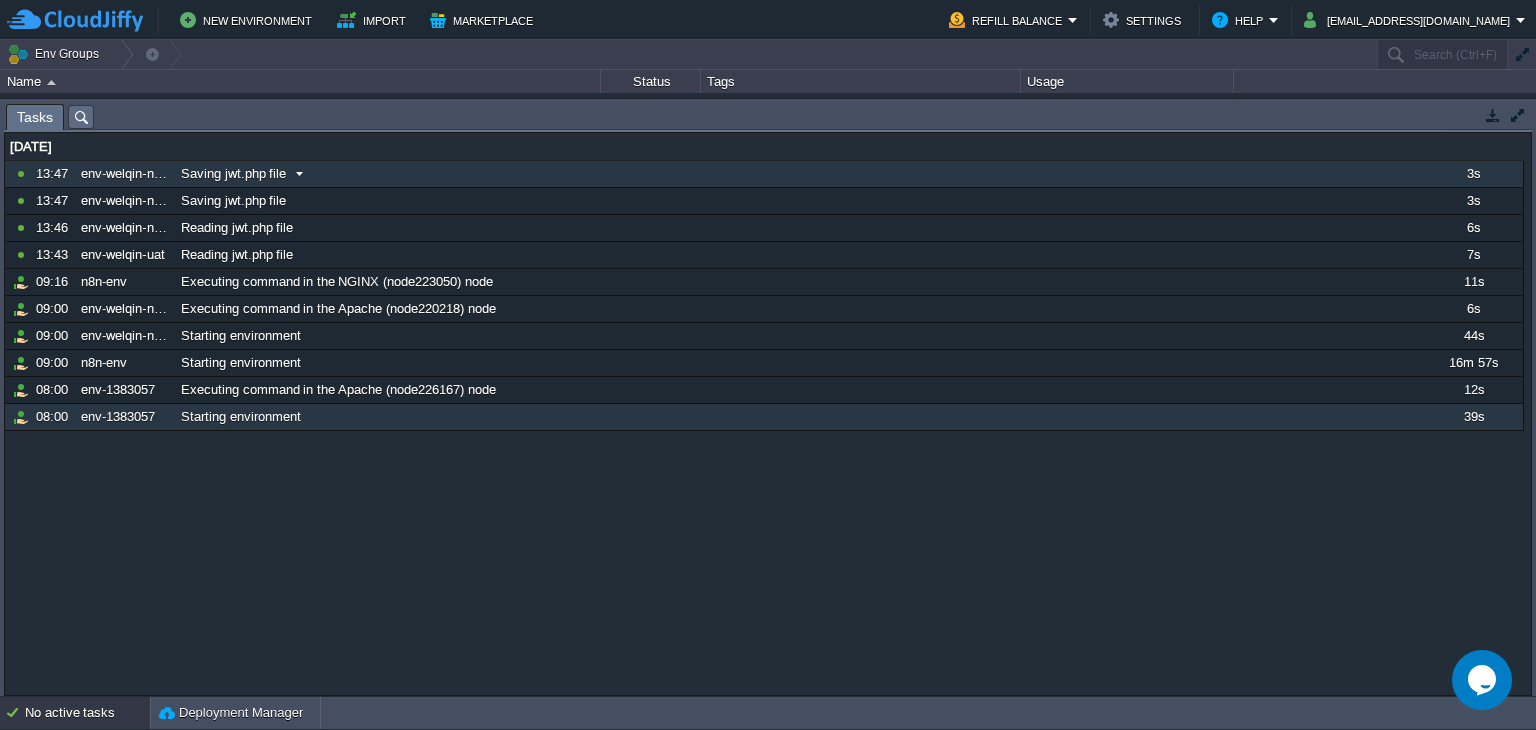 click on "Saving jwt.php file" at bounding box center (799, 174) 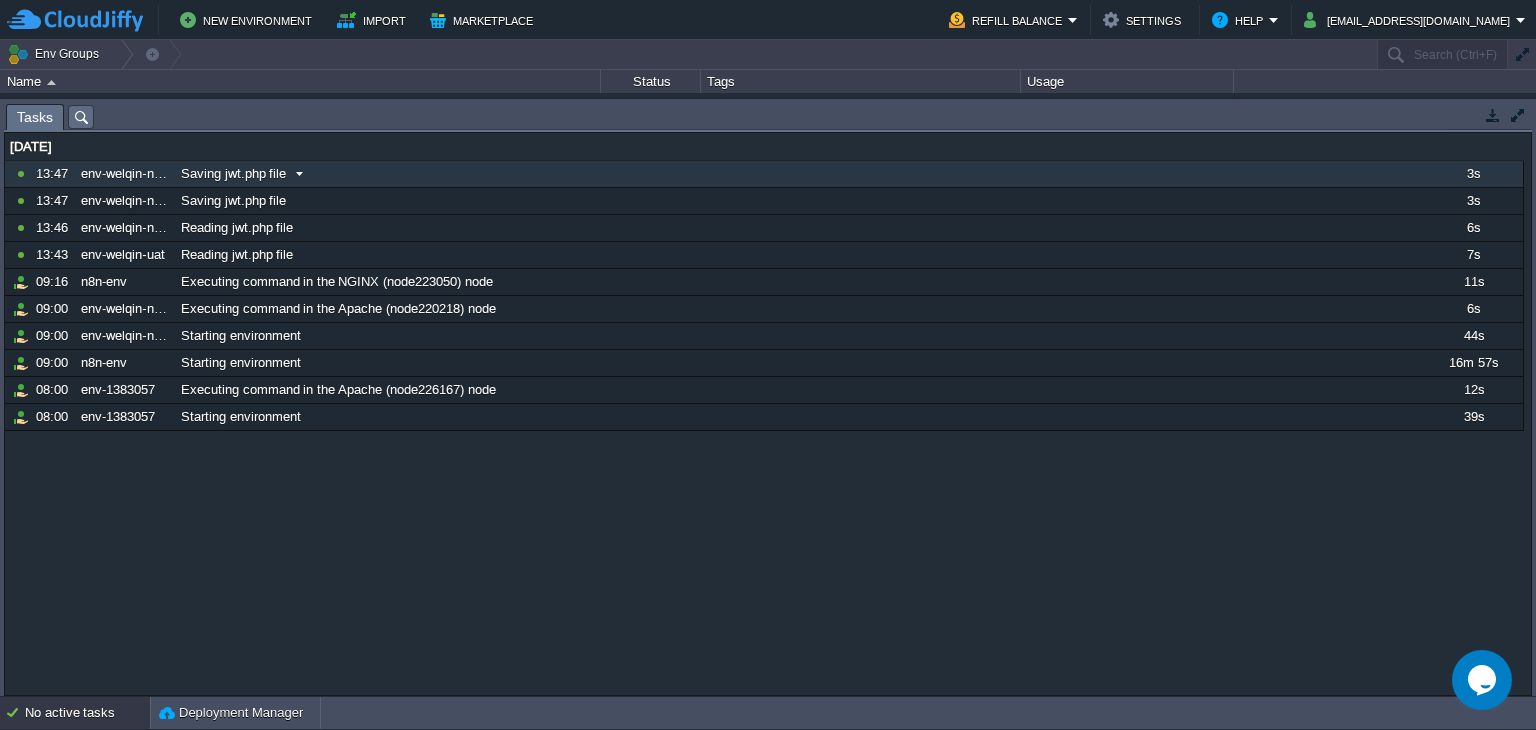 click on "Saving jwt.php file" at bounding box center (799, 174) 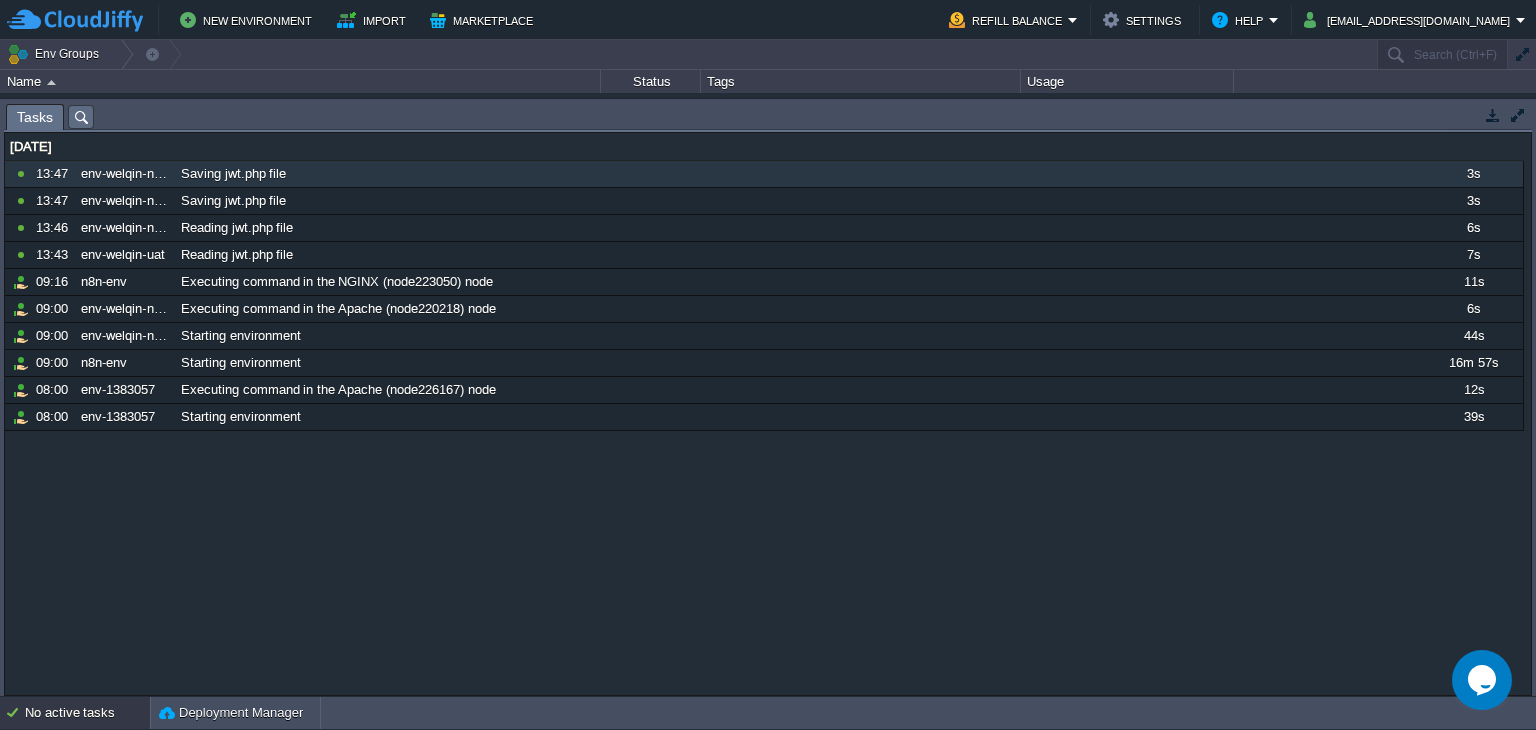 click on "Tasks" at bounding box center [35, 117] 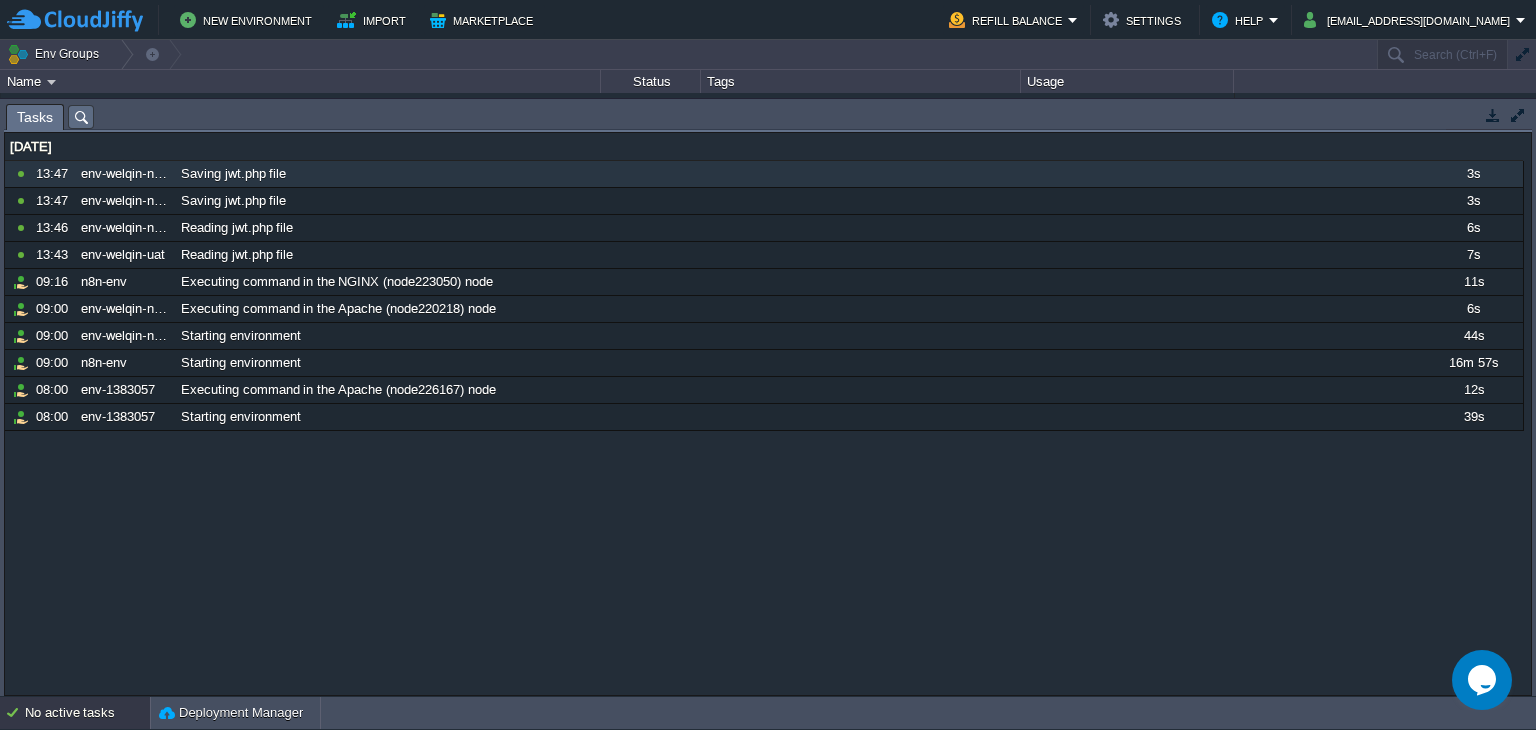 click at bounding box center (1518, 115) 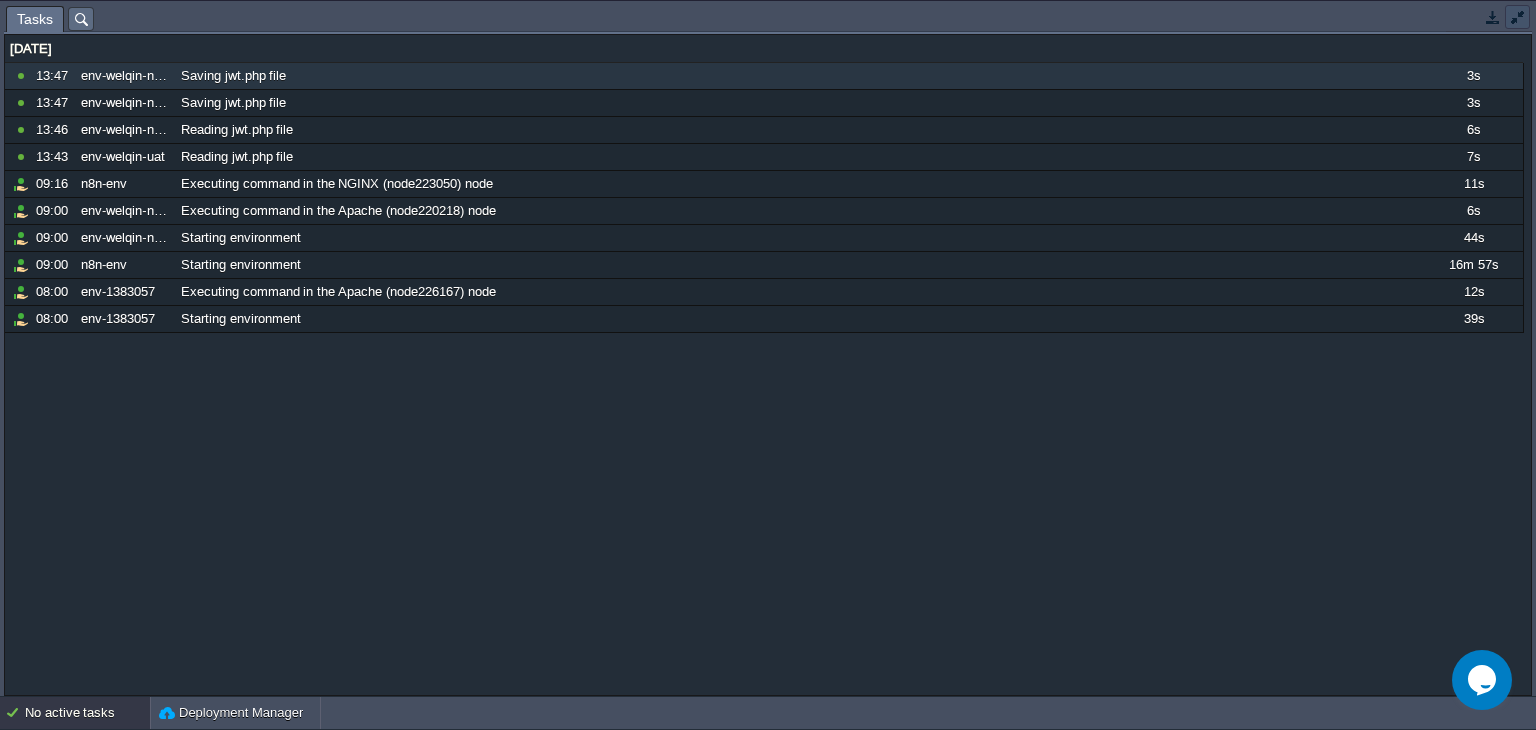 click at bounding box center (1518, 17) 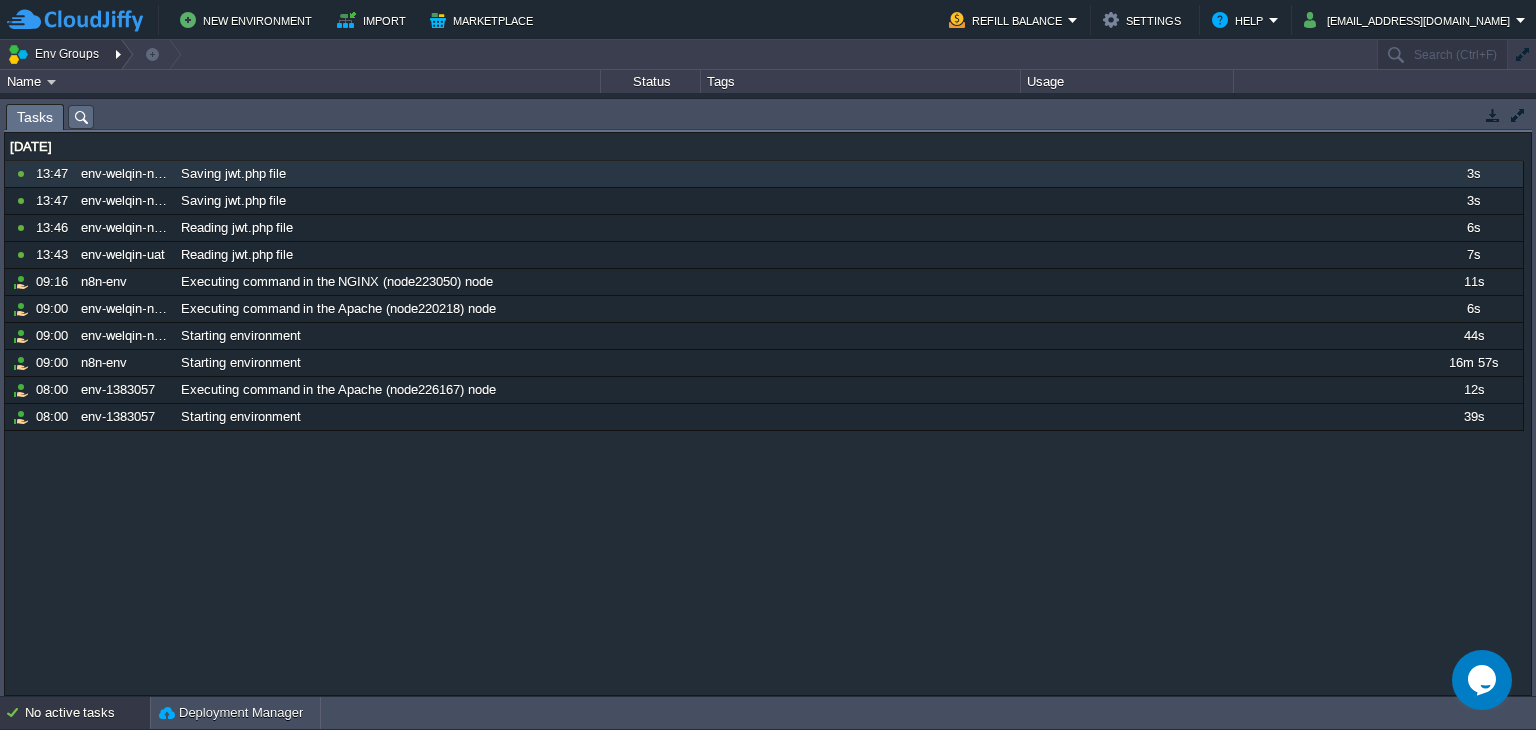 click on "Env Groups" at bounding box center (56, 54) 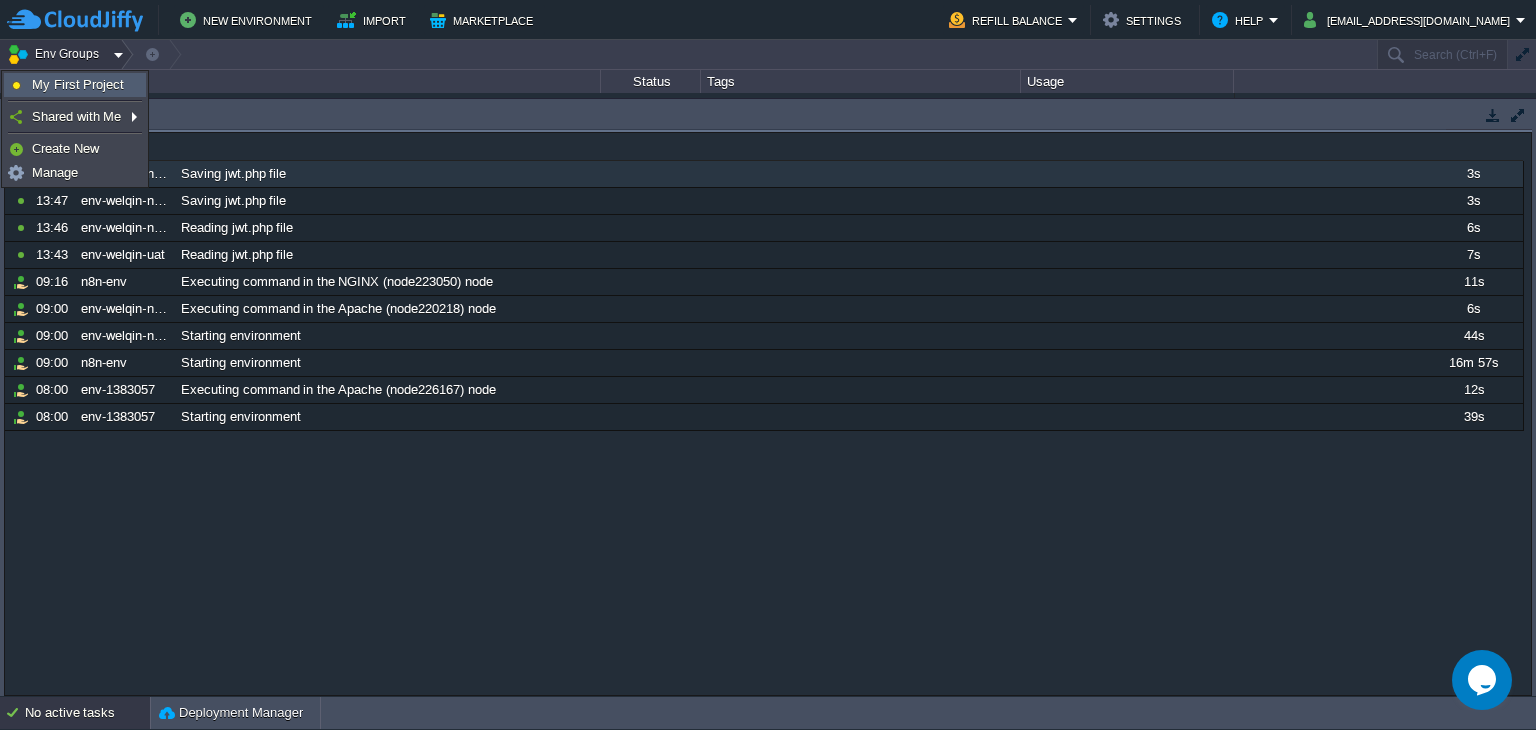 click on "My First Project" at bounding box center (78, 84) 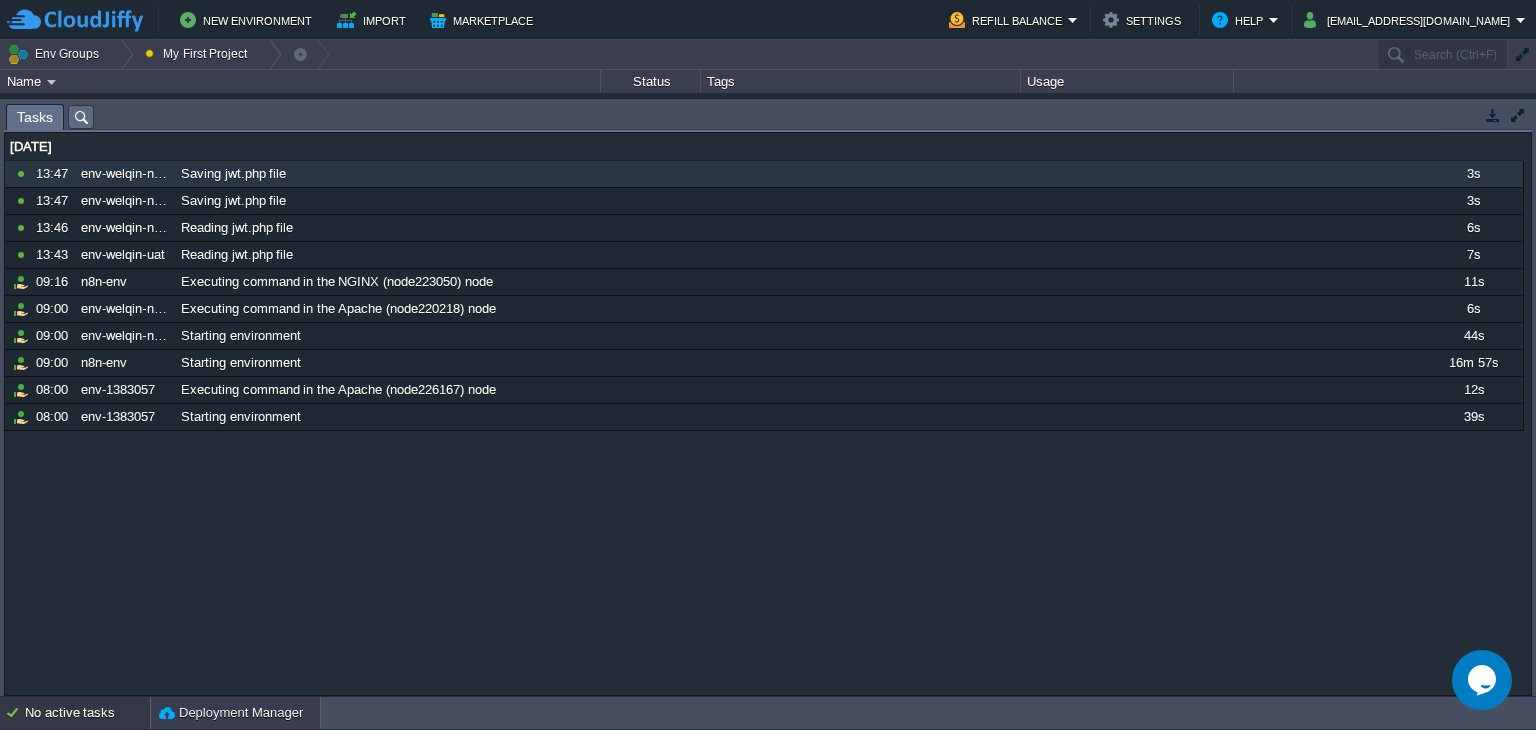 click on "Deployment Manager" at bounding box center (231, 713) 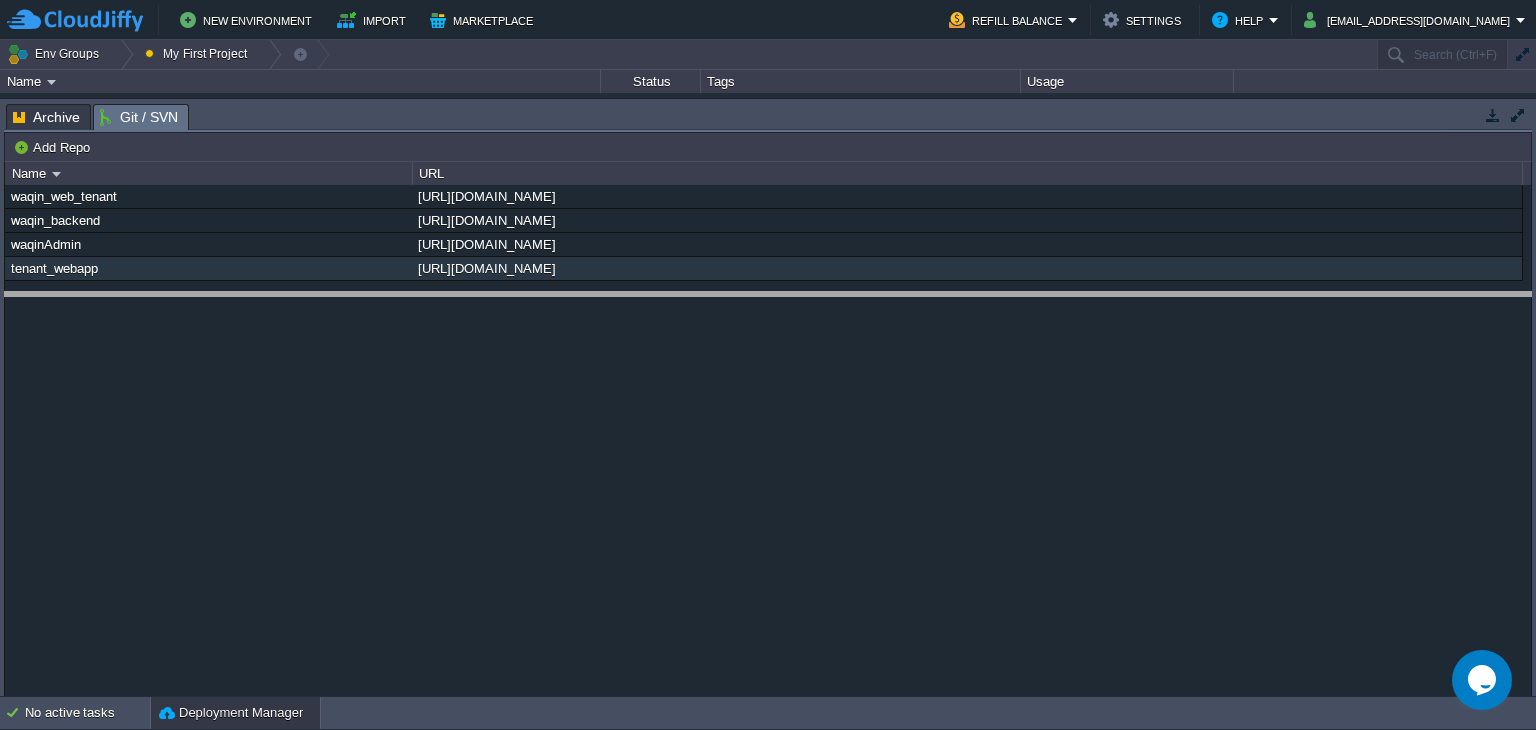 drag, startPoint x: 1092, startPoint y: 129, endPoint x: 1092, endPoint y: 321, distance: 192 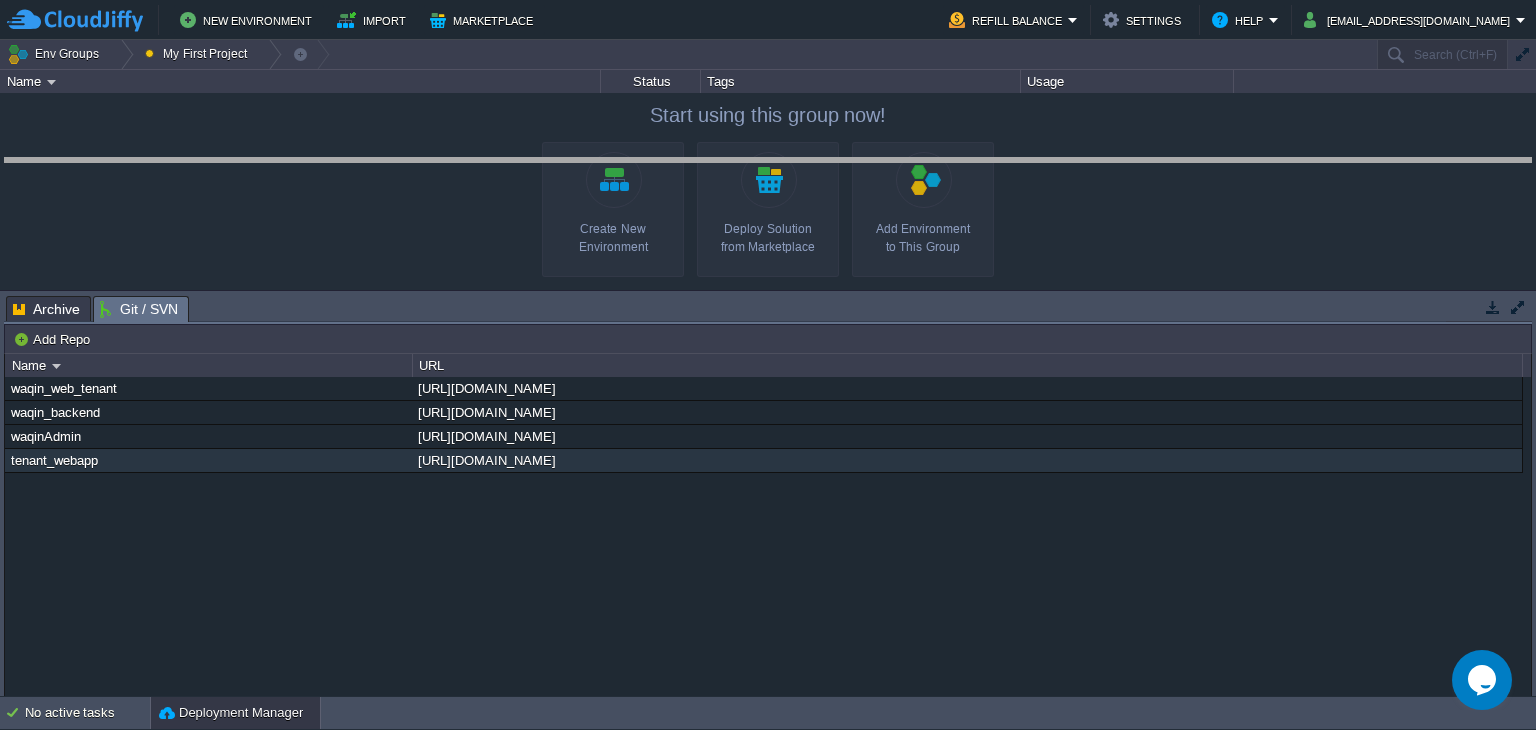 drag, startPoint x: 1030, startPoint y: 321, endPoint x: 988, endPoint y: 141, distance: 184.83507 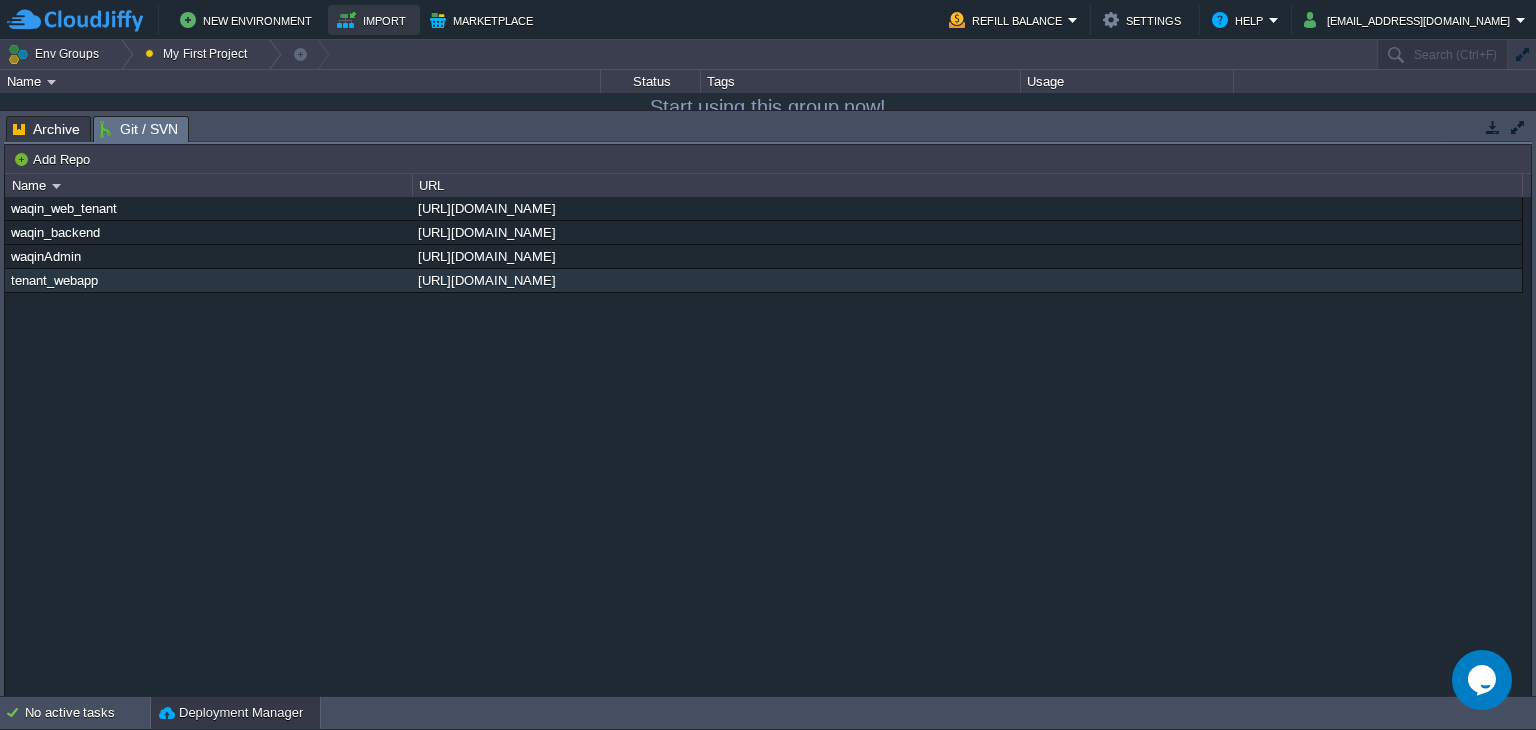 click on "Import" at bounding box center (374, 20) 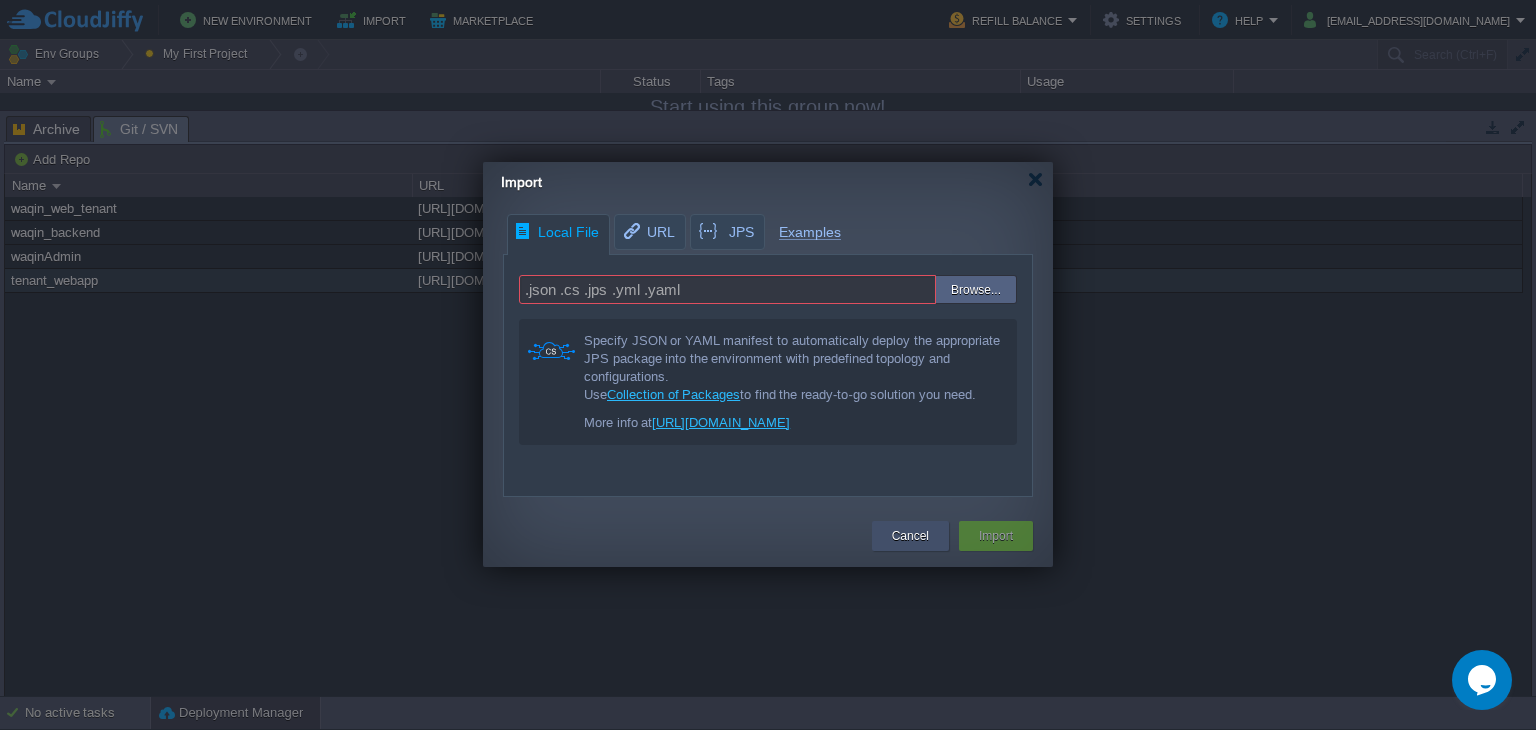 click on "Cancel" at bounding box center (910, 536) 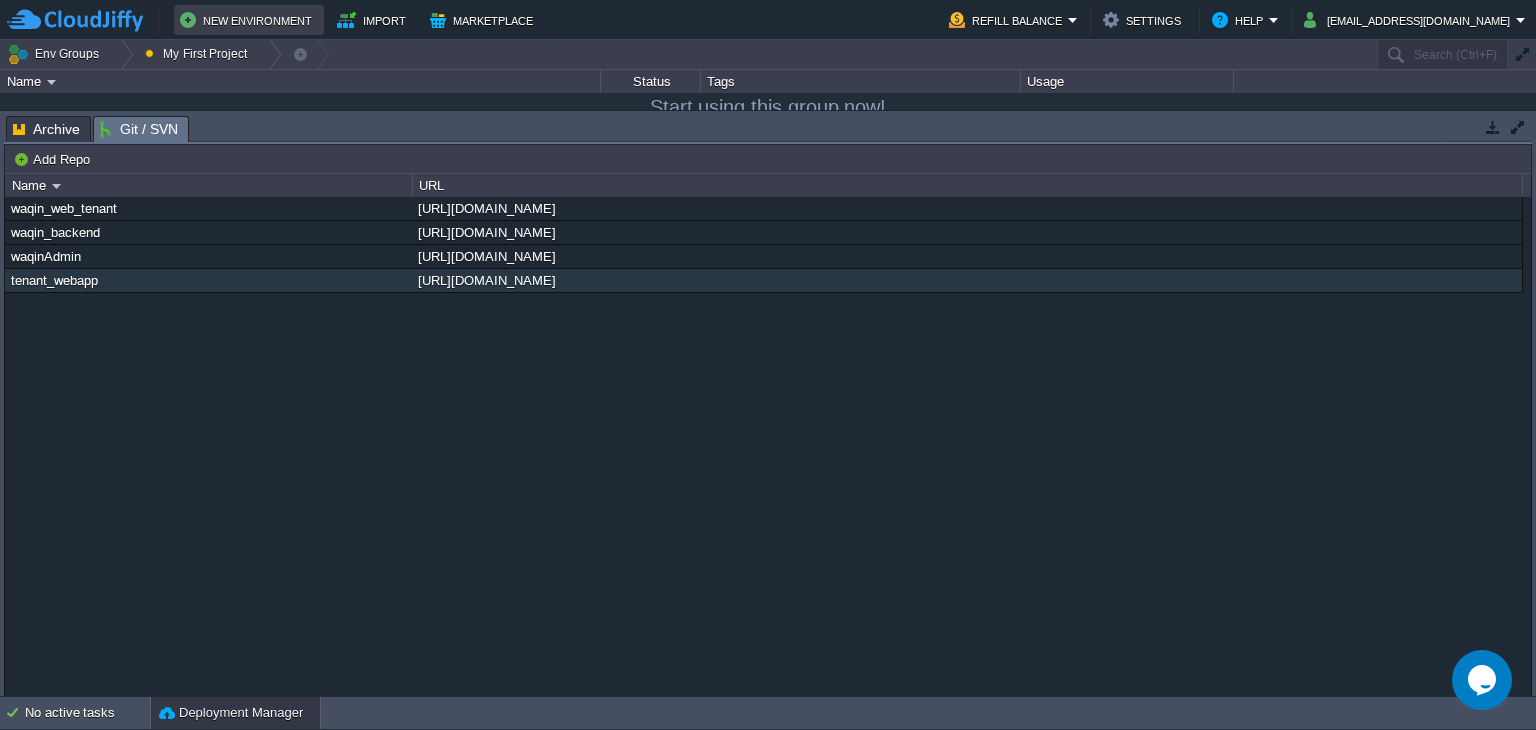 click on "New Environment" at bounding box center [249, 20] 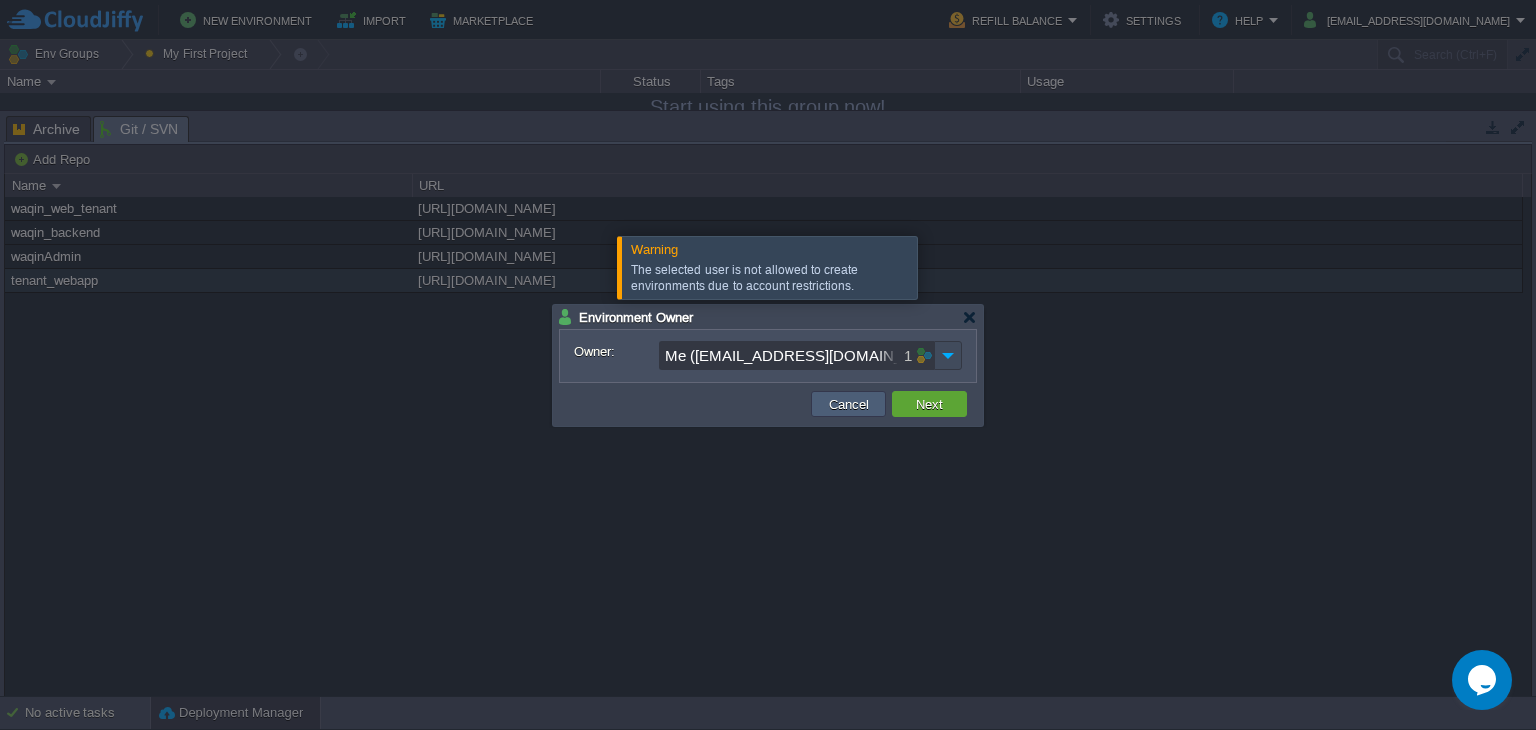 click on "Cancel" at bounding box center [849, 404] 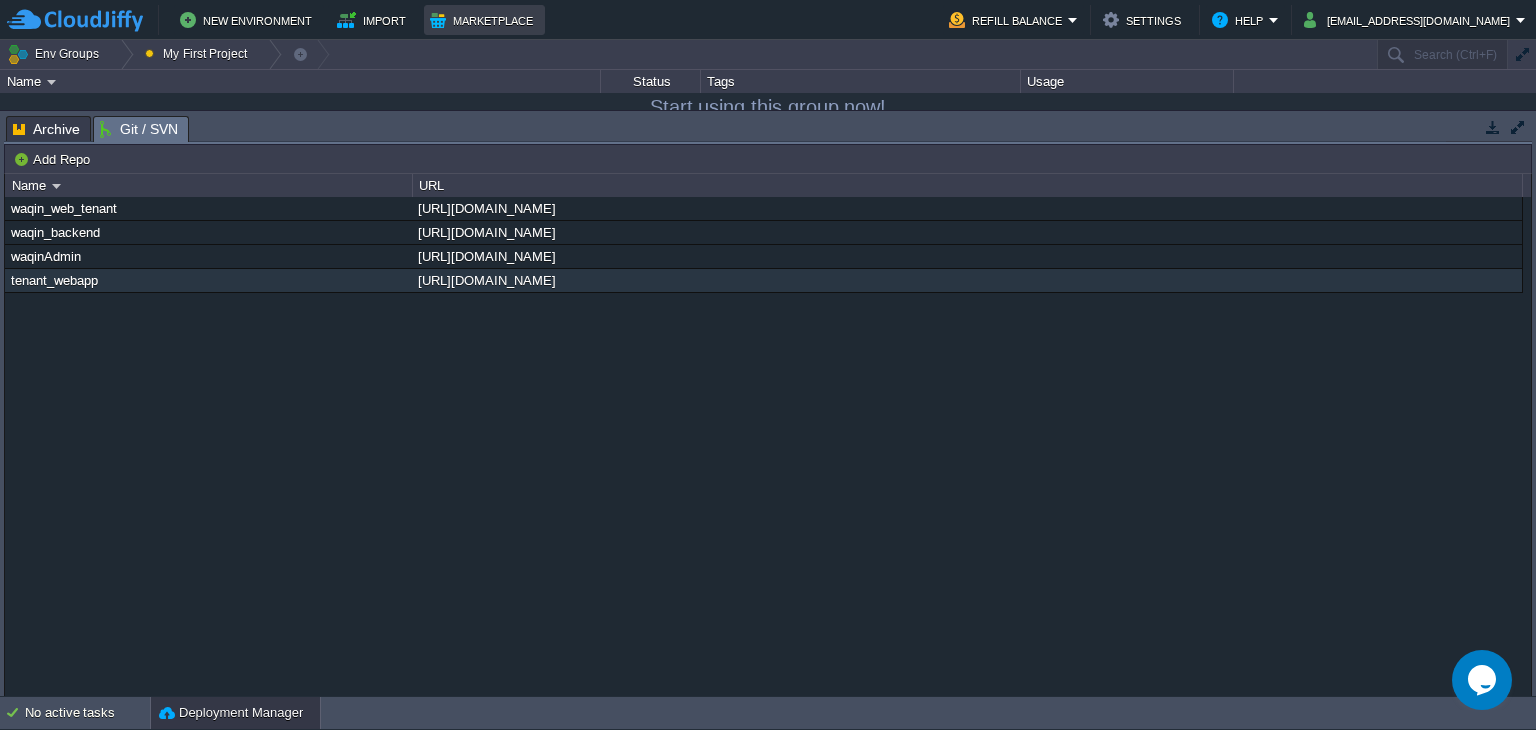 click on "Marketplace" at bounding box center [484, 20] 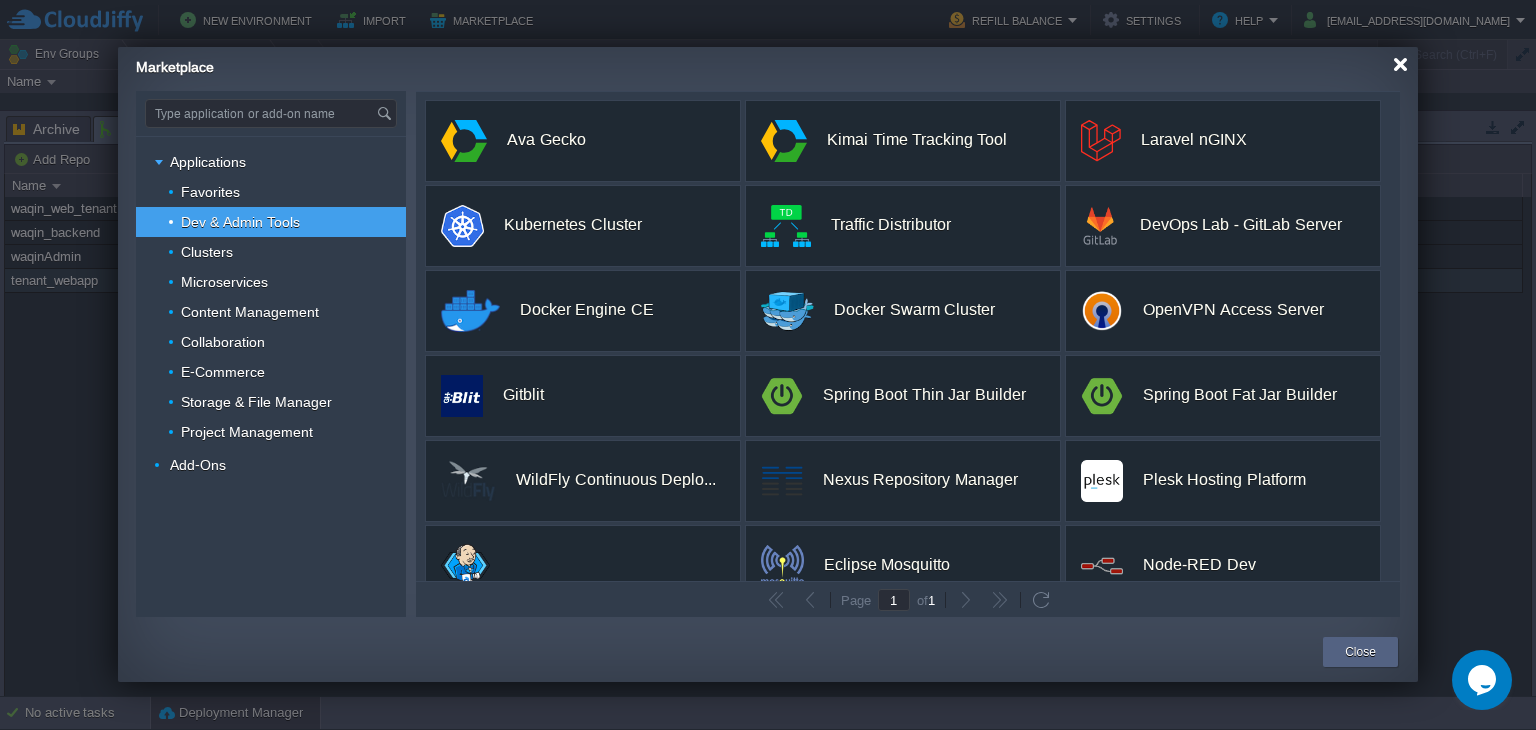 click at bounding box center (1400, 64) 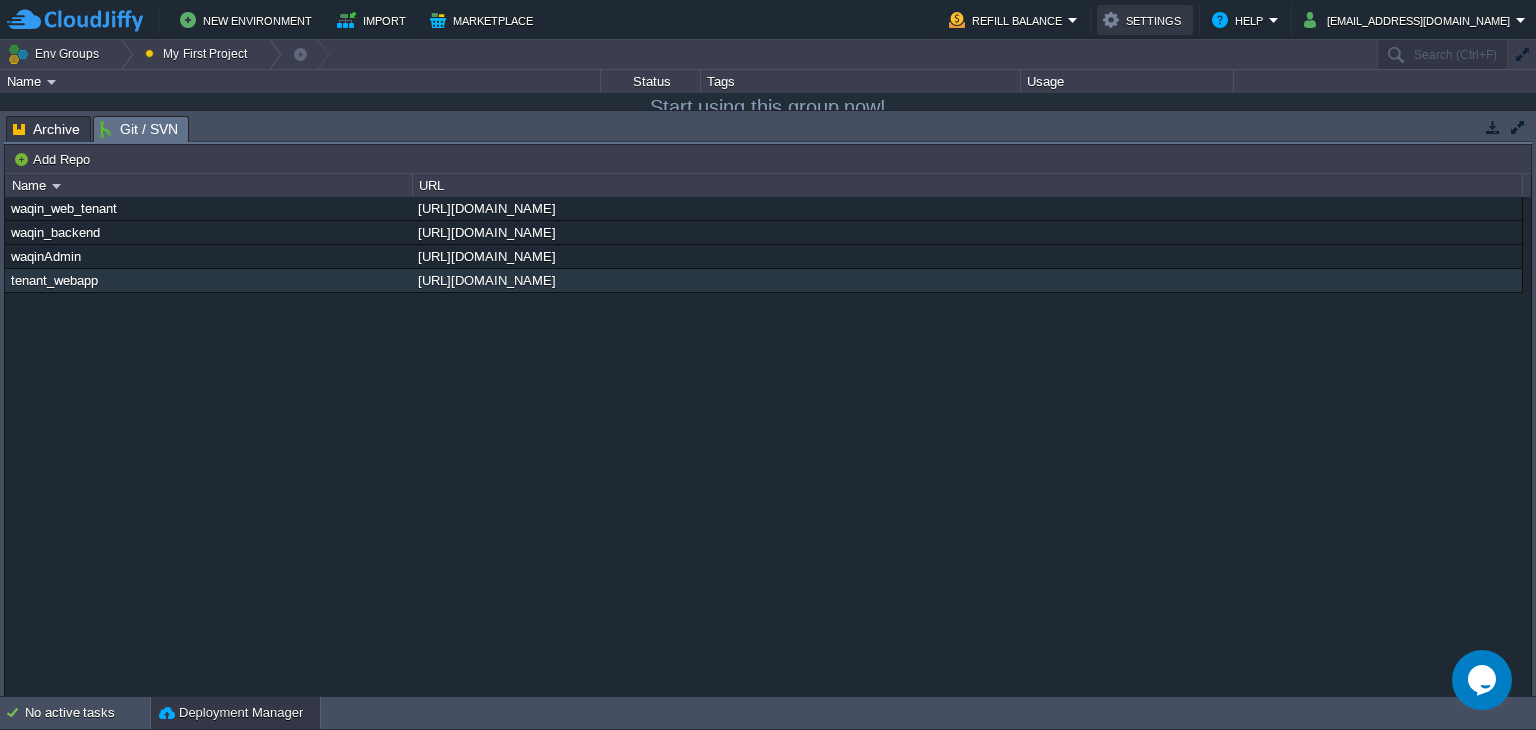 click on "Settings" at bounding box center [1145, 20] 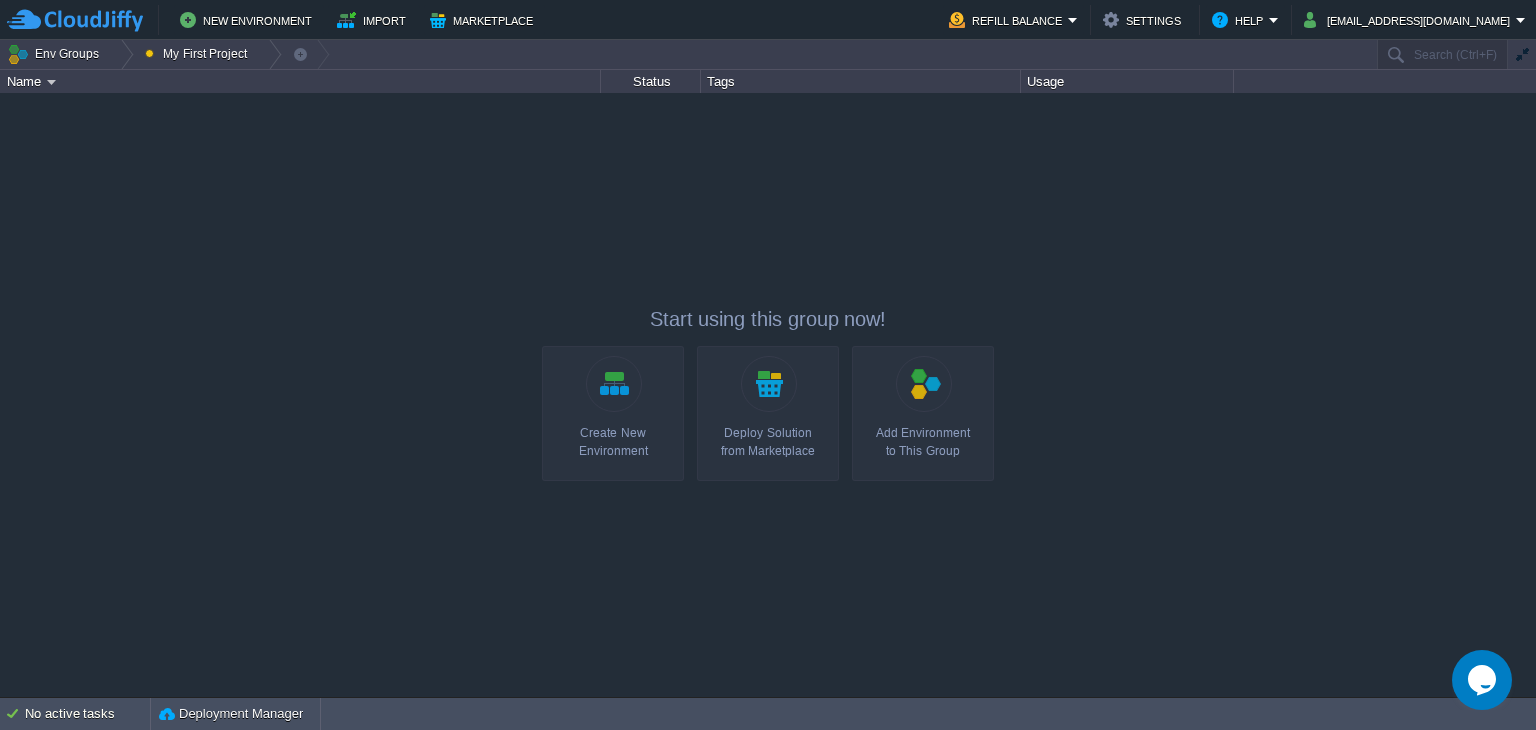 click at bounding box center (1522, 55) 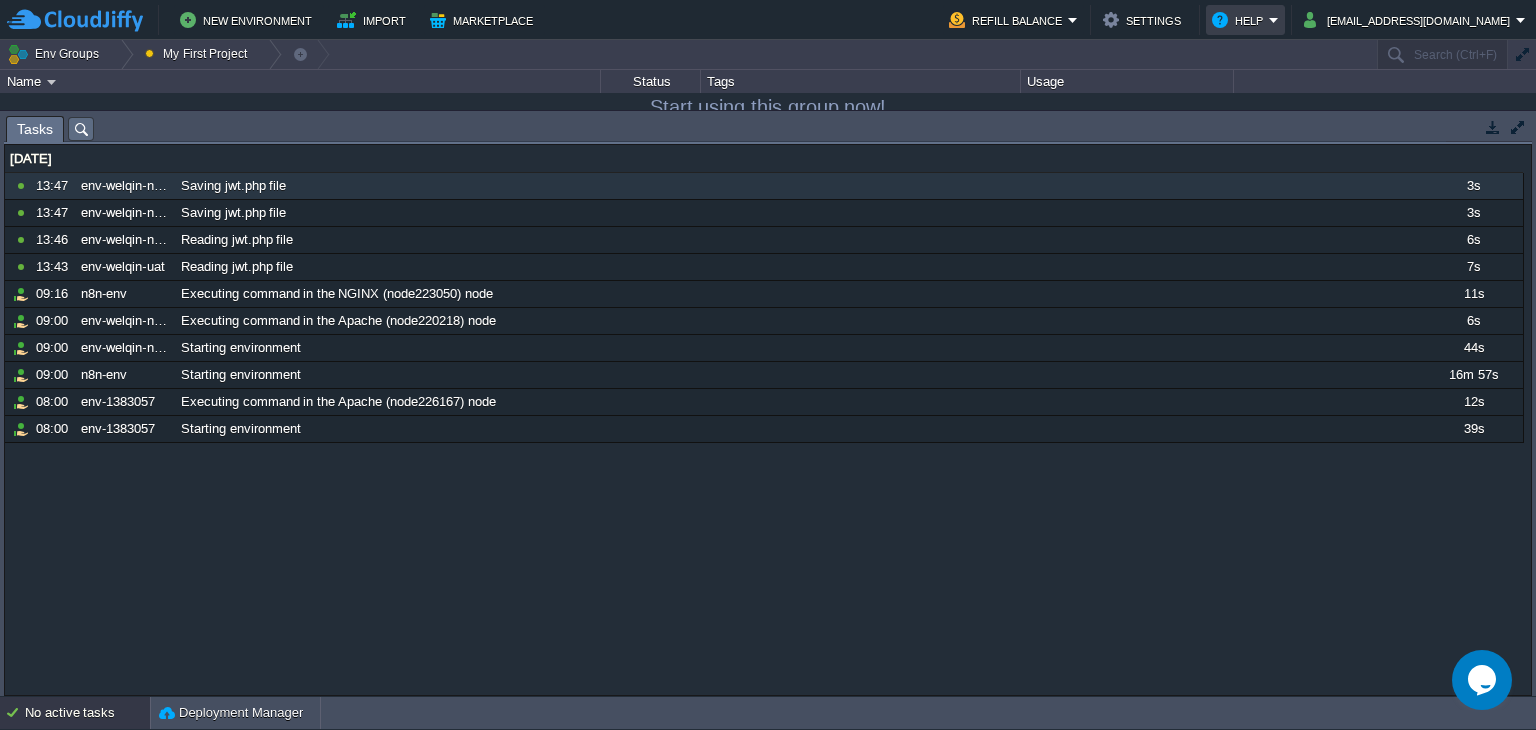 click on "Help" at bounding box center (1240, 20) 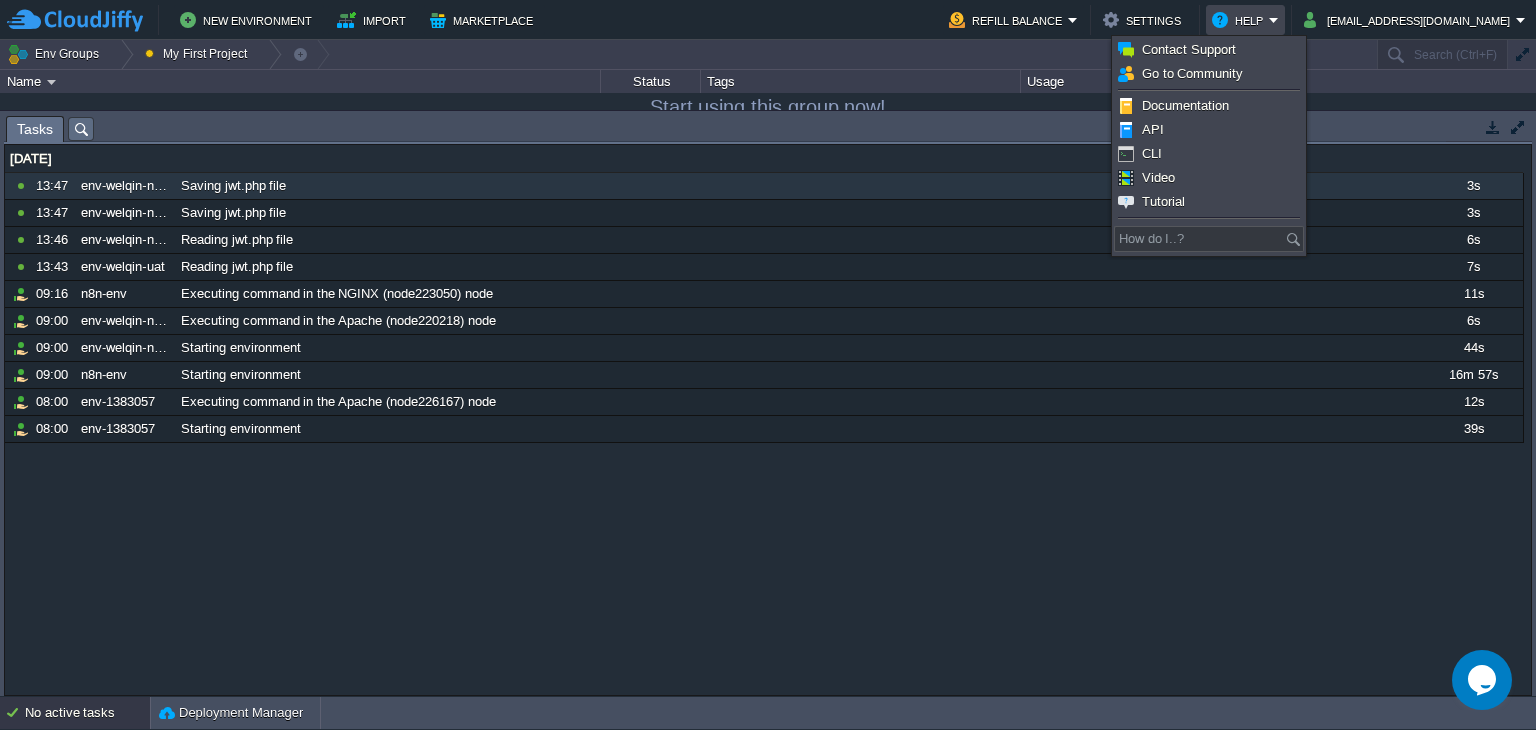 click on "Help" at bounding box center (1240, 20) 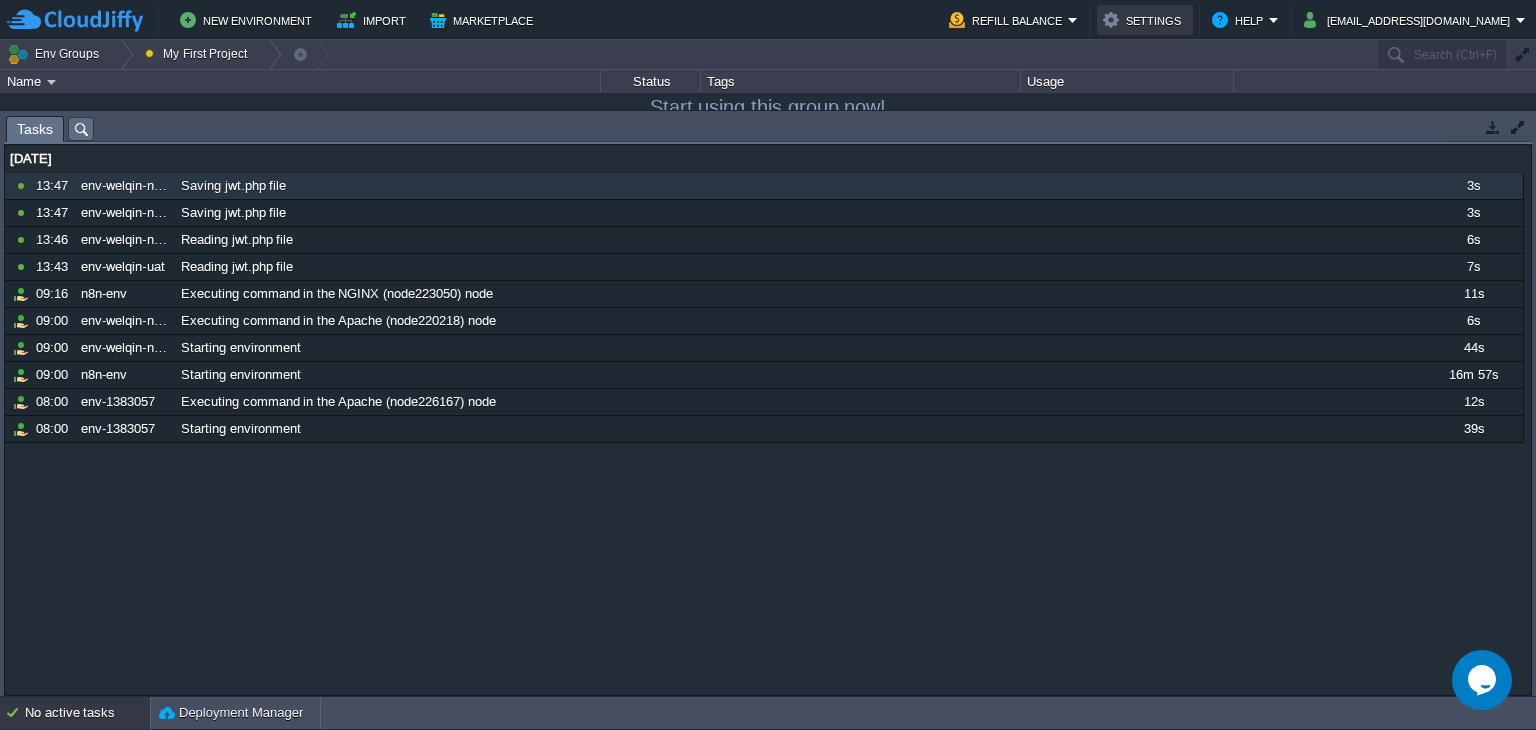 click on "Settings" at bounding box center [1145, 20] 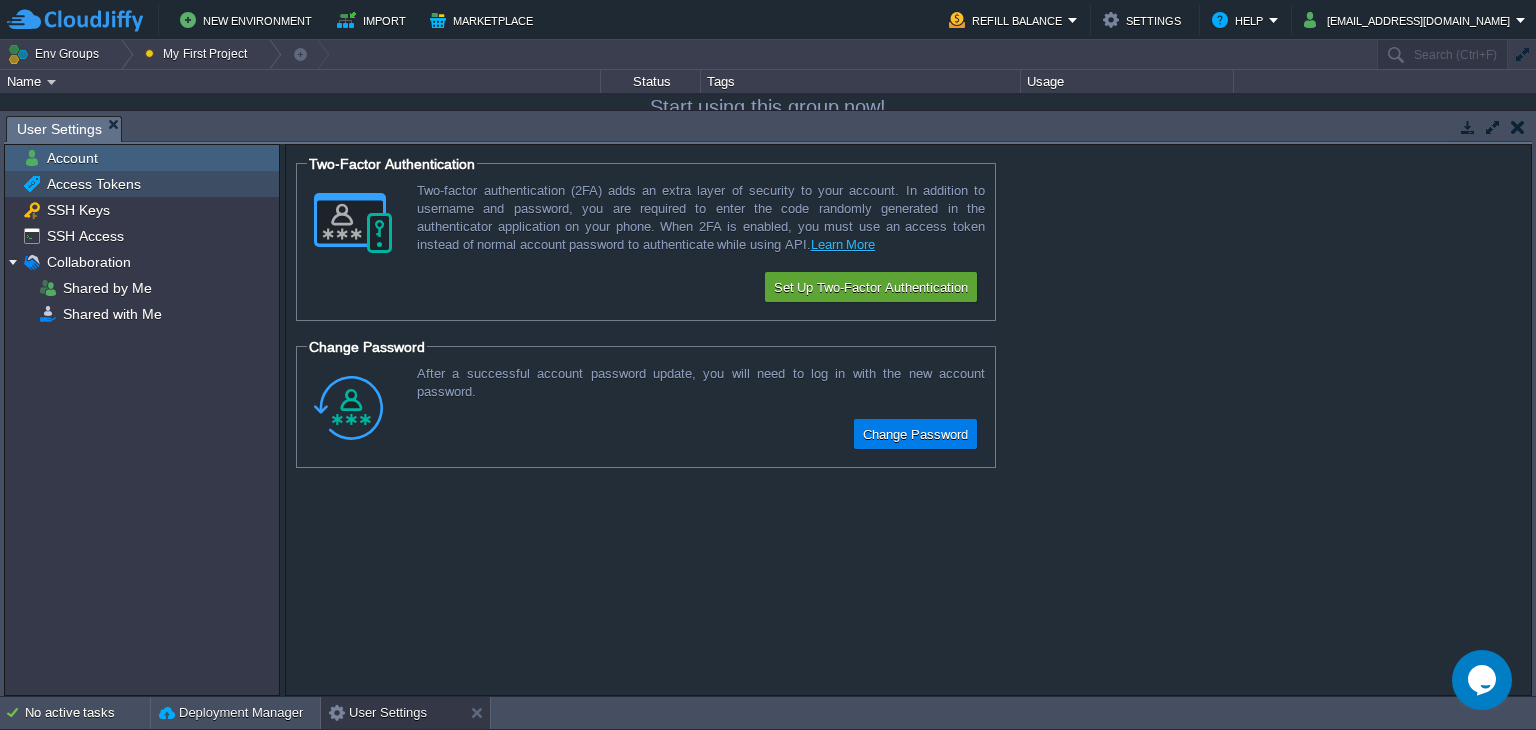 click on "Access Tokens" at bounding box center (93, 184) 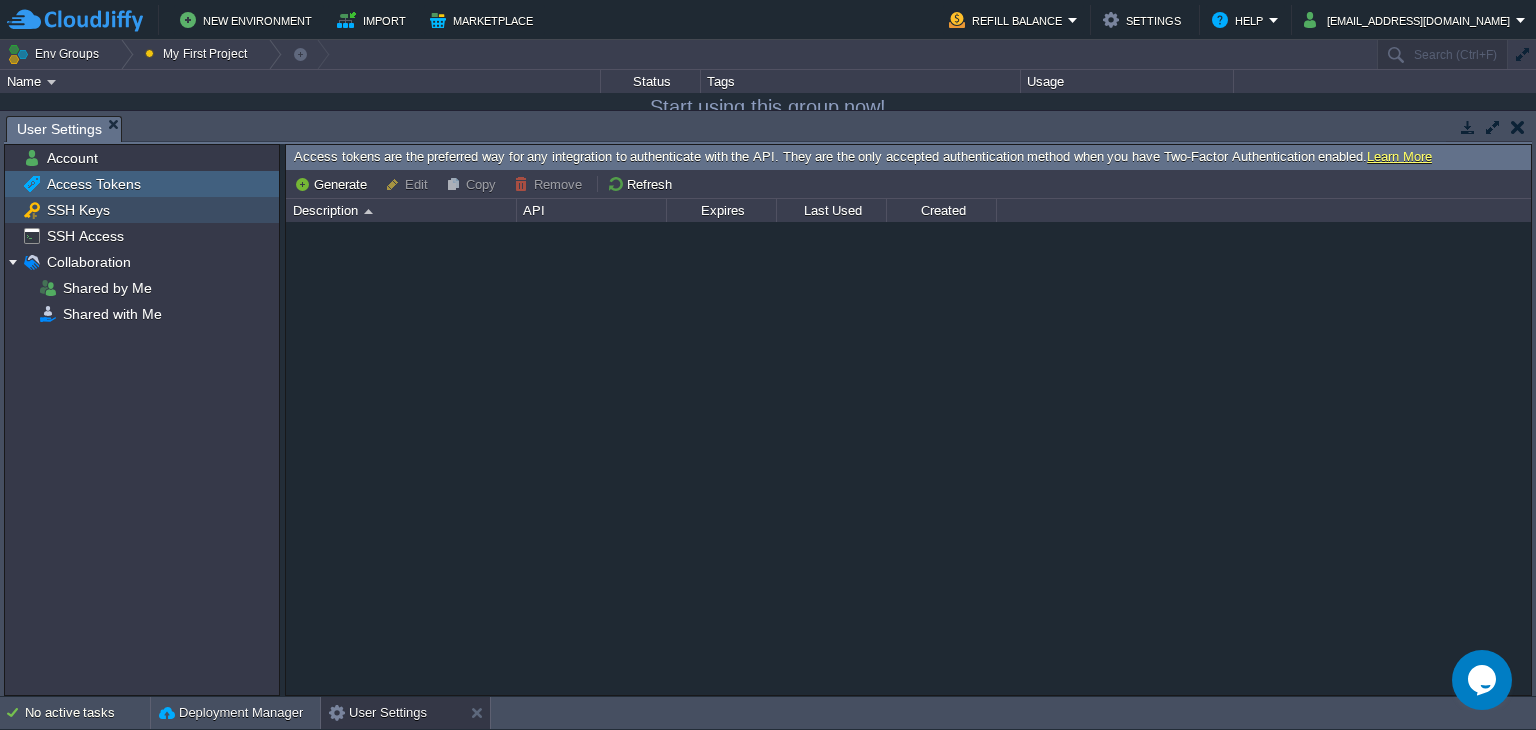 click on "SSH Keys" at bounding box center (142, 210) 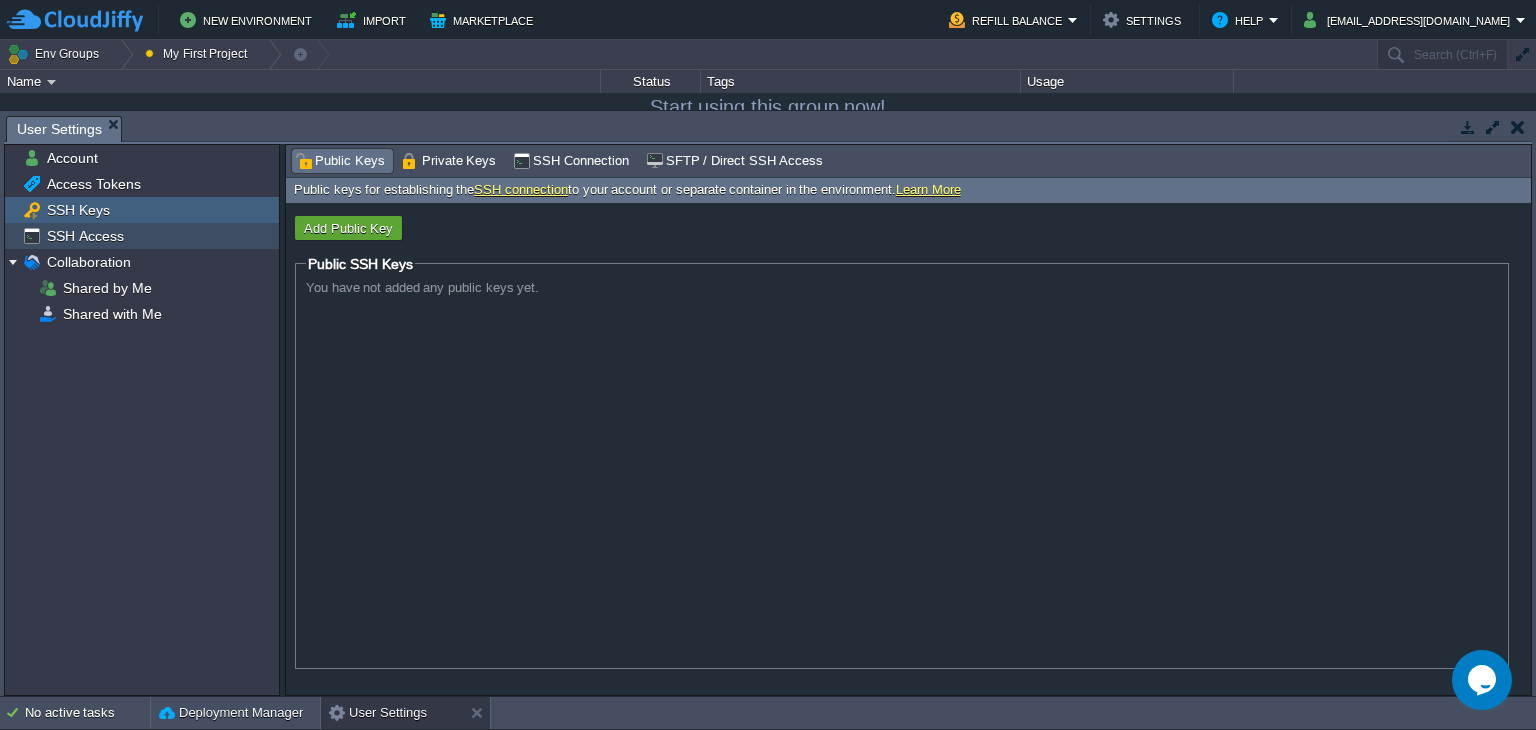 click on "SSH Access" at bounding box center (85, 236) 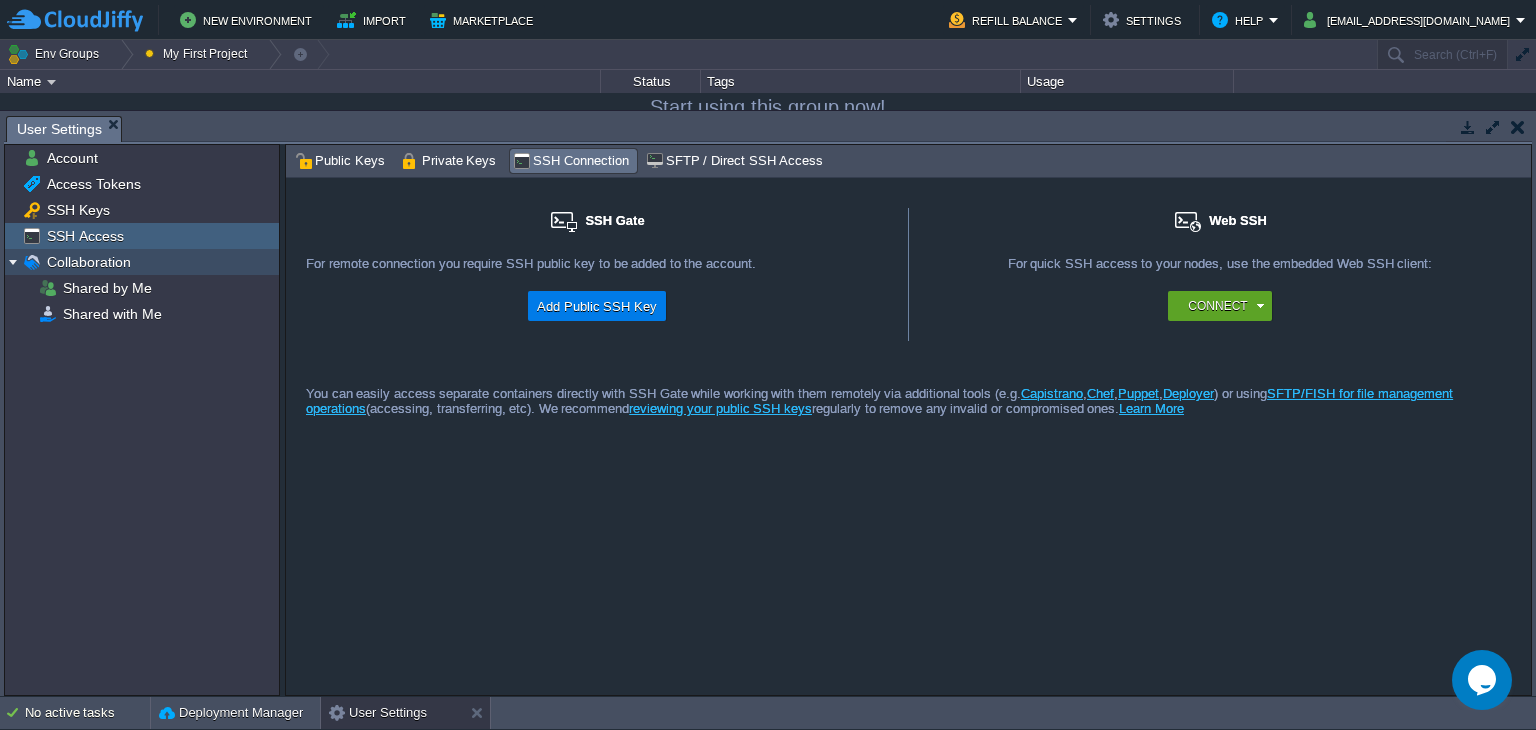 click on "Collaboration" at bounding box center (88, 262) 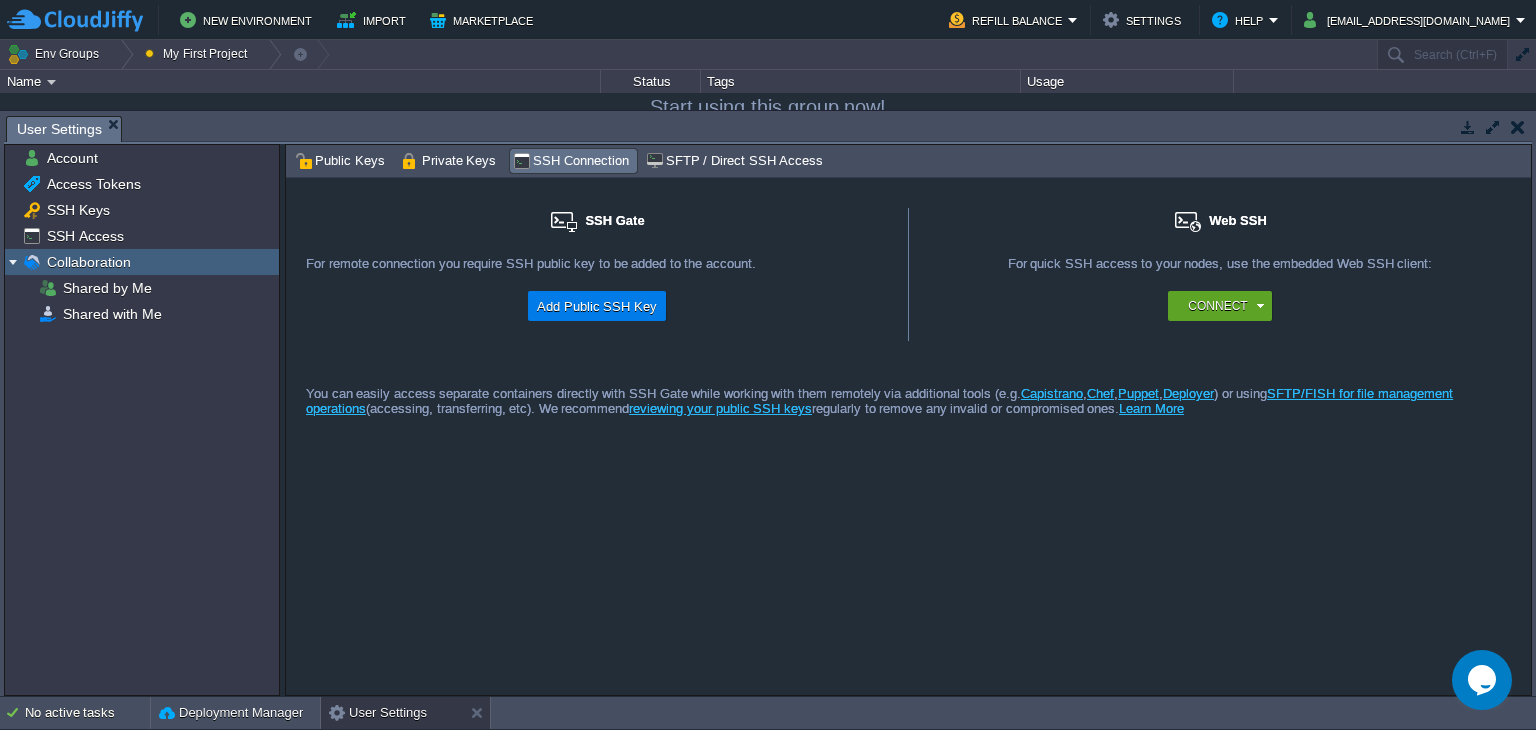 click at bounding box center [1518, 127] 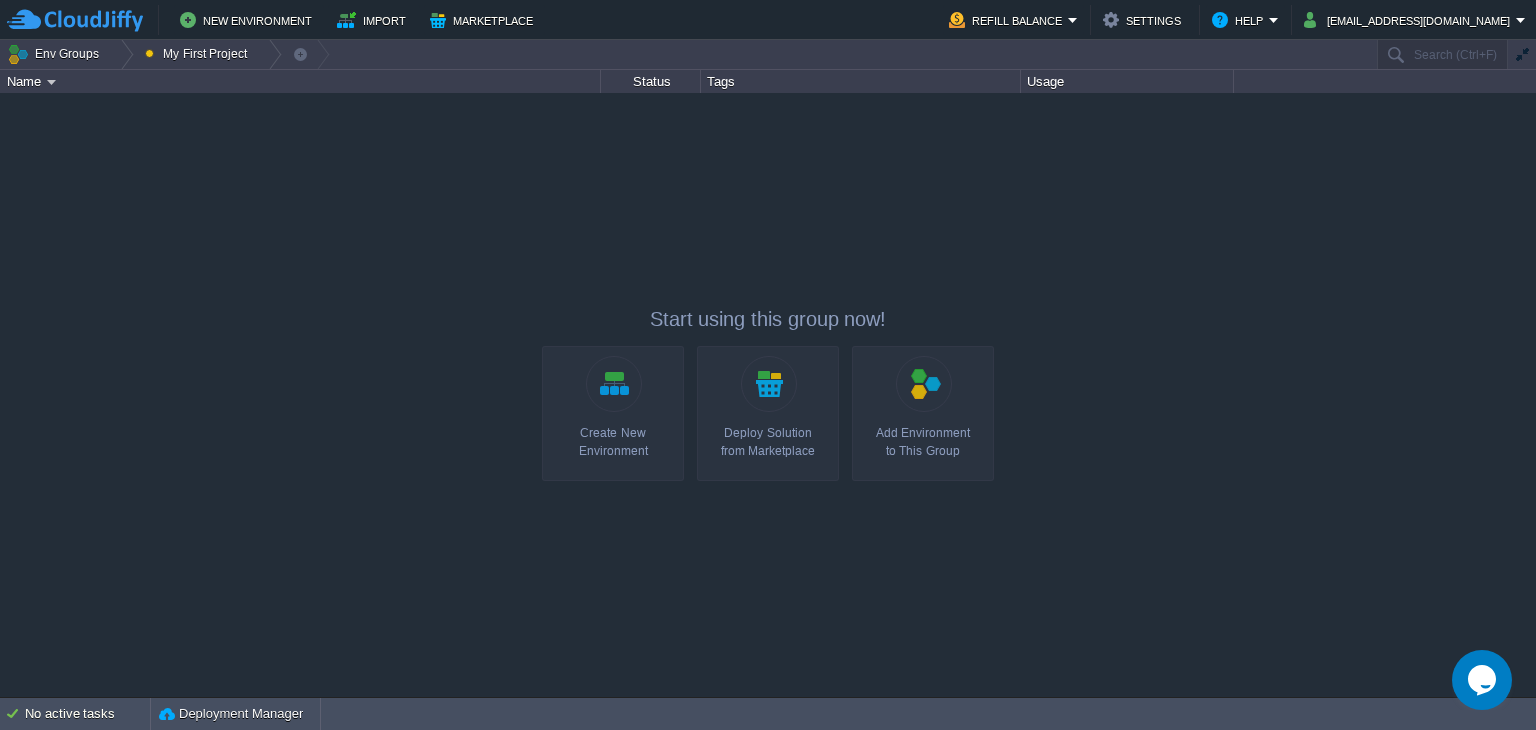 click at bounding box center [1522, 55] 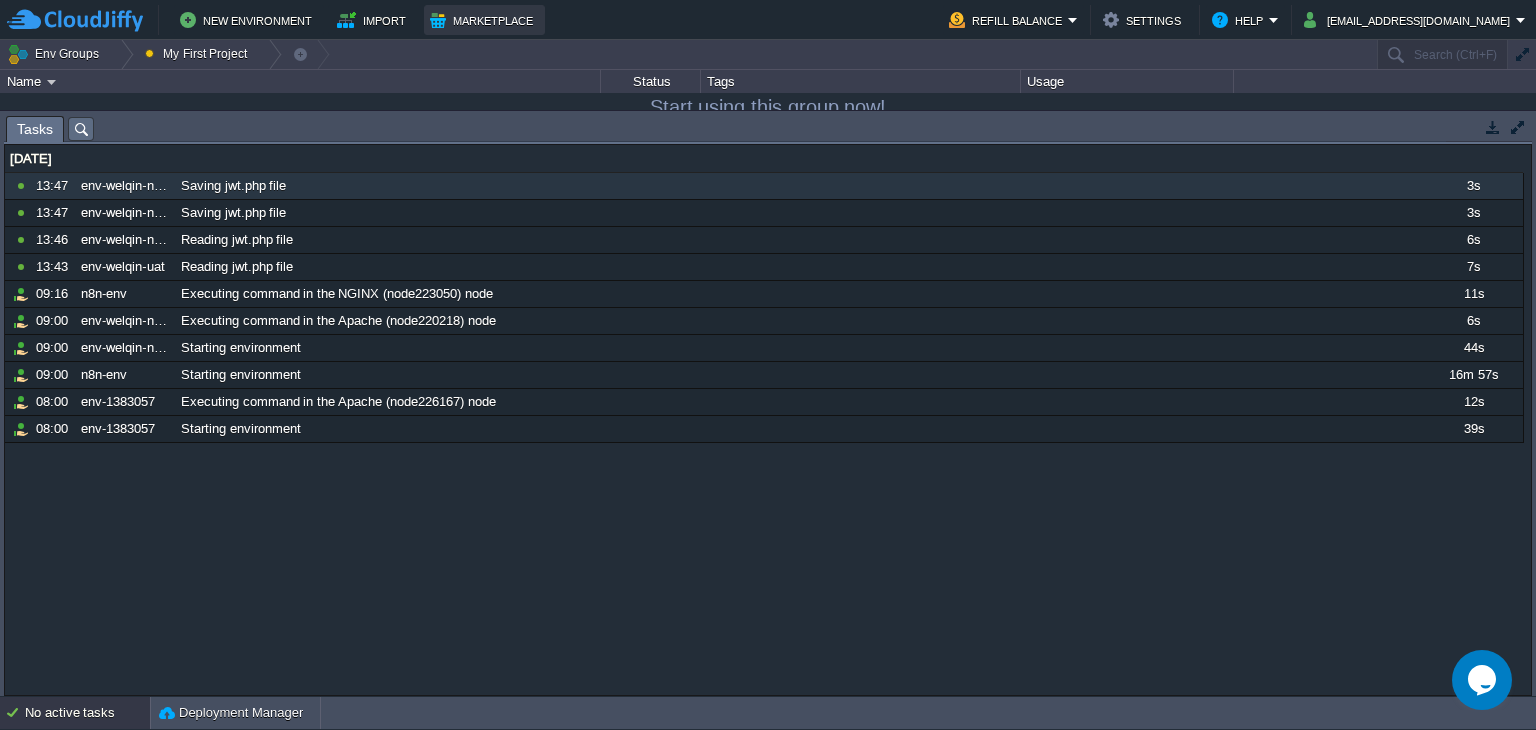 click on "Marketplace" at bounding box center (484, 20) 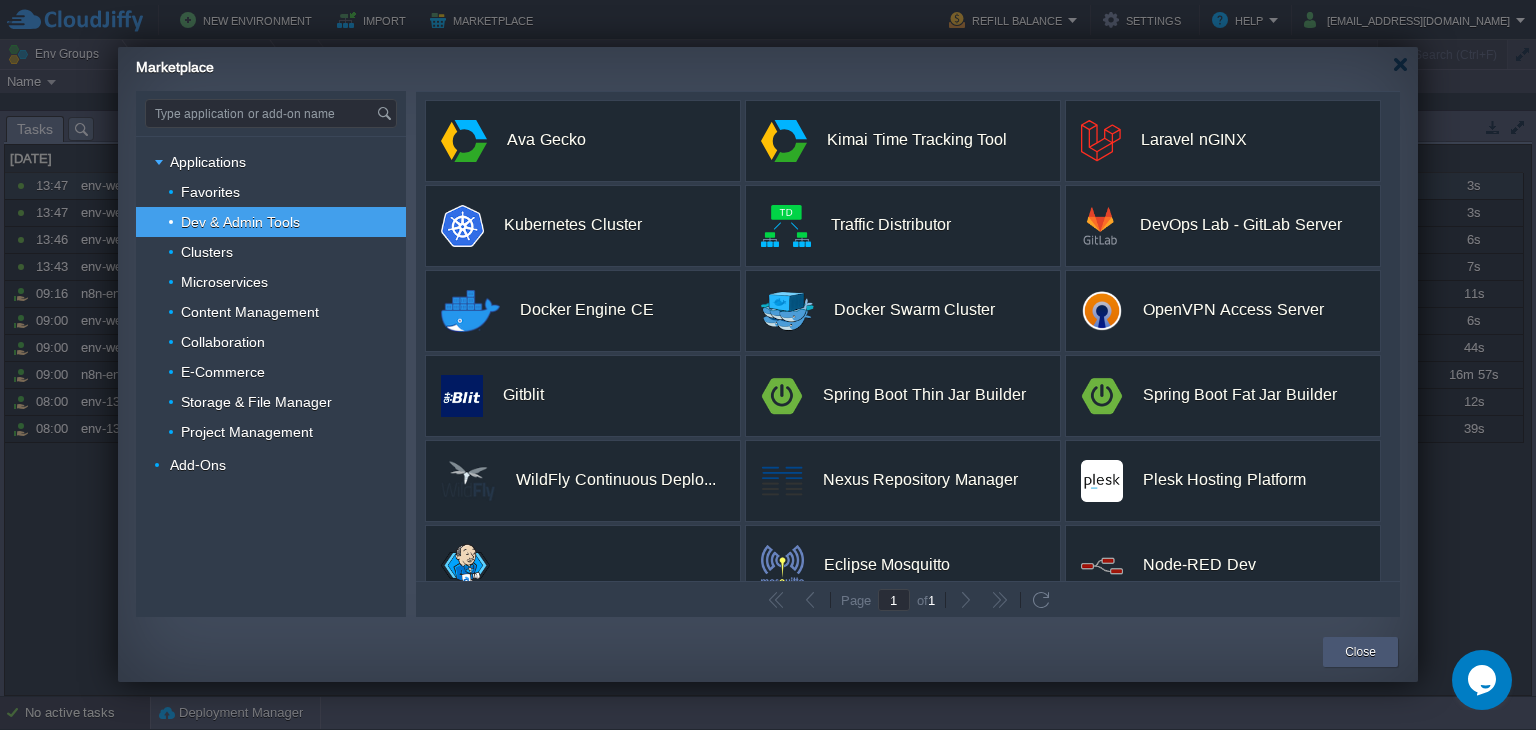 click on "Close" at bounding box center [1360, 652] 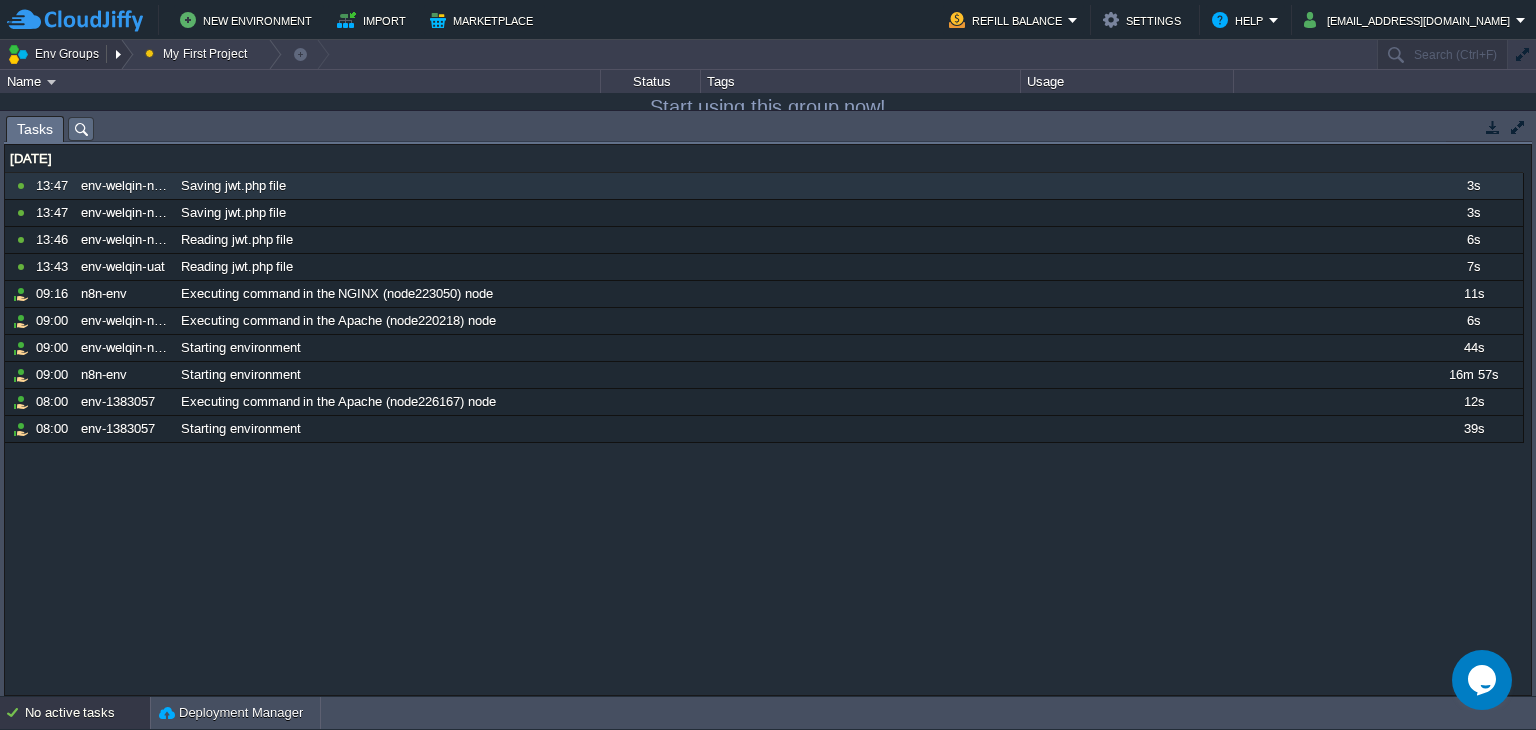 click on "Env Groups" at bounding box center [56, 54] 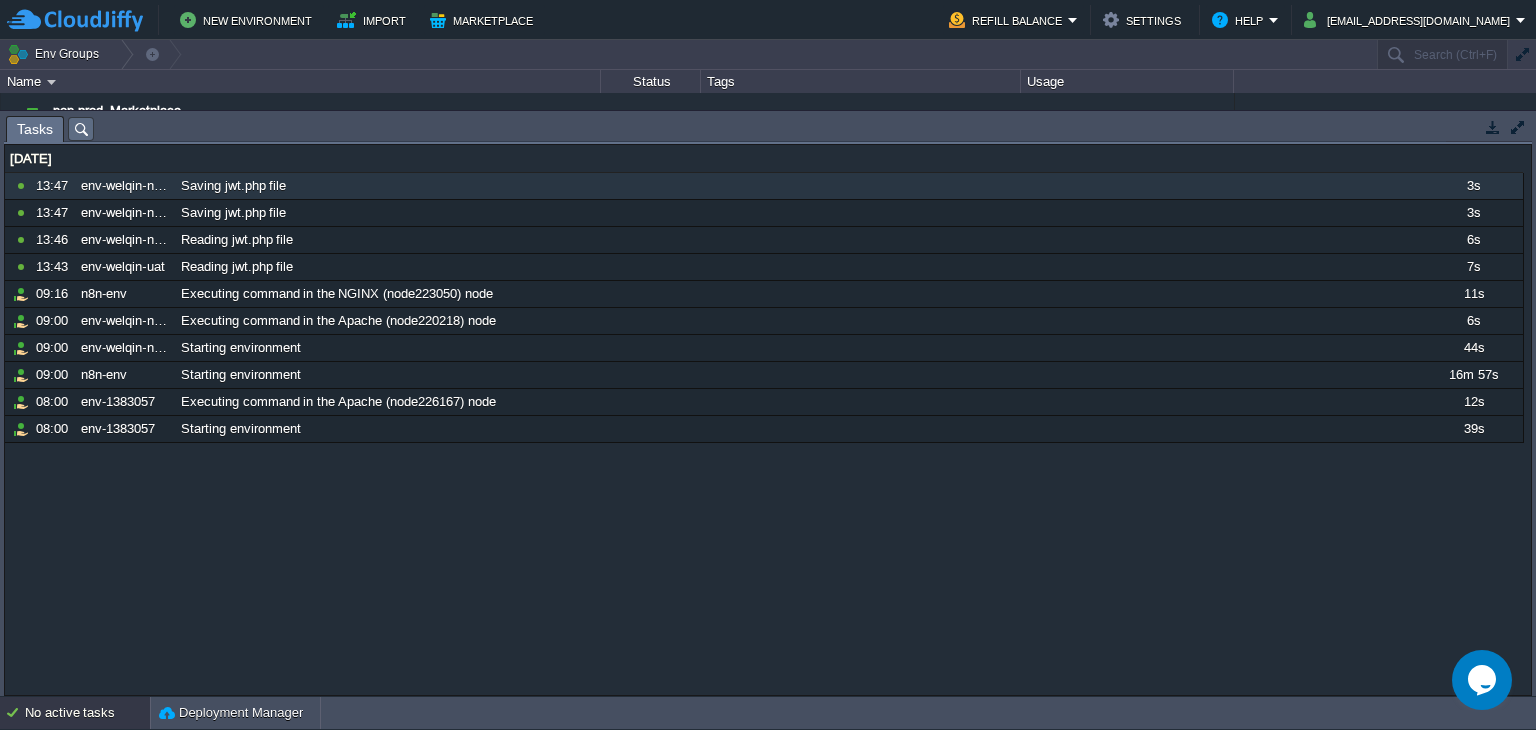 click at bounding box center (1518, 127) 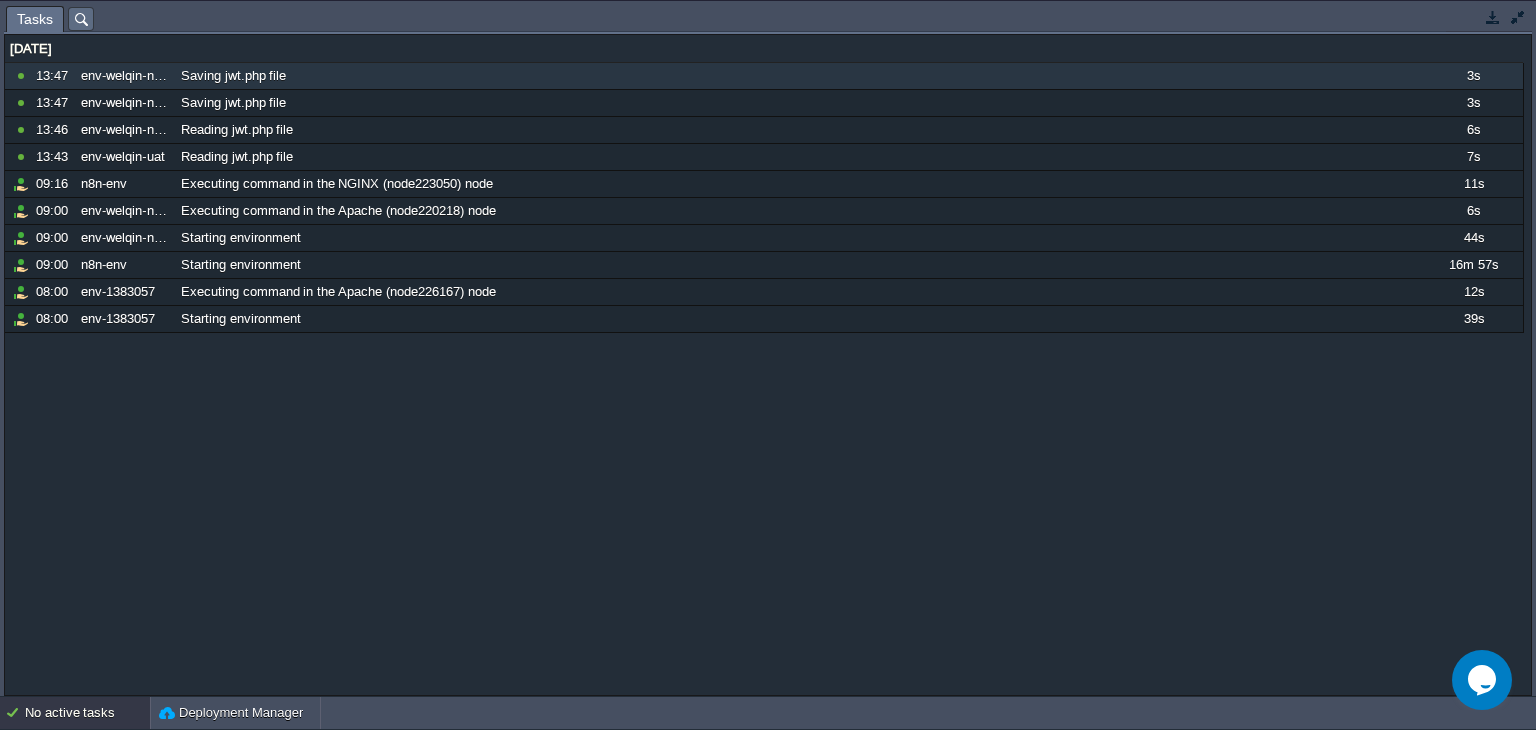 drag, startPoint x: 1517, startPoint y: 25, endPoint x: 1508, endPoint y: 39, distance: 16.643316 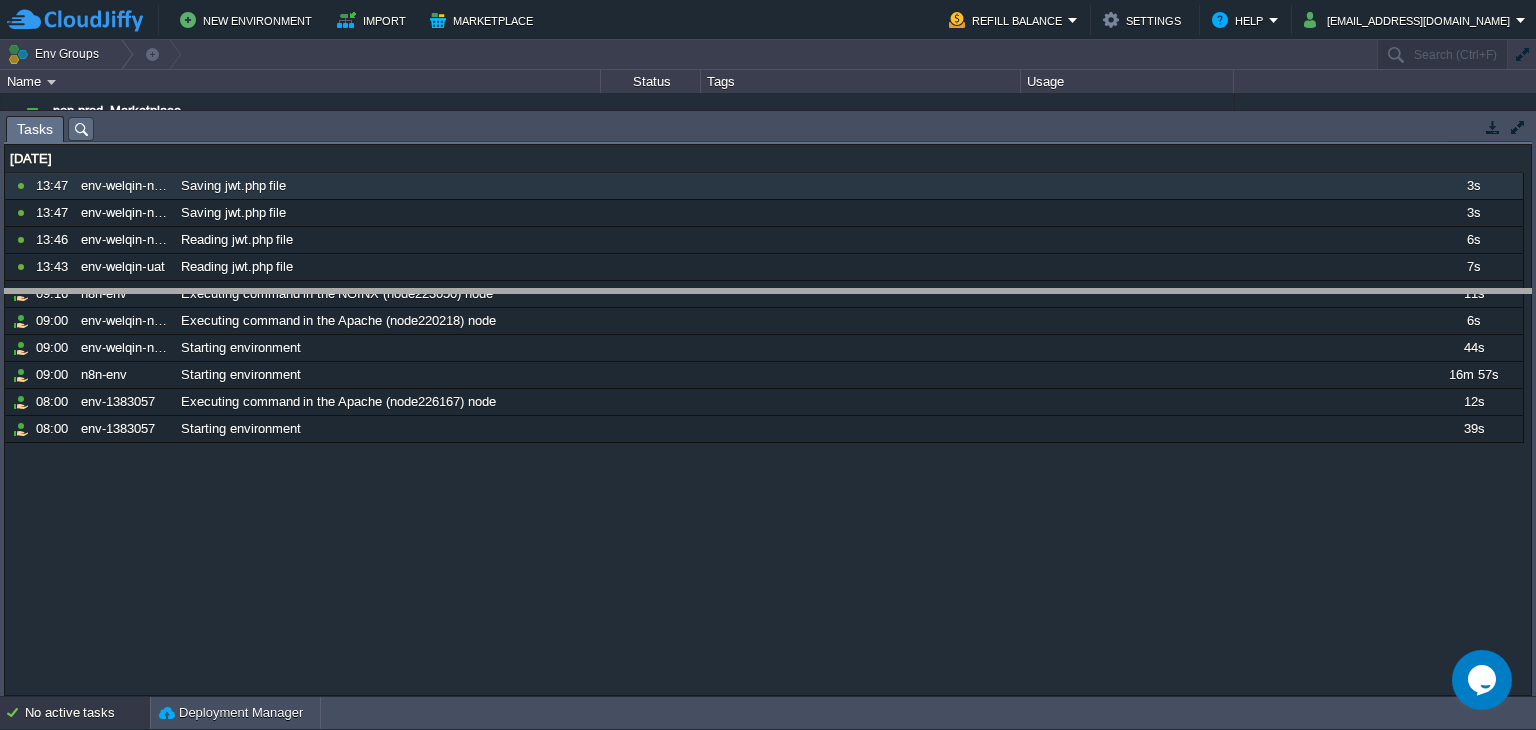 drag, startPoint x: 987, startPoint y: 142, endPoint x: 980, endPoint y: 315, distance: 173.14156 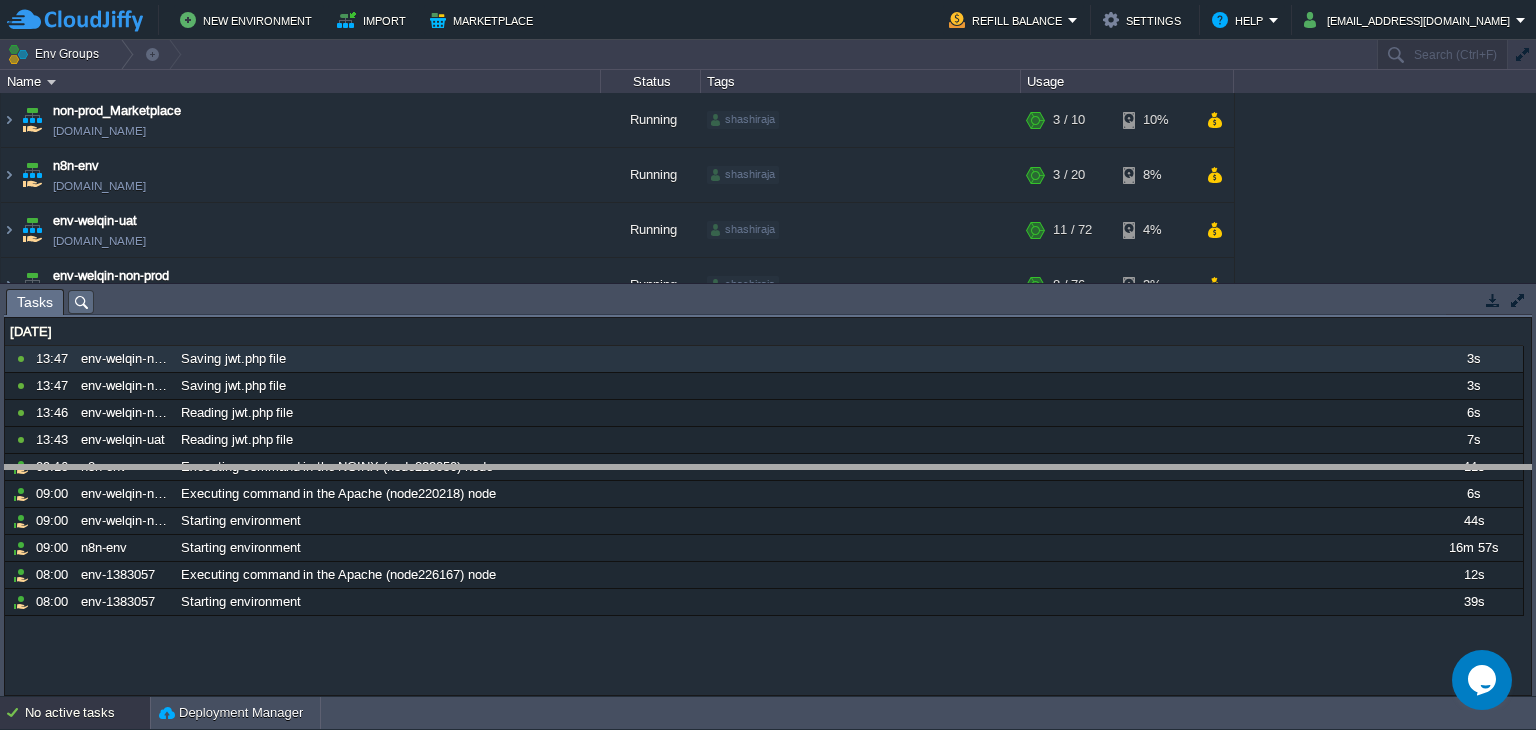 drag, startPoint x: 1048, startPoint y: 314, endPoint x: 1062, endPoint y: 490, distance: 176.55594 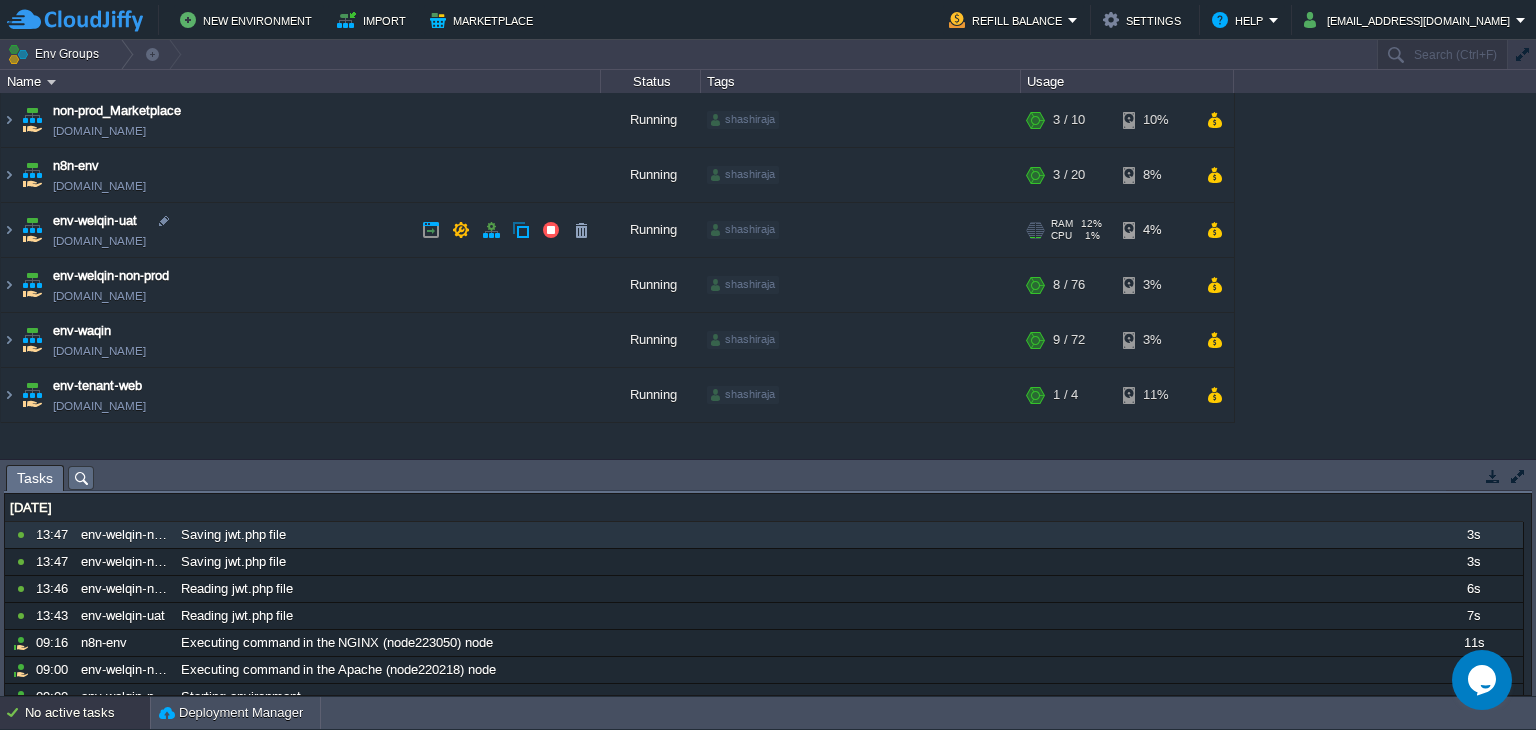 click on "env-welqin-uat env-welqin-uat.cloudjiffy.net" at bounding box center (301, 230) 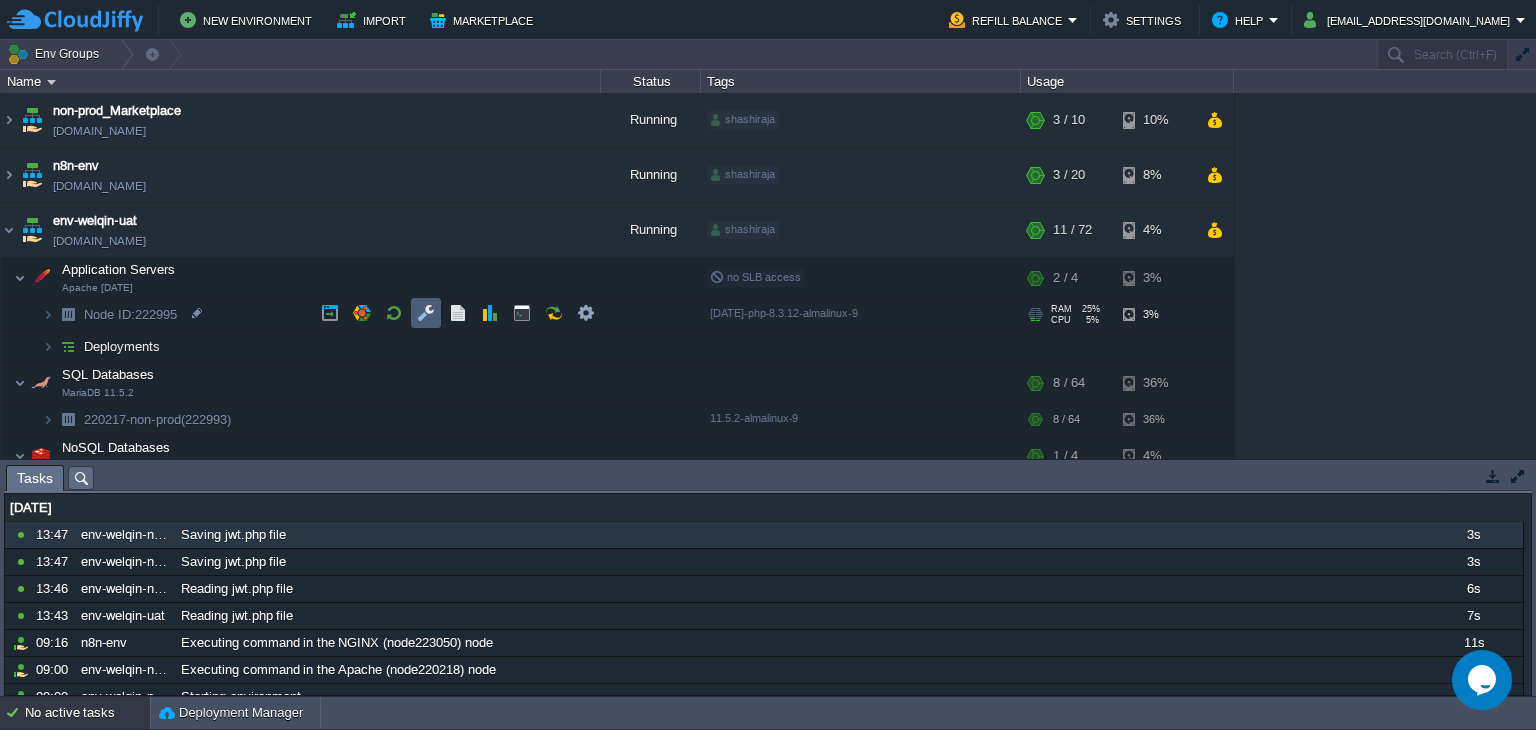 click at bounding box center (426, 313) 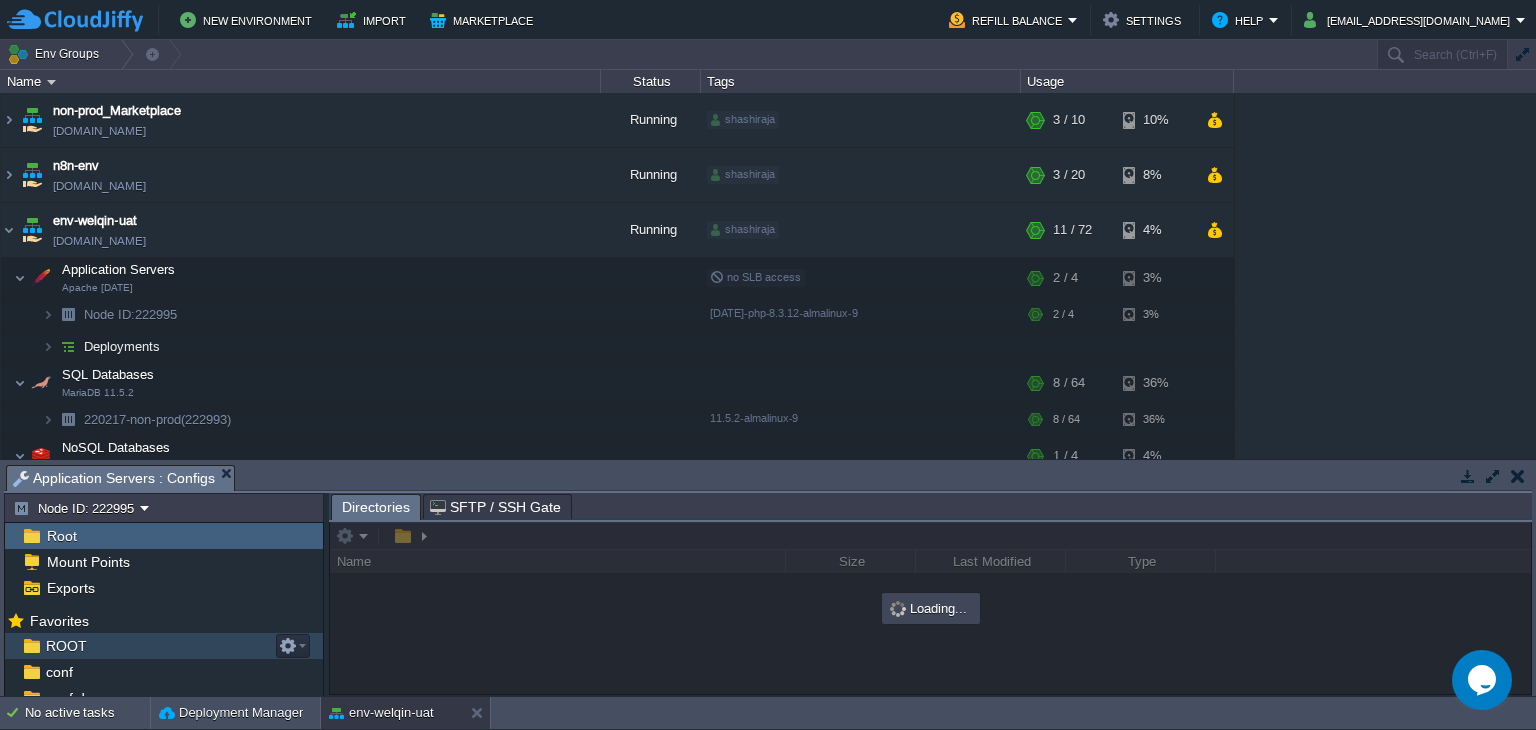 click on "ROOT" at bounding box center (164, 646) 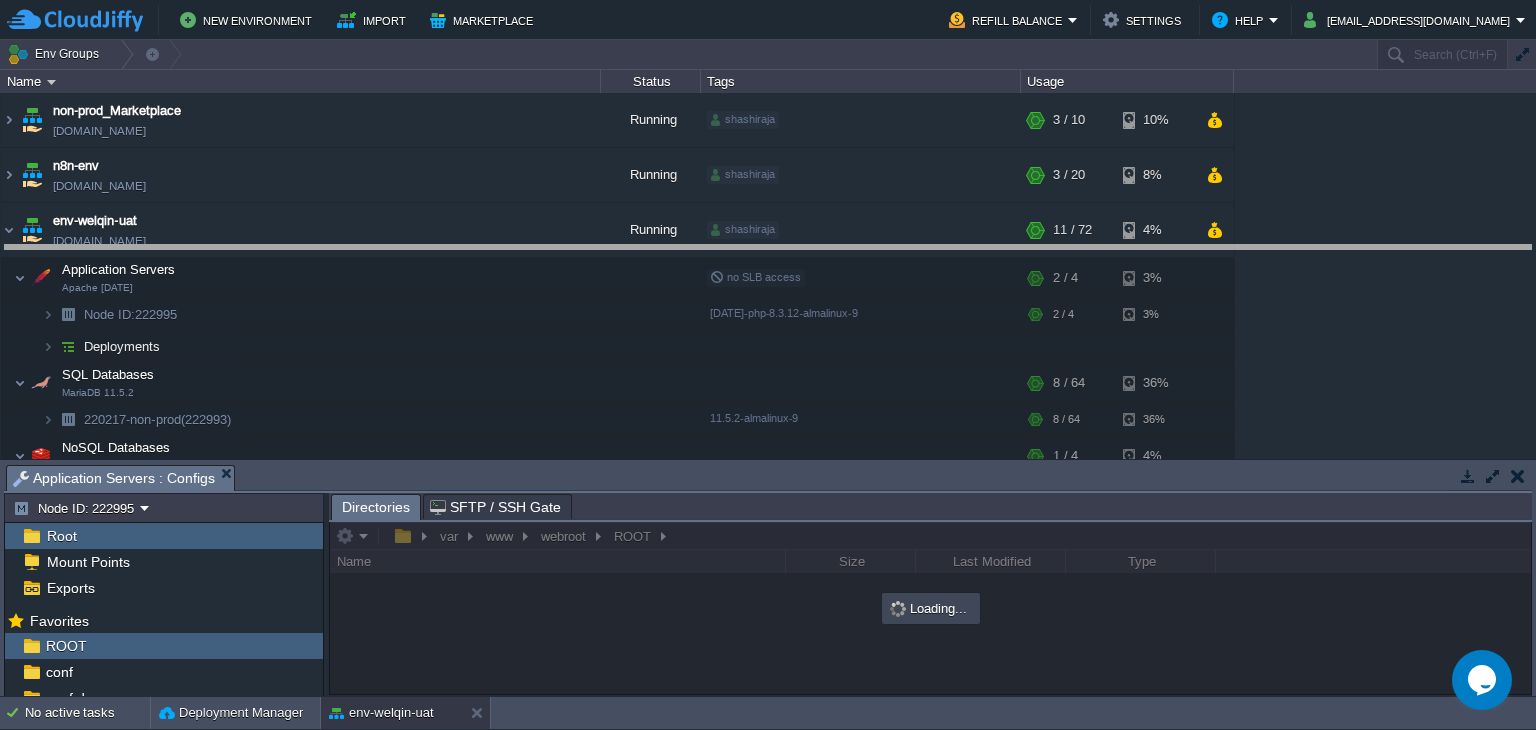 drag, startPoint x: 504, startPoint y: 486, endPoint x: 508, endPoint y: 175, distance: 311.02573 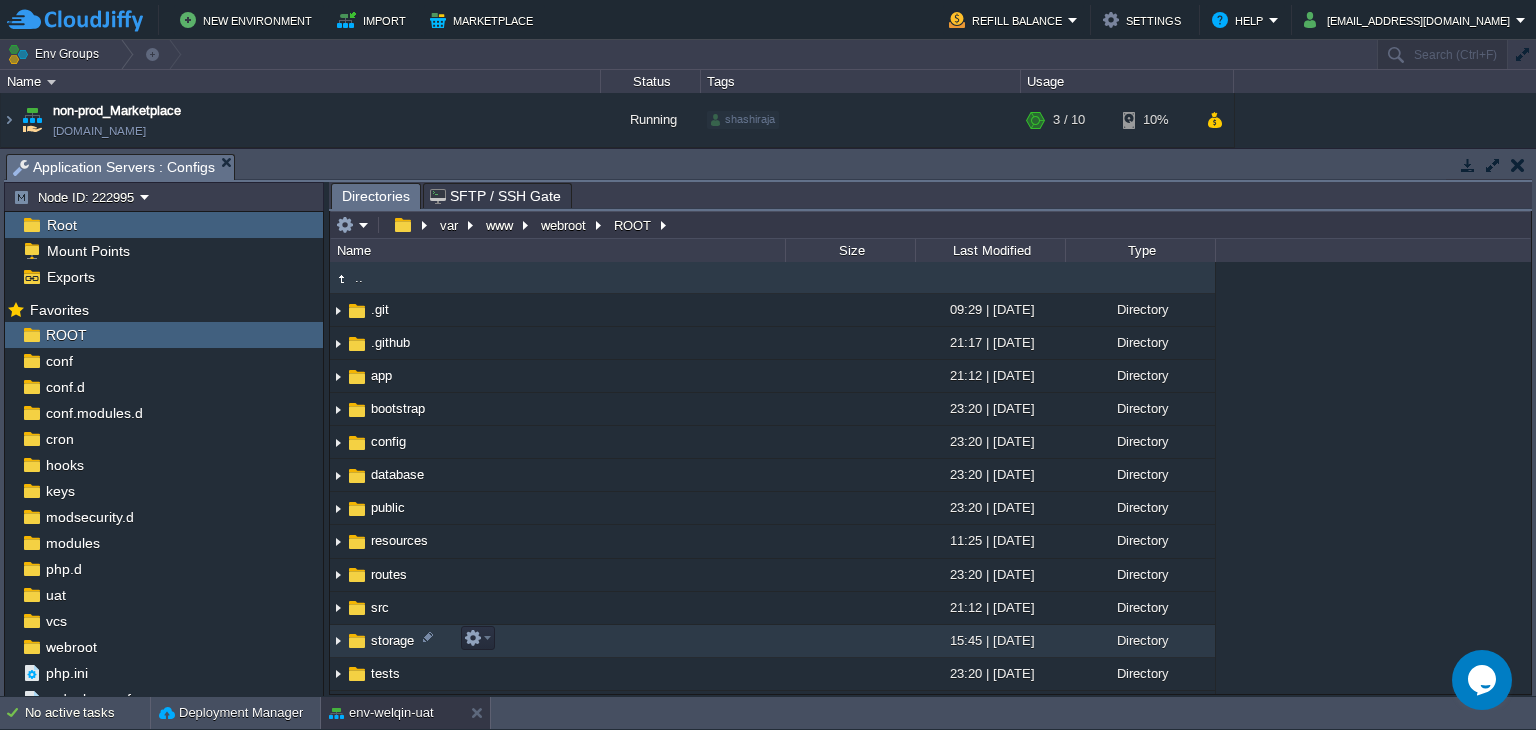 scroll, scrollTop: 0, scrollLeft: 0, axis: both 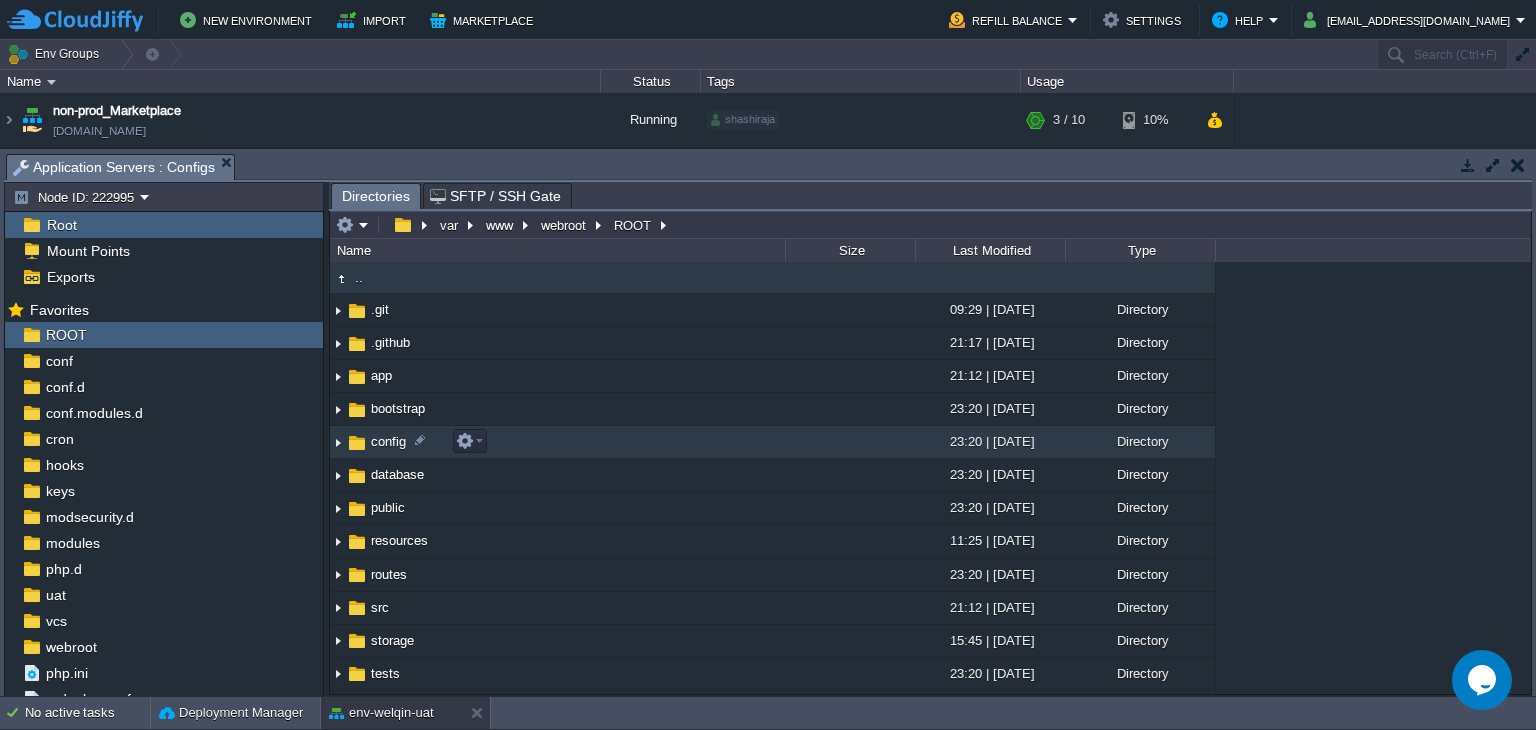 click on "config" at bounding box center [388, 441] 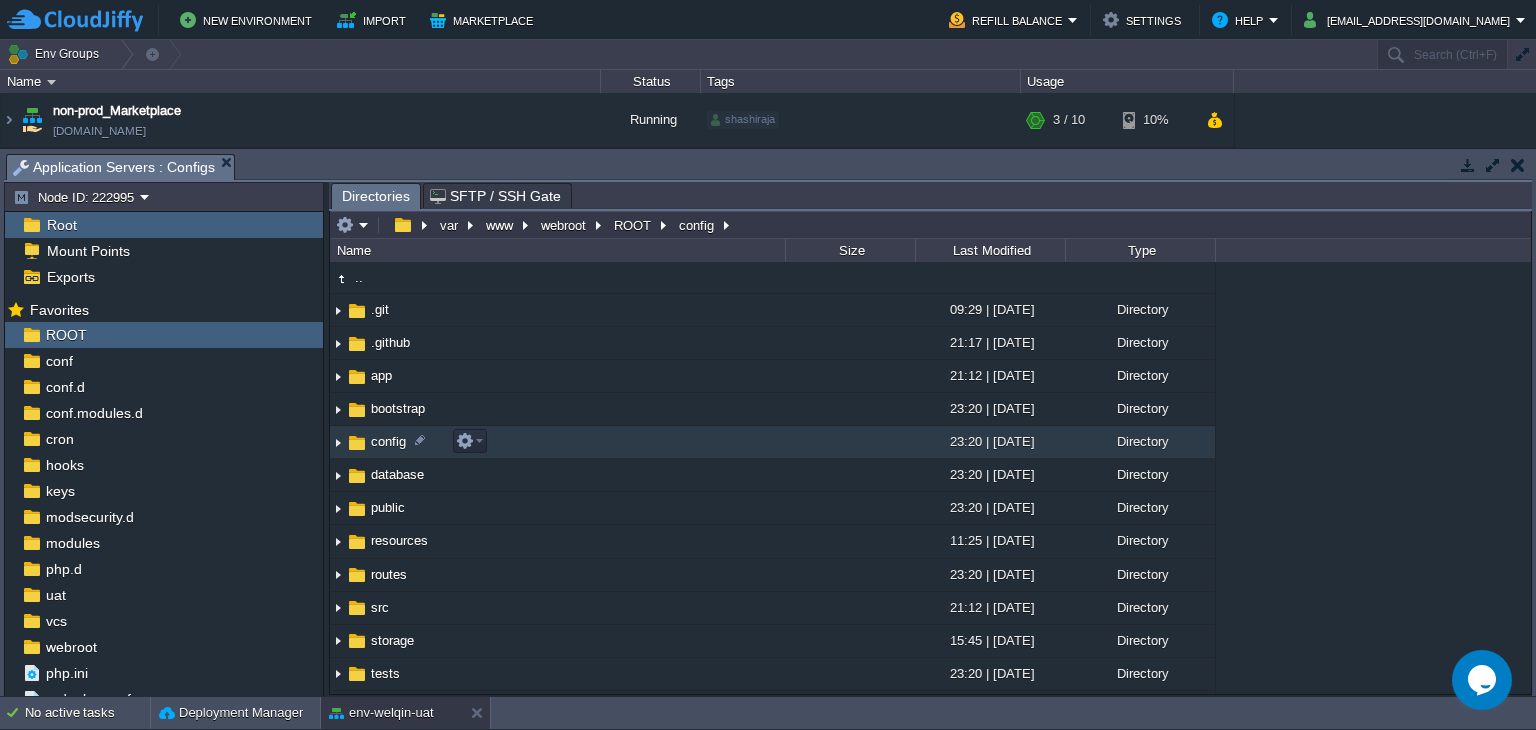 click on "config" at bounding box center [388, 441] 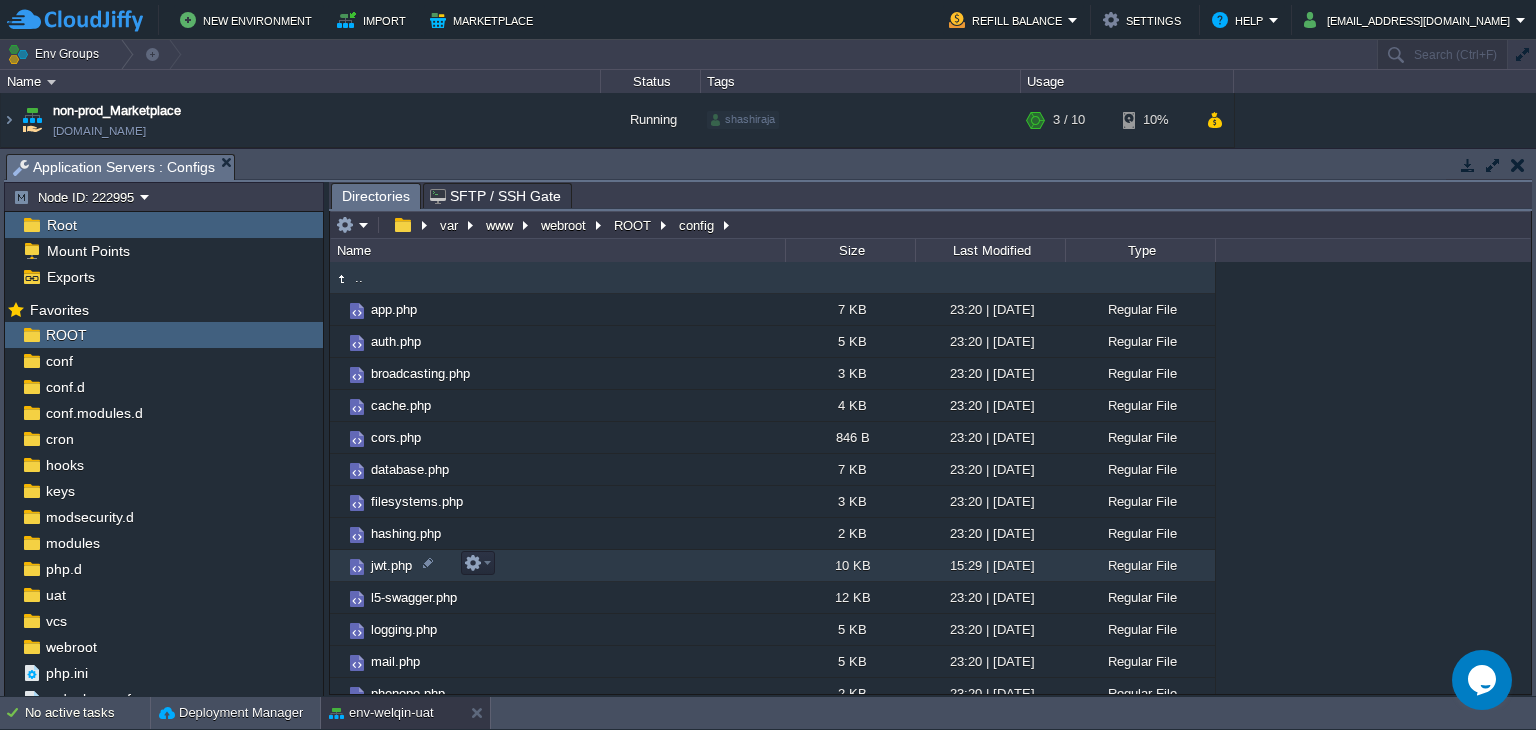 scroll, scrollTop: 172, scrollLeft: 0, axis: vertical 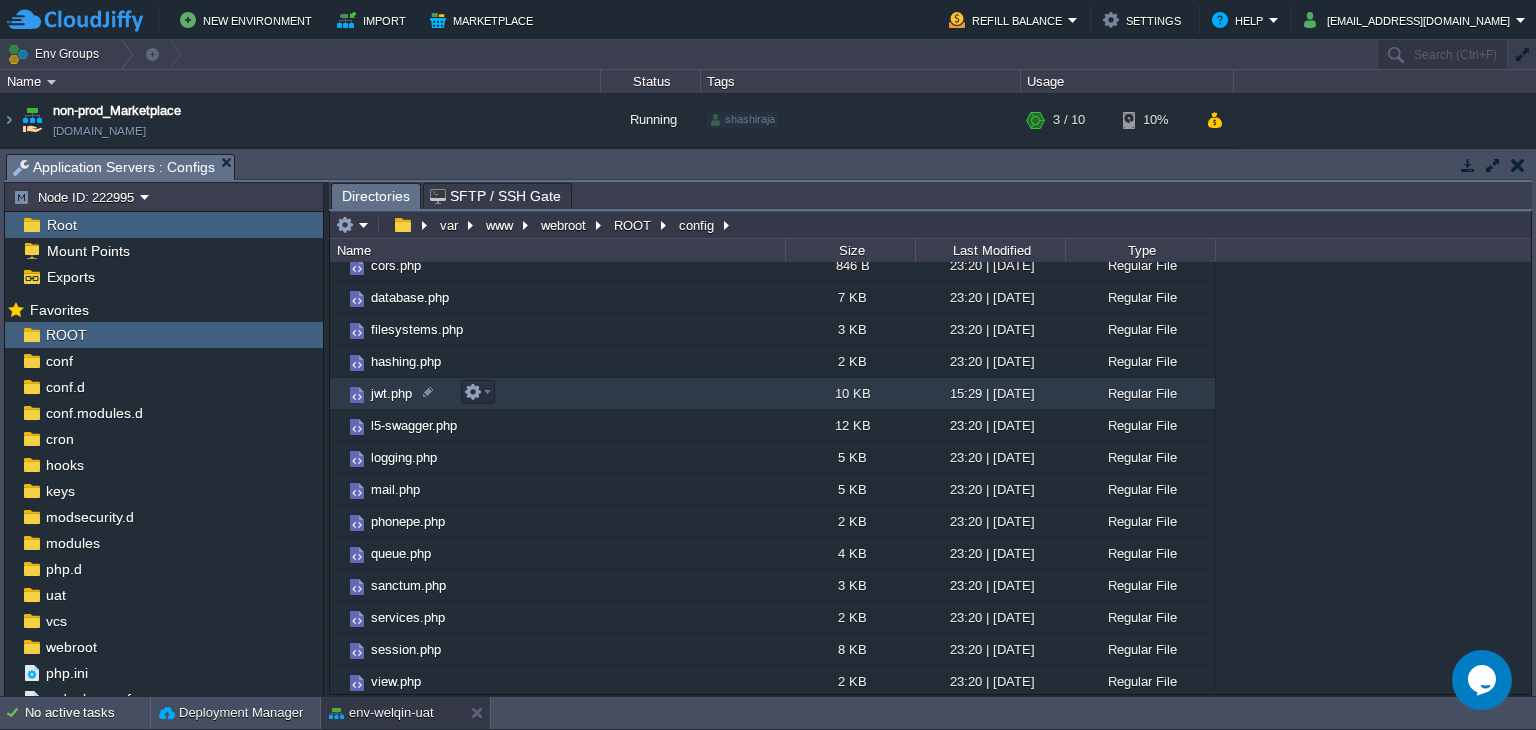 click on "jwt.php" at bounding box center (391, 393) 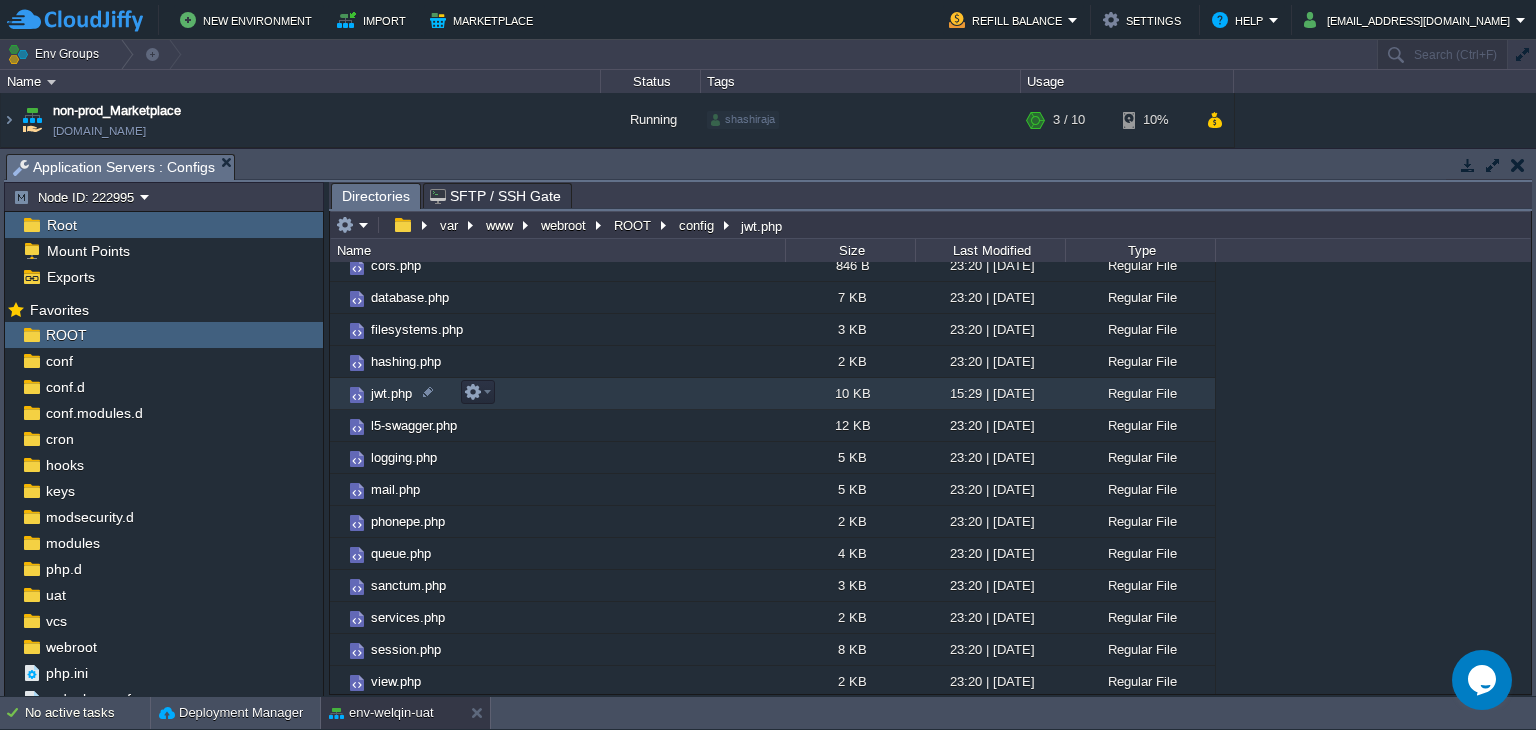 click on "jwt.php" at bounding box center (391, 393) 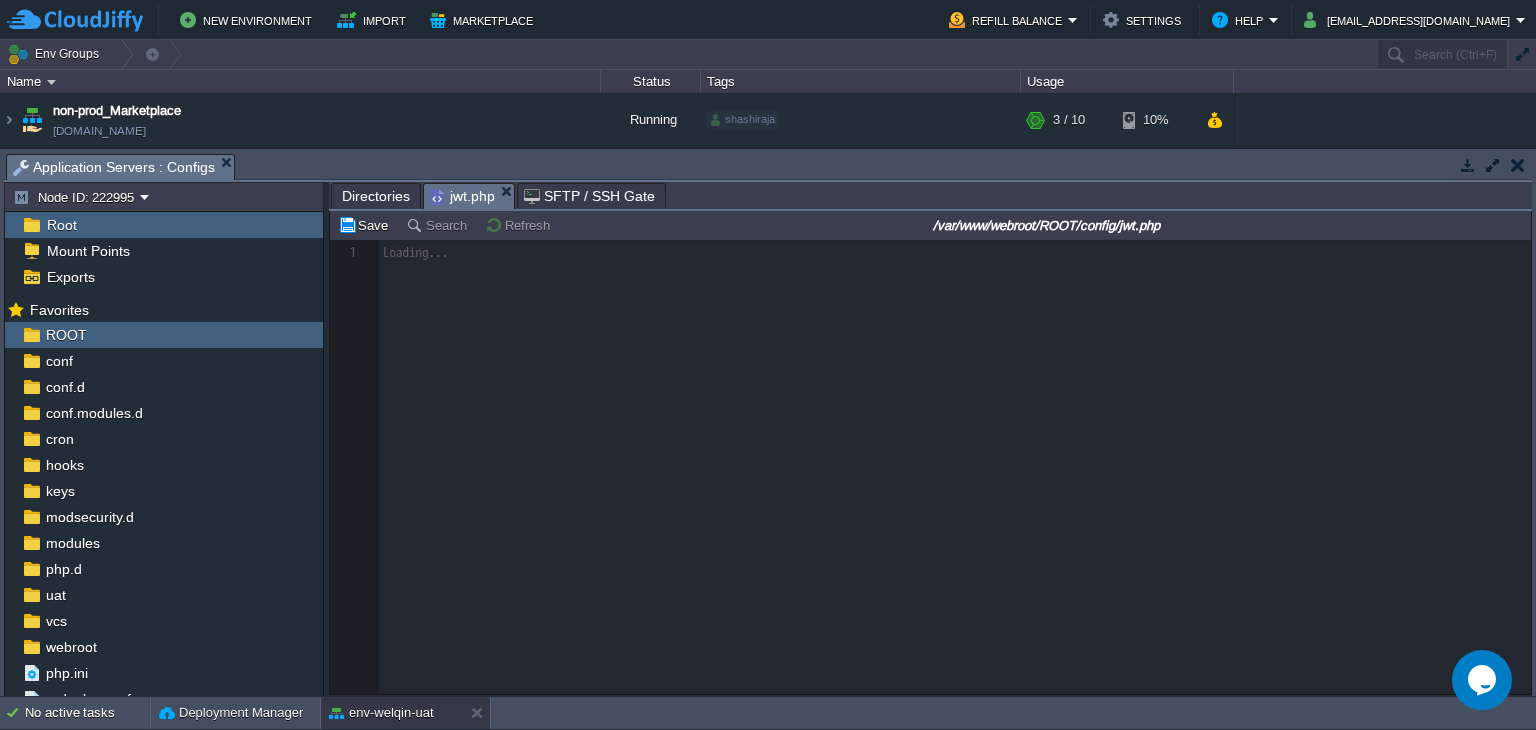 scroll, scrollTop: 6, scrollLeft: 0, axis: vertical 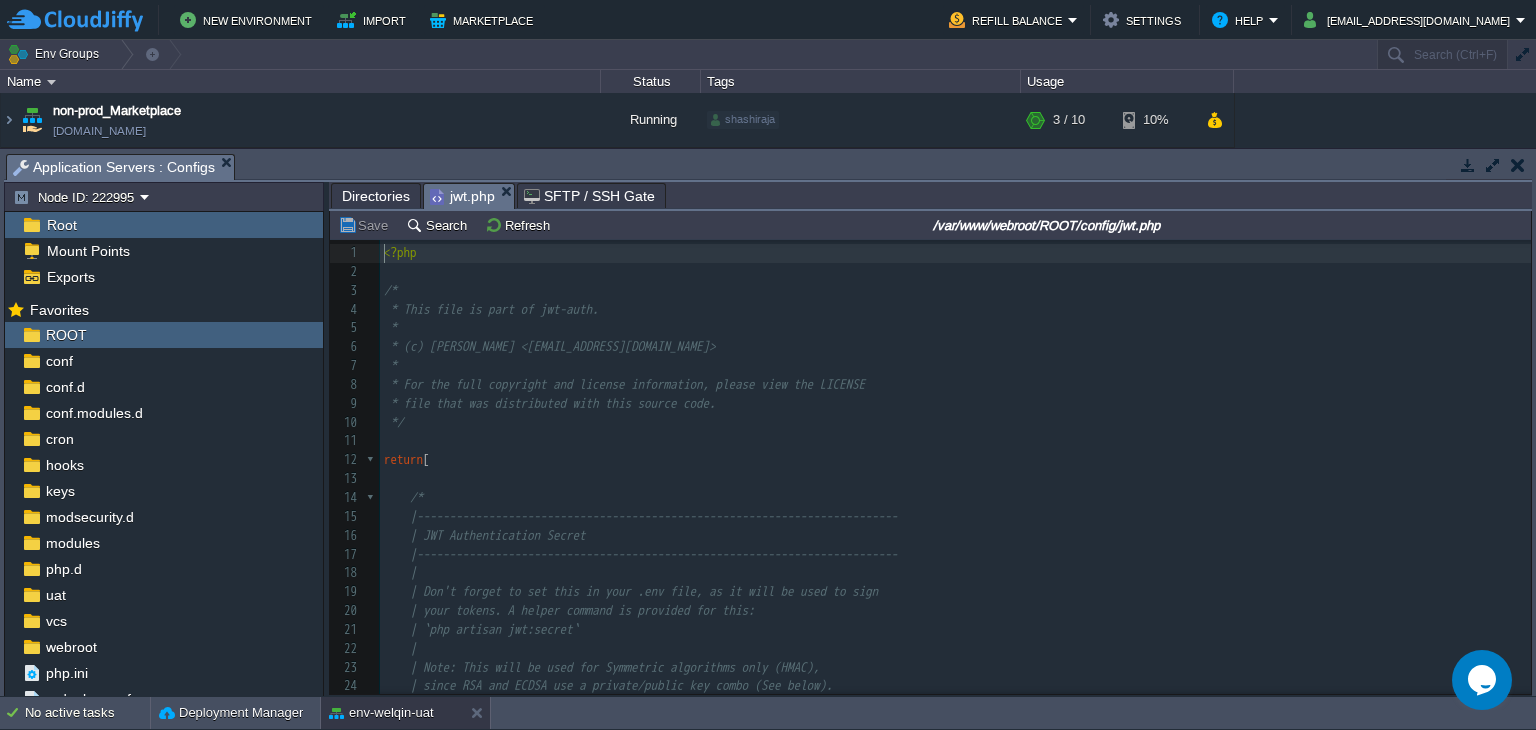 click on "/*" at bounding box center (955, 498) 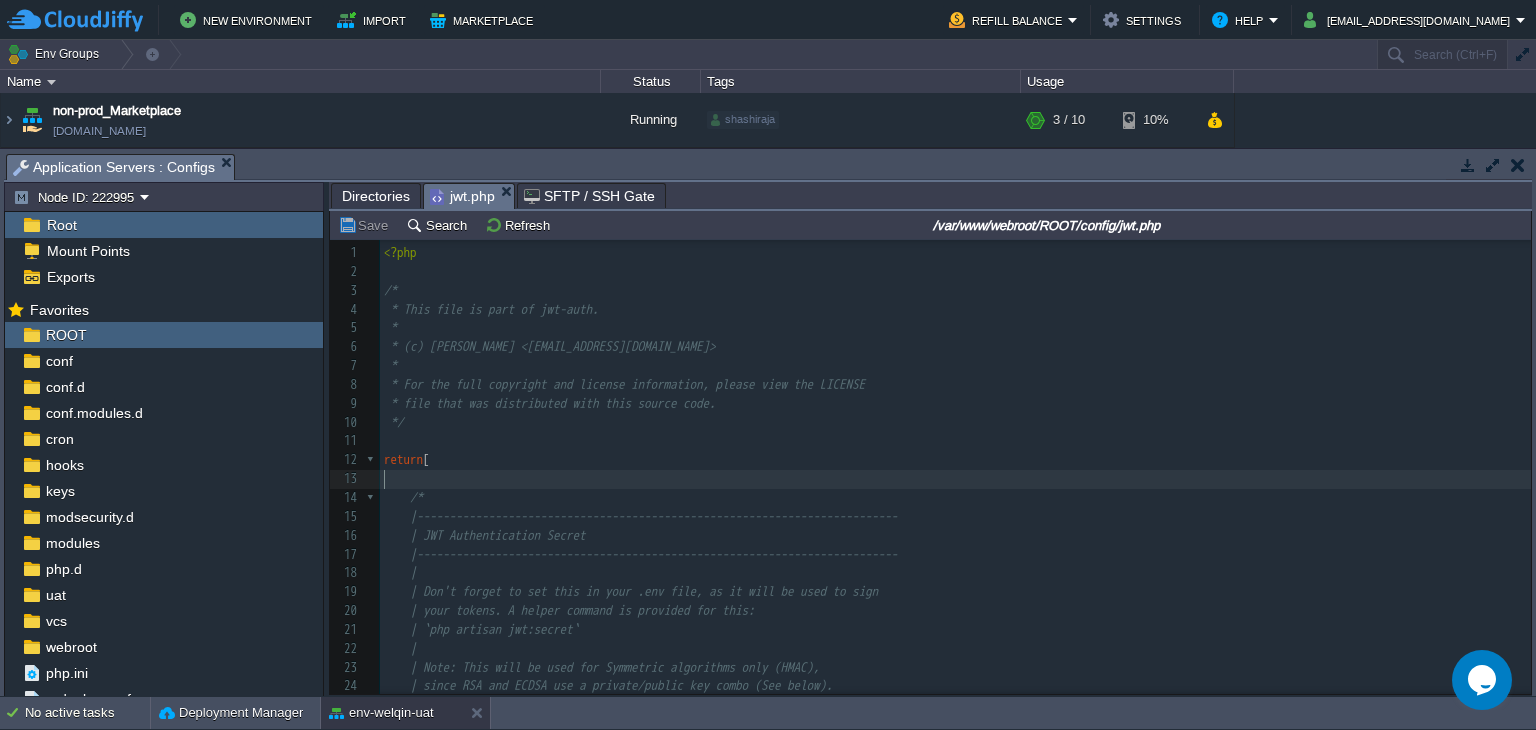 type on "-" 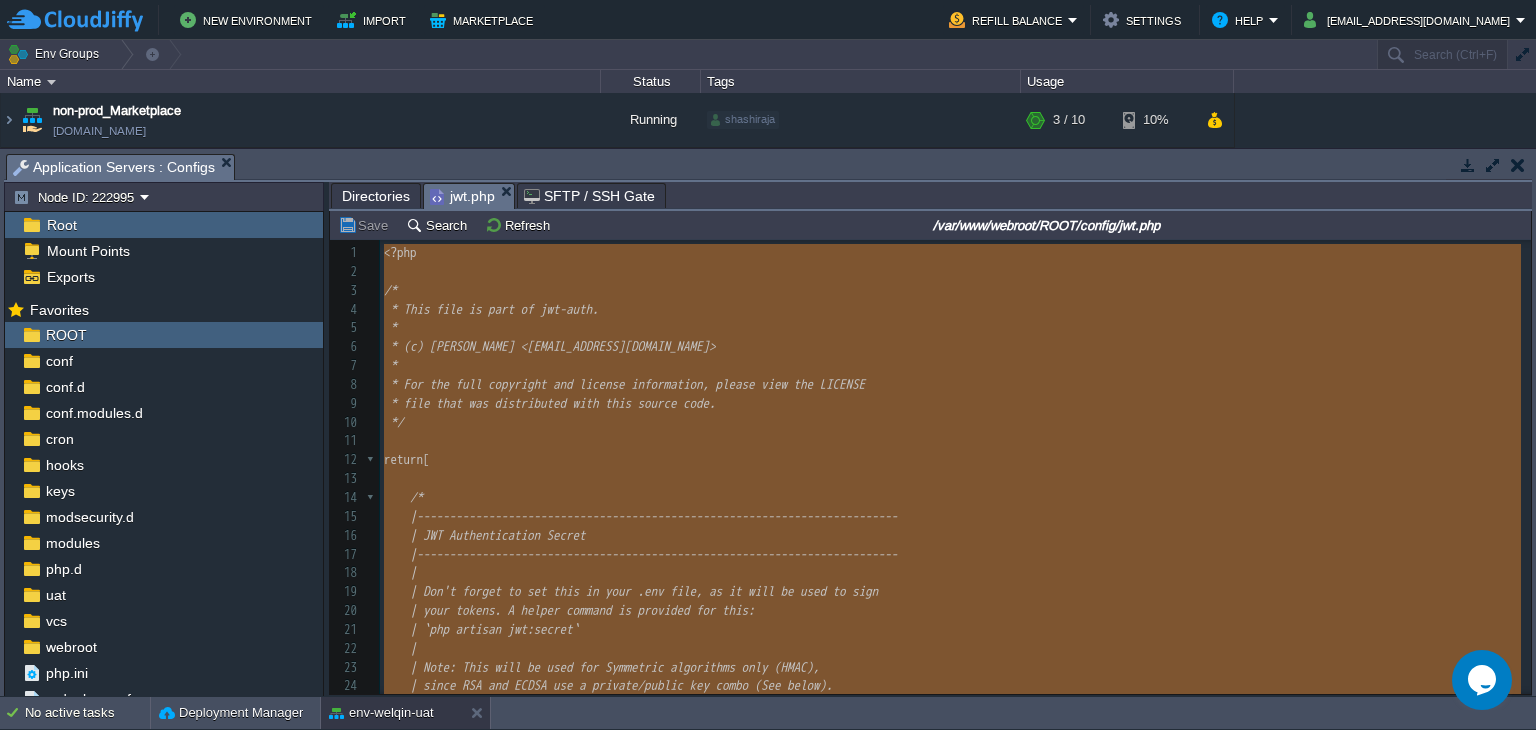 scroll, scrollTop: 5230, scrollLeft: 0, axis: vertical 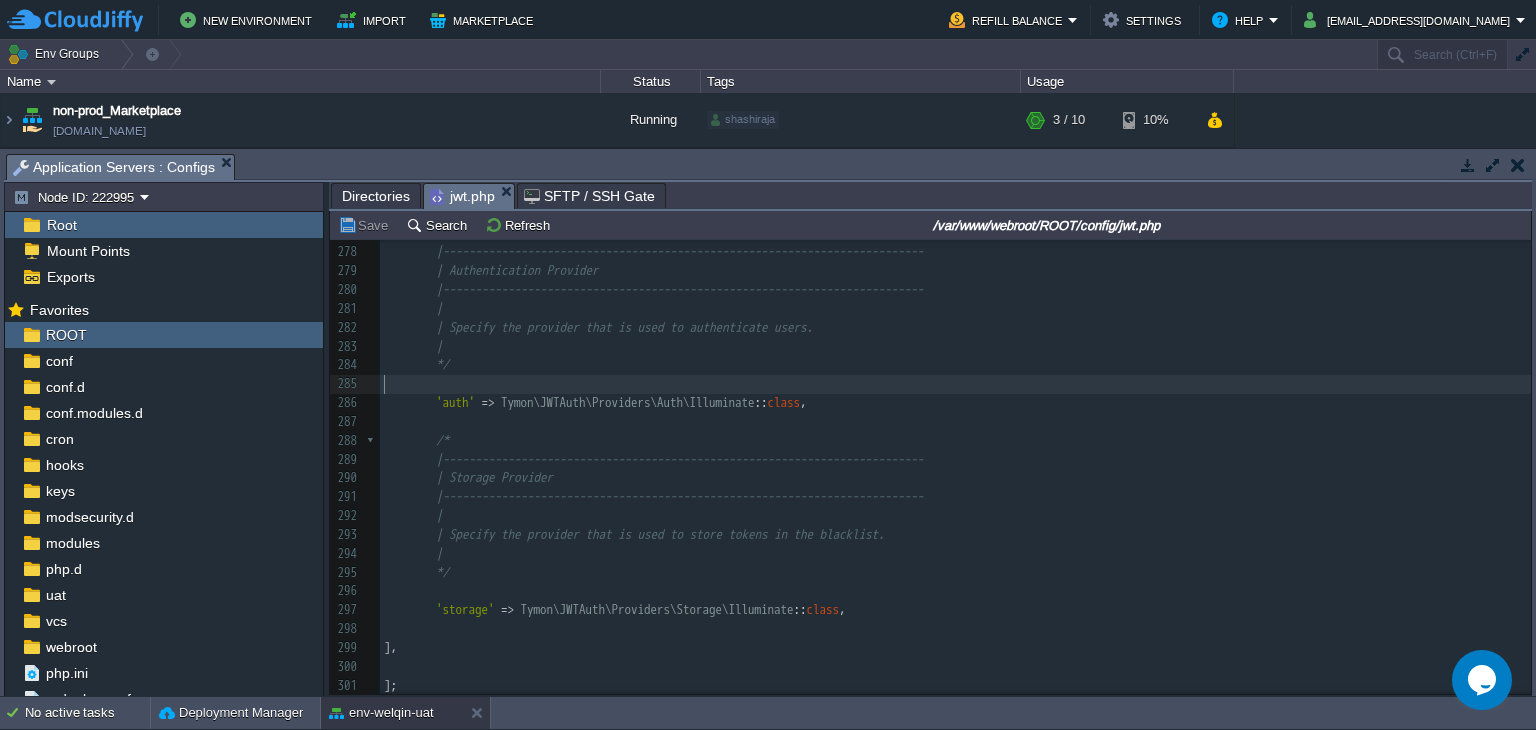 click on "​" at bounding box center (955, 384) 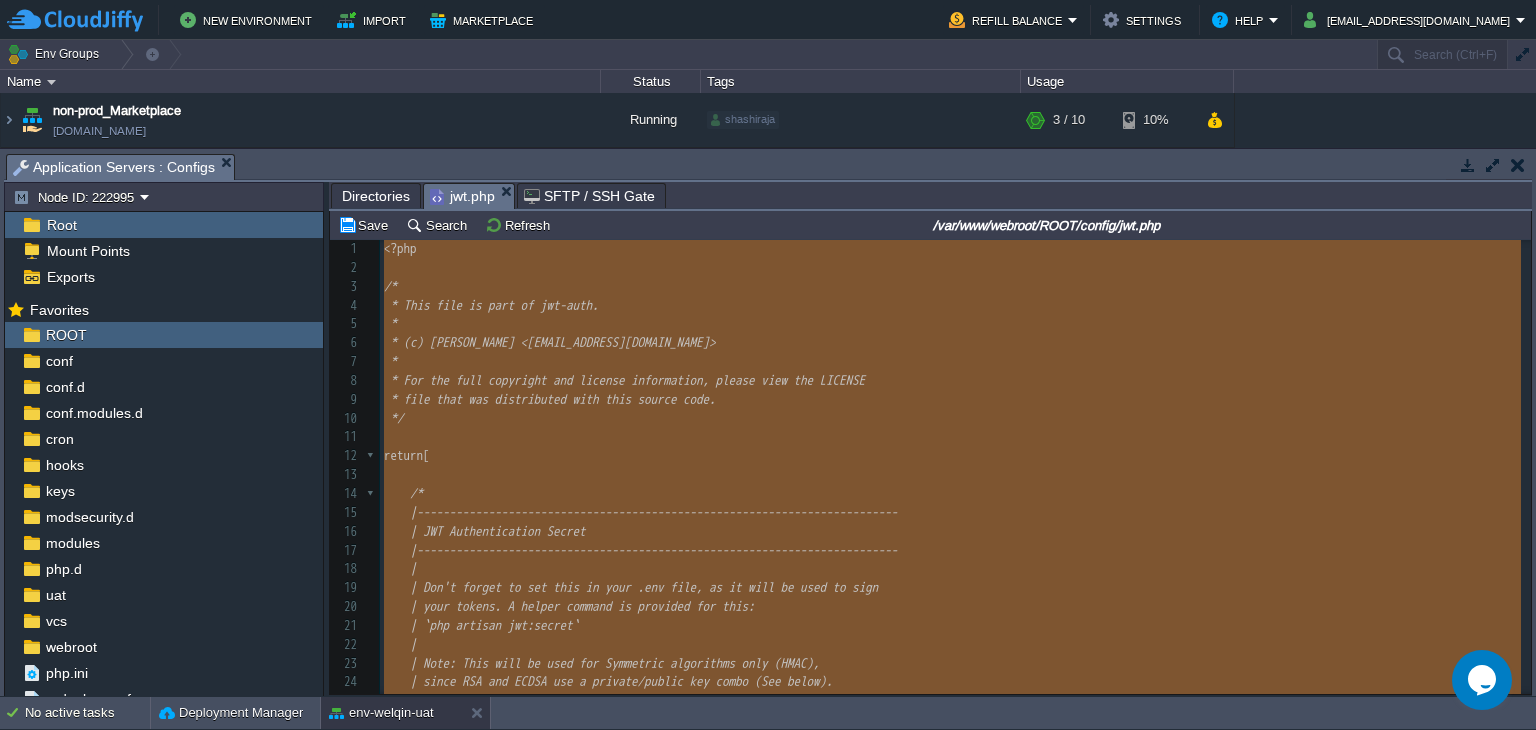 scroll, scrollTop: 1028, scrollLeft: 0, axis: vertical 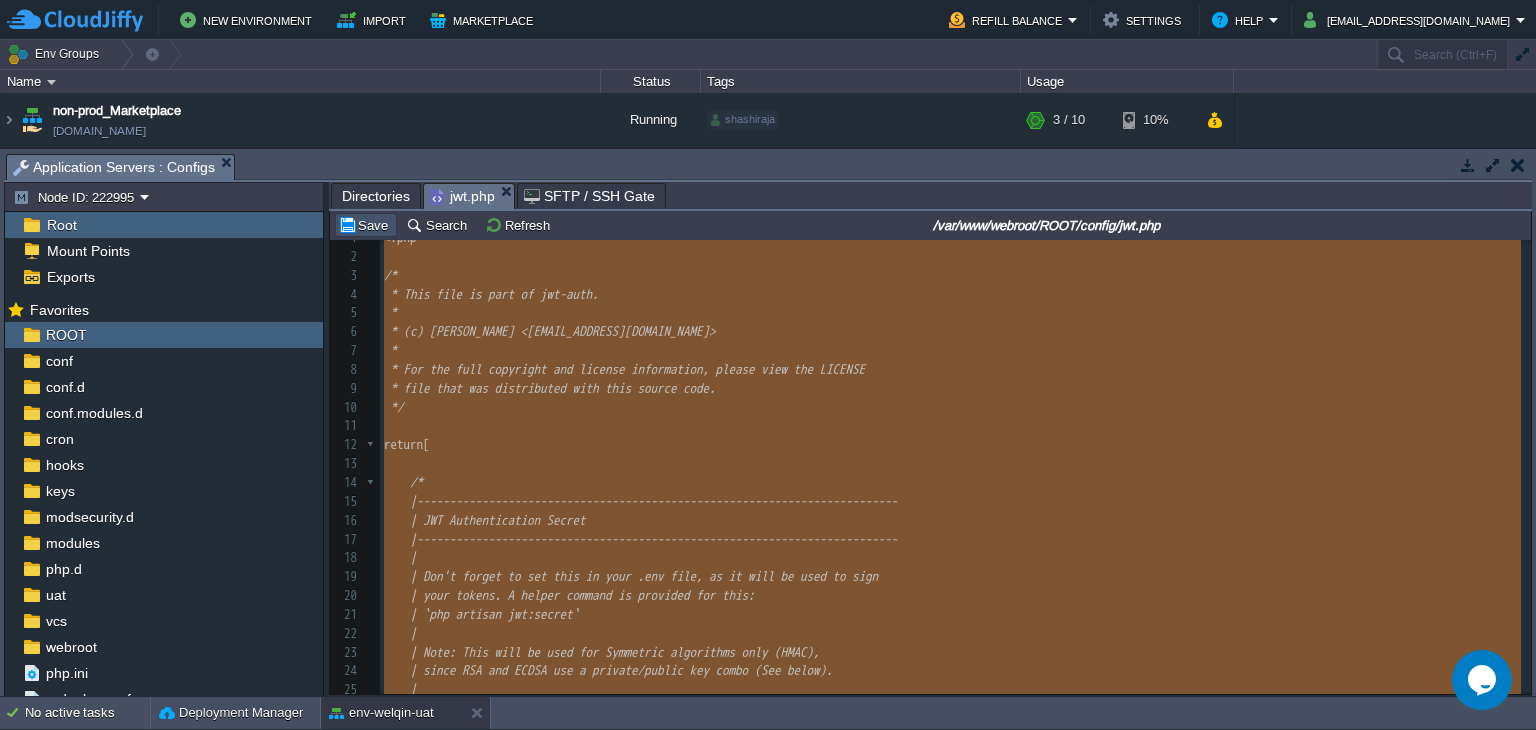 click on "Save" at bounding box center (366, 225) 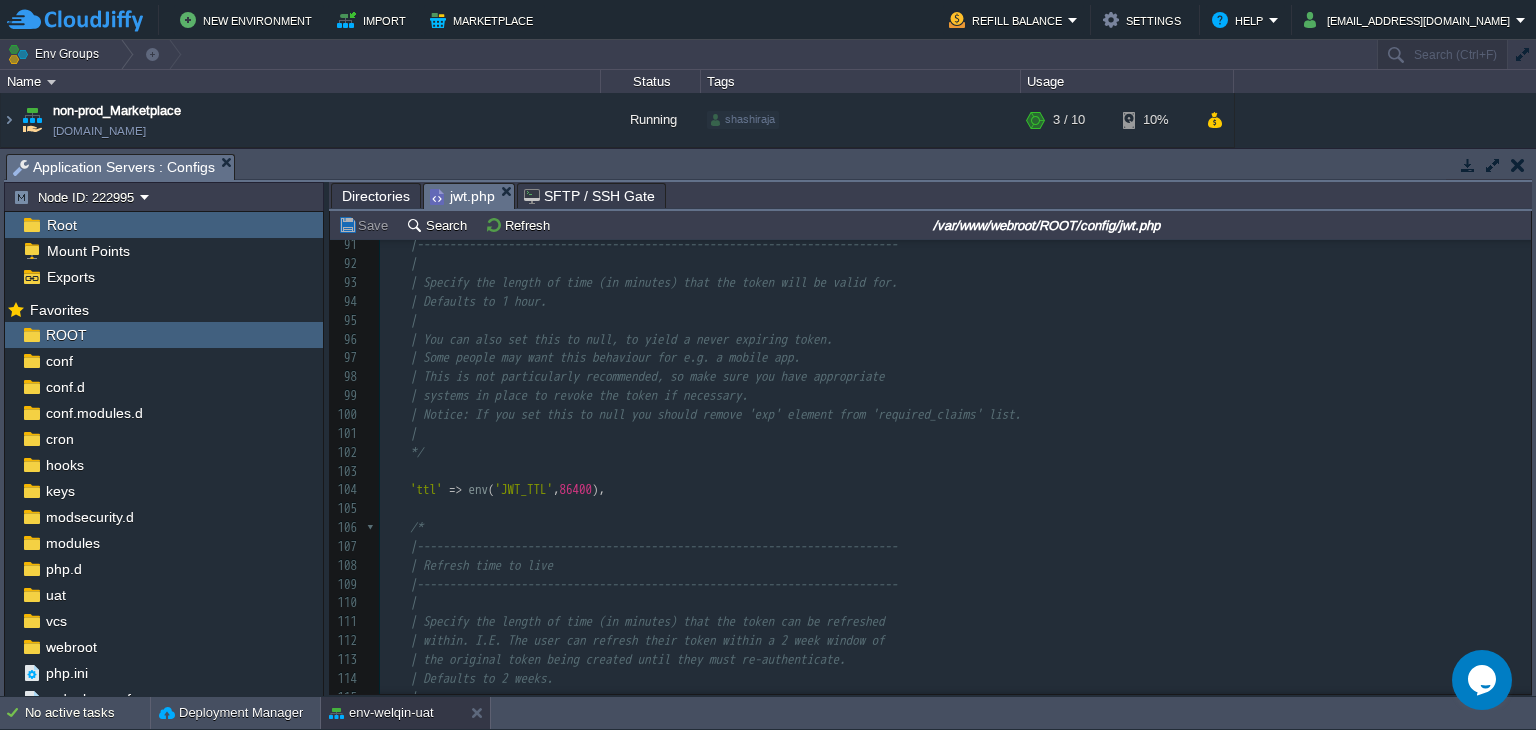click on "xxxxxxxxxx          /*   79          | 80          | The passphrase for your private key. Can be null if none set. 81          | 82          */ 83 ​ 84          'passphrase'   =>   env ( 'JWT_PASSPHRASE' ), 85 ​ 86     ], 87 ​ 88      /* 89      |-------------------------------------------------------------------------- 90      | JWT time to live 91      |-------------------------------------------------------------------------- 92      | 93      | Specify the length of time (in minutes) that the token will be valid for. 94      | Defaults to 1 hour. 95      | 96      | You can also set this to null, to yield a never expiring token. 97      | Some people may want this behaviour for e.g. a mobile app. 98      | This is not particularly recommended, so make sure you have appropriate 99      | systems in place to revoke the token if necessary. 100      | Notice: If you set this to null you should remove 'exp' element from 'required_claims' list. 101      | 102      */ 103" at bounding box center [955, 462] 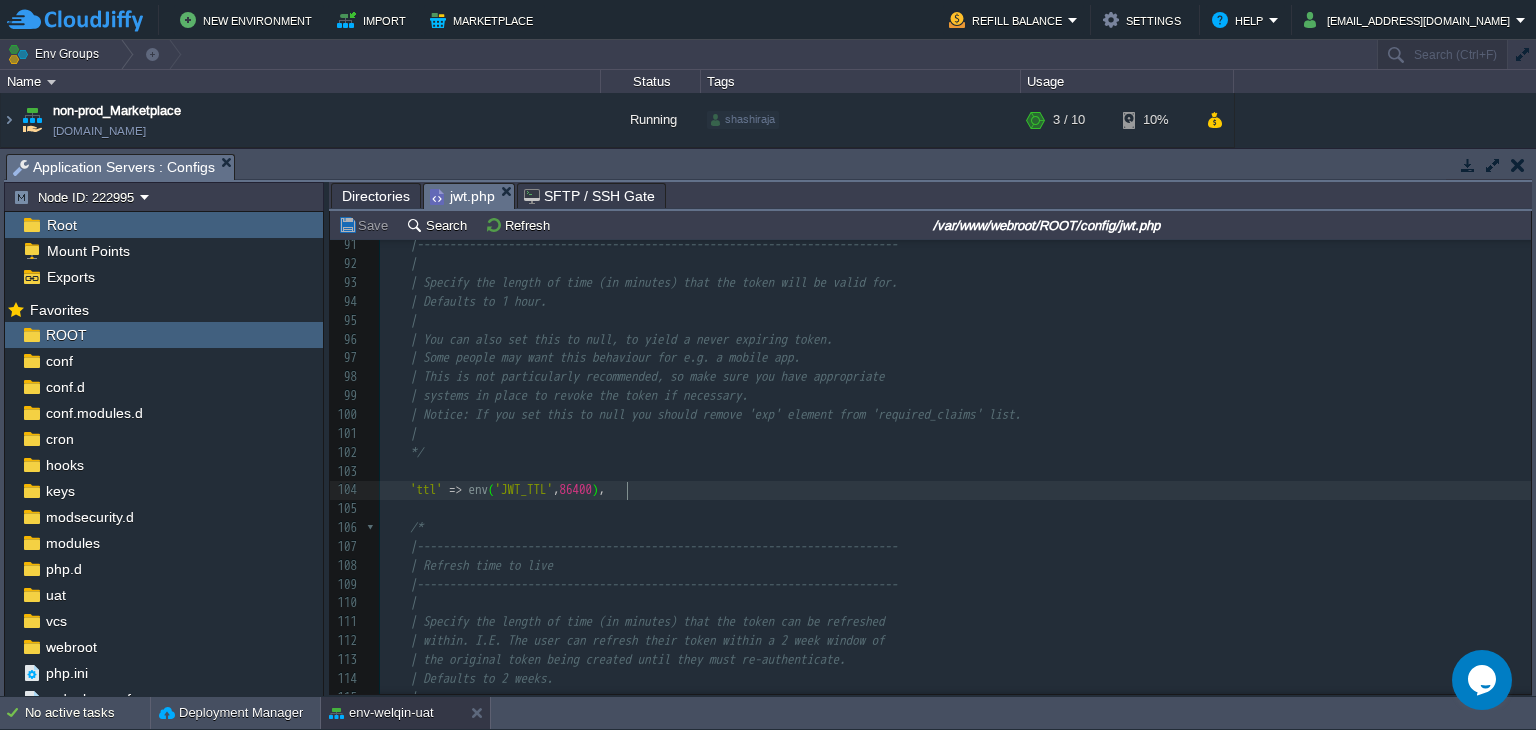scroll, scrollTop: 1770, scrollLeft: 0, axis: vertical 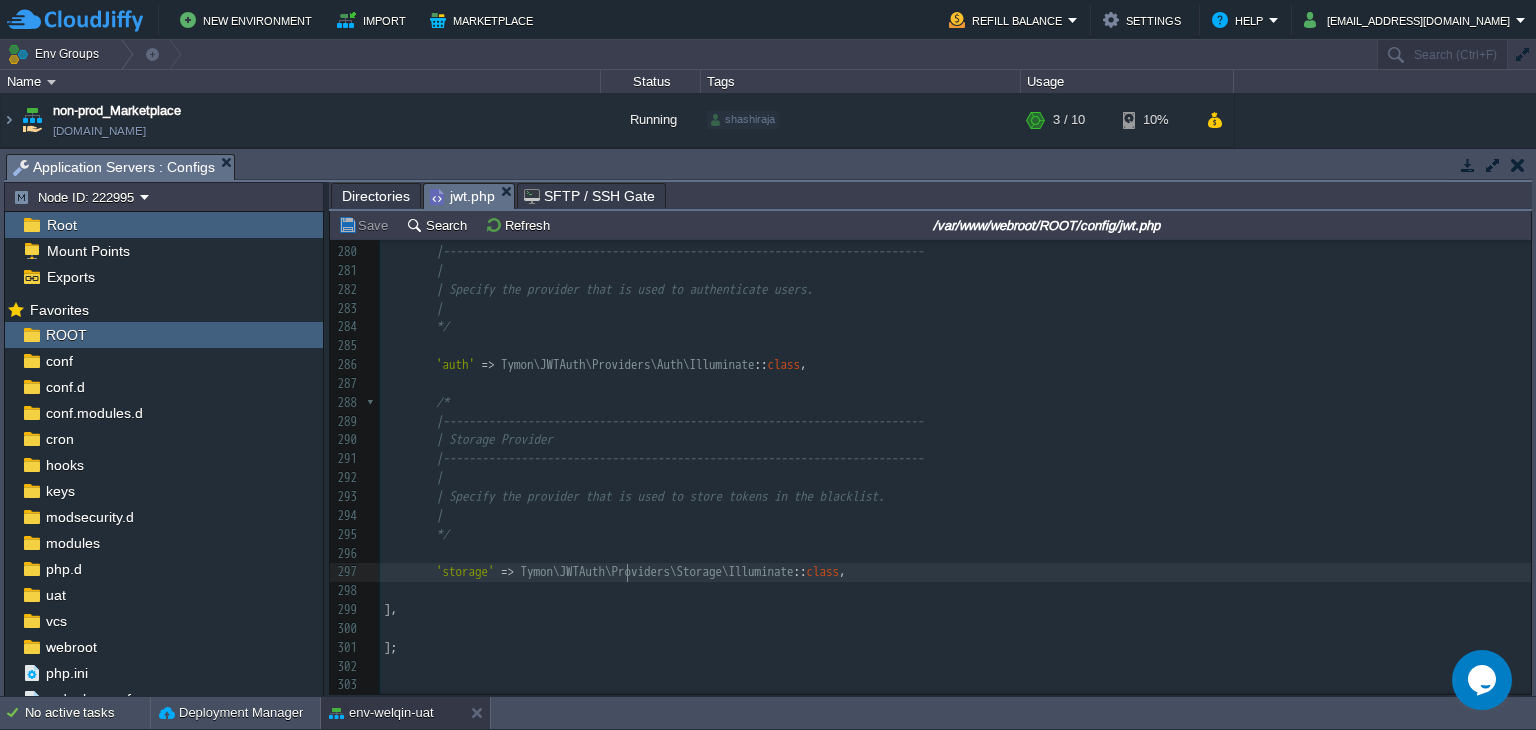 click on "Tymon\JWTAuth\Providers\Storage\Illuminate" at bounding box center (657, 571) 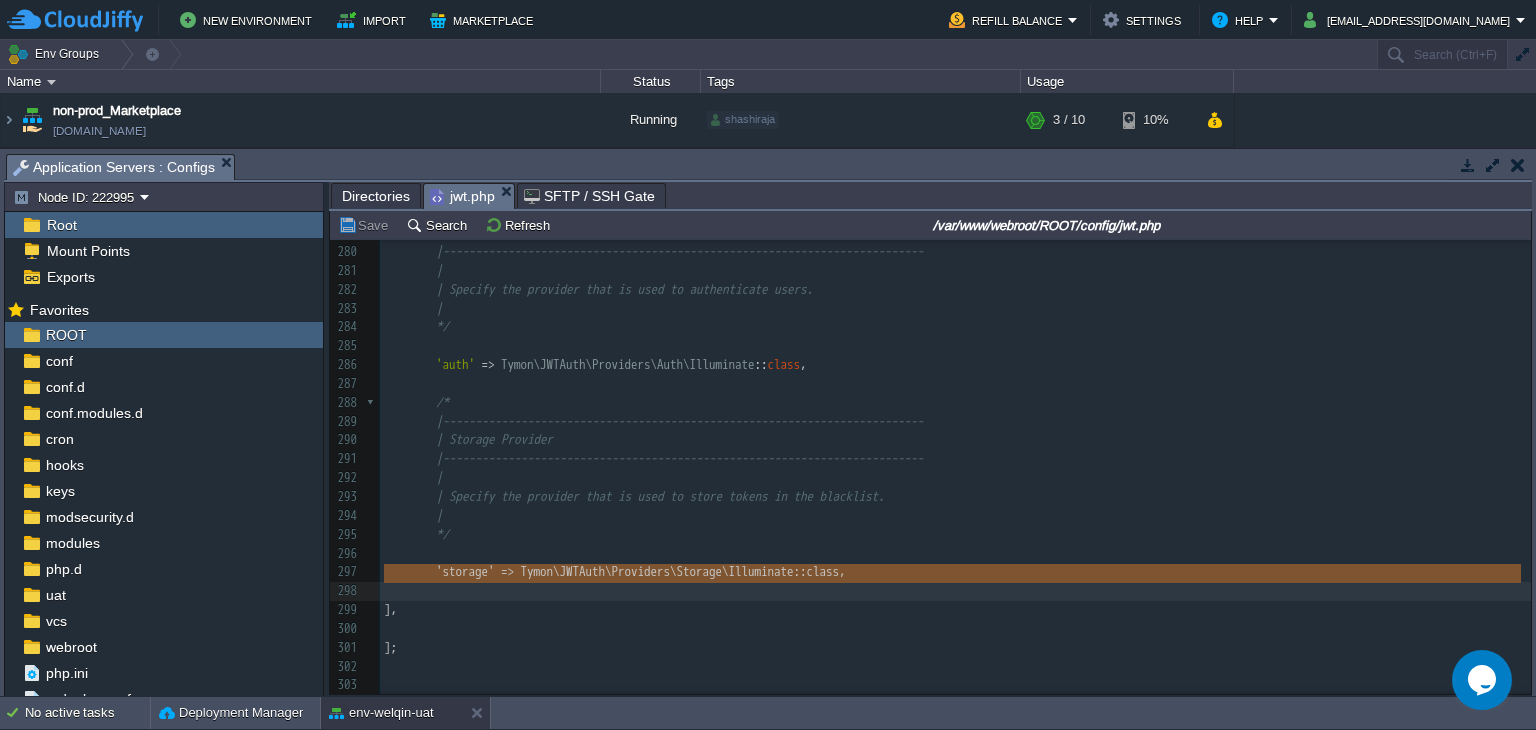 click on "​" at bounding box center (955, 629) 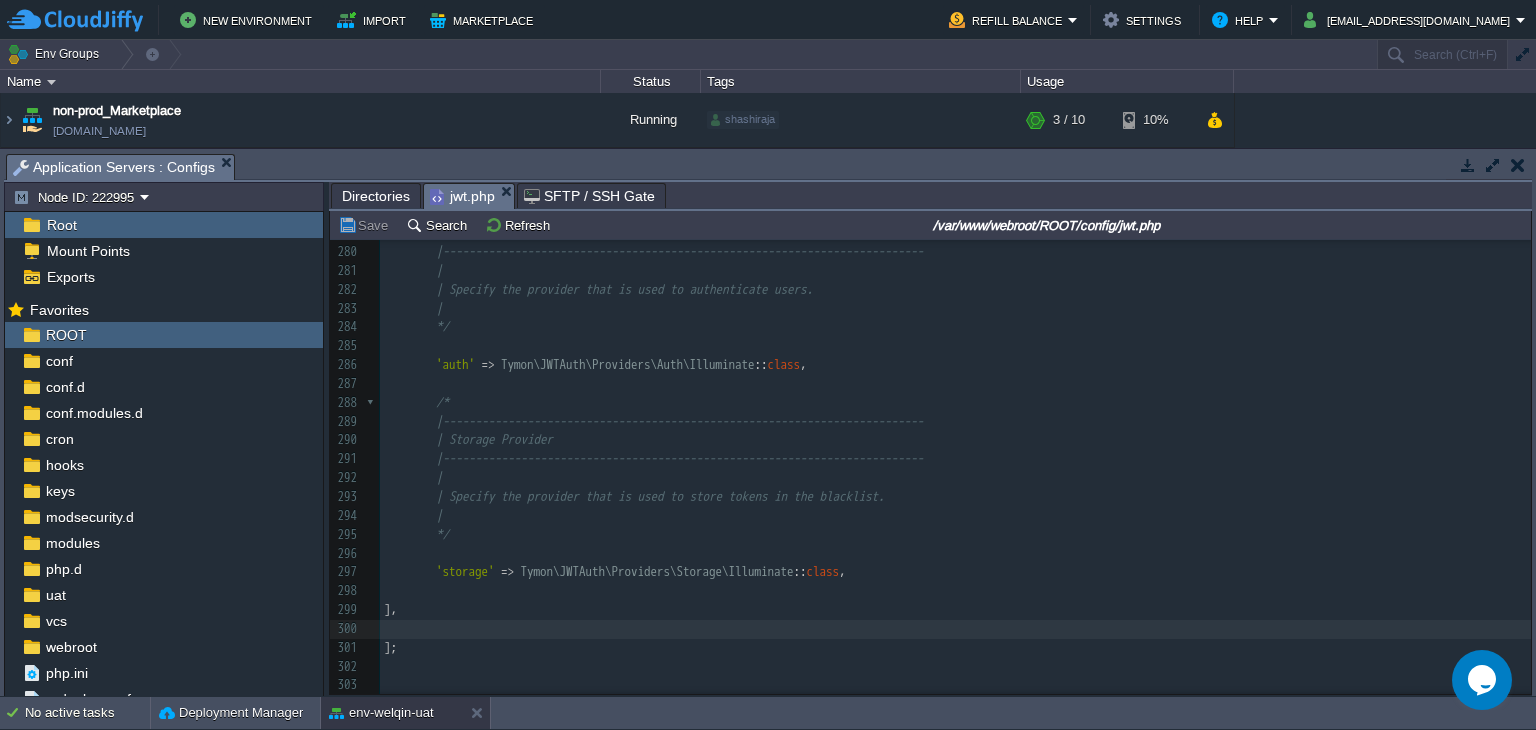 scroll, scrollTop: 5157, scrollLeft: 0, axis: vertical 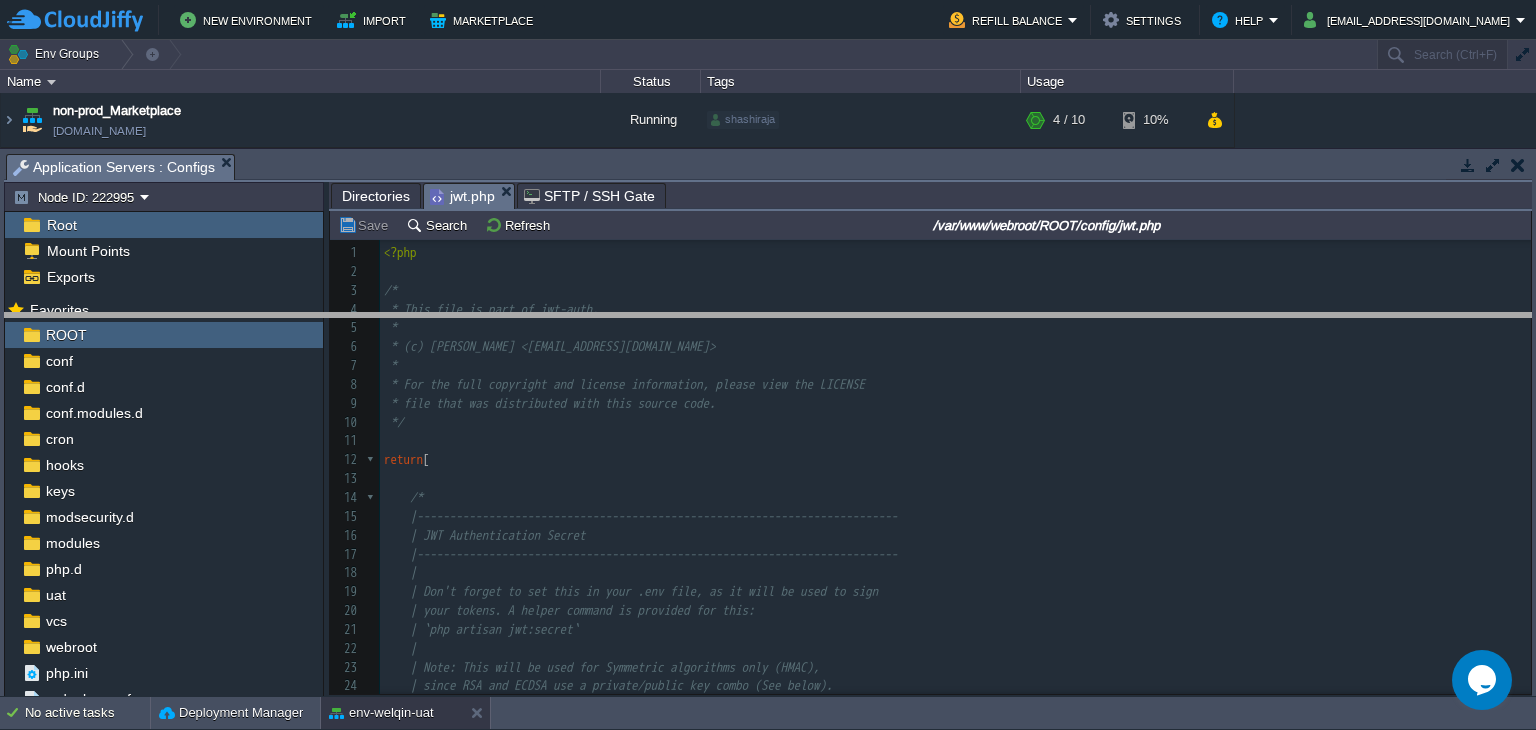 drag, startPoint x: 869, startPoint y: 178, endPoint x: 884, endPoint y: 337, distance: 159.70598 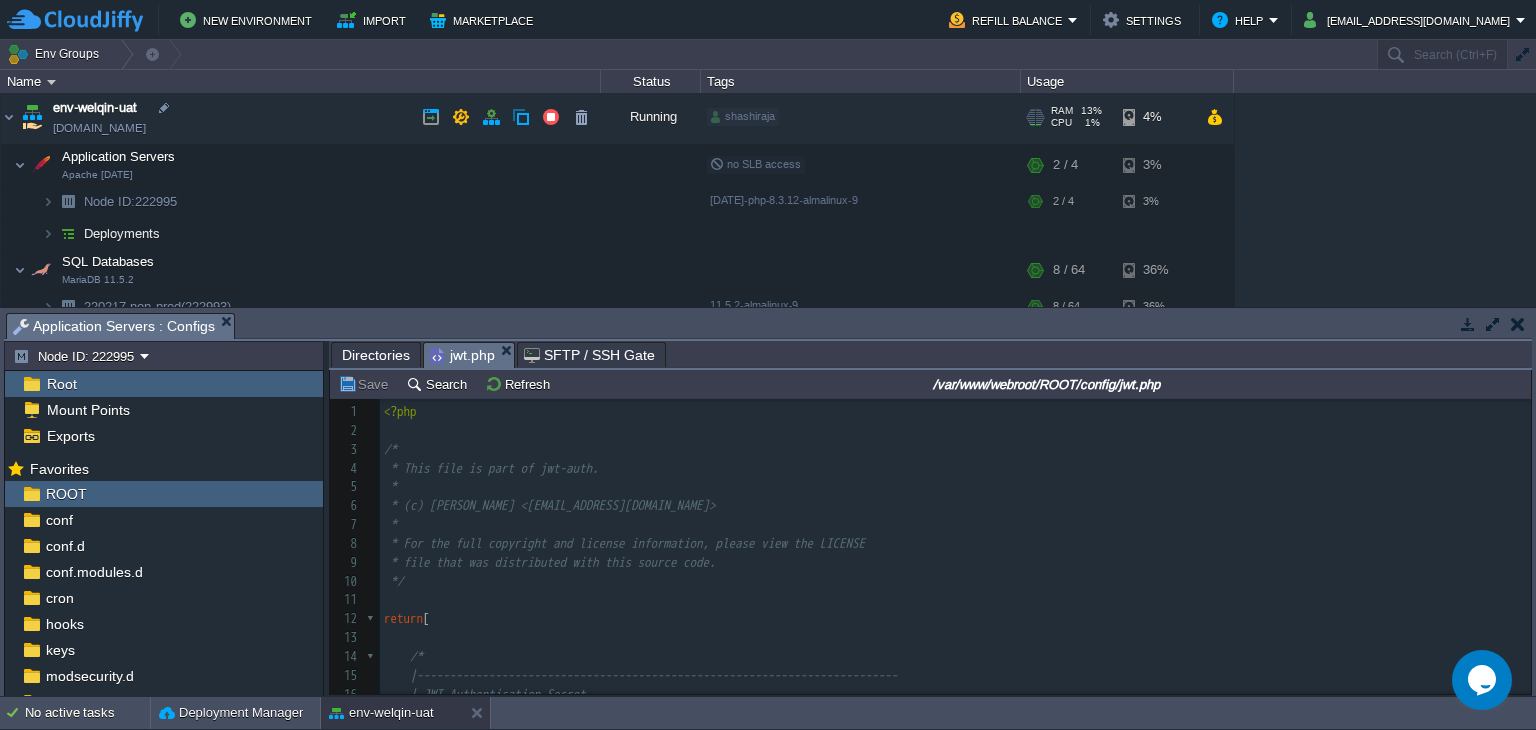 scroll, scrollTop: 0, scrollLeft: 0, axis: both 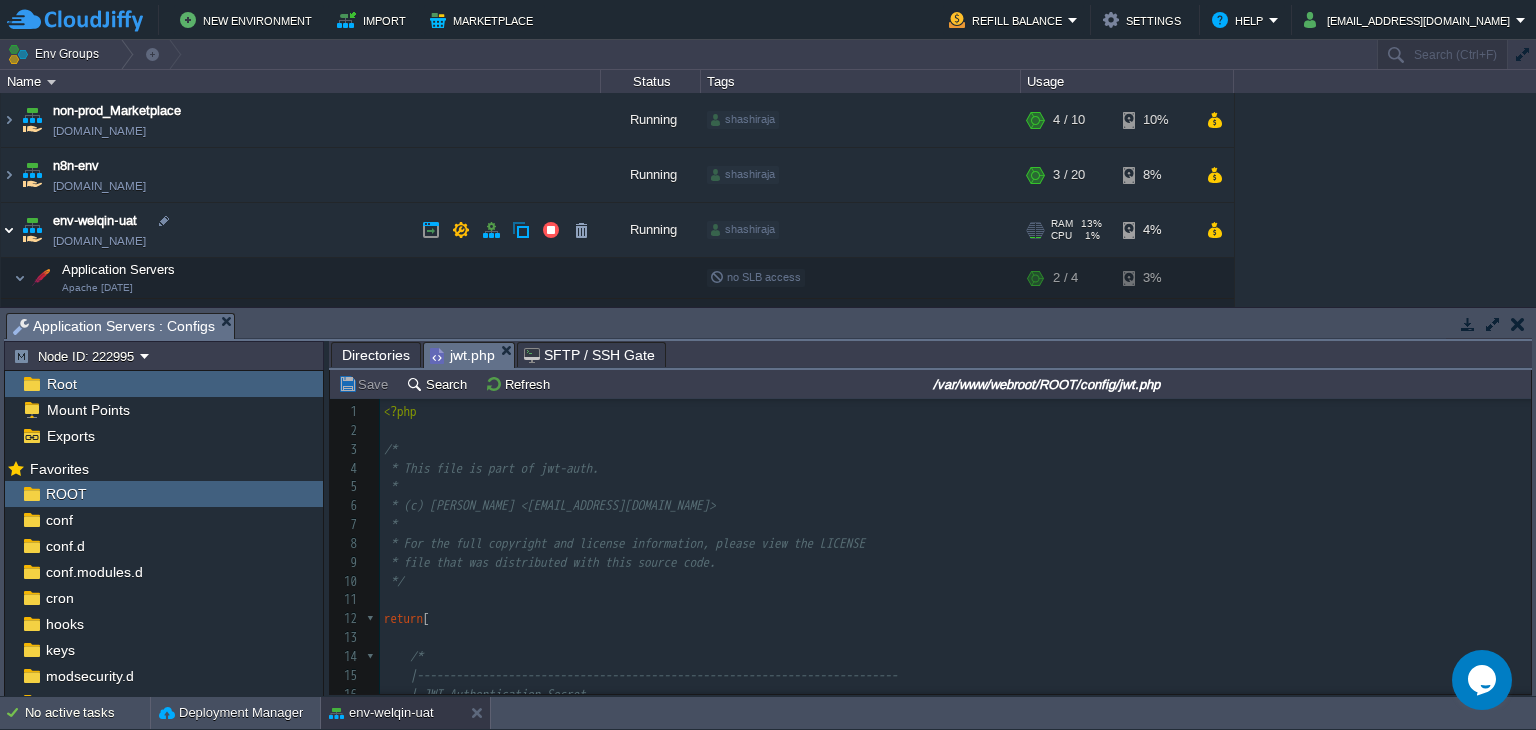 click at bounding box center [9, 230] 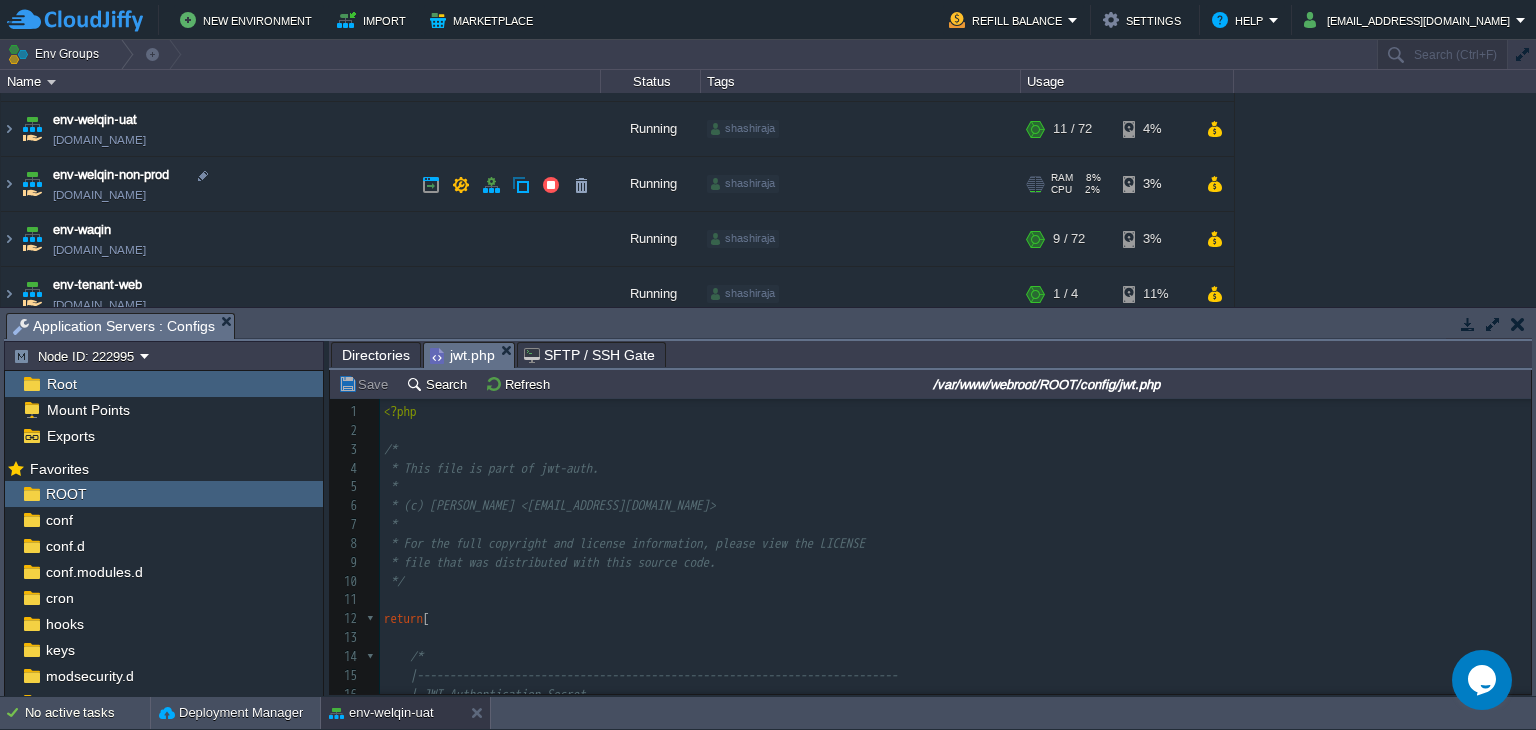 scroll, scrollTop: 114, scrollLeft: 0, axis: vertical 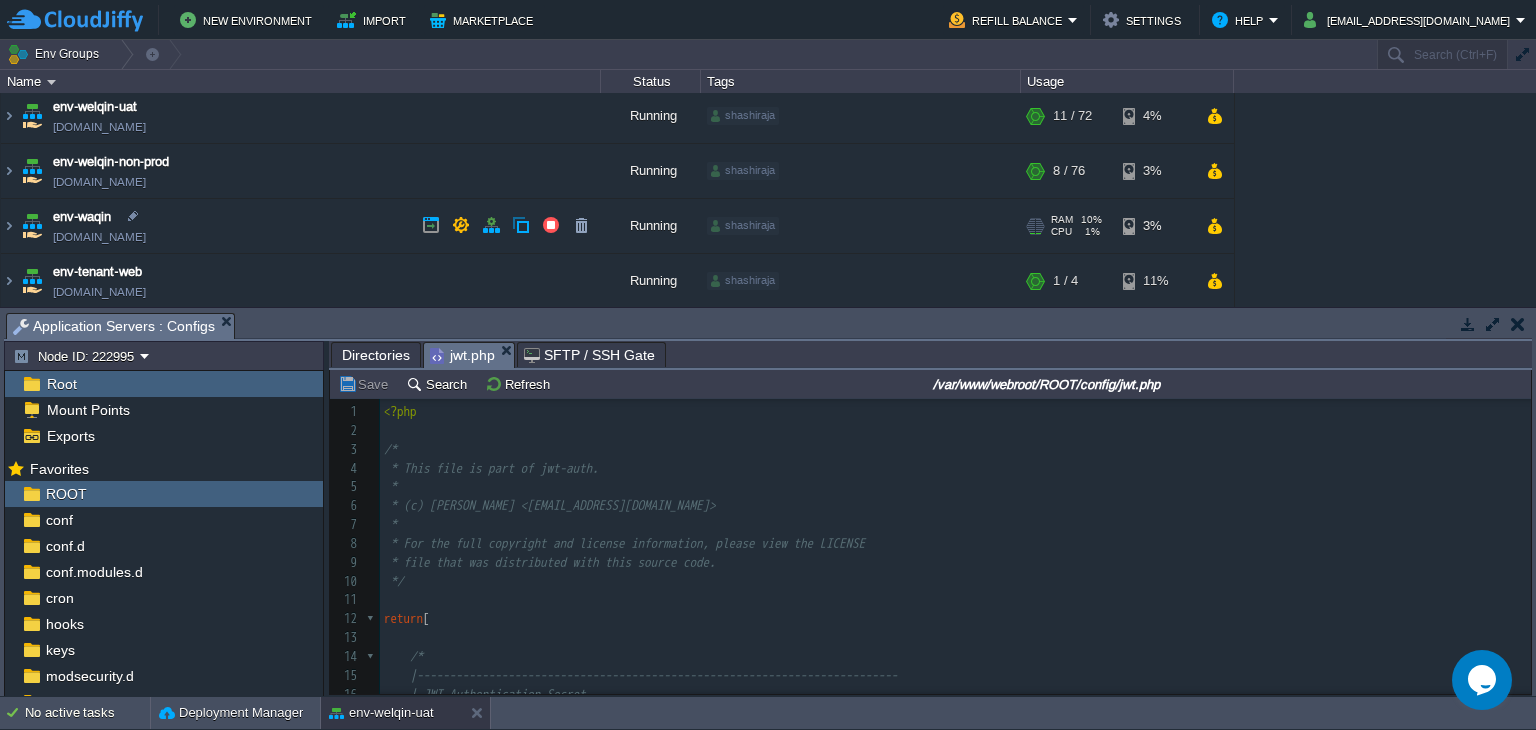 click on "env-waqin env-welqin.cloudjiffy.net" at bounding box center (301, 226) 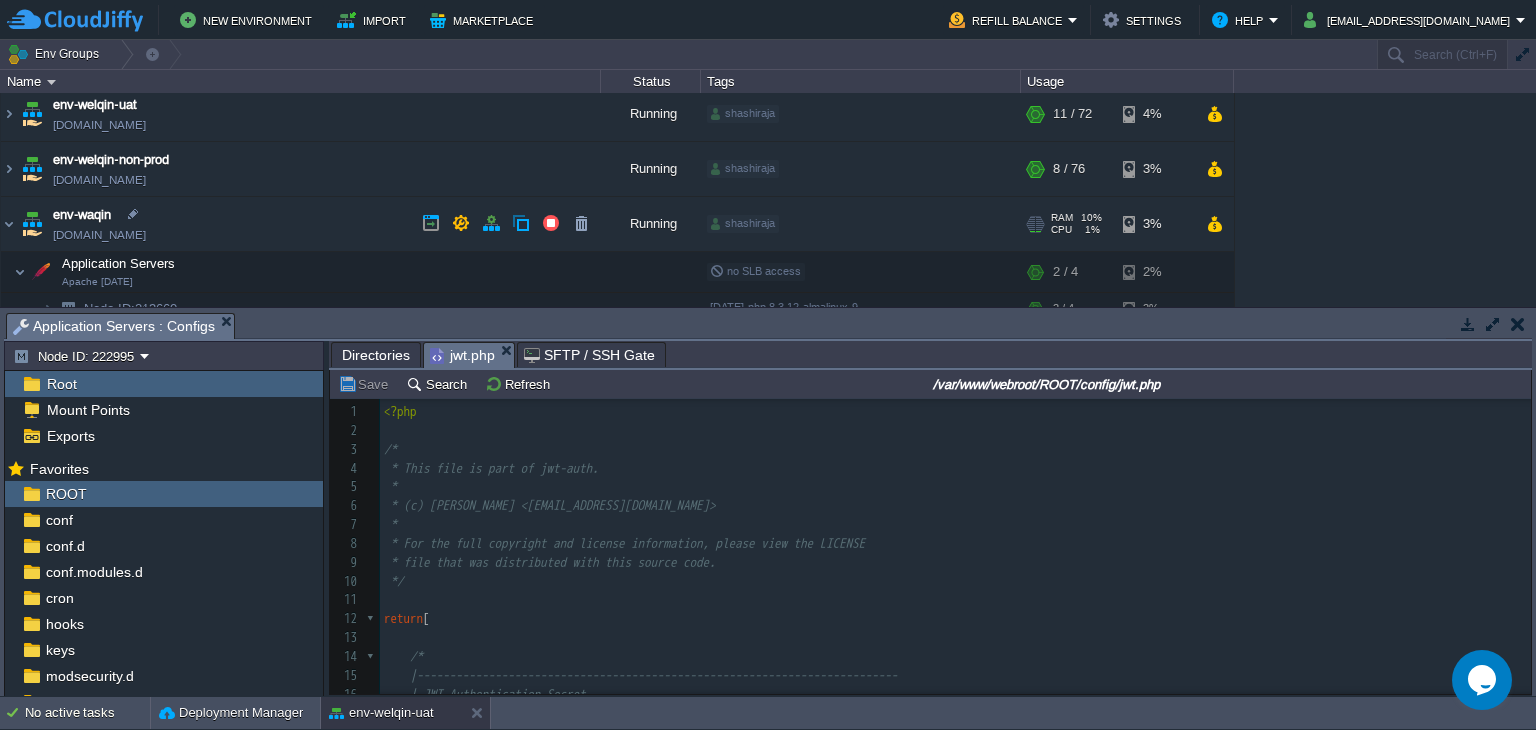 click on "env-waqin env-welqin.cloudjiffy.net" at bounding box center (301, 224) 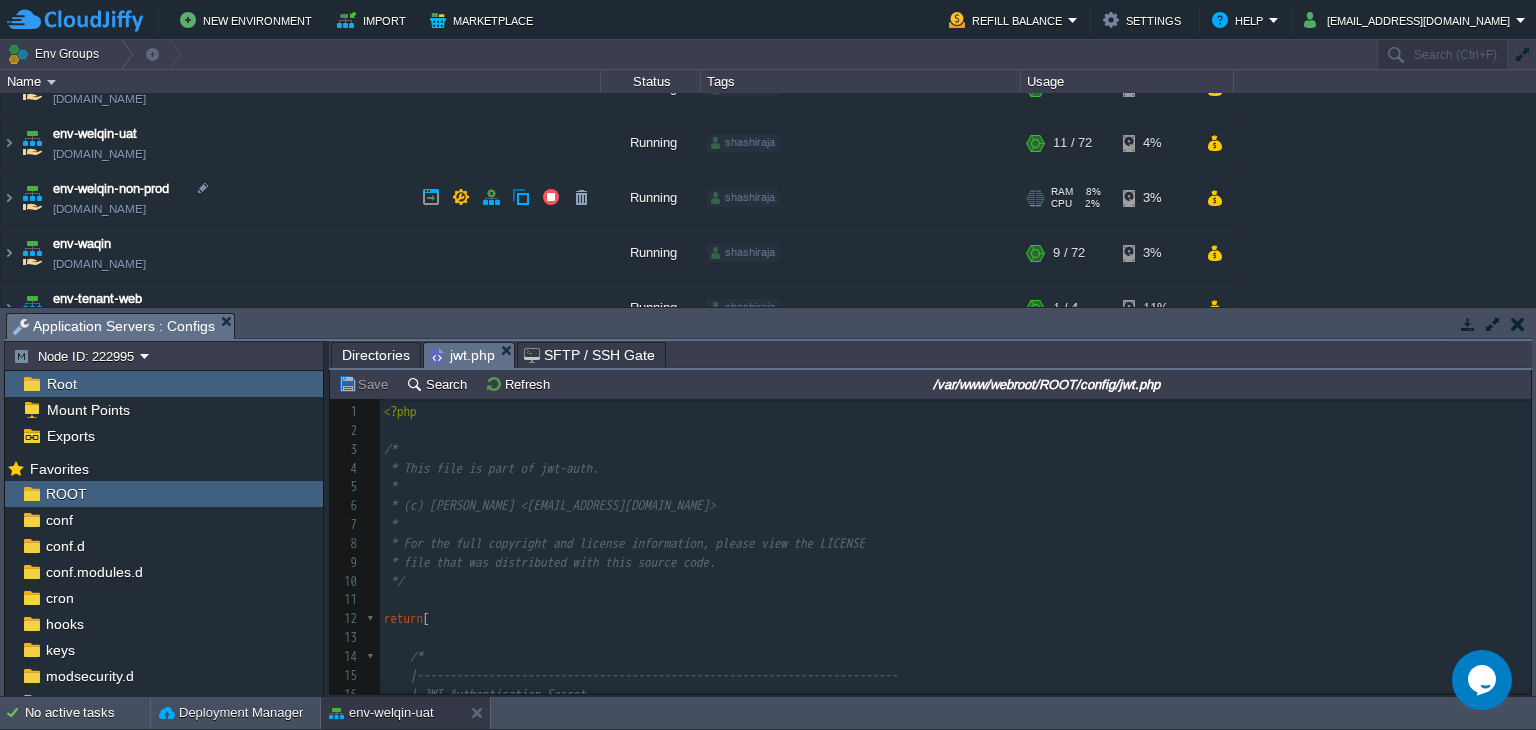 scroll, scrollTop: 86, scrollLeft: 0, axis: vertical 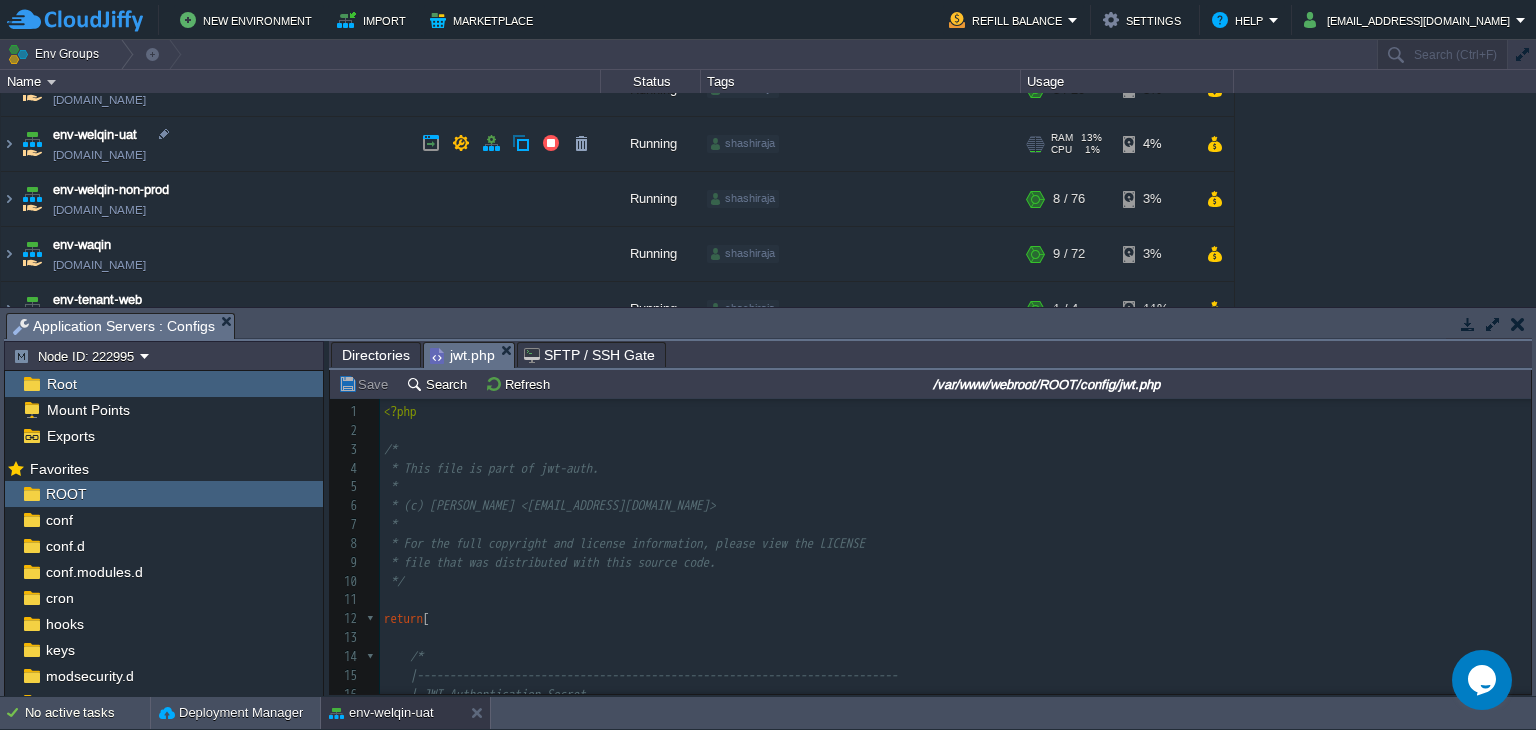 click on "env-welqin-uat env-welqin-uat.cloudjiffy.net" at bounding box center [301, 144] 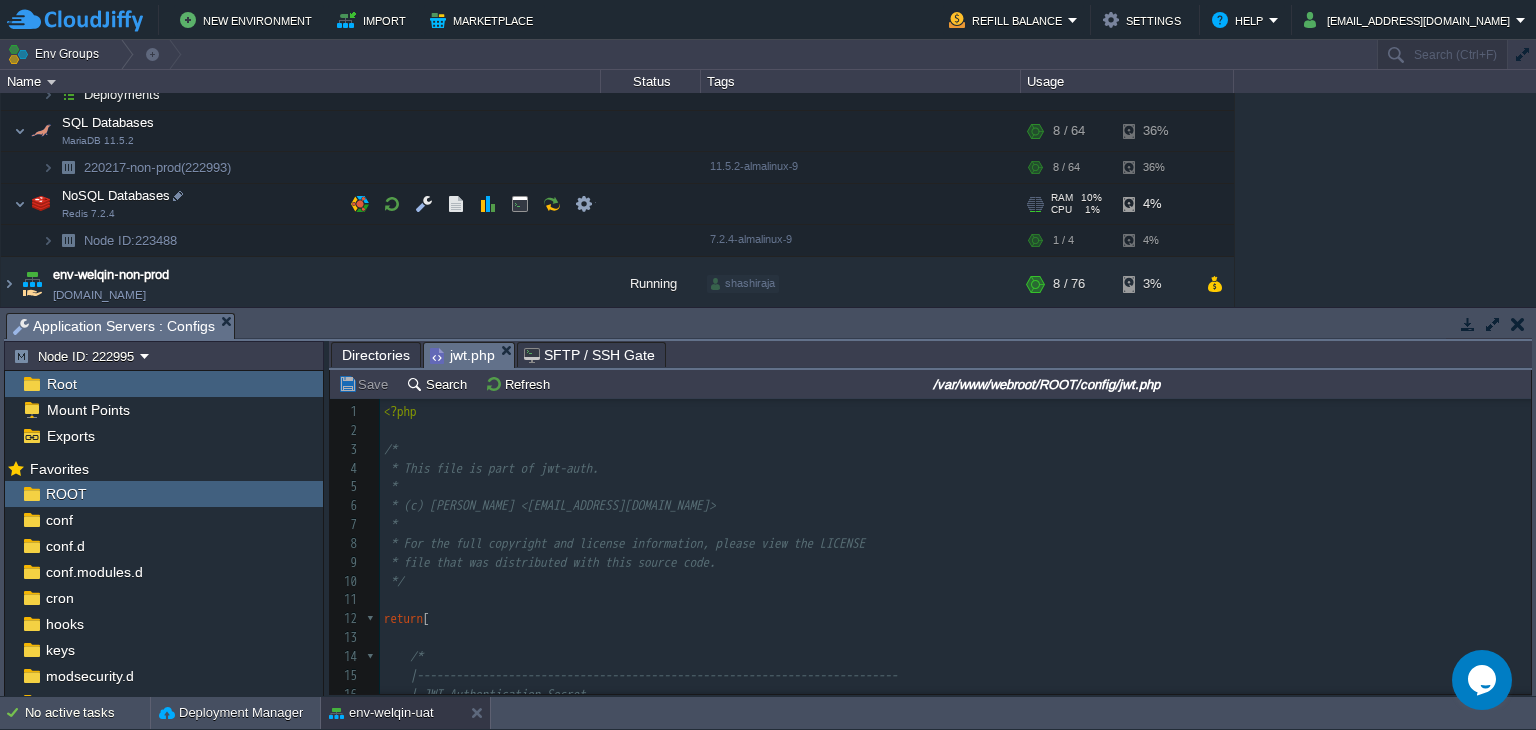 scroll, scrollTop: 279, scrollLeft: 0, axis: vertical 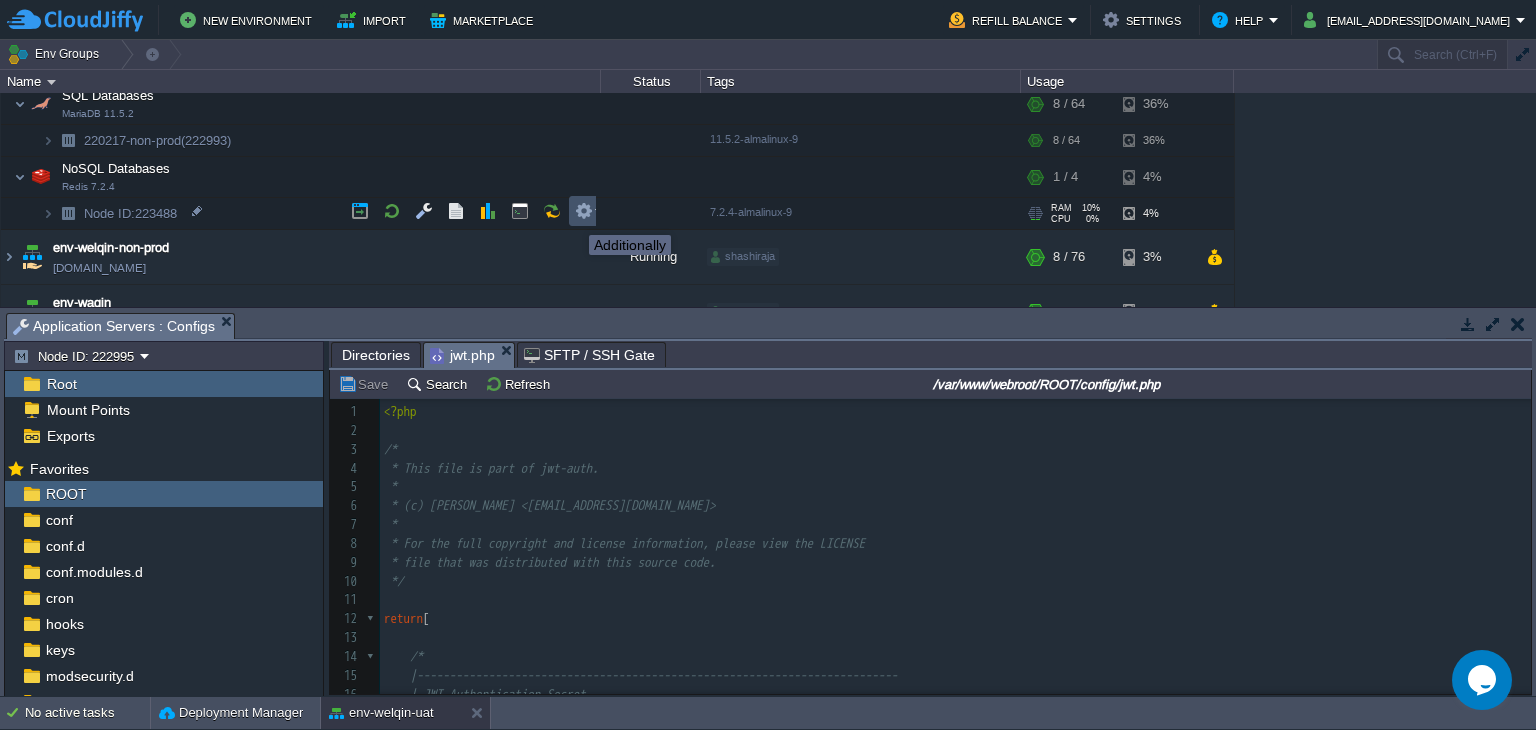 click at bounding box center [584, 211] 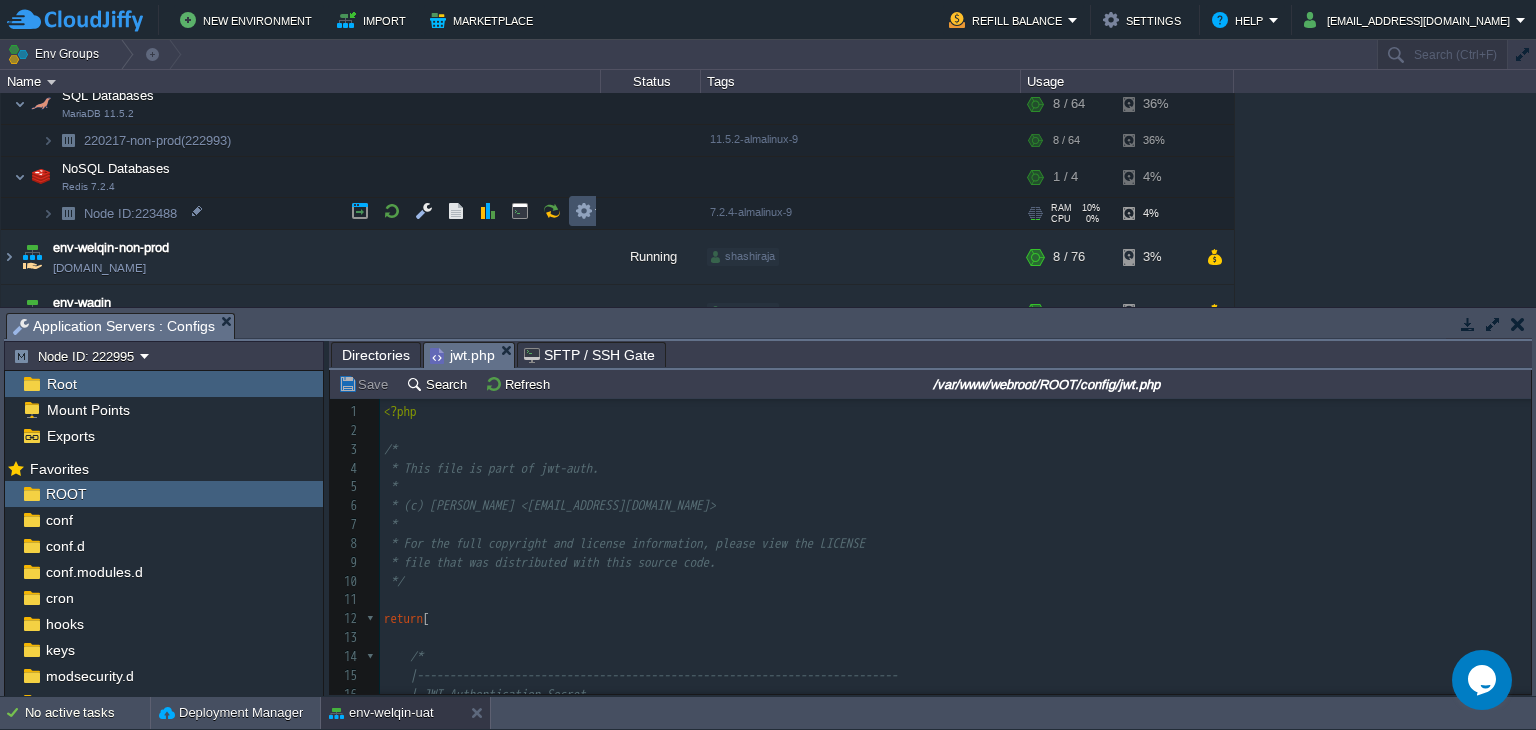click at bounding box center (584, 211) 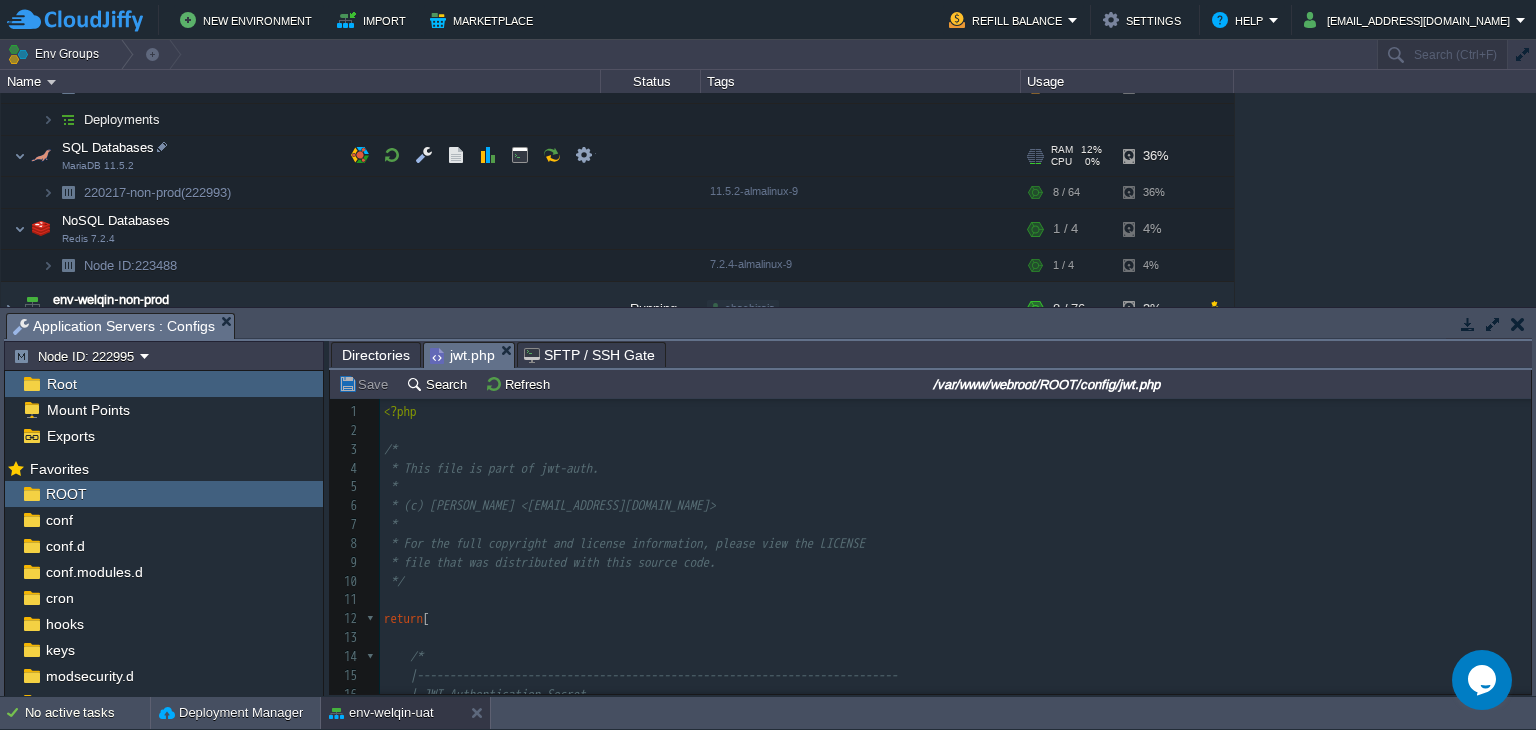 scroll, scrollTop: 364, scrollLeft: 0, axis: vertical 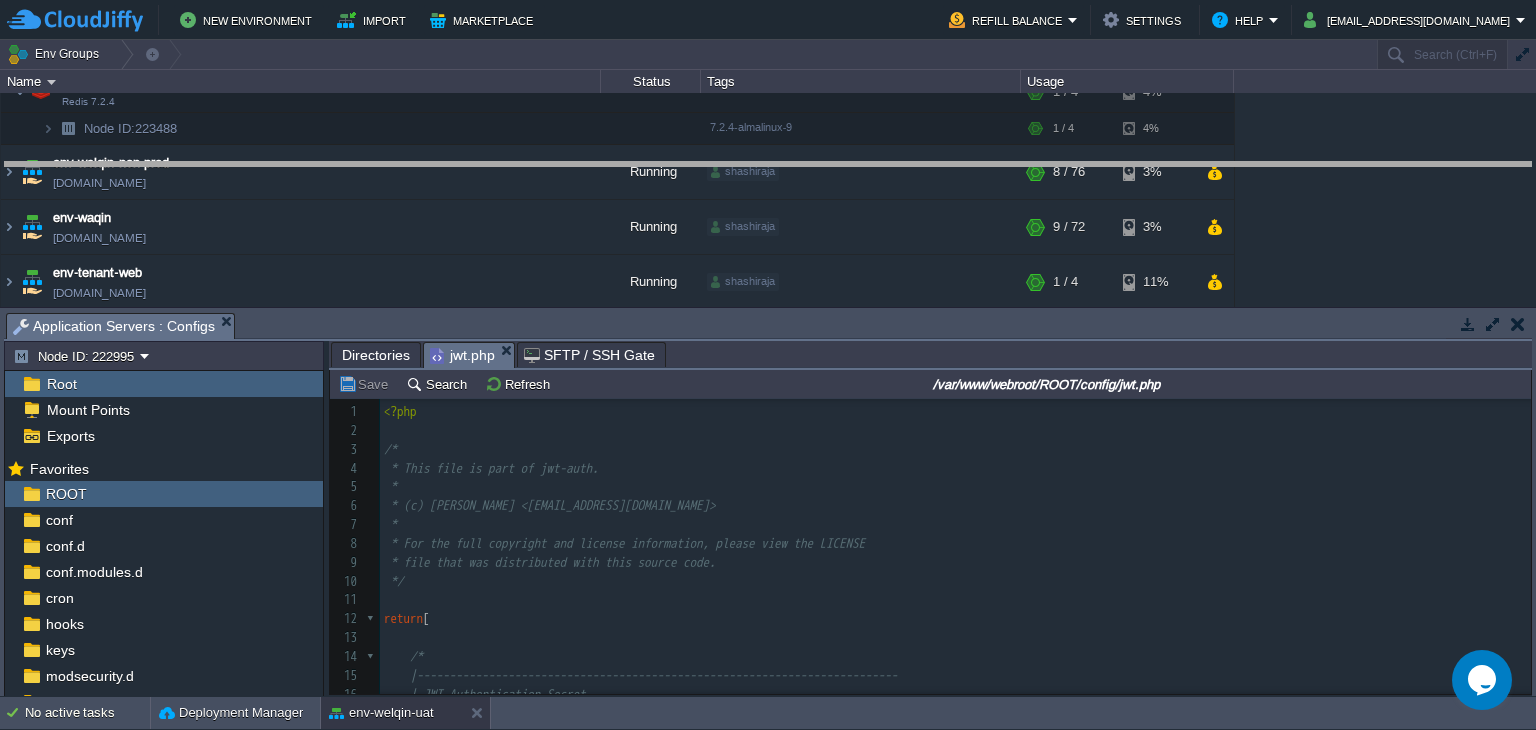 drag, startPoint x: 749, startPoint y: 337, endPoint x: 737, endPoint y: 186, distance: 151.47607 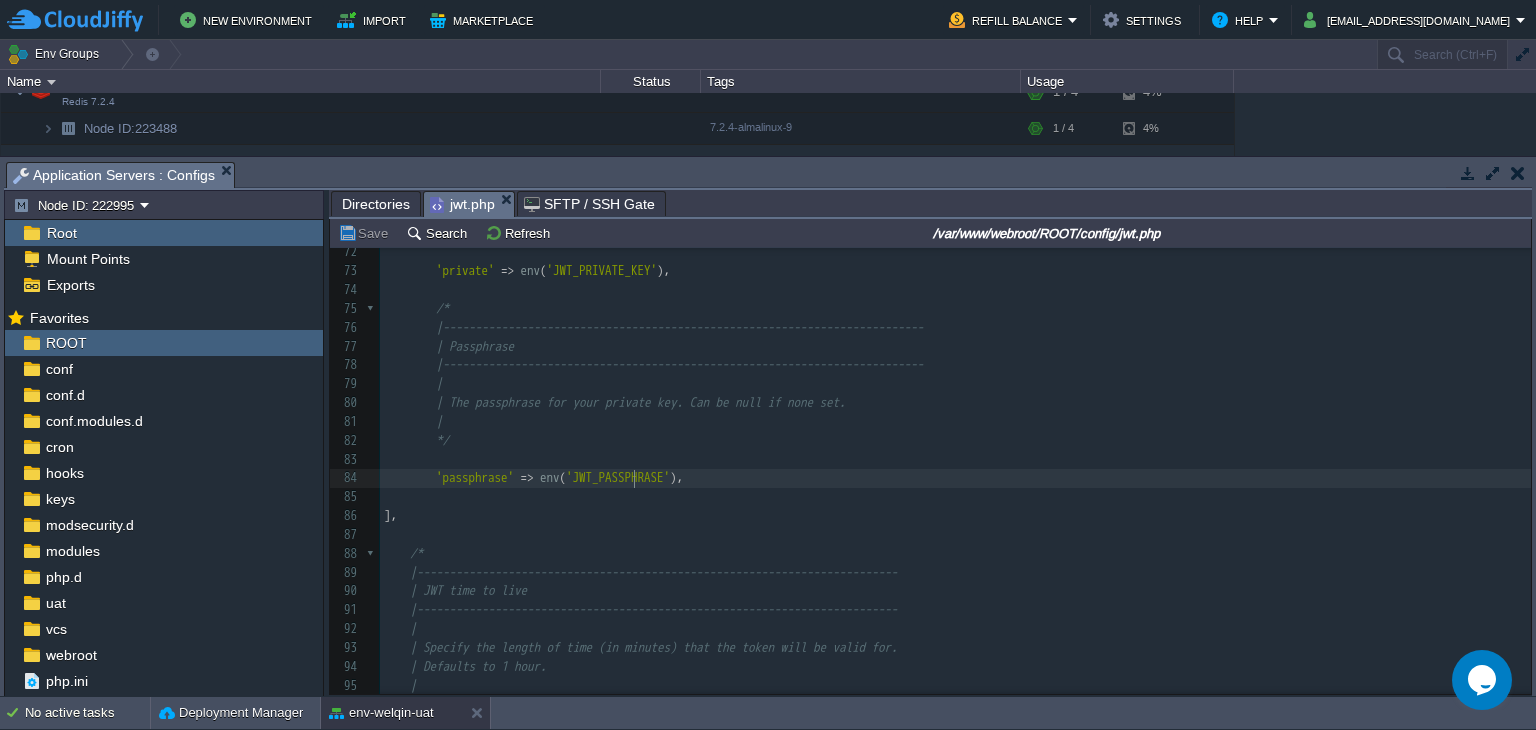click on "'JWT_PASSPHRASE'" at bounding box center [618, 477] 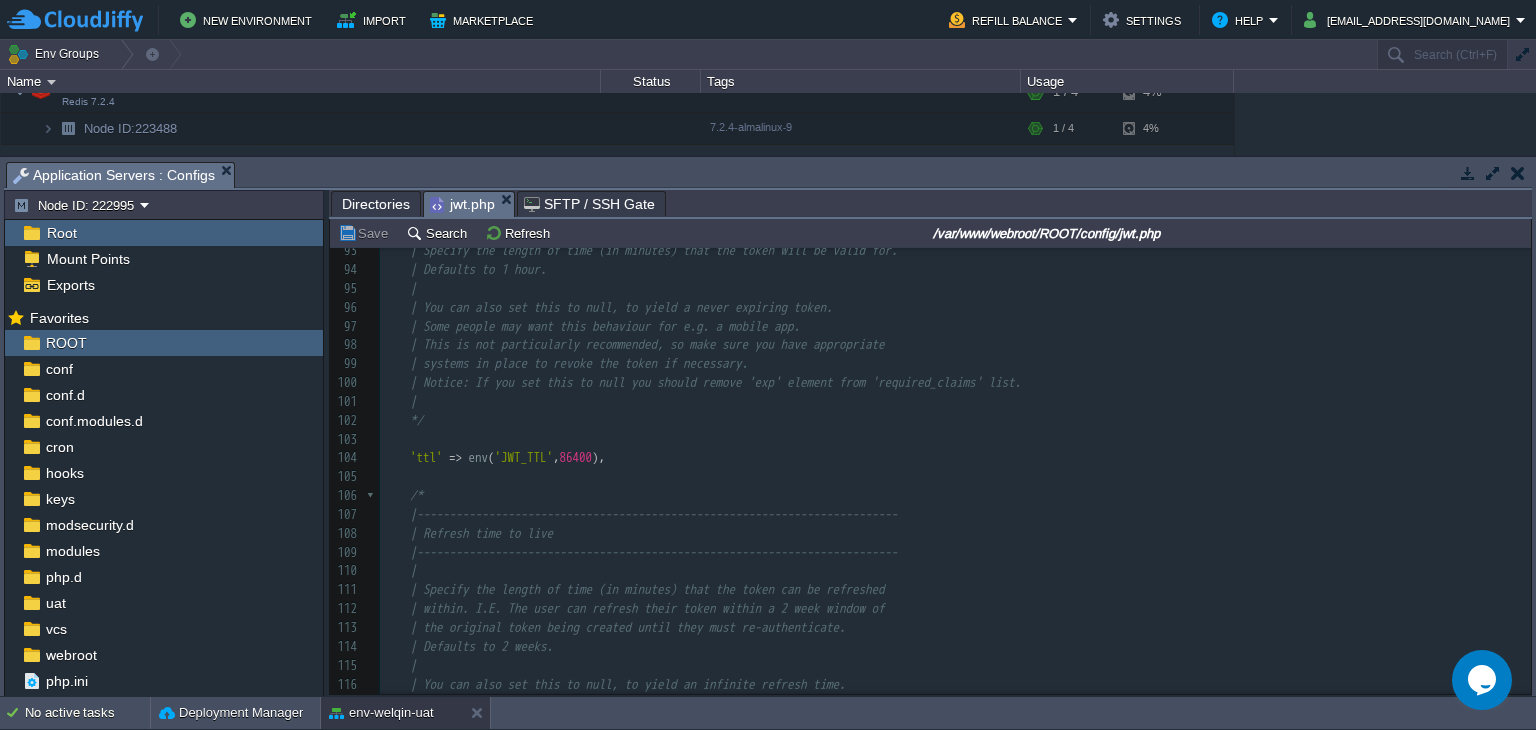 click on "xxxxxxxxxx 83 ​ 84          'passphrase'   =>   env ( ' JWT_PASSPHRASE ' ), 85 ​ 86     ], 87 ​ 88      /* 89      |-------------------------------------------------------------------------- 90      | JWT time to live 91      |-------------------------------------------------------------------------- 92      | 93      | Specify the length of time (in minutes) that the token will be valid for. 94      | Defaults to 1 hour. 95      | 96      | You can also set this to null, to yield a never expiring token. 97      | Some people may want this behaviour for e.g. a mobile app. 98      | This is not particularly recommended, so make sure you have appropriate 99      | systems in place to revoke the token if necessary. 100      | Notice: If you set this to null you should remove 'exp' element from 'required_claims' list. 101      | 102      */ 103 ​ 104      'ttl'   =>   env ( 'JWT_TTL' ,  86400 ), 105 ​ 106      /* 107      108      | Refresh time to live 109      110      | 111 |" at bounding box center (955, 459) 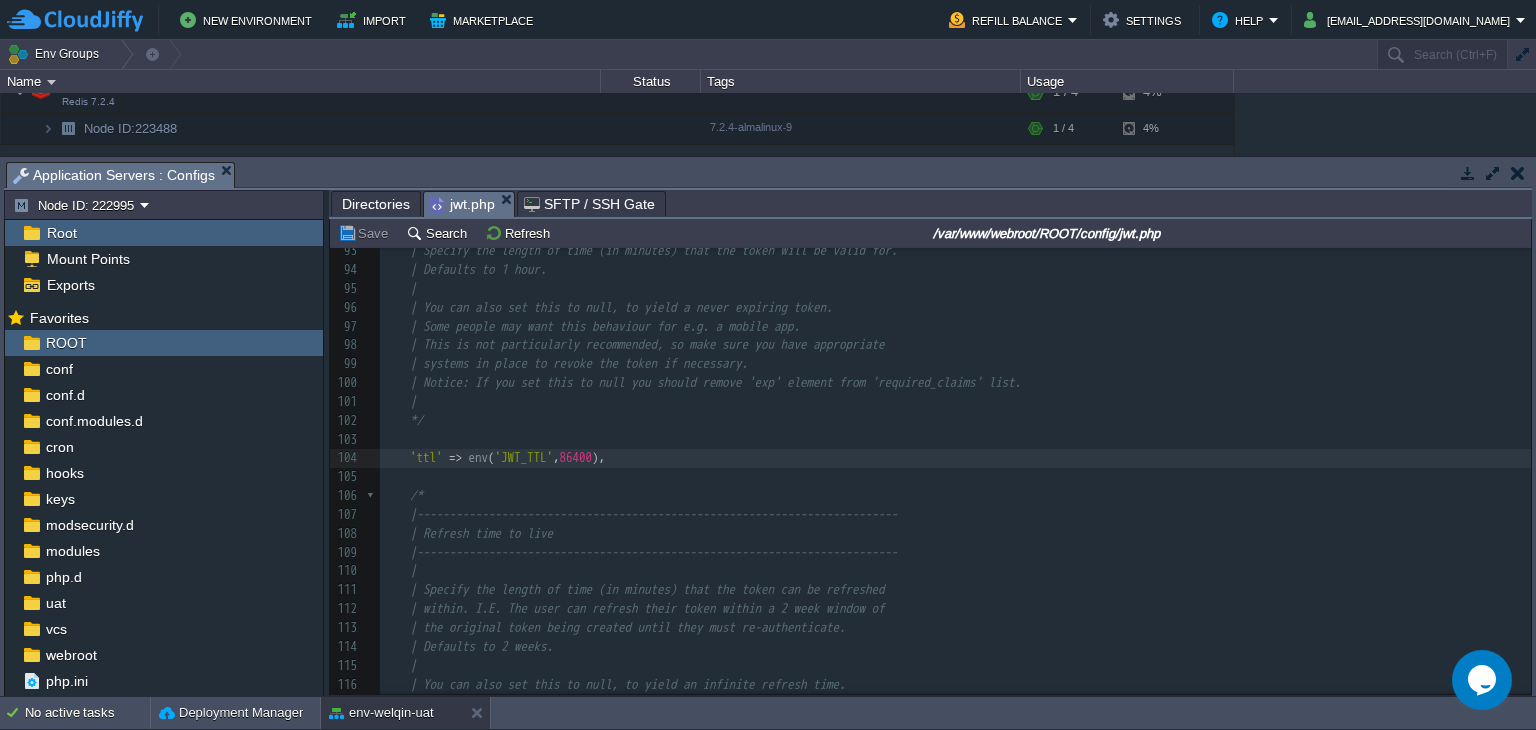 click on "86400" at bounding box center (576, 457) 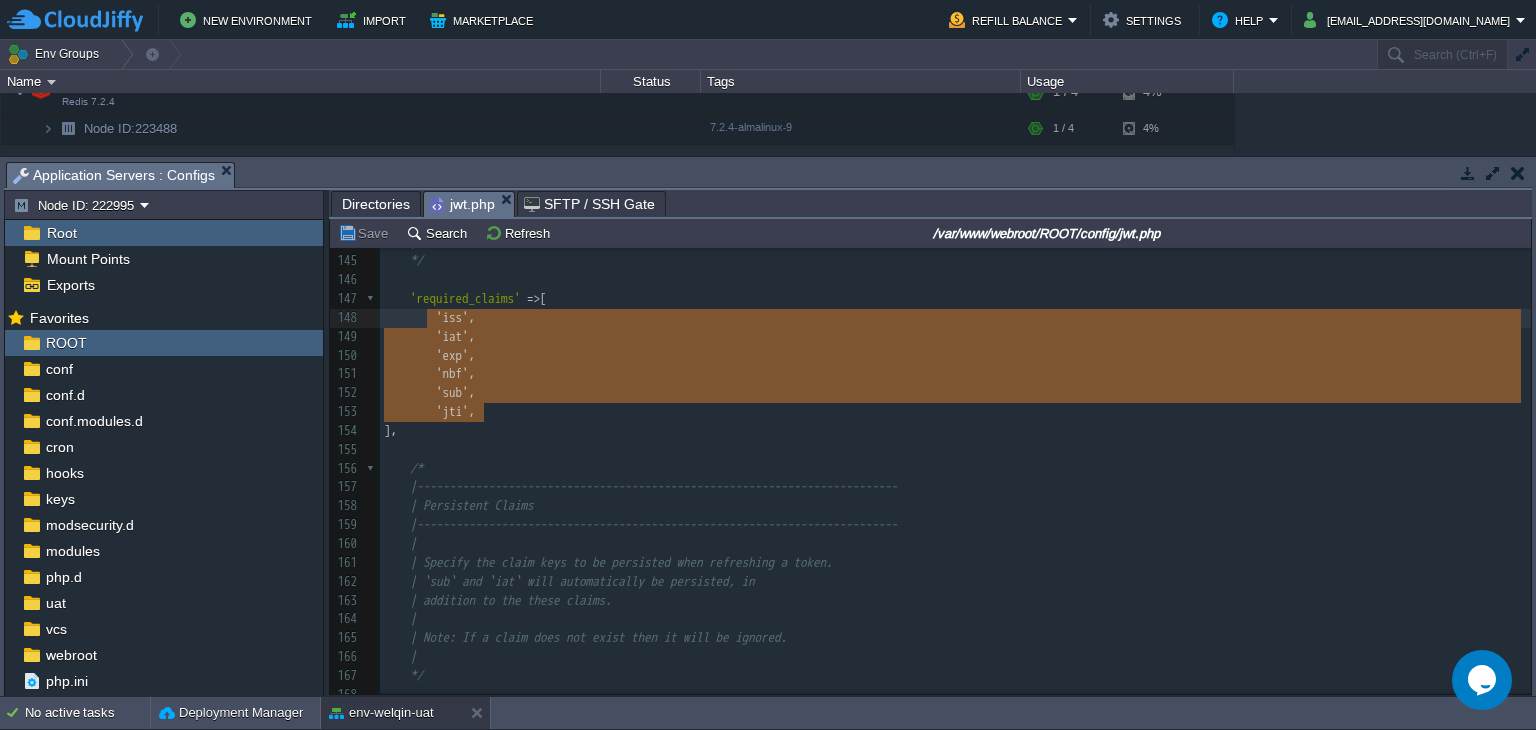 type on "required_claims' => [
'iss',
'iat',
'exp',
'nbf',
'sub',
'jti'," 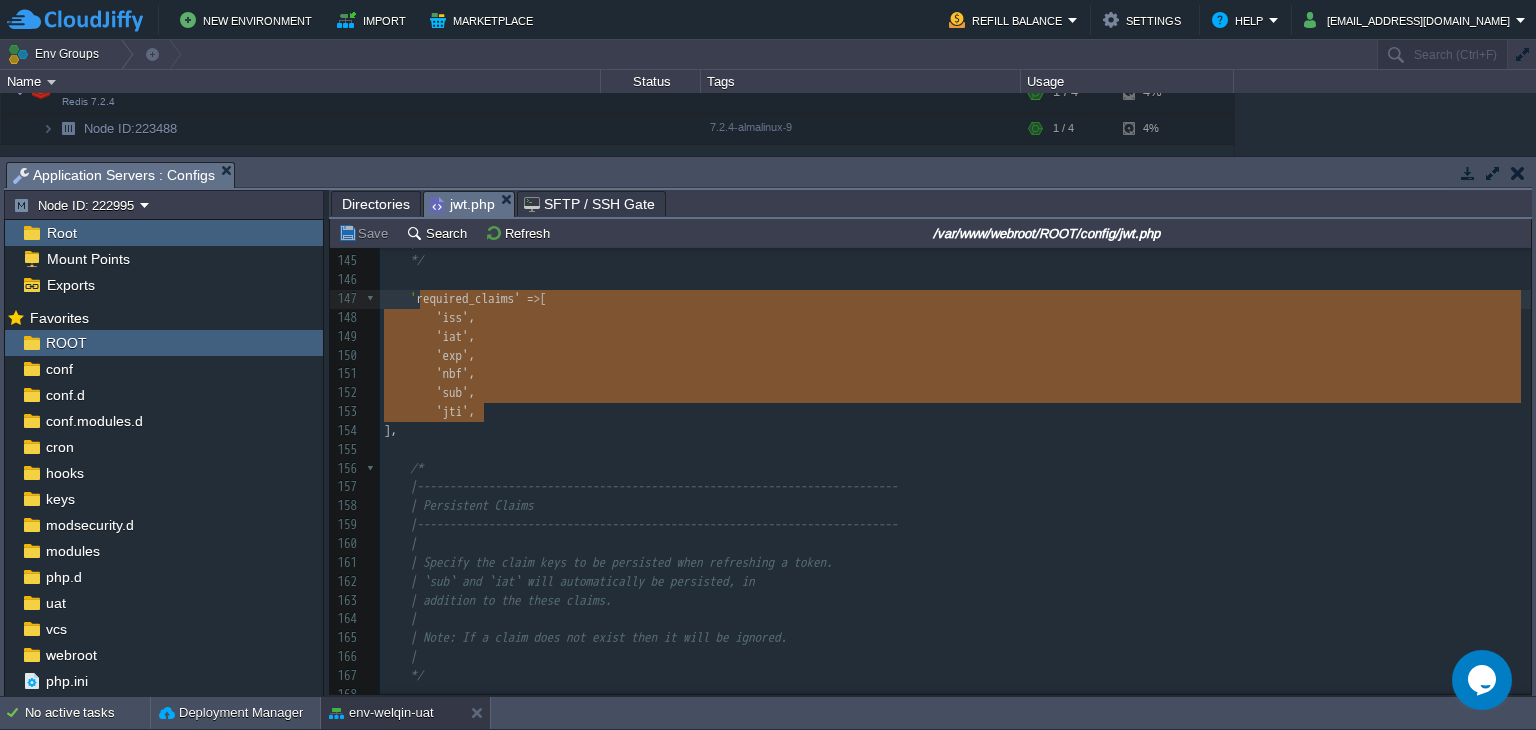 drag, startPoint x: 481, startPoint y: 411, endPoint x: 426, endPoint y: 309, distance: 115.88356 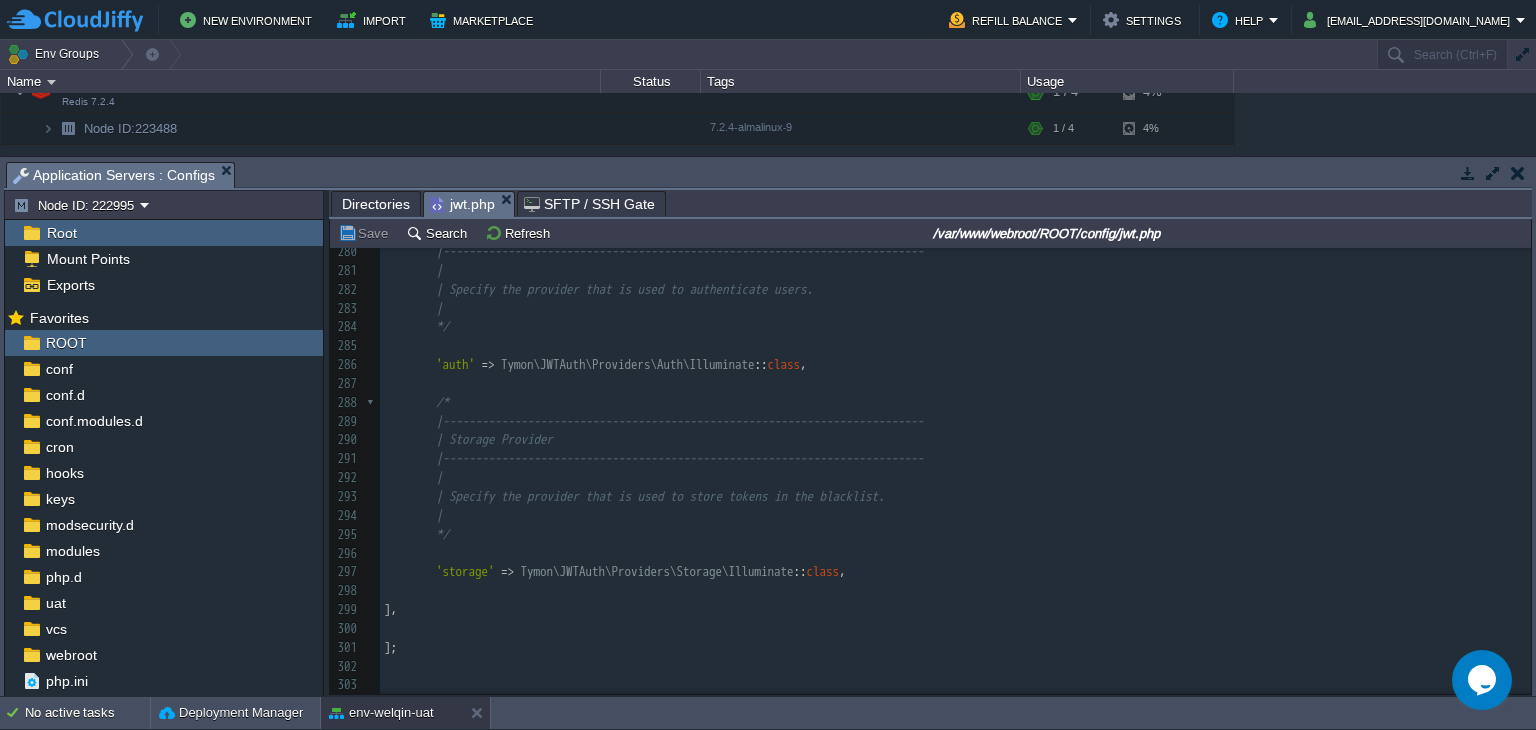 click on "SFTP / SSH Gate" at bounding box center (589, 204) 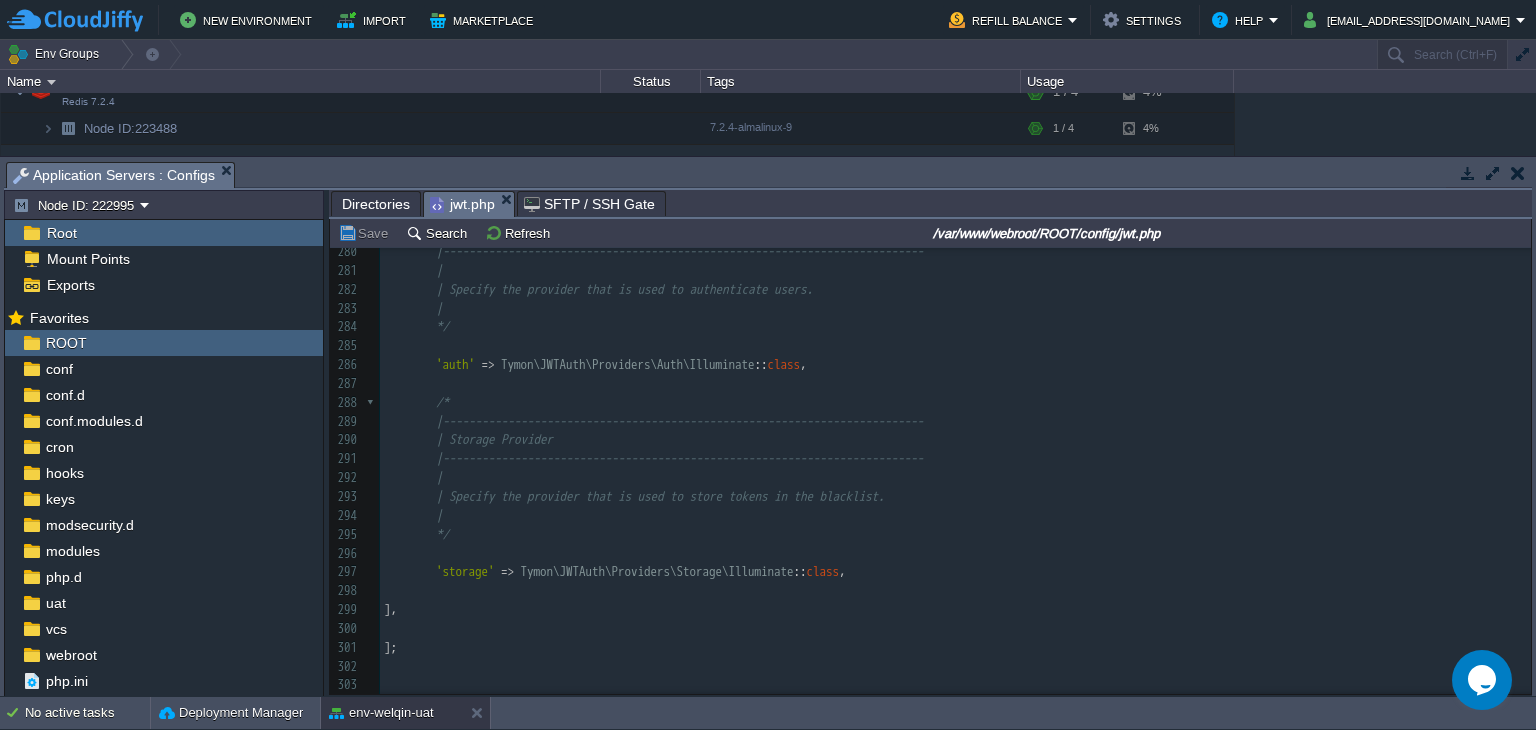 click on "jwt.php" at bounding box center [462, 204] 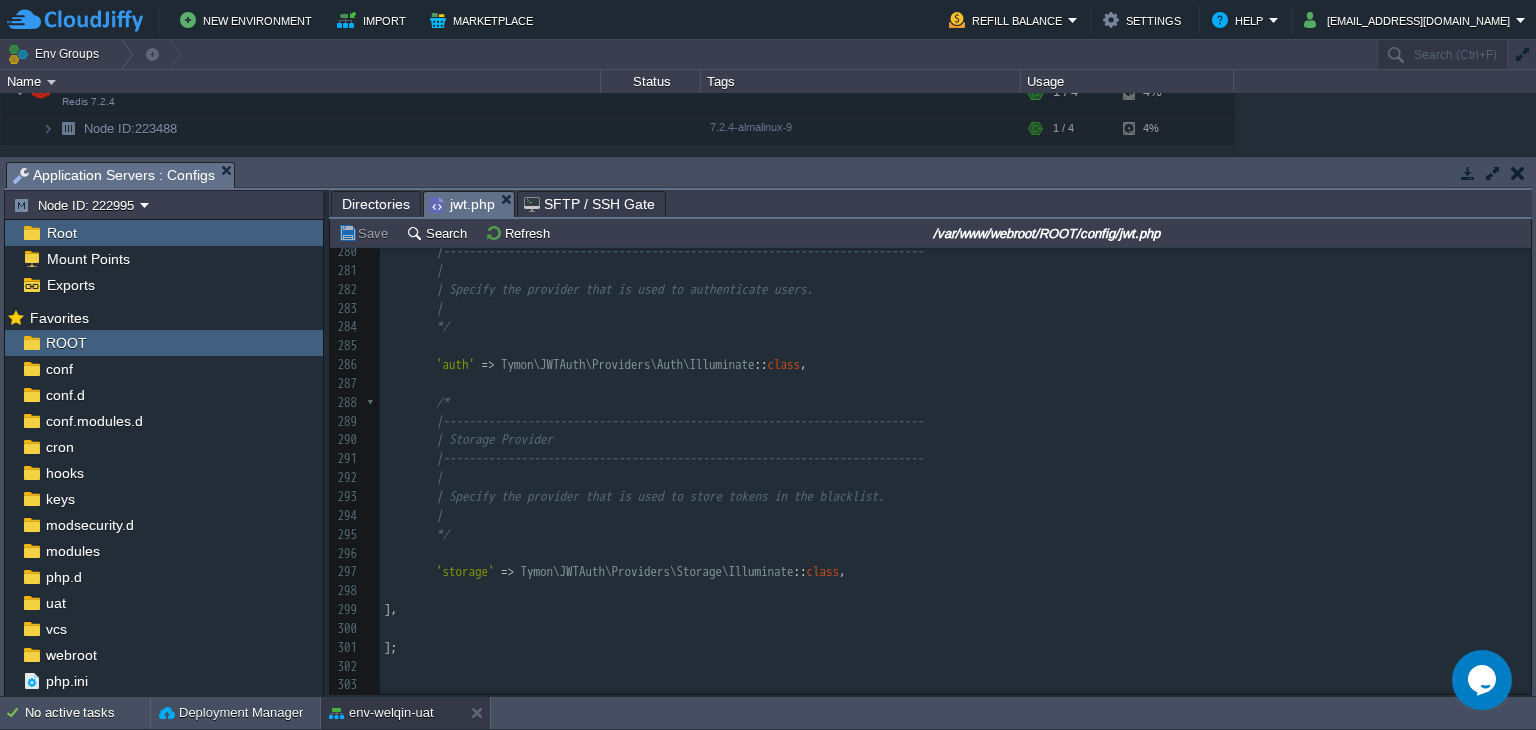 click on "Directories" at bounding box center [376, 204] 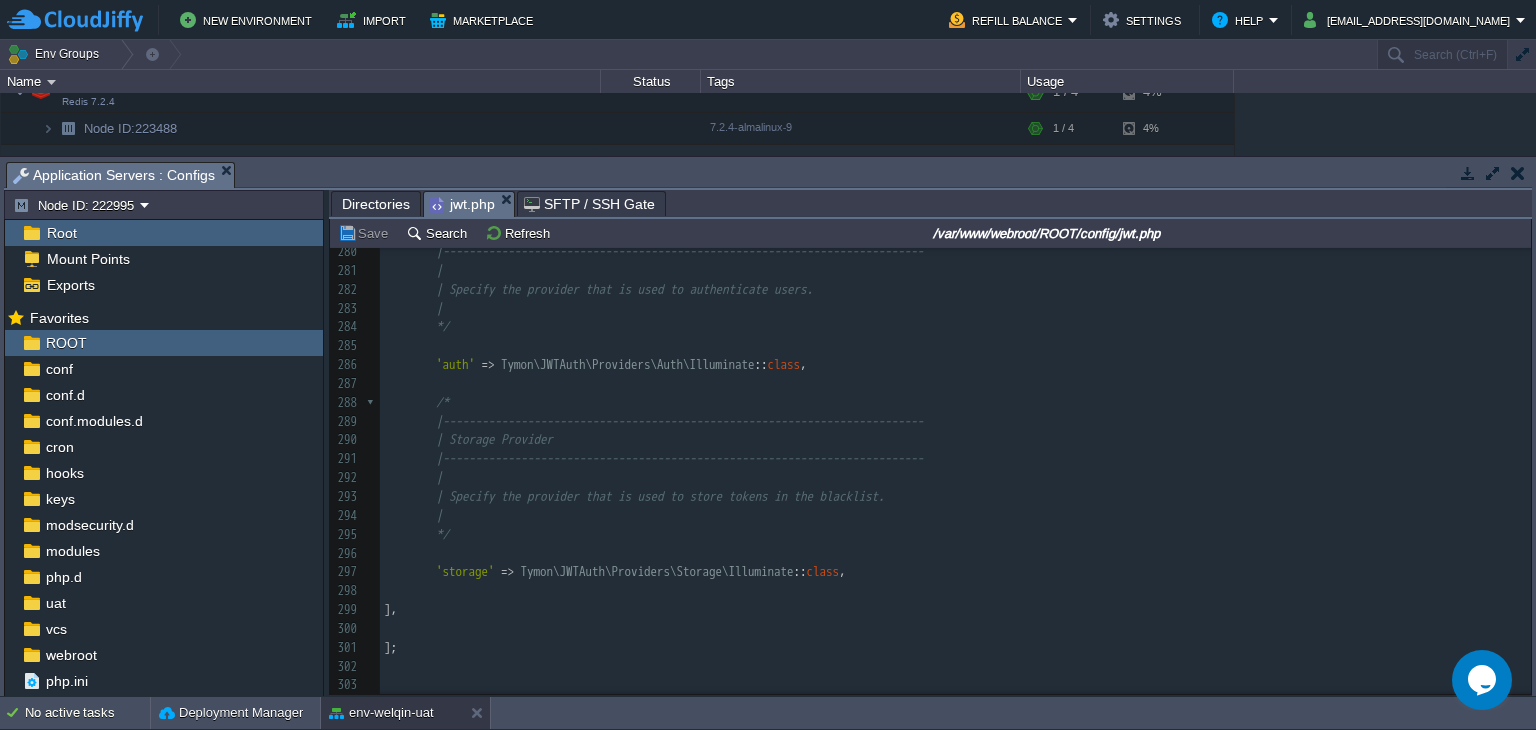 click on "jwt.php" at bounding box center [462, 204] 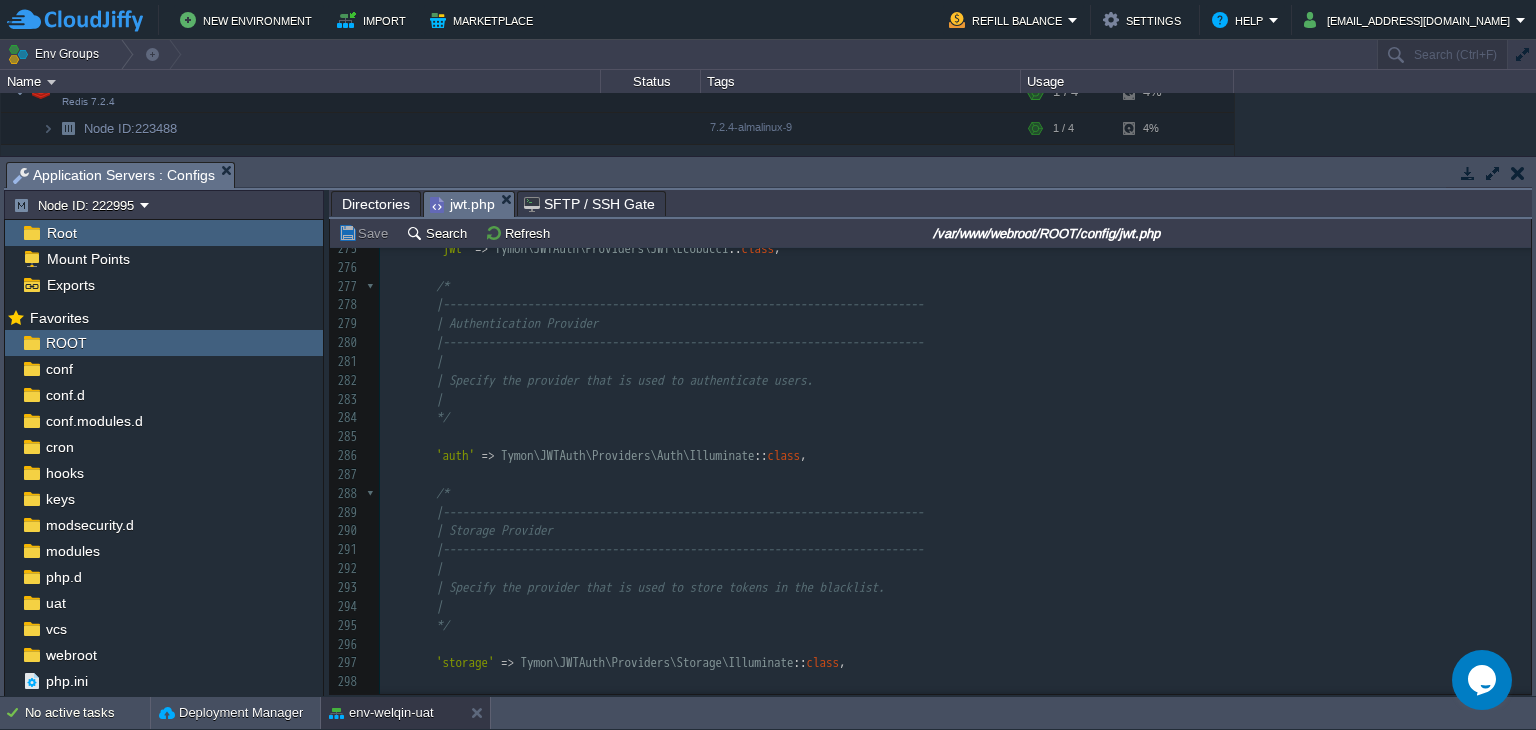 scroll, scrollTop: 4974, scrollLeft: 0, axis: vertical 